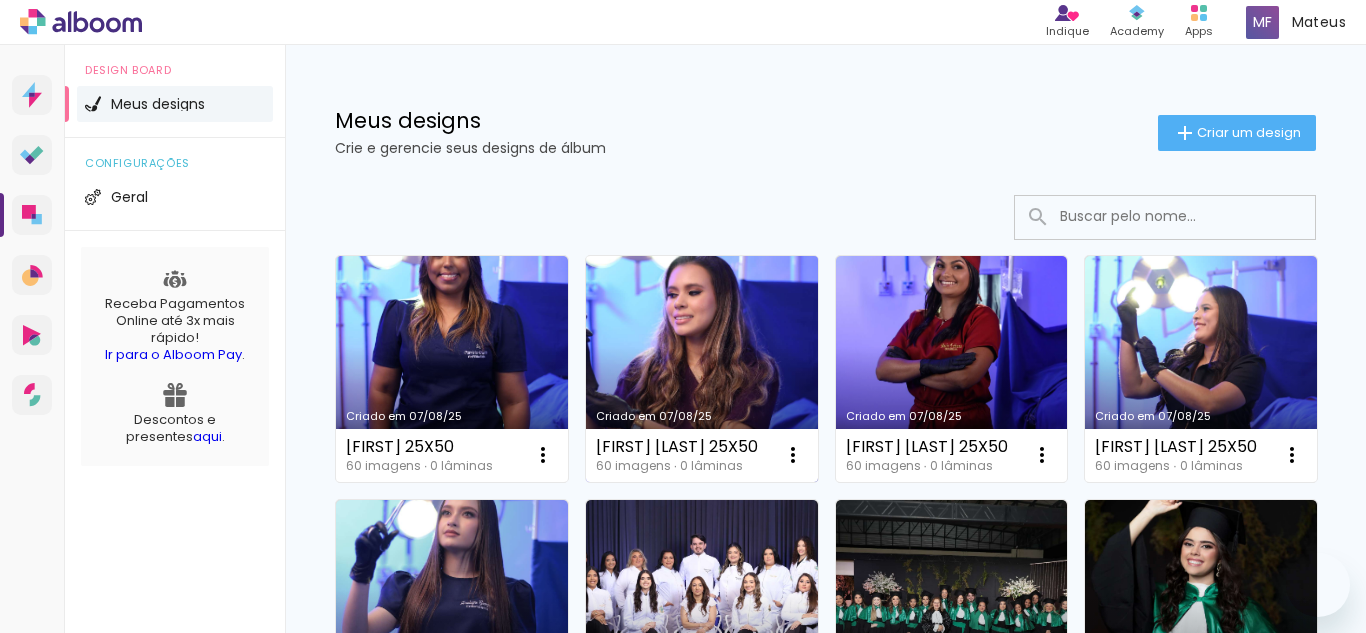 scroll, scrollTop: 0, scrollLeft: 0, axis: both 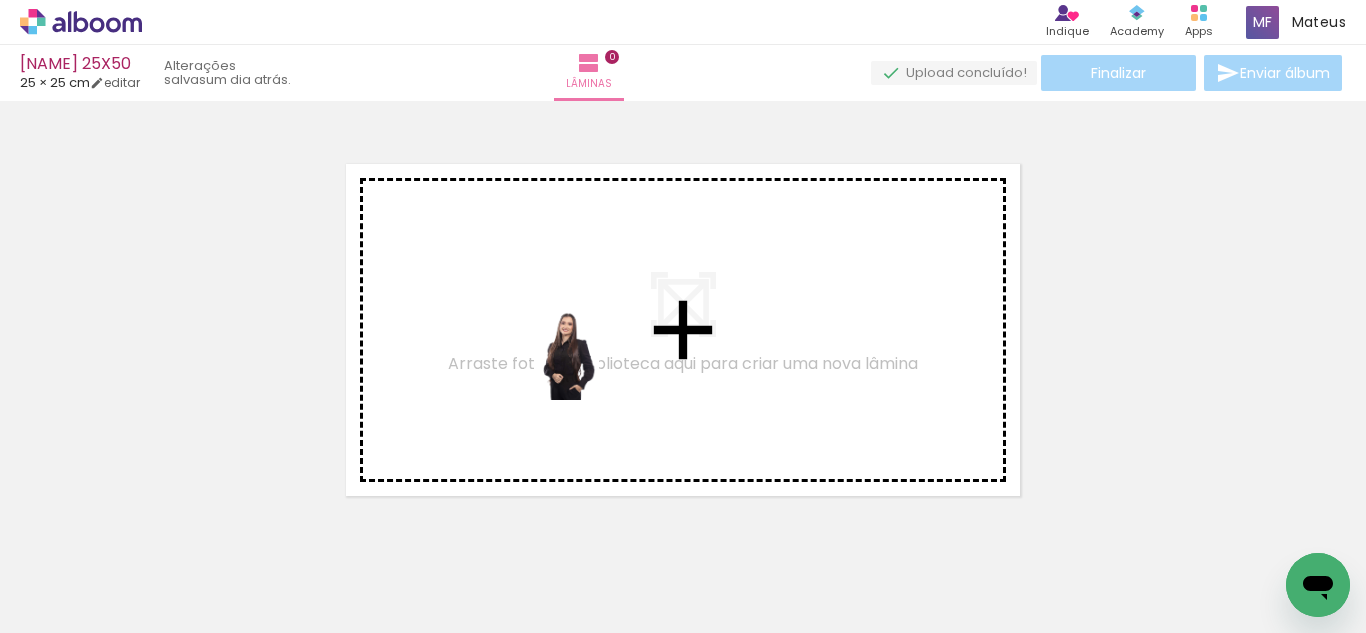 drag, startPoint x: 305, startPoint y: 575, endPoint x: 597, endPoint y: 370, distance: 356.77585 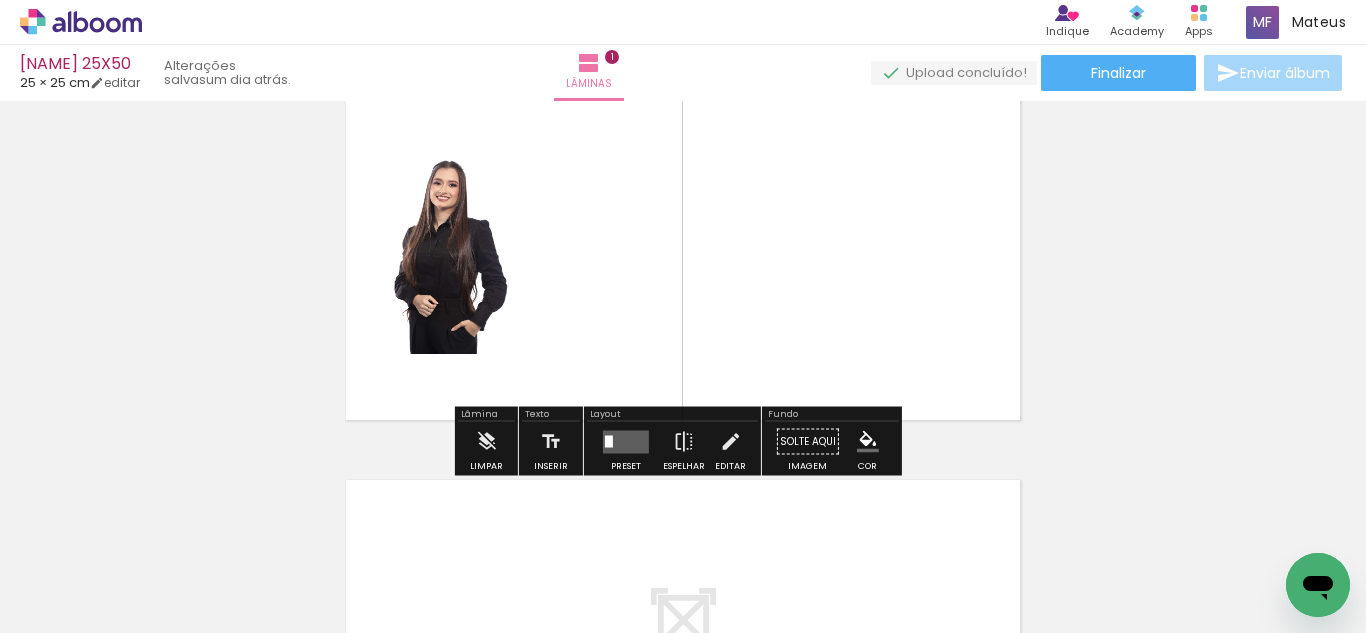 click at bounding box center (626, 441) 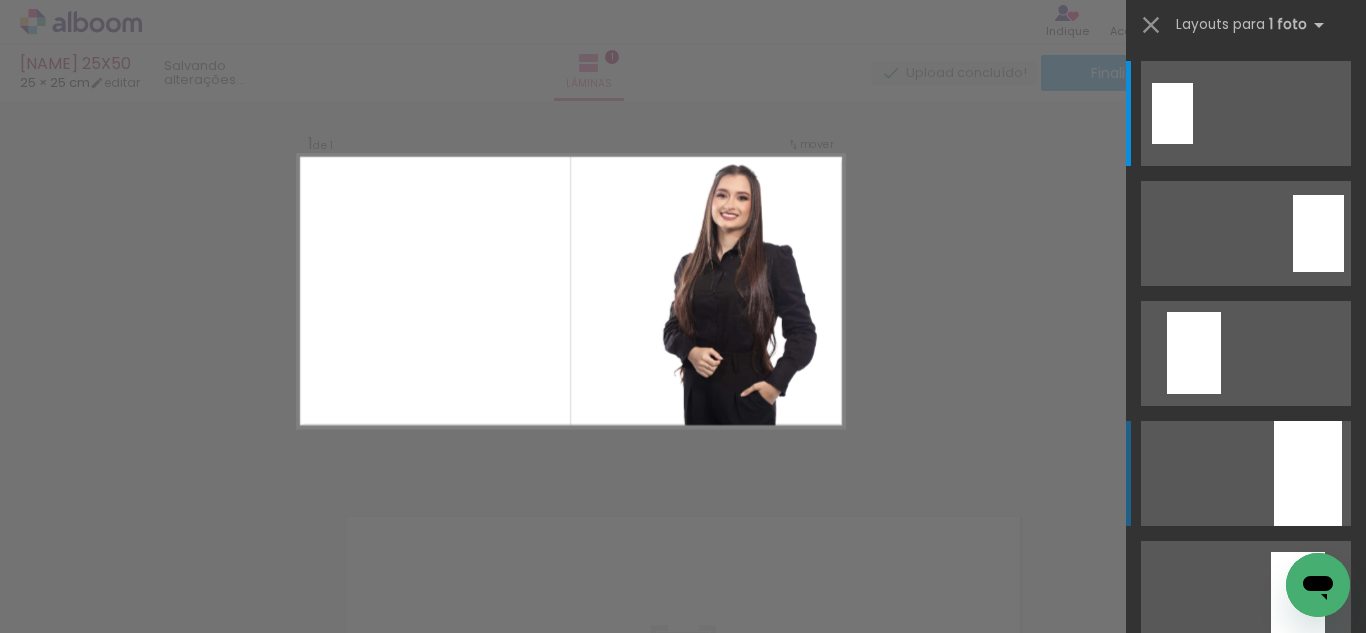scroll, scrollTop: 25, scrollLeft: 0, axis: vertical 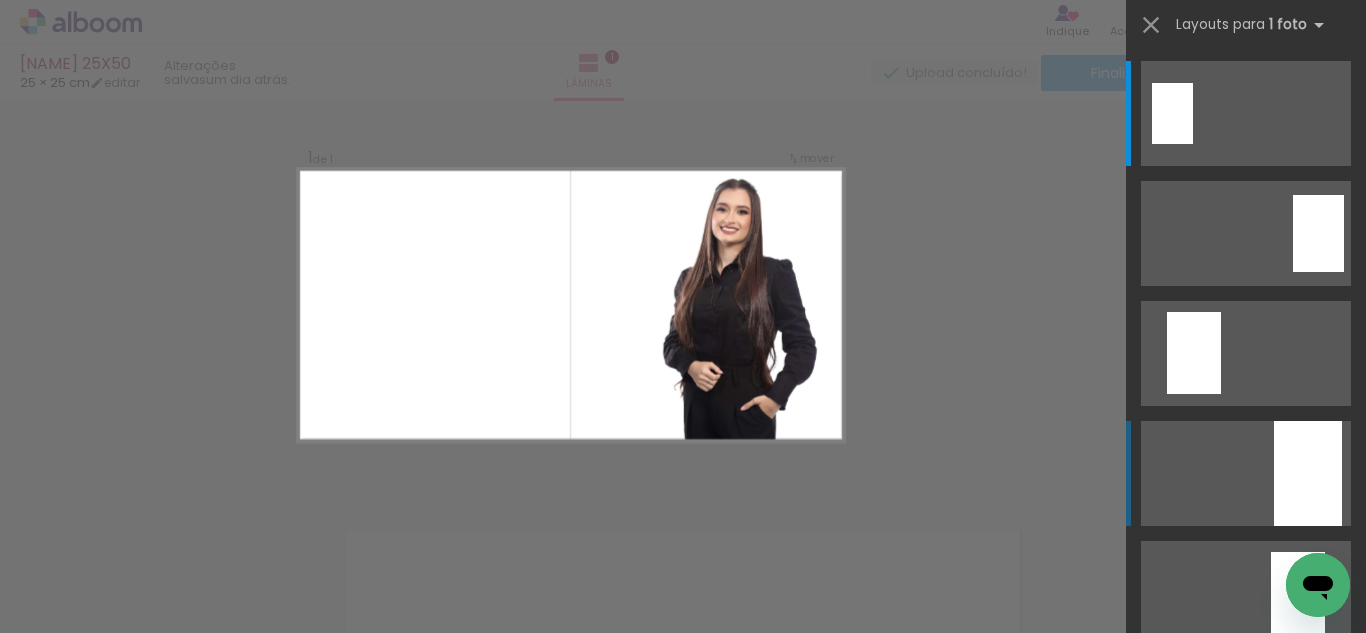 click at bounding box center [1246, 113] 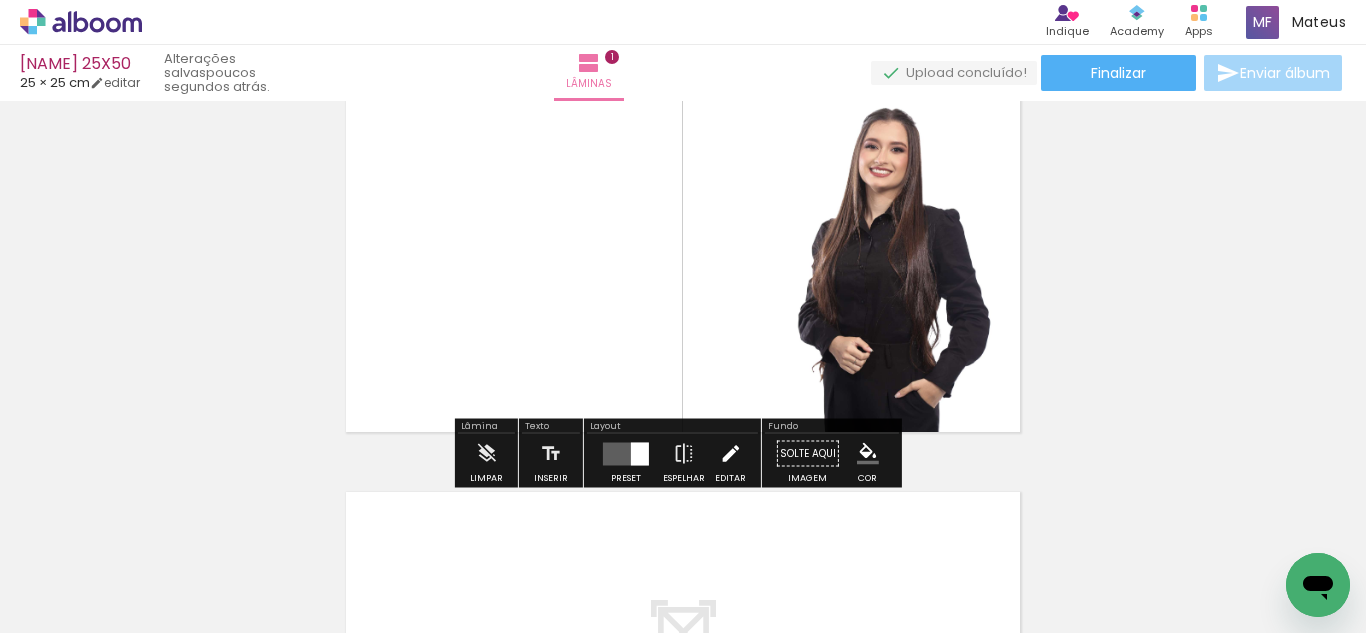 click at bounding box center [730, 454] 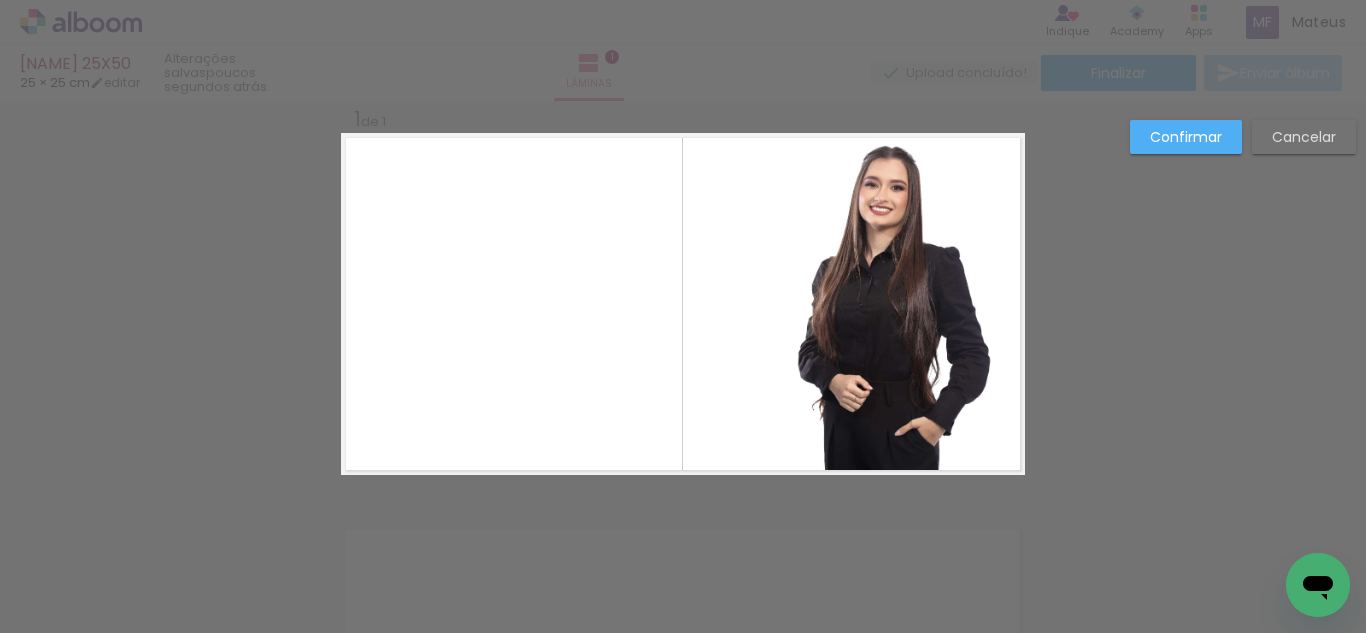 scroll, scrollTop: 26, scrollLeft: 0, axis: vertical 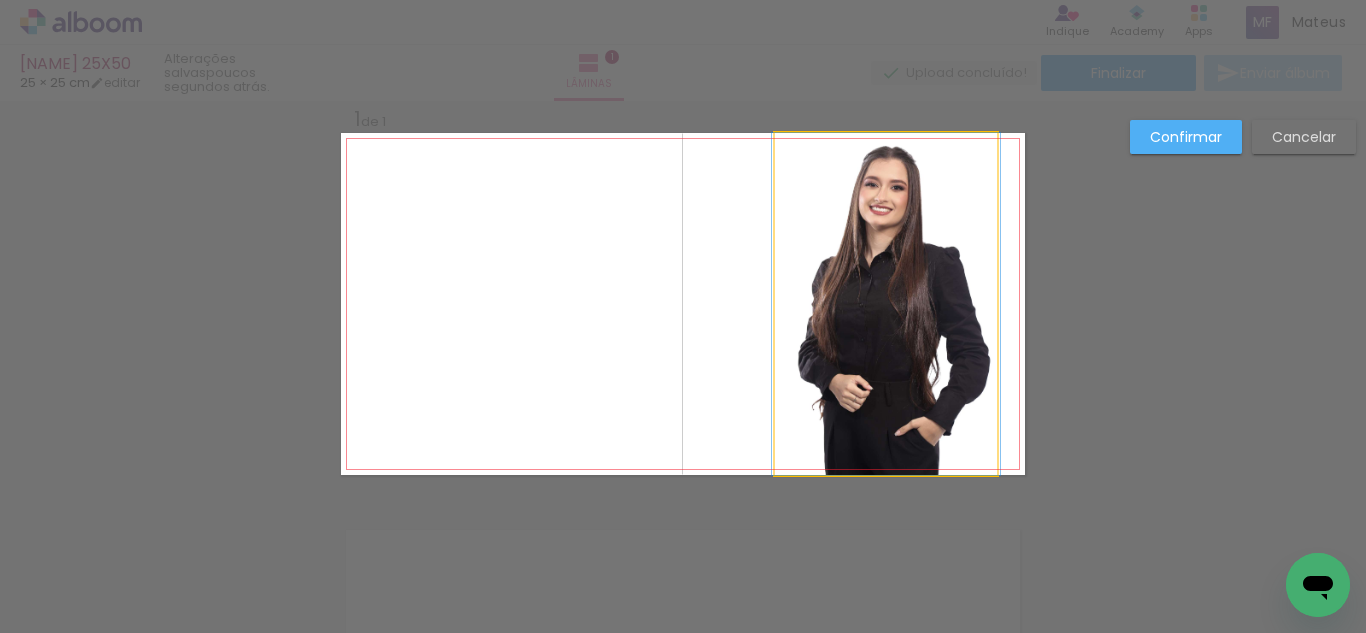 click 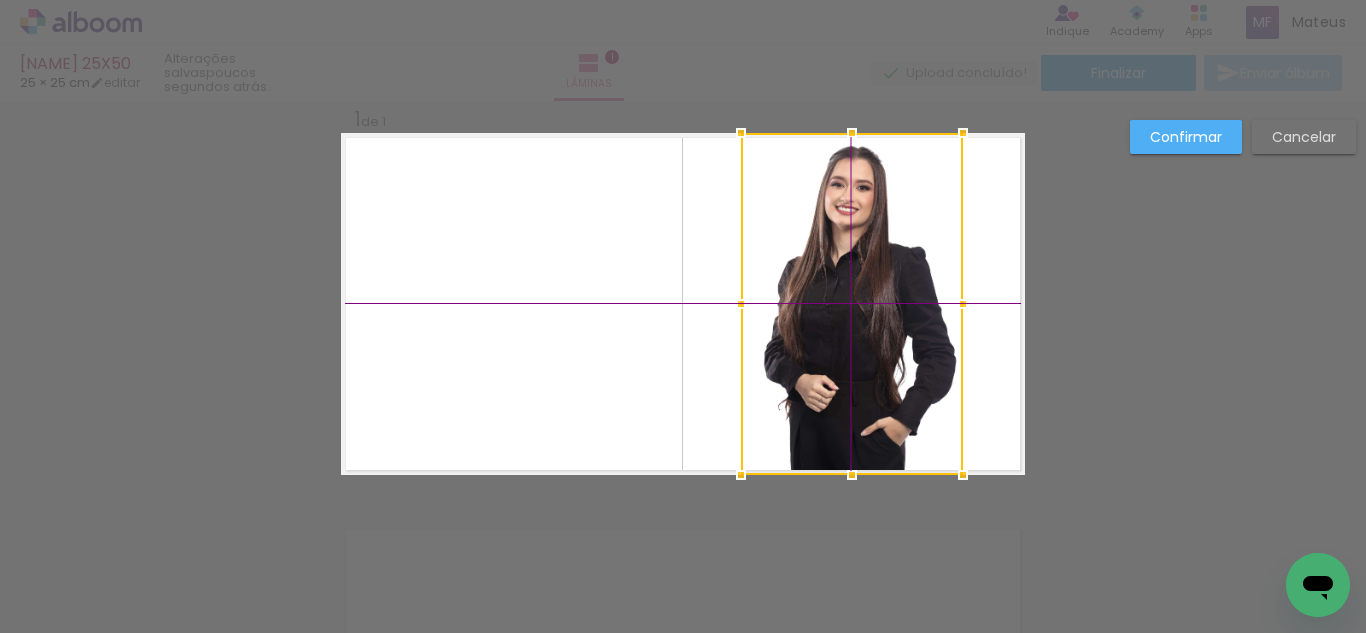 drag, startPoint x: 897, startPoint y: 301, endPoint x: 936, endPoint y: 179, distance: 128.082 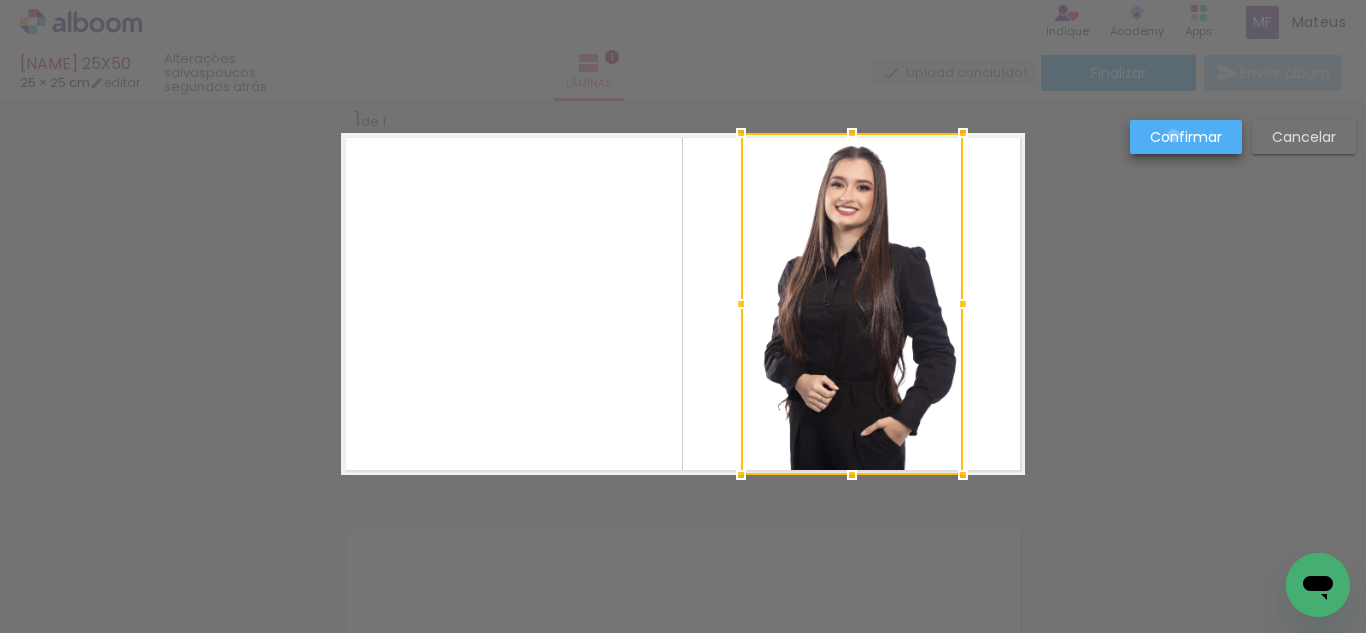 click on "Confirmar" at bounding box center [0, 0] 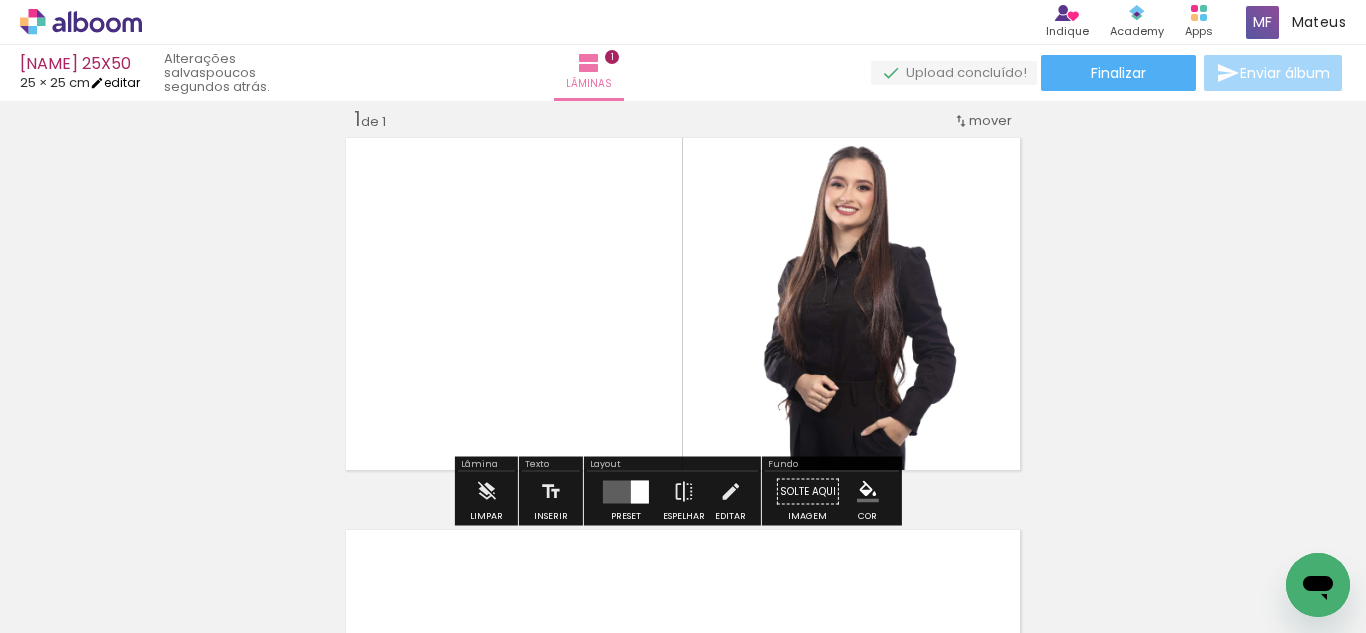 click on "editar" at bounding box center [115, 82] 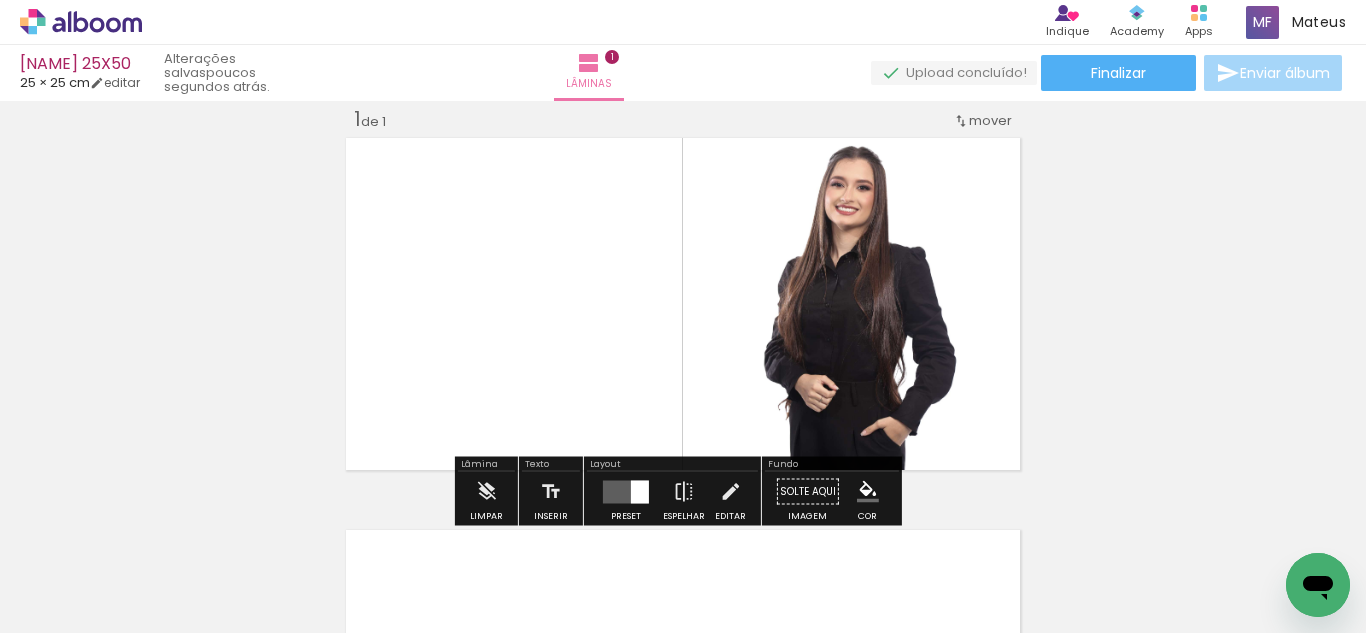 type on "25" 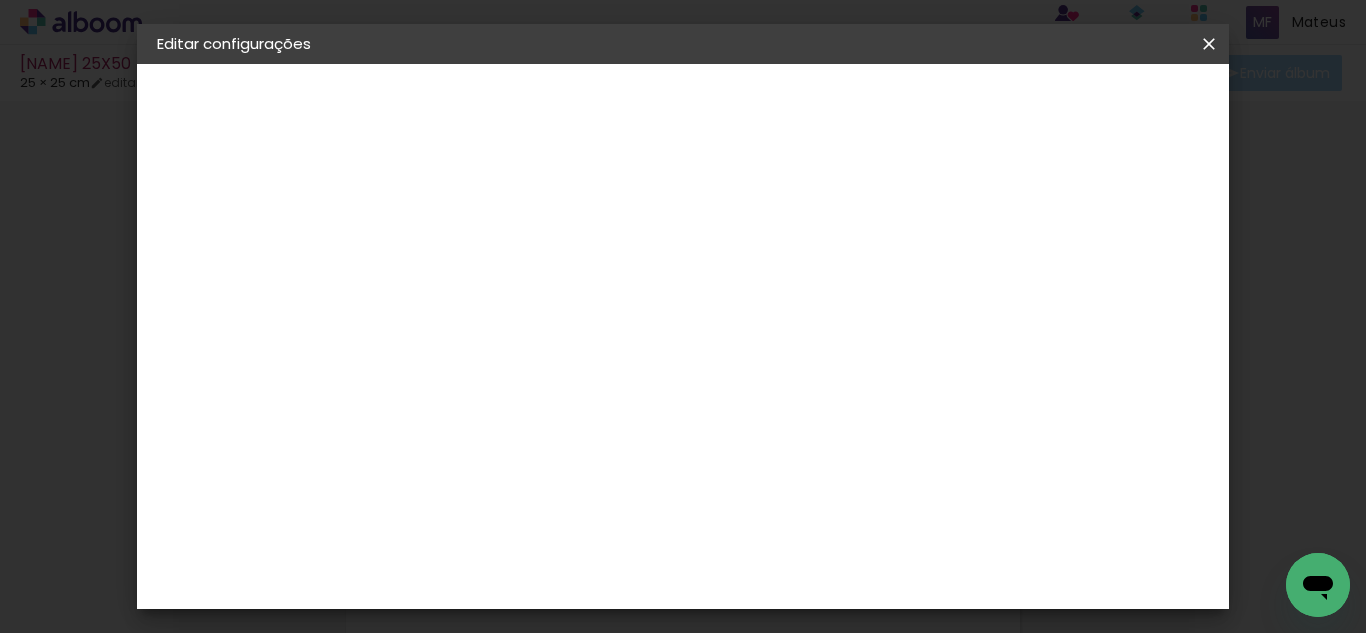 click on "Mostrar sangria" at bounding box center [780, 230] 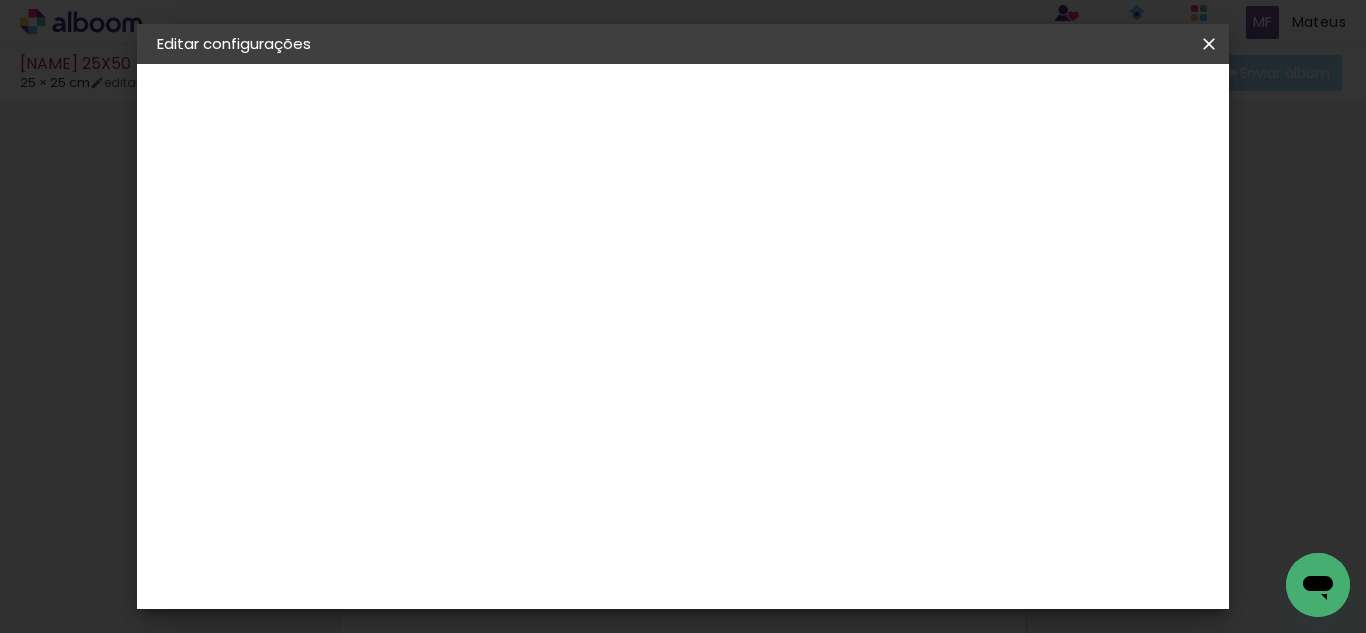 scroll, scrollTop: 11, scrollLeft: 0, axis: vertical 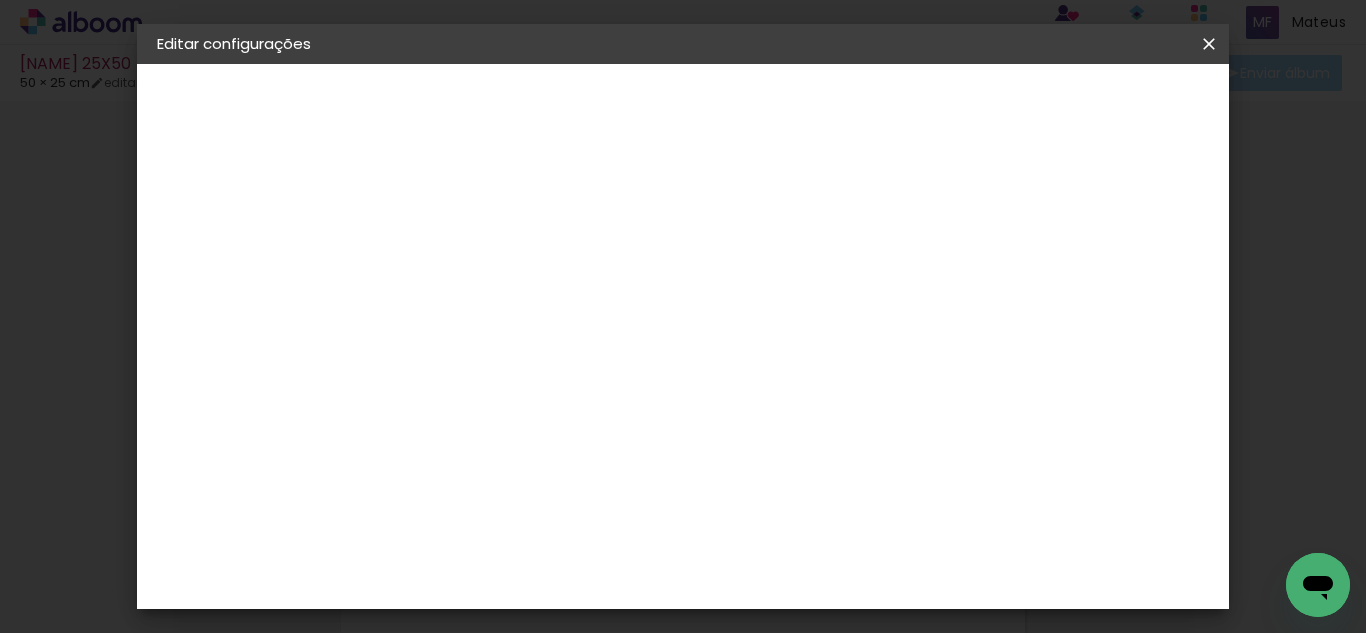 click on "Salvar configurações" at bounding box center (762, 113) 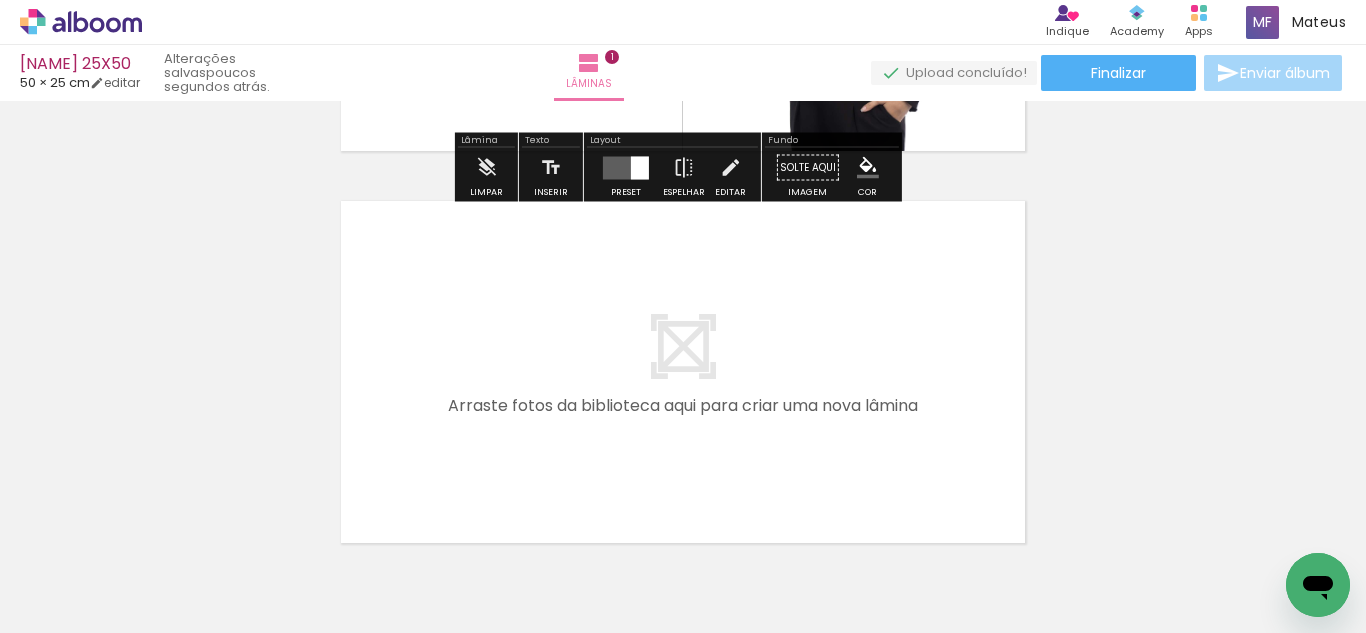 scroll, scrollTop: 455, scrollLeft: 0, axis: vertical 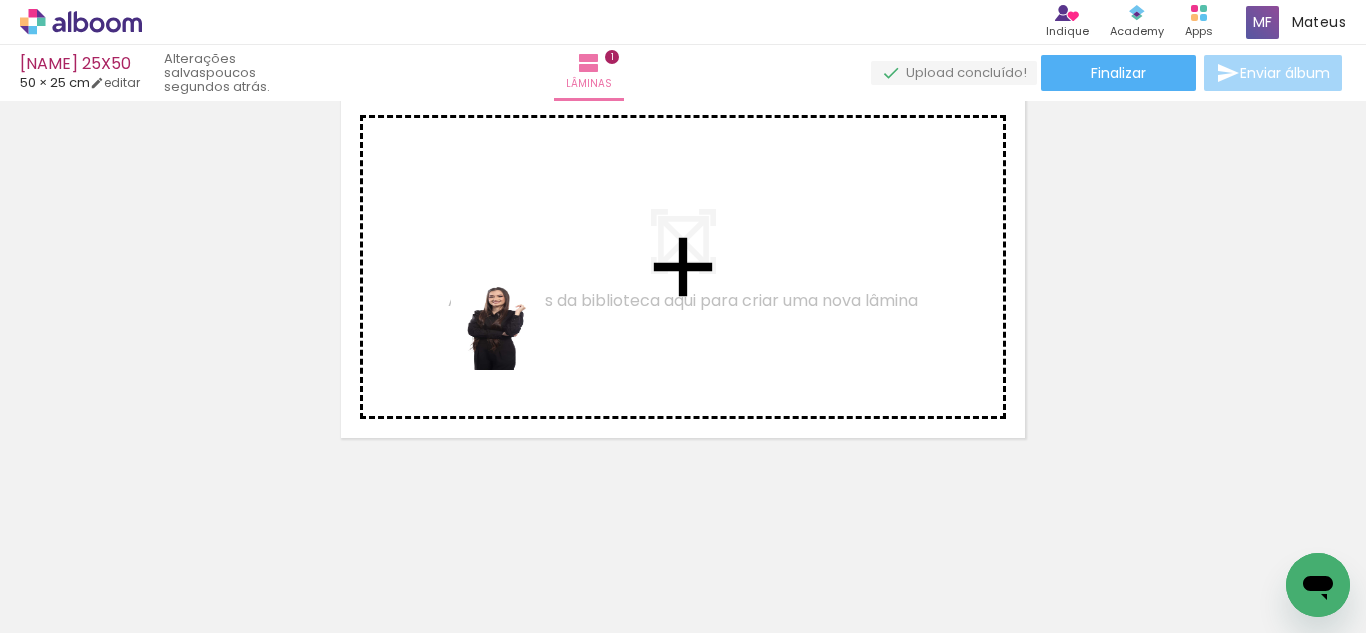 drag, startPoint x: 487, startPoint y: 422, endPoint x: 513, endPoint y: 340, distance: 86.023254 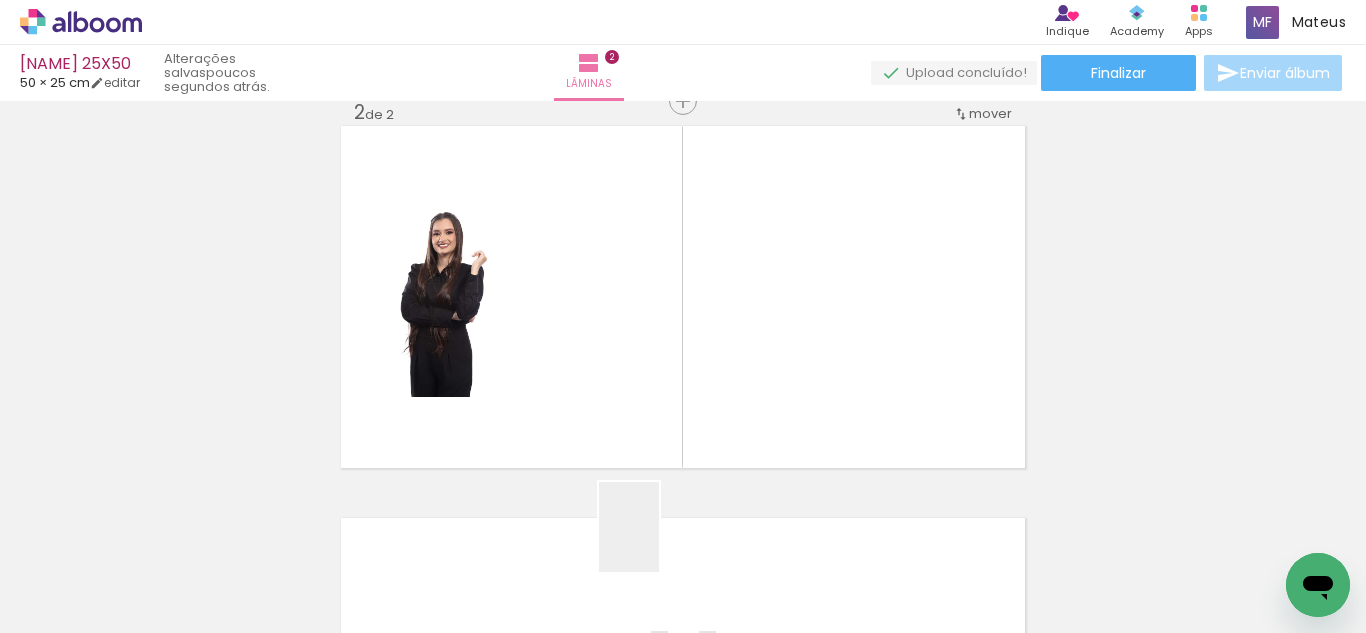 drag, startPoint x: 659, startPoint y: 542, endPoint x: 727, endPoint y: 285, distance: 265.84393 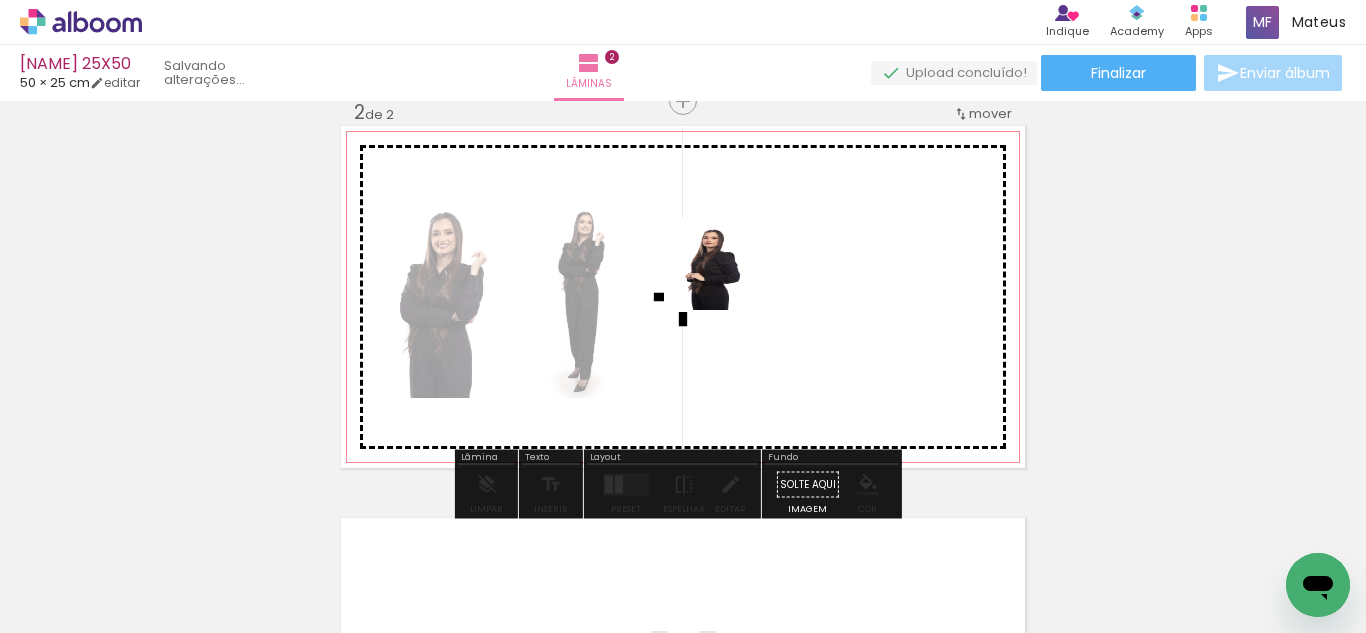 scroll, scrollTop: 418, scrollLeft: 0, axis: vertical 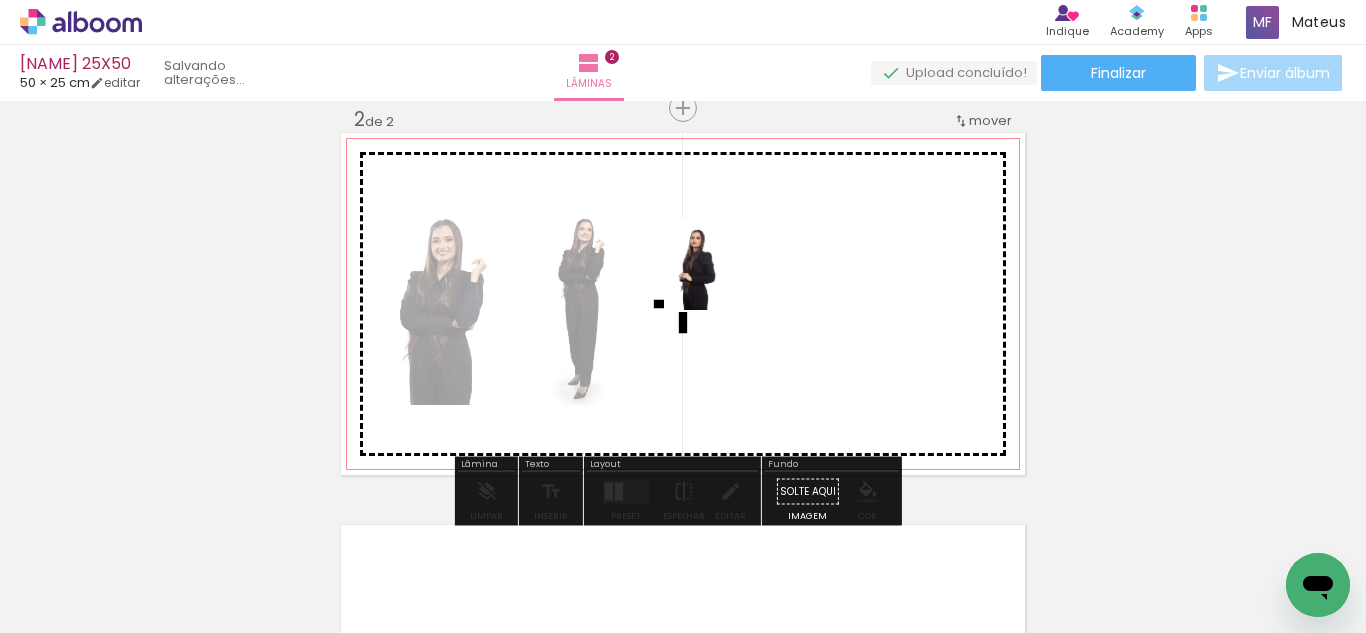 click at bounding box center [683, 316] 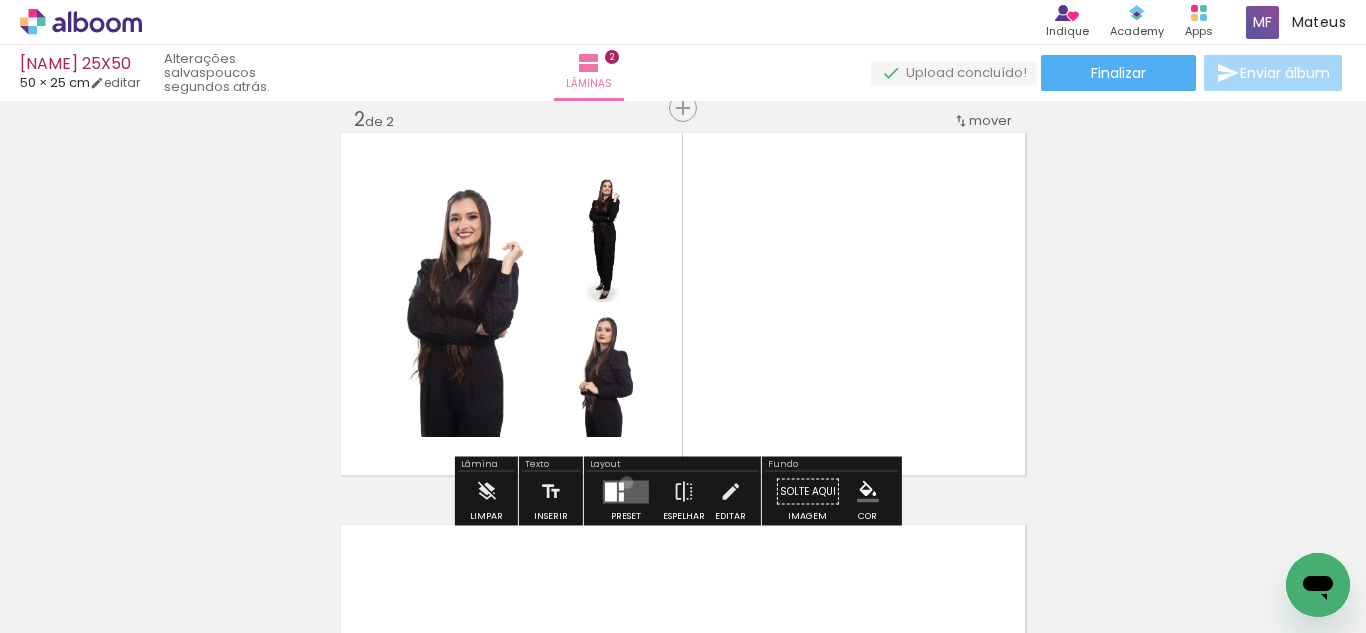 click at bounding box center [626, 491] 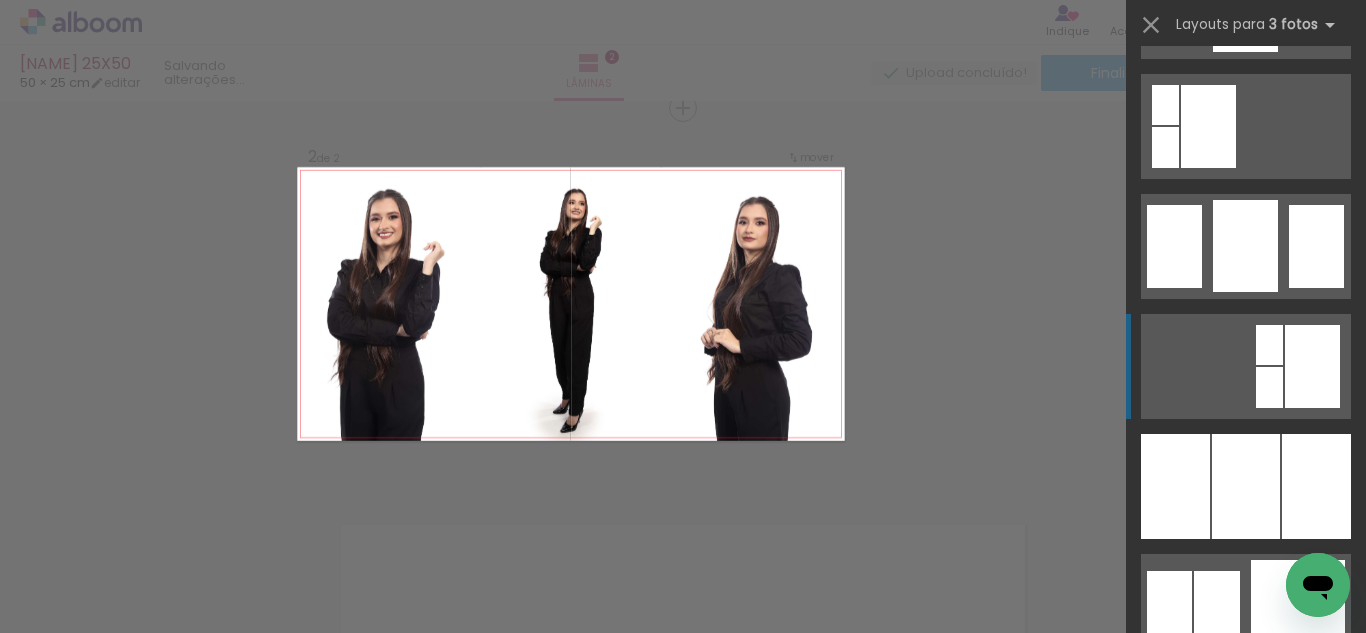 scroll, scrollTop: 1590, scrollLeft: 0, axis: vertical 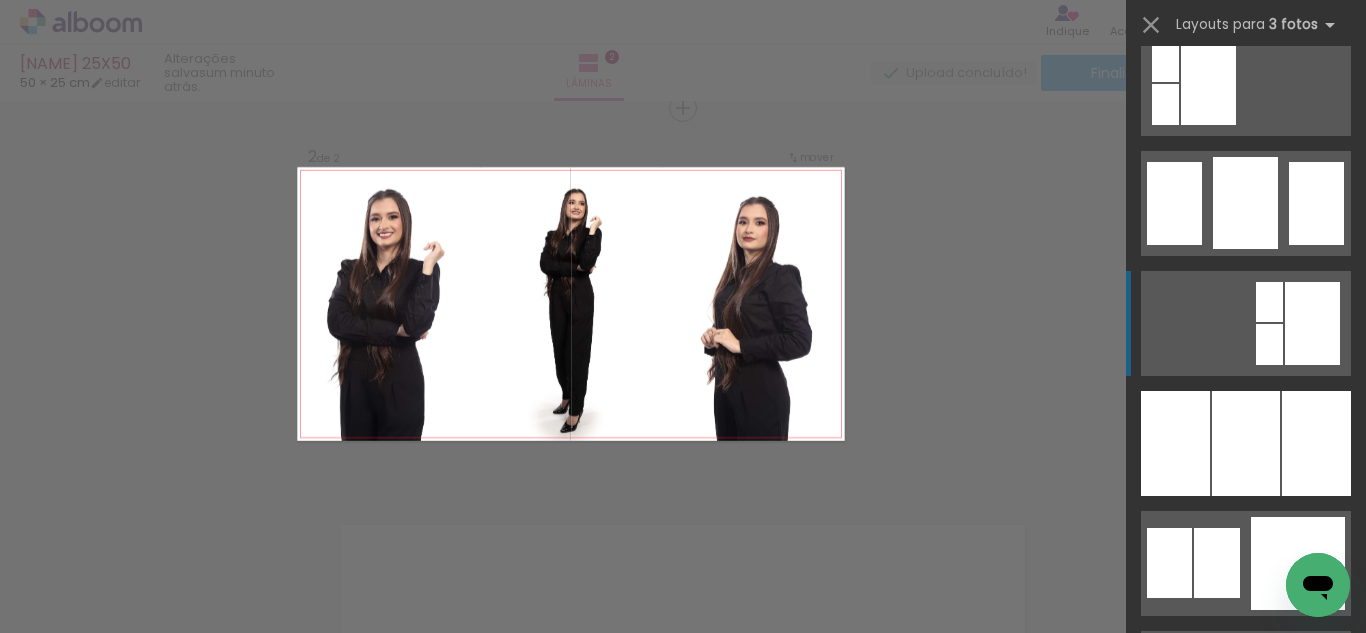 click at bounding box center [1246, 443] 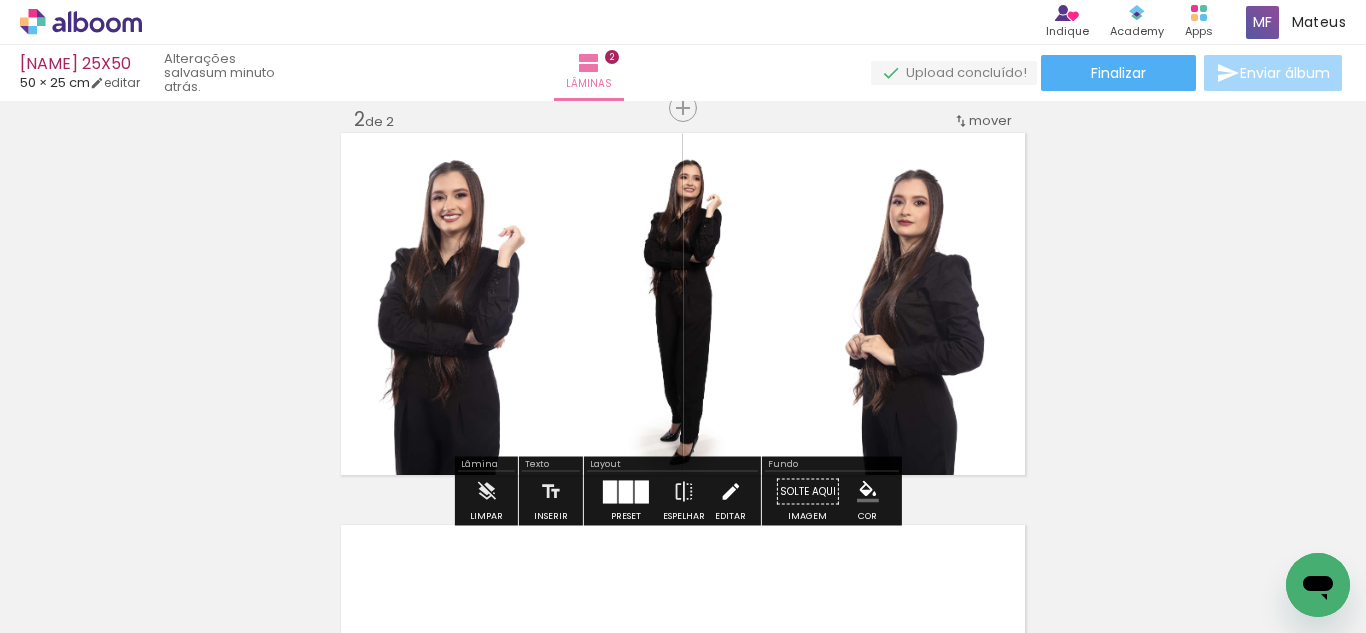click on "Editar" at bounding box center (730, 497) 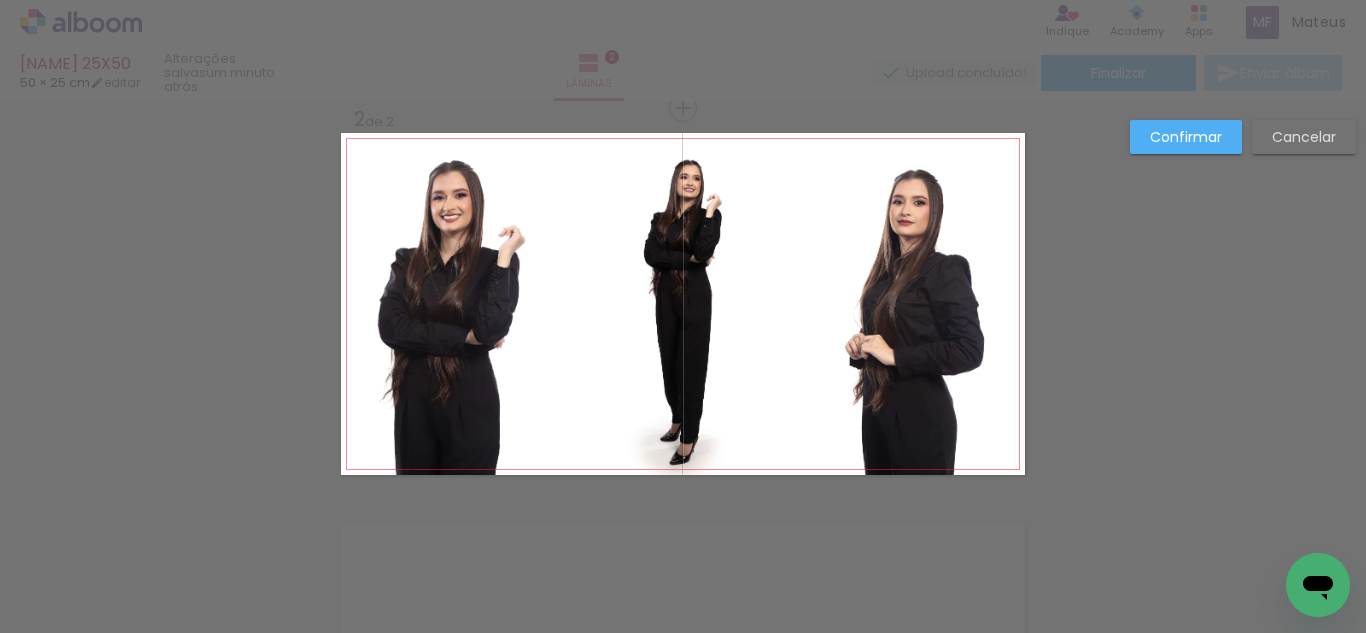 click 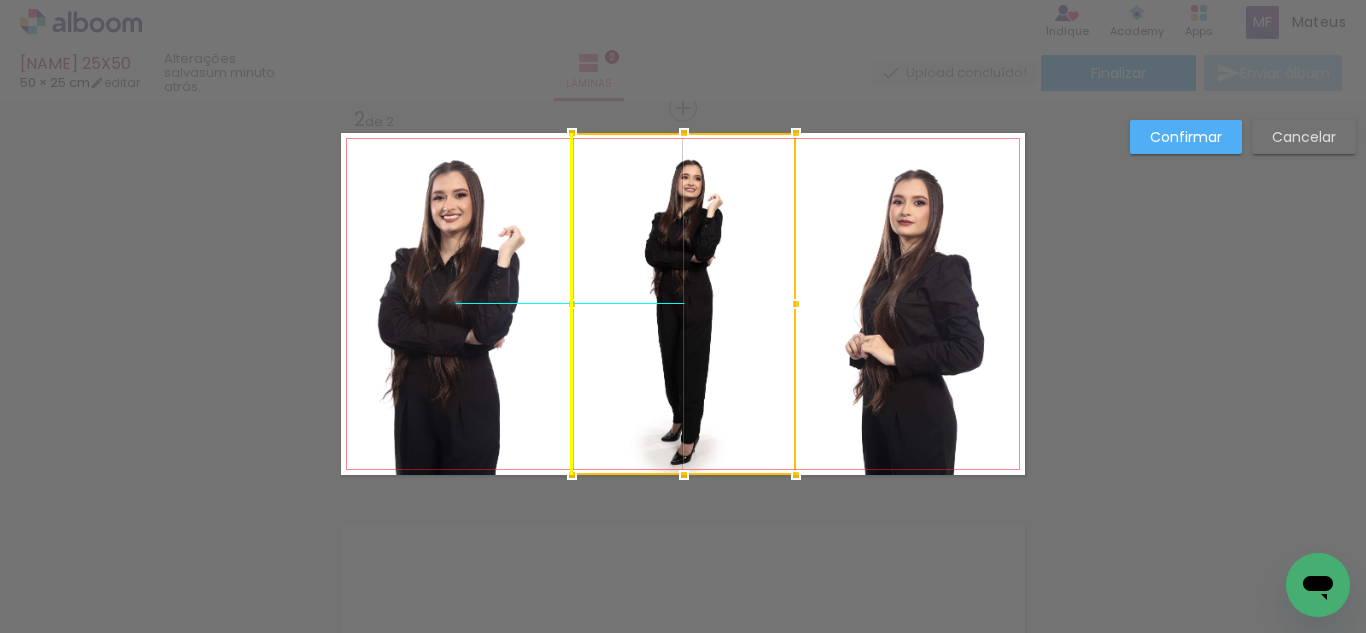 drag, startPoint x: 639, startPoint y: 326, endPoint x: 659, endPoint y: 329, distance: 20.22375 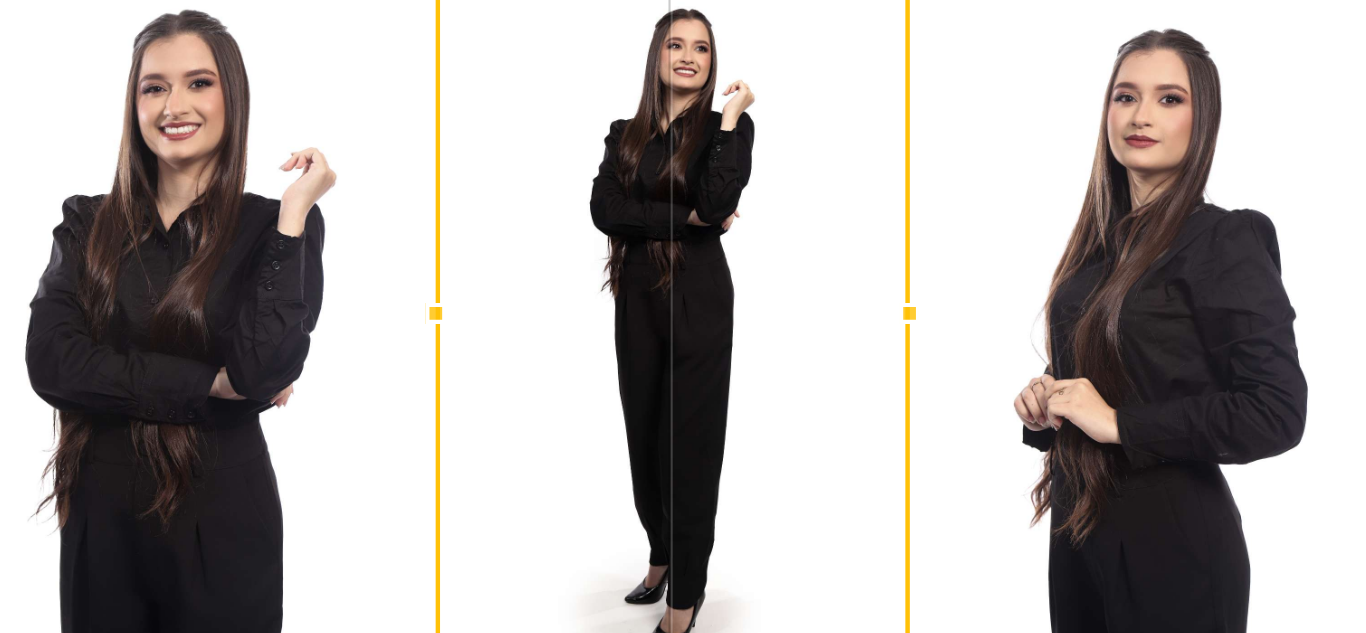 click at bounding box center (684, 304) 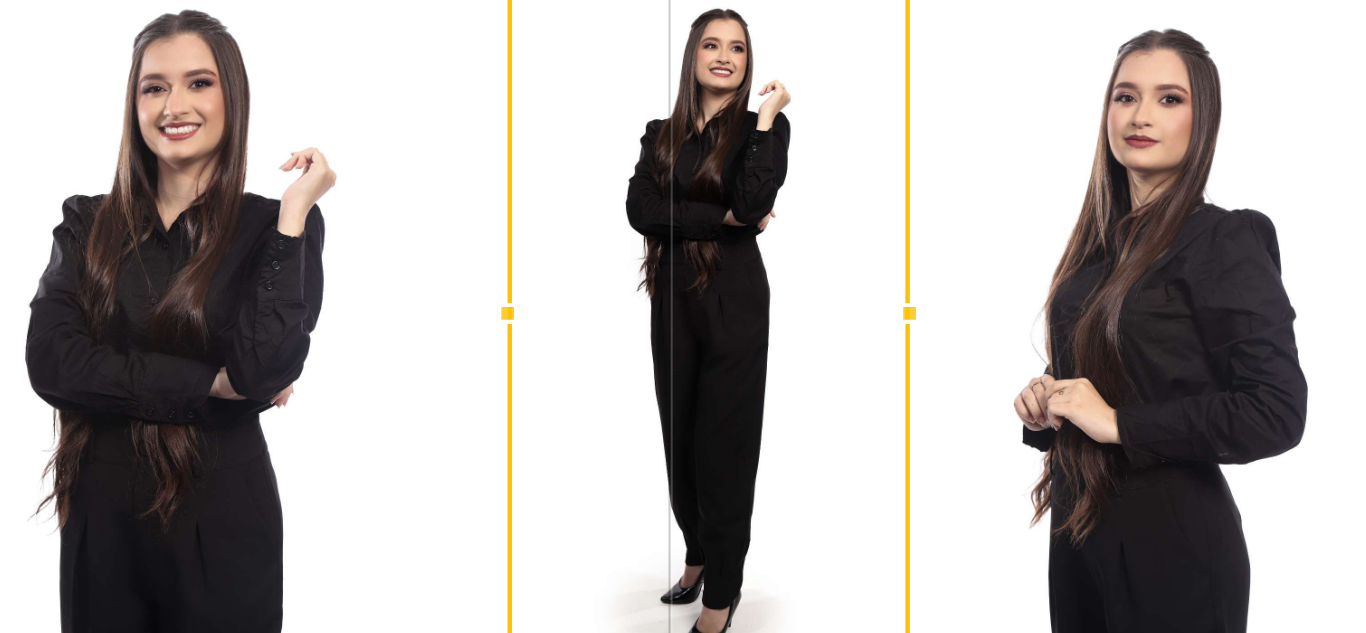 drag, startPoint x: 569, startPoint y: 301, endPoint x: 584, endPoint y: 303, distance: 15.132746 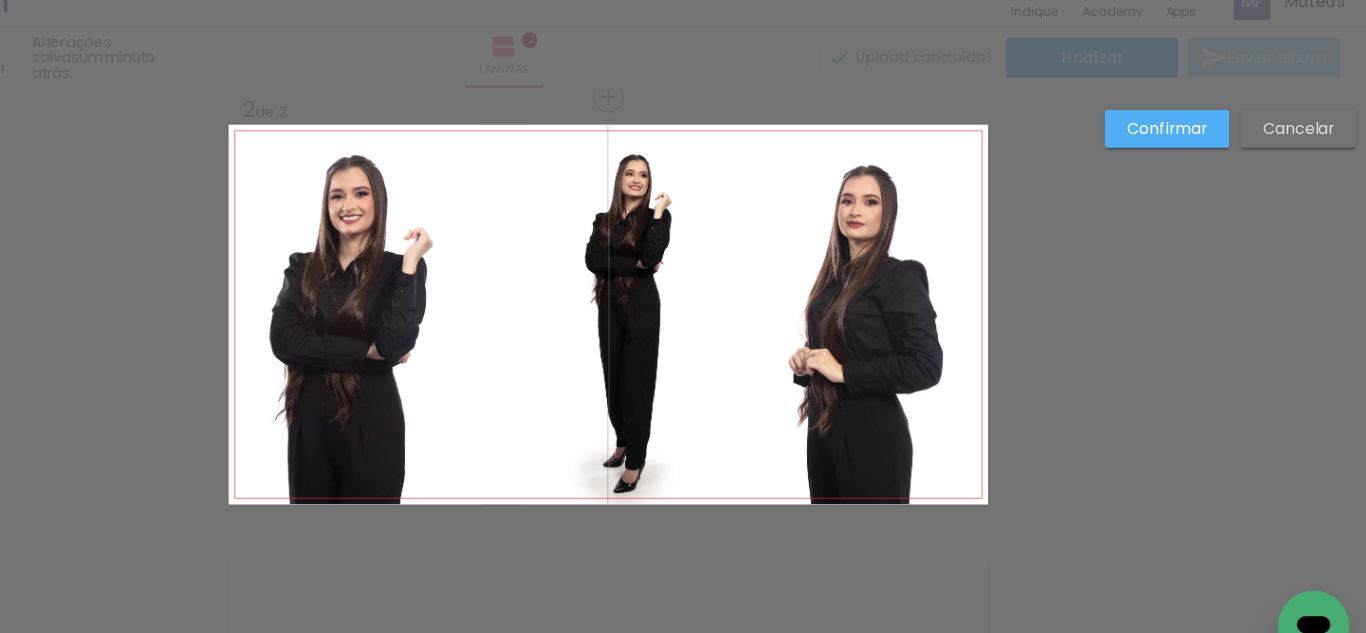 click on "Confirmar Cancelar" at bounding box center [683, 295] 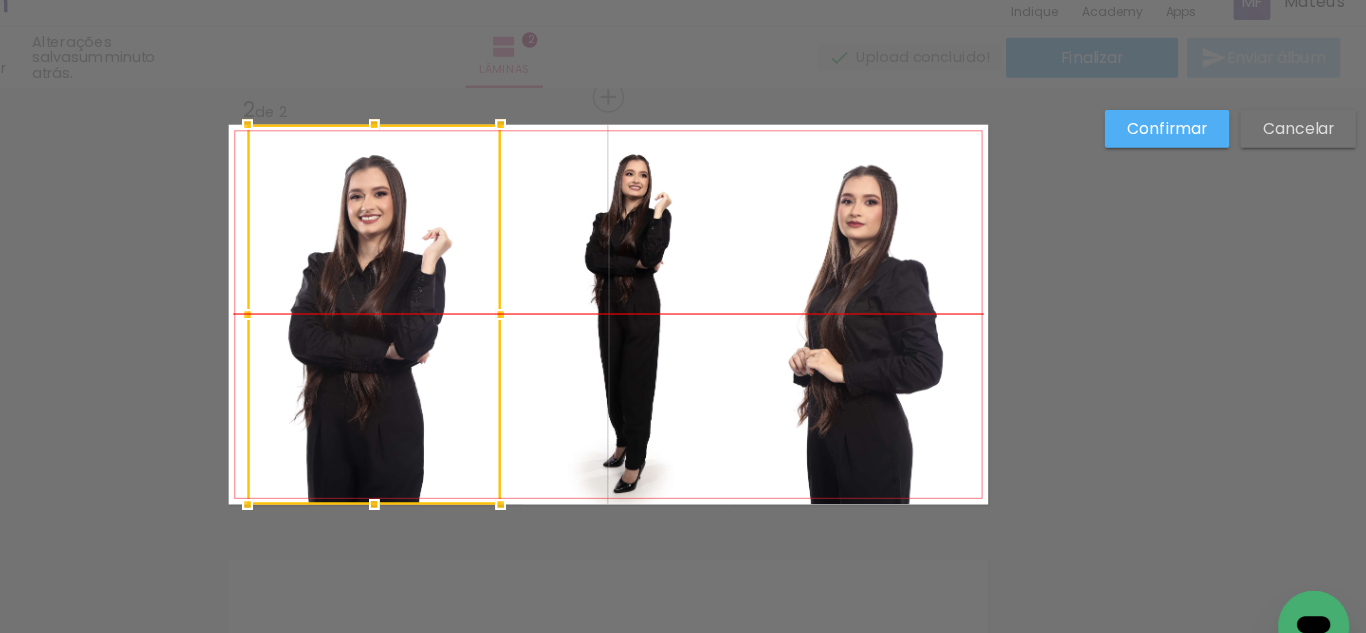 click at bounding box center [472, 304] 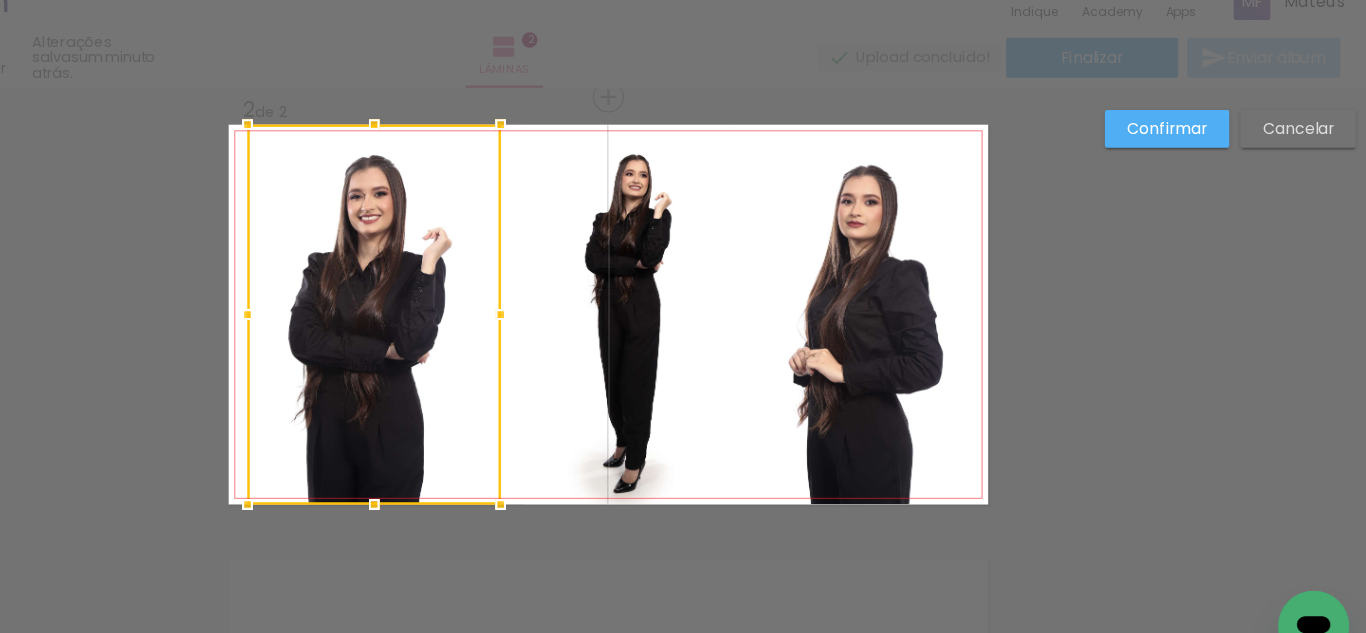 click 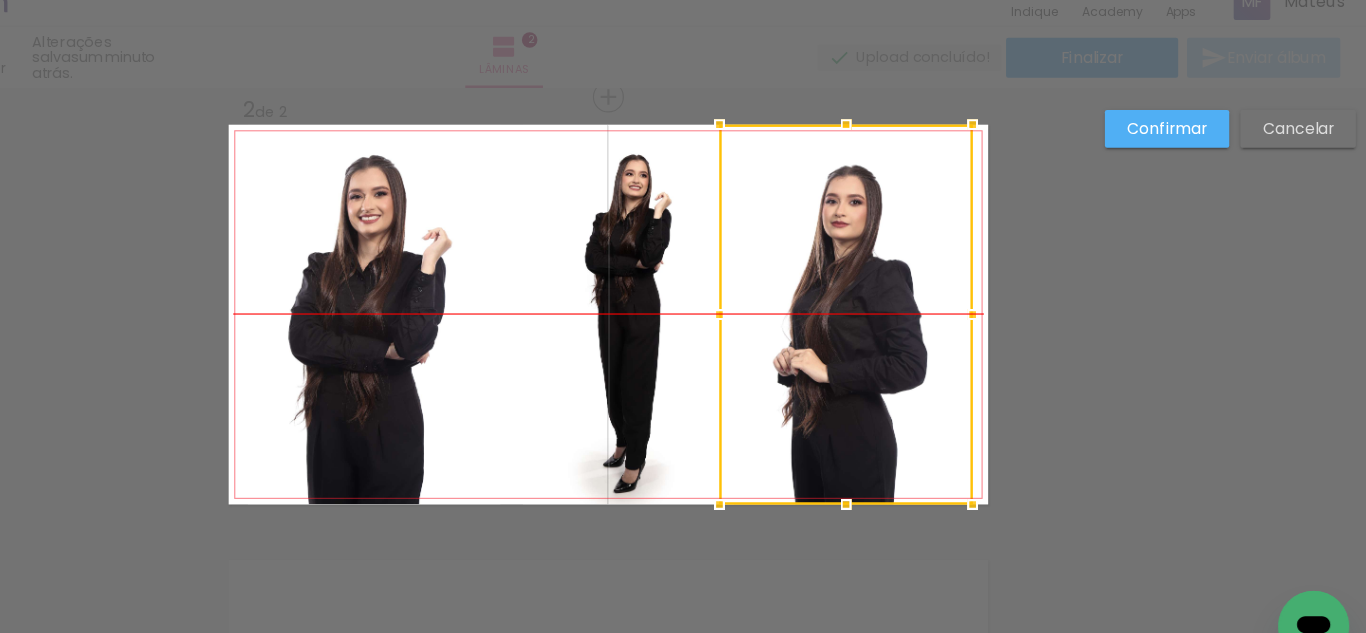 drag, startPoint x: 961, startPoint y: 319, endPoint x: 948, endPoint y: 320, distance: 13.038404 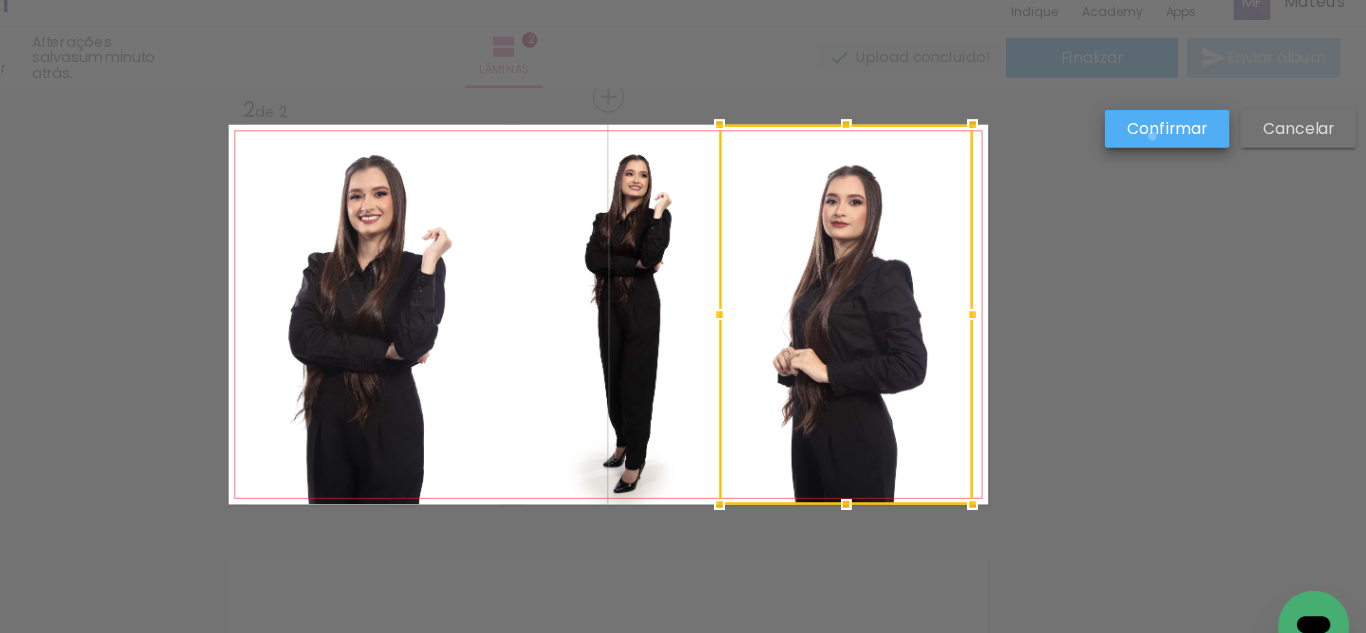 click on "Confirmar" at bounding box center (0, 0) 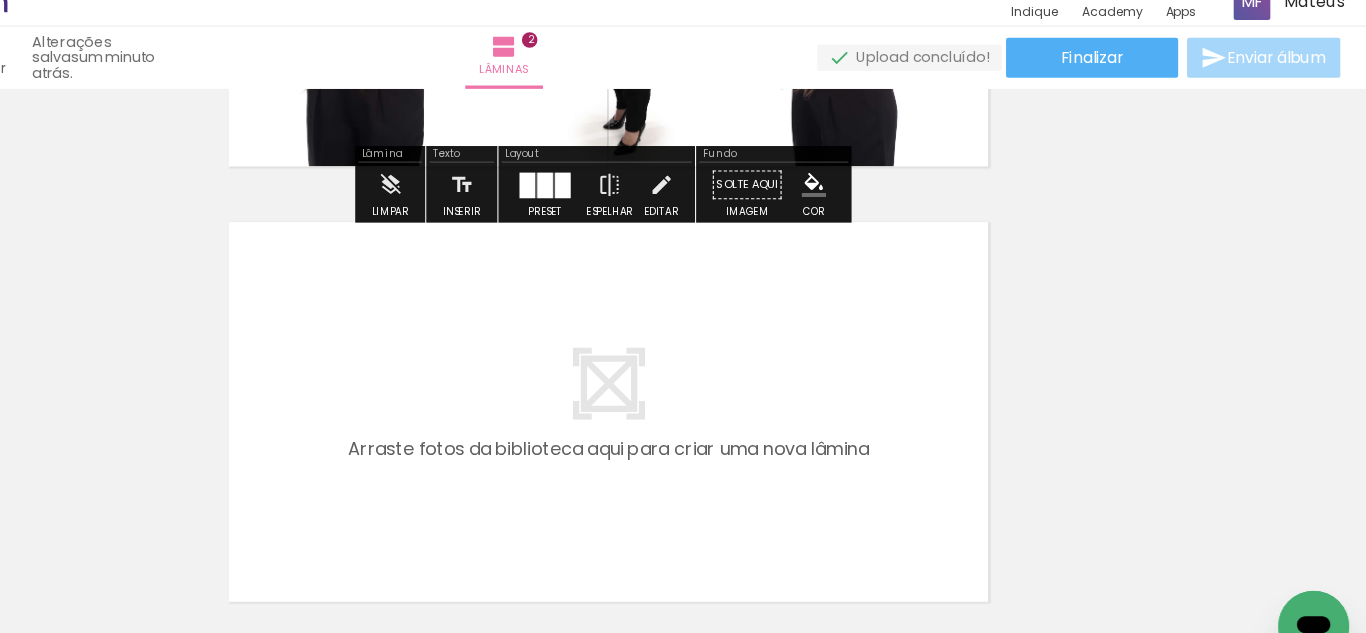 scroll, scrollTop: 847, scrollLeft: 0, axis: vertical 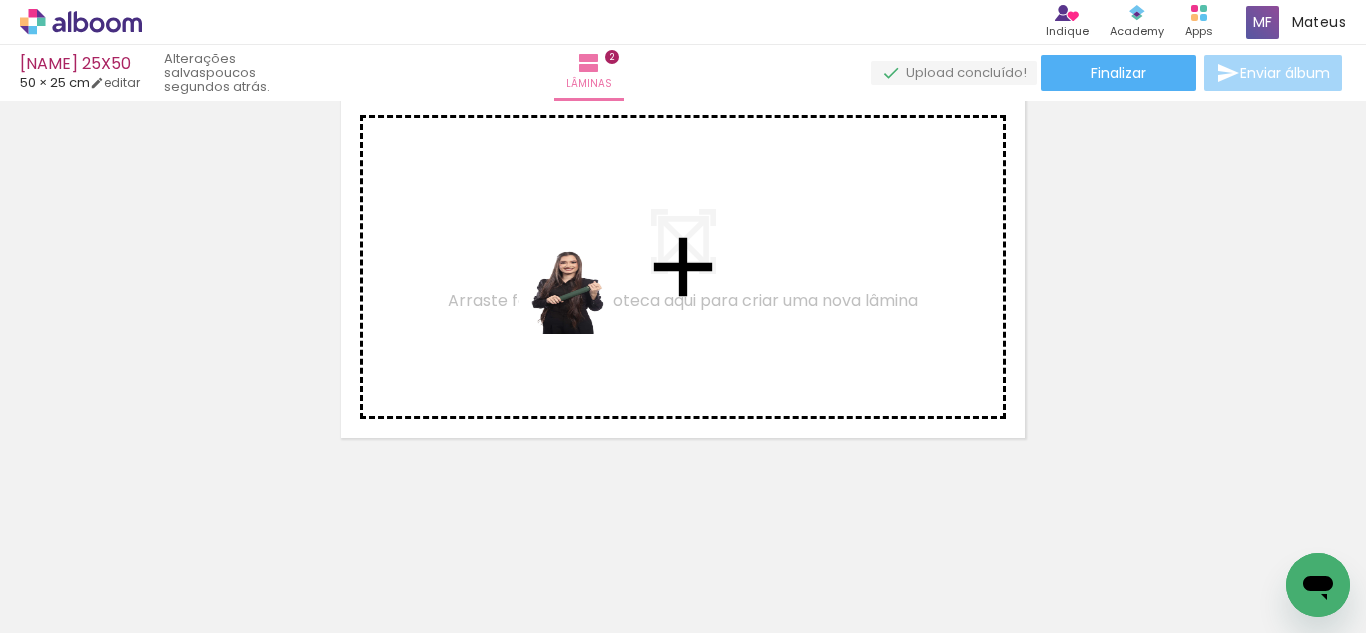 drag, startPoint x: 581, startPoint y: 452, endPoint x: 635, endPoint y: 454, distance: 54.037025 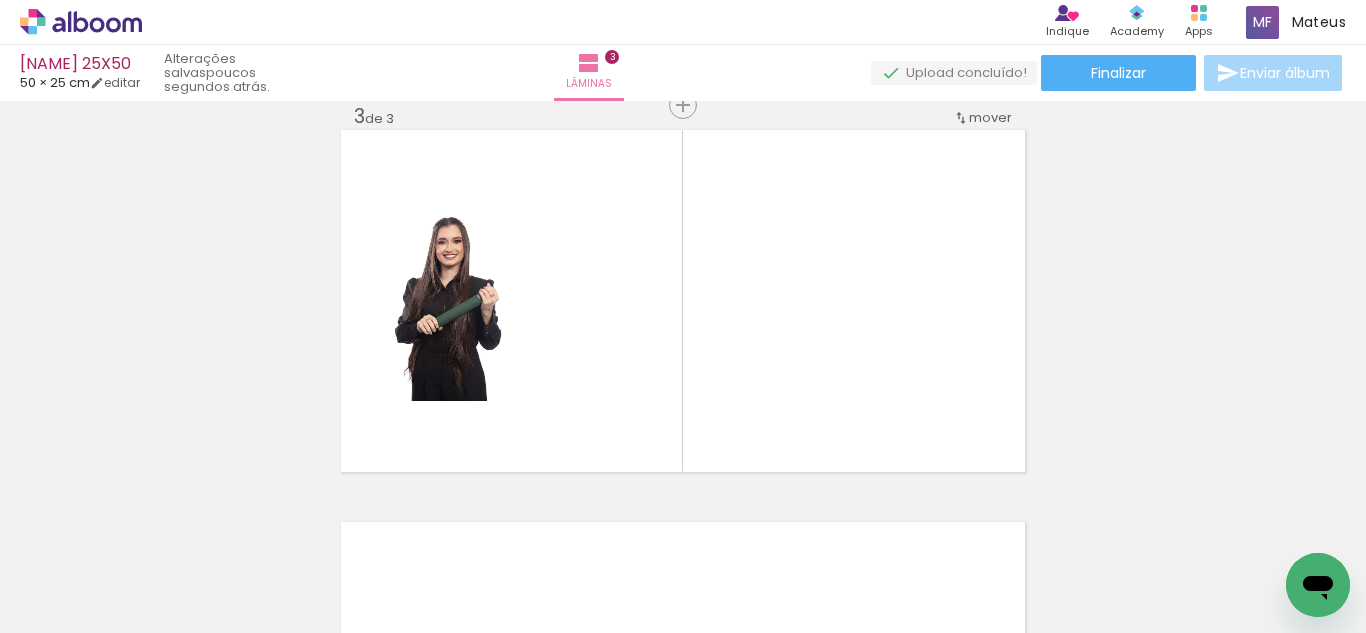 scroll, scrollTop: 810, scrollLeft: 0, axis: vertical 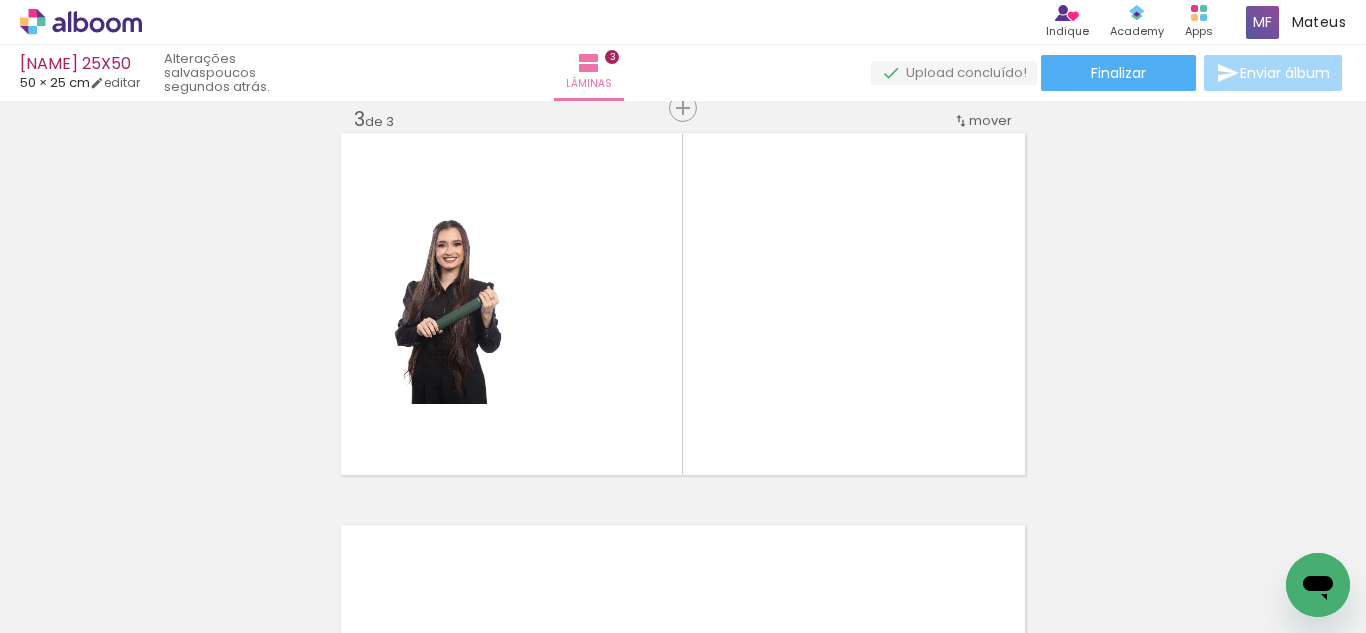 drag, startPoint x: 688, startPoint y: 486, endPoint x: 713, endPoint y: 500, distance: 28.653097 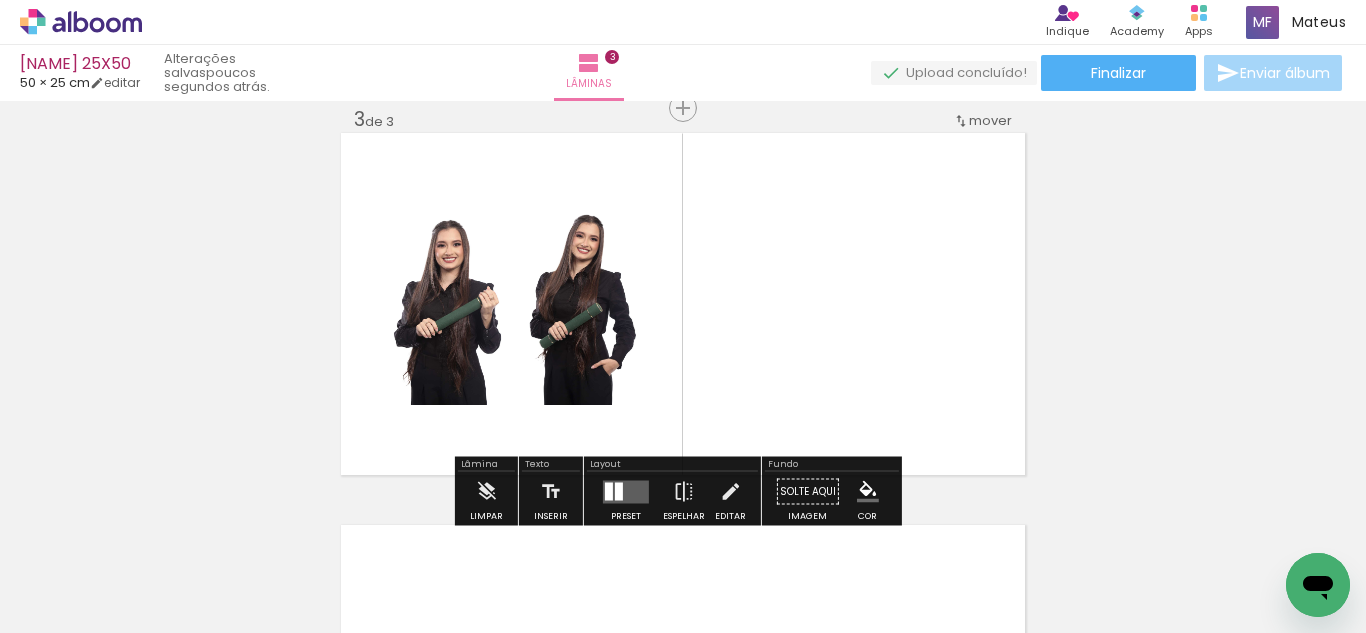scroll, scrollTop: 0, scrollLeft: 2578, axis: horizontal 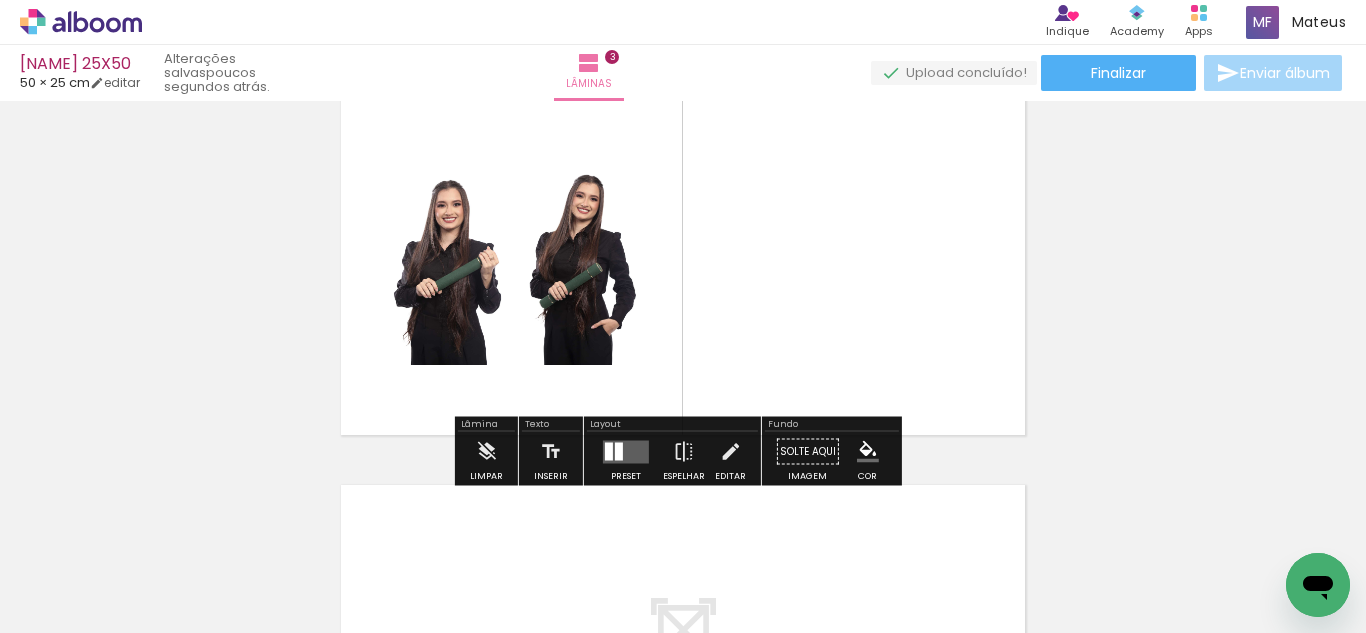 click at bounding box center (619, 451) 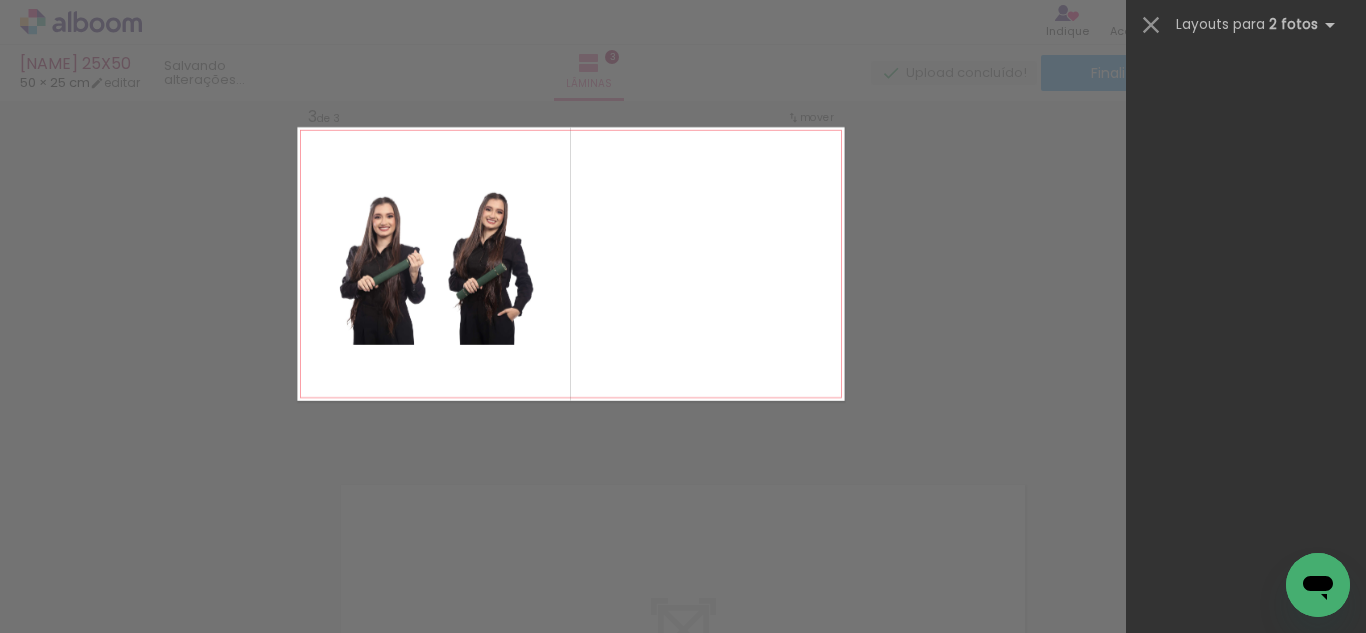 scroll, scrollTop: 0, scrollLeft: 0, axis: both 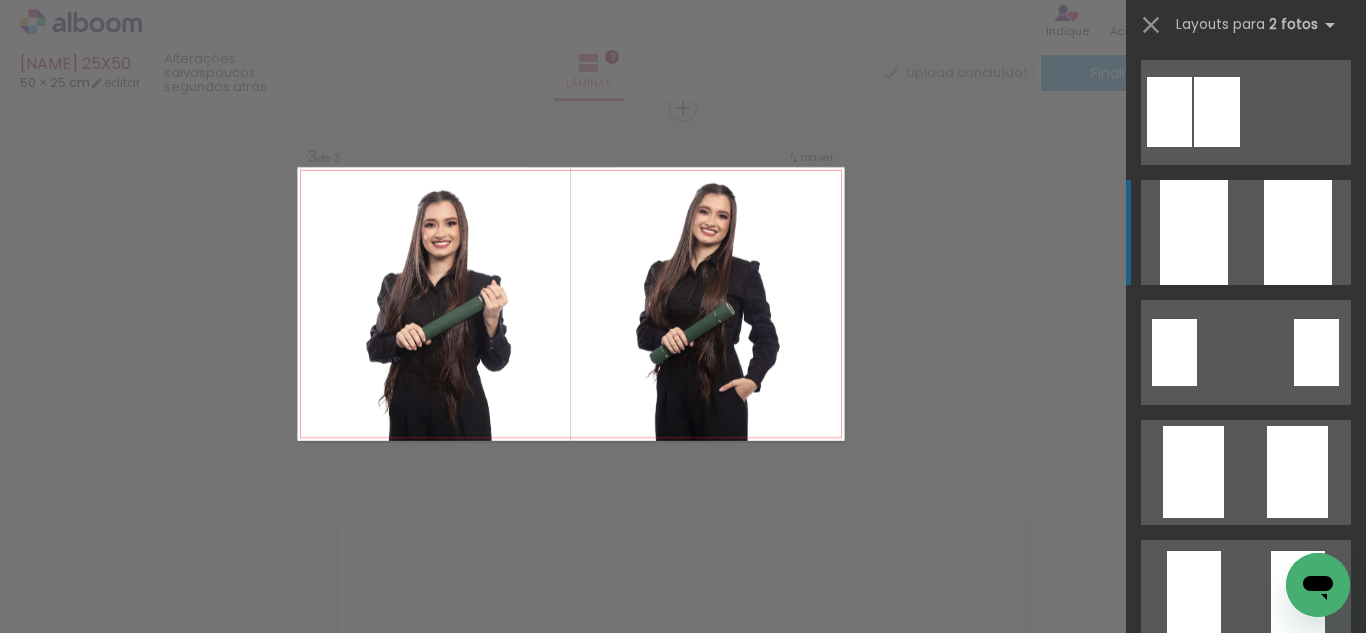 click at bounding box center (1246, 112) 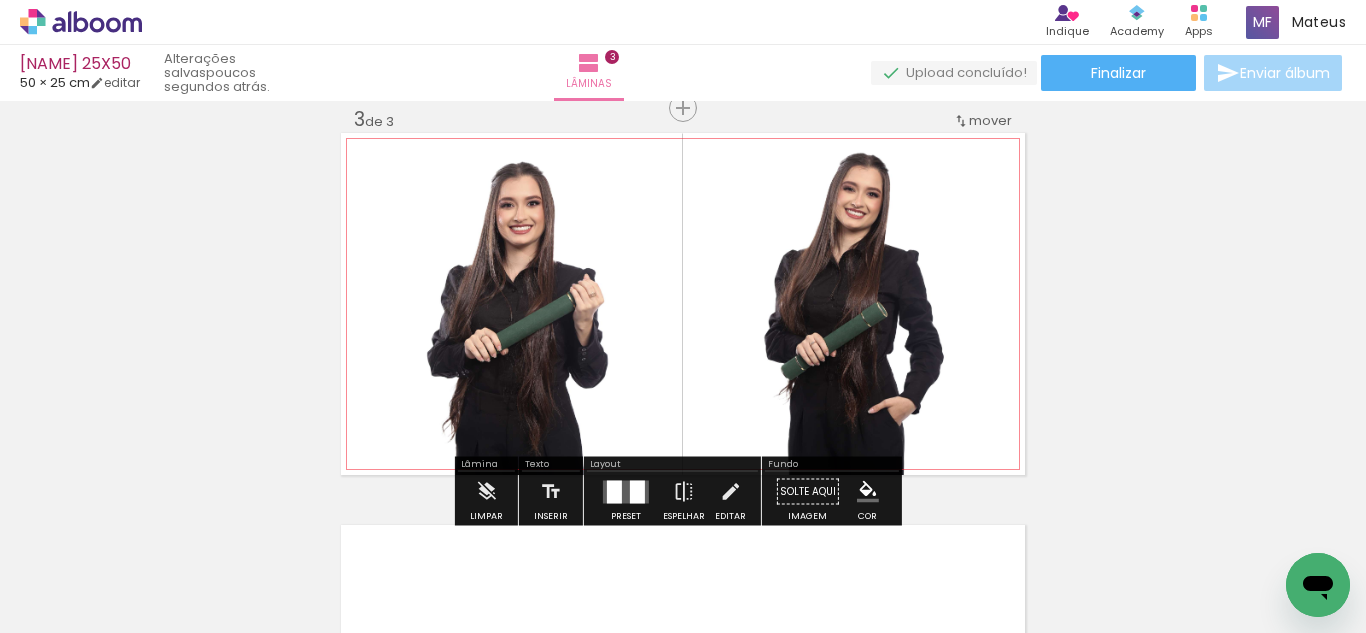 click 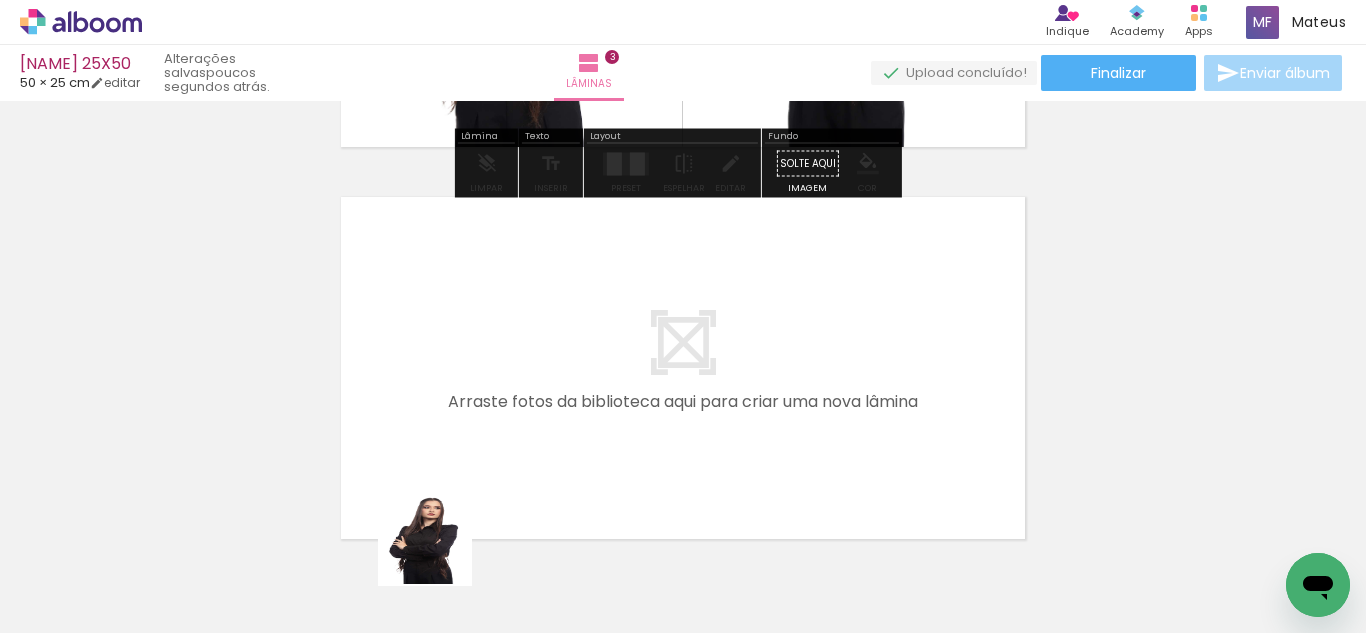 drag, startPoint x: 440, startPoint y: 554, endPoint x: 524, endPoint y: 511, distance: 94.36631 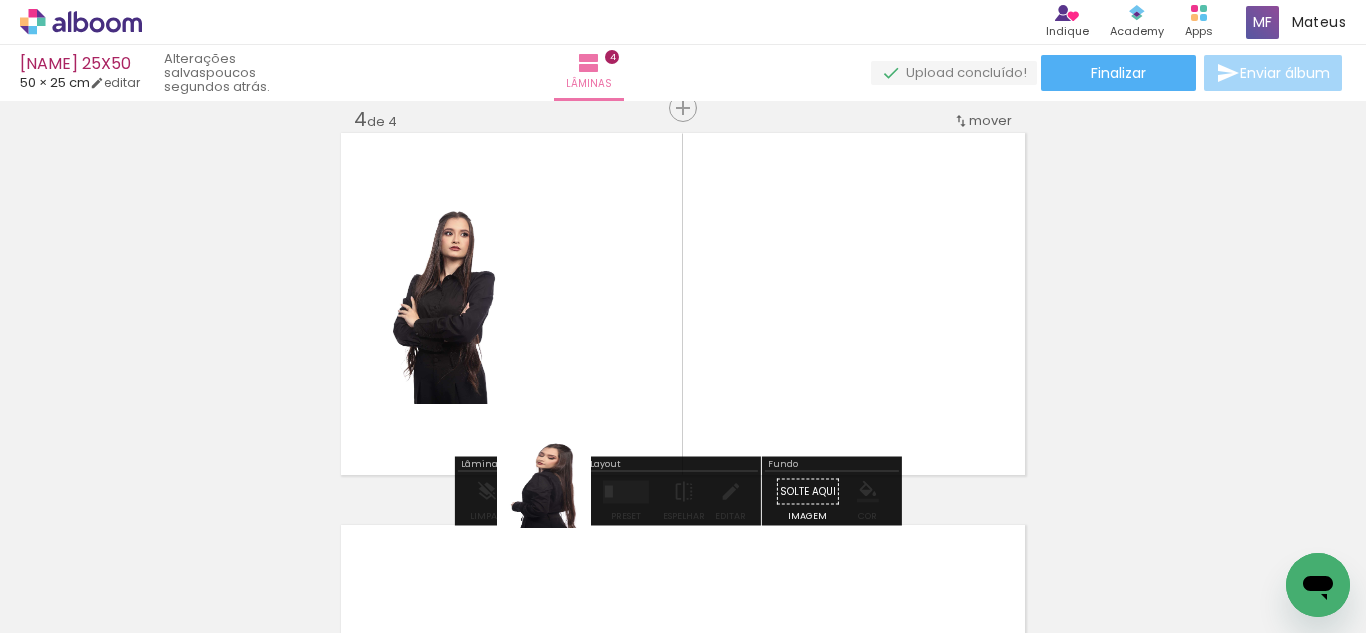 drag, startPoint x: 551, startPoint y: 553, endPoint x: 602, endPoint y: 351, distance: 208.33867 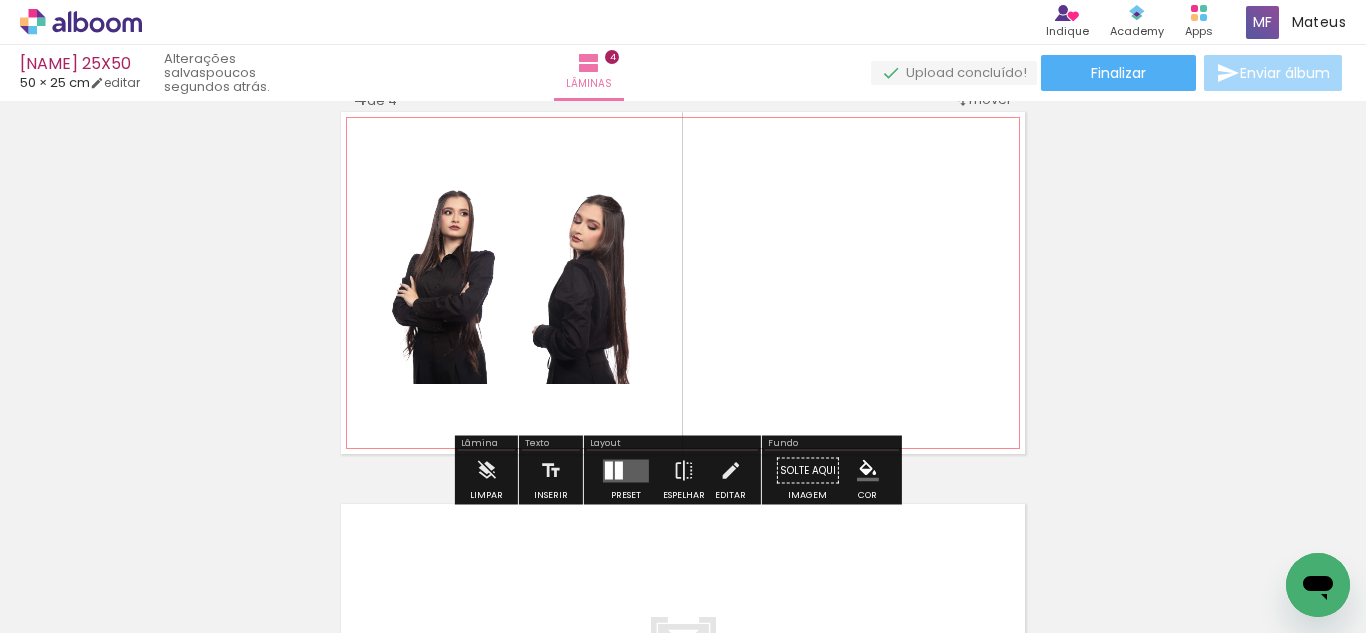 scroll, scrollTop: 1225, scrollLeft: 0, axis: vertical 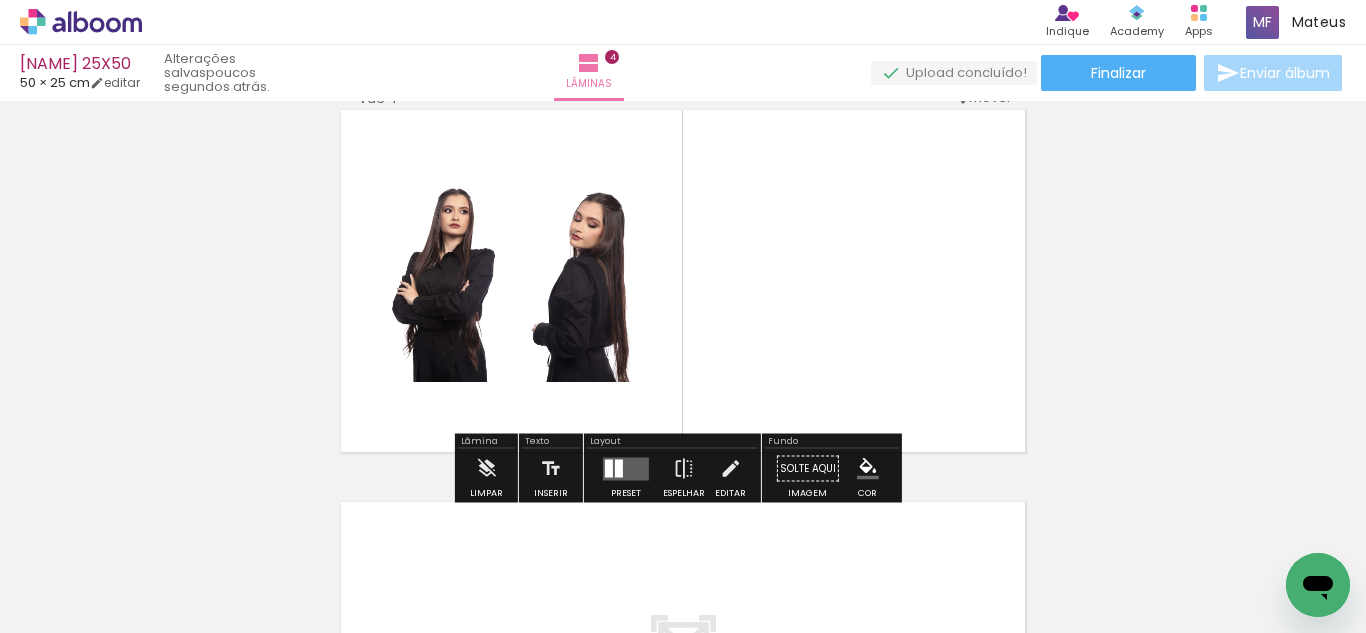 click at bounding box center [626, 468] 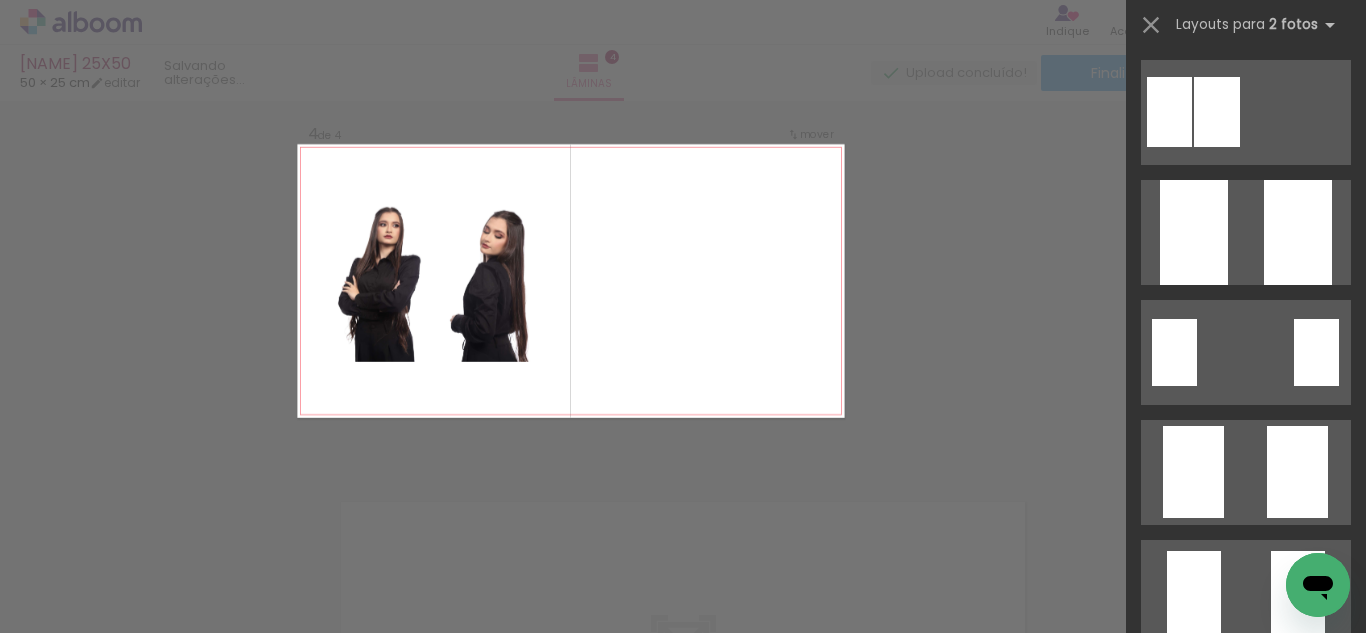 scroll, scrollTop: 0, scrollLeft: 0, axis: both 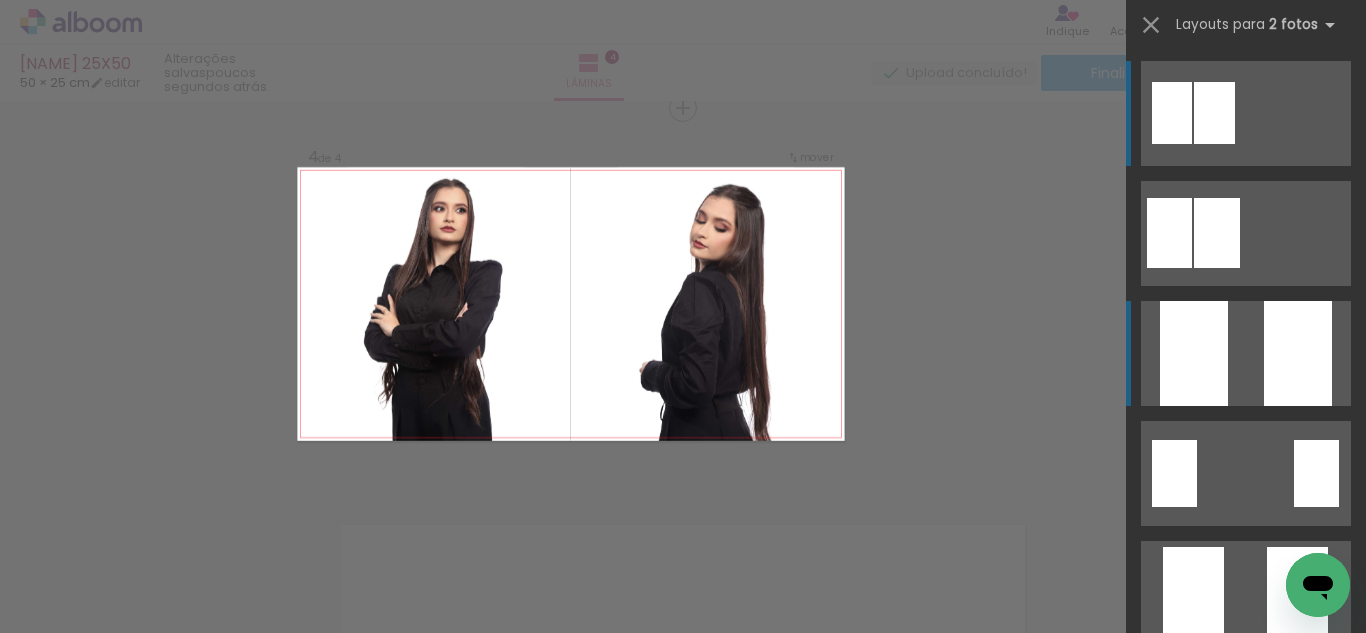 click at bounding box center (1298, 353) 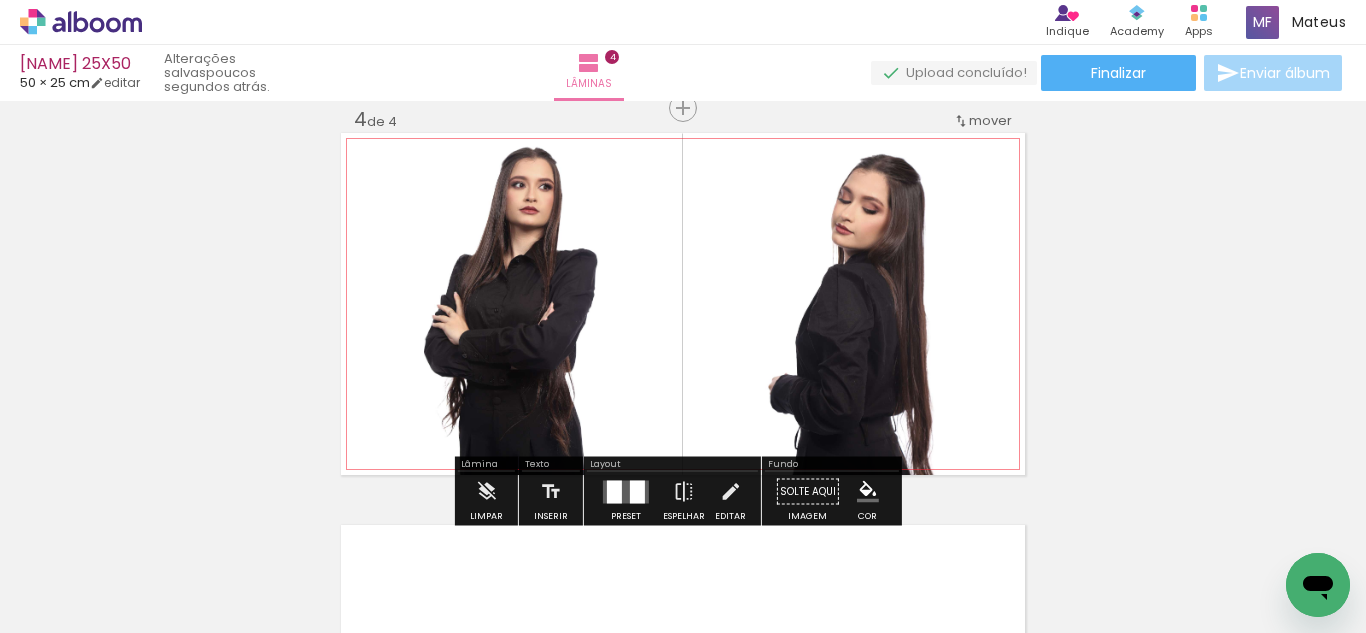 click 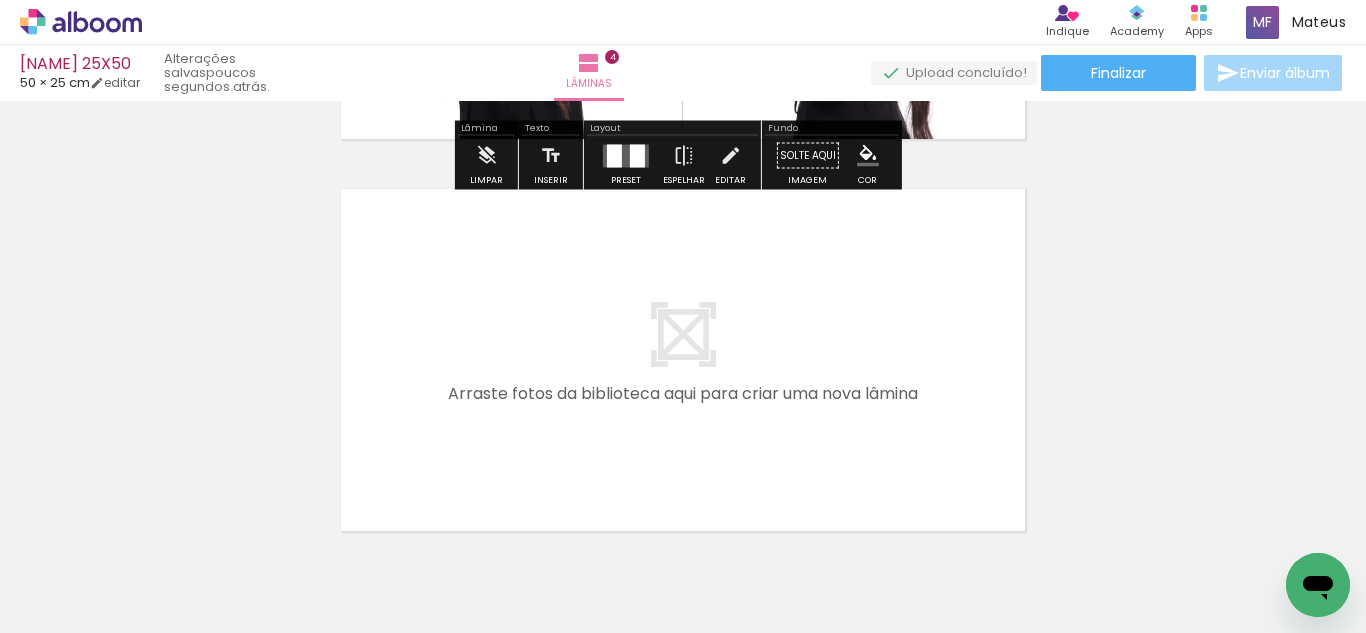 scroll, scrollTop: 1631, scrollLeft: 0, axis: vertical 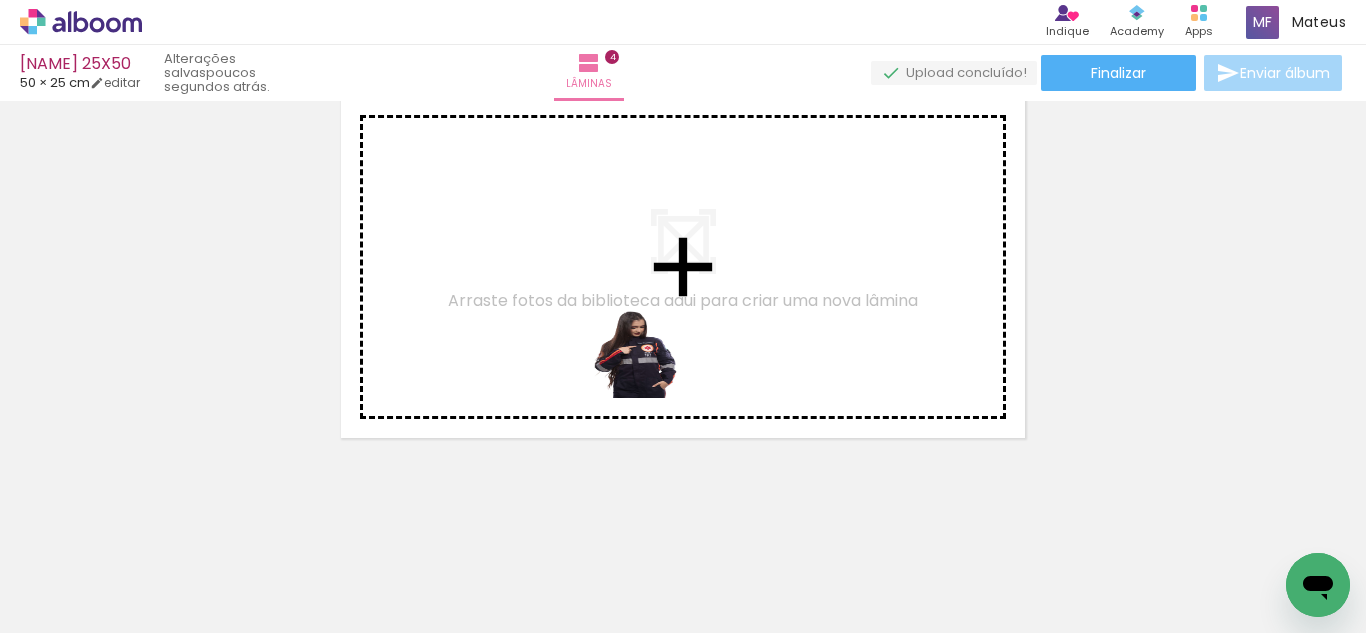 drag, startPoint x: 661, startPoint y: 584, endPoint x: 769, endPoint y: 629, distance: 117 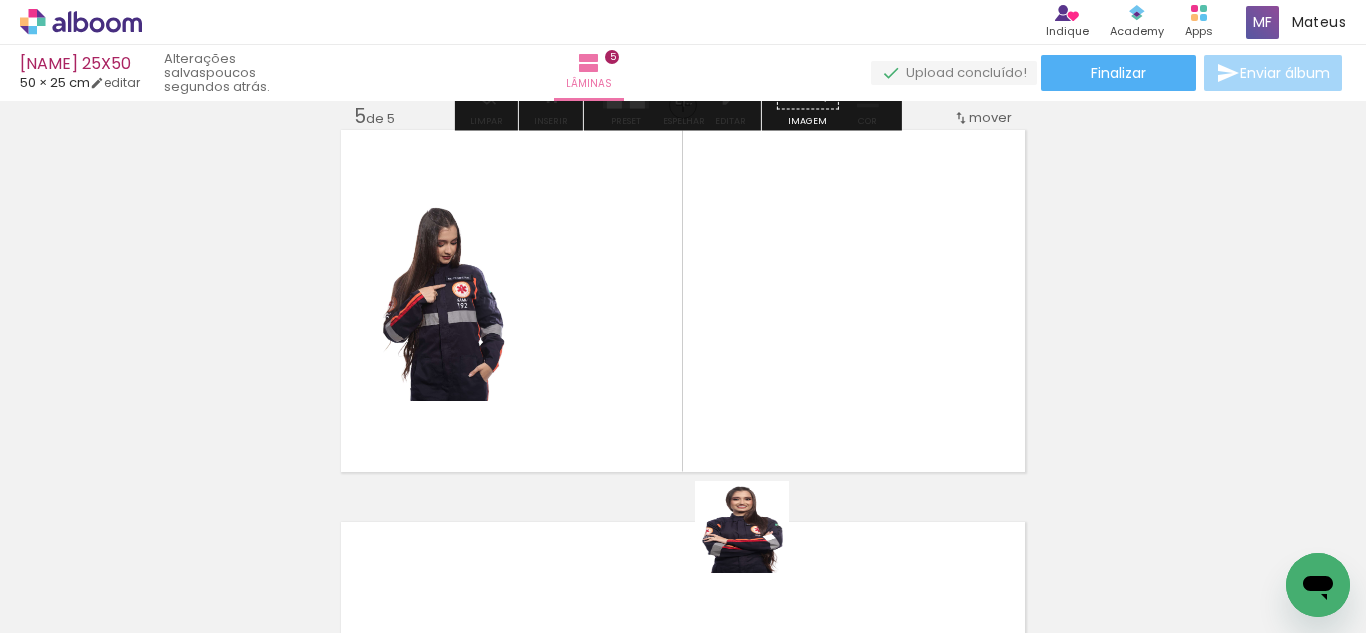 scroll, scrollTop: 1594, scrollLeft: 0, axis: vertical 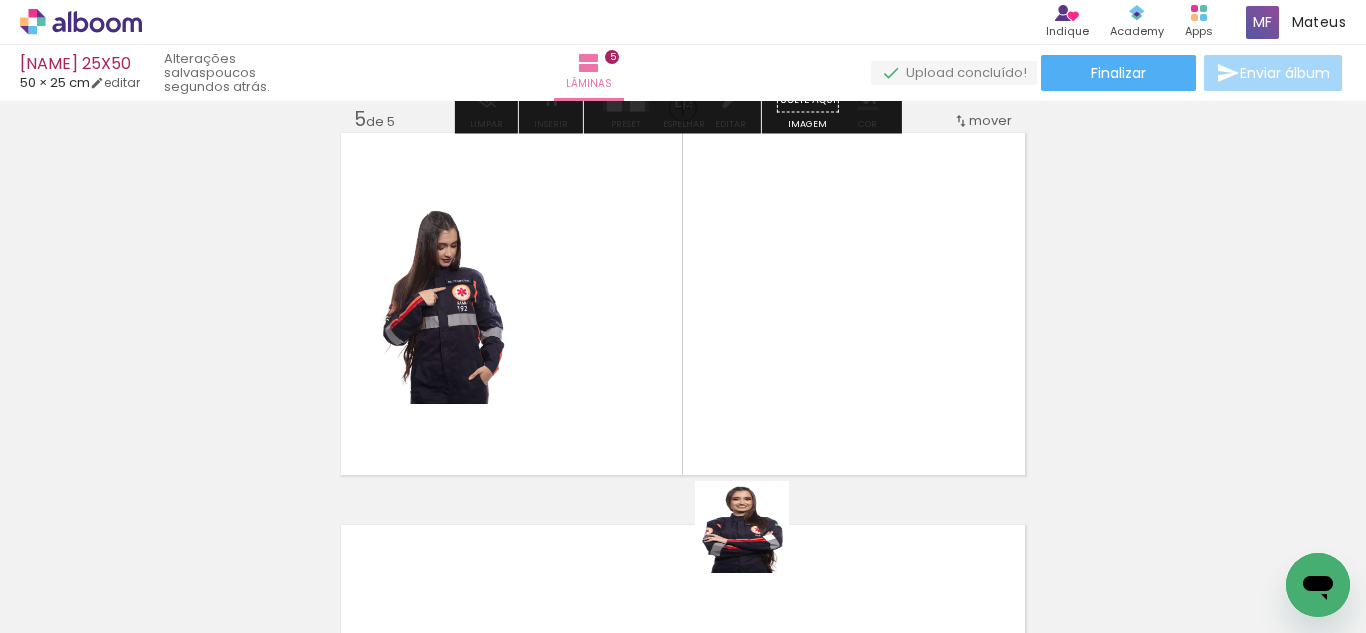 drag, startPoint x: 768, startPoint y: 593, endPoint x: 851, endPoint y: 530, distance: 104.20173 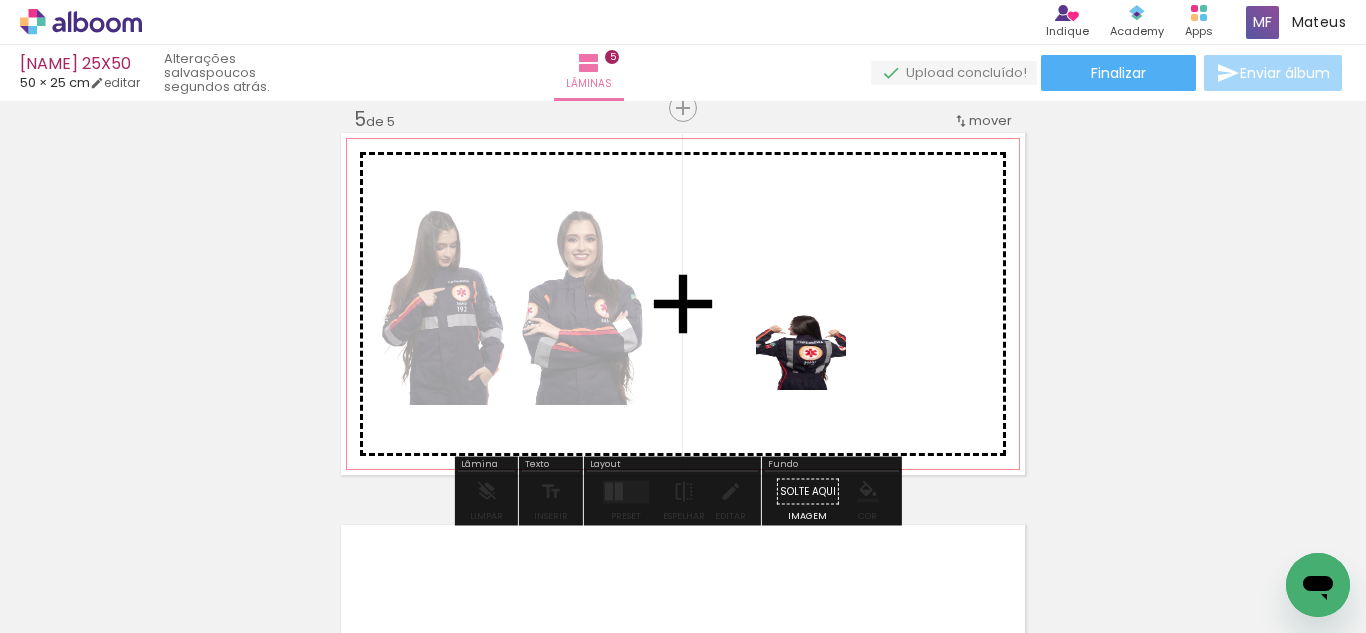 drag, startPoint x: 878, startPoint y: 556, endPoint x: 766, endPoint y: 470, distance: 141.20906 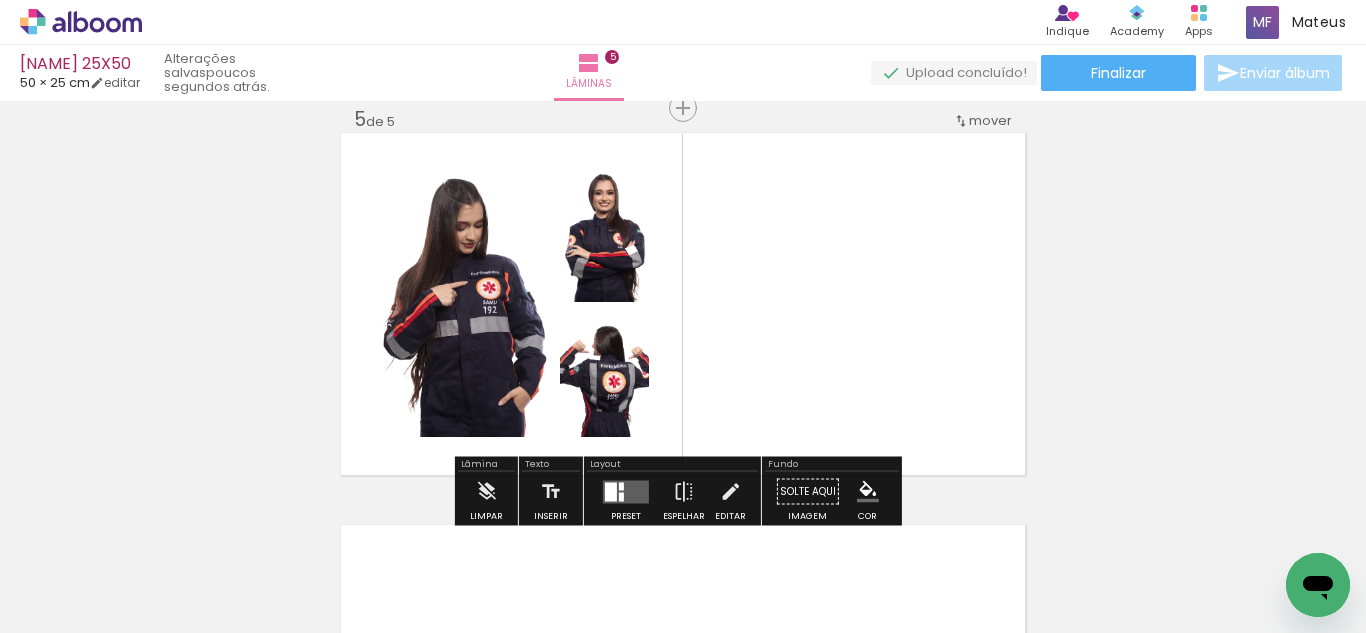 scroll, scrollTop: 0, scrollLeft: 2645, axis: horizontal 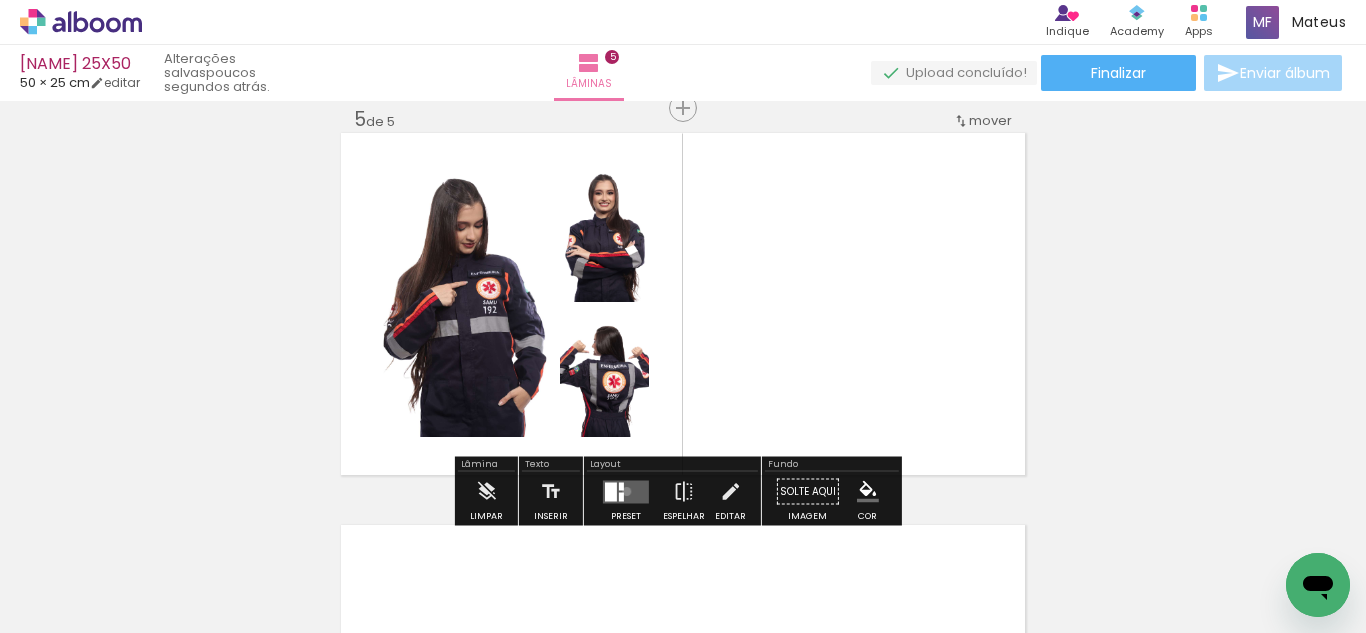 click at bounding box center (626, 491) 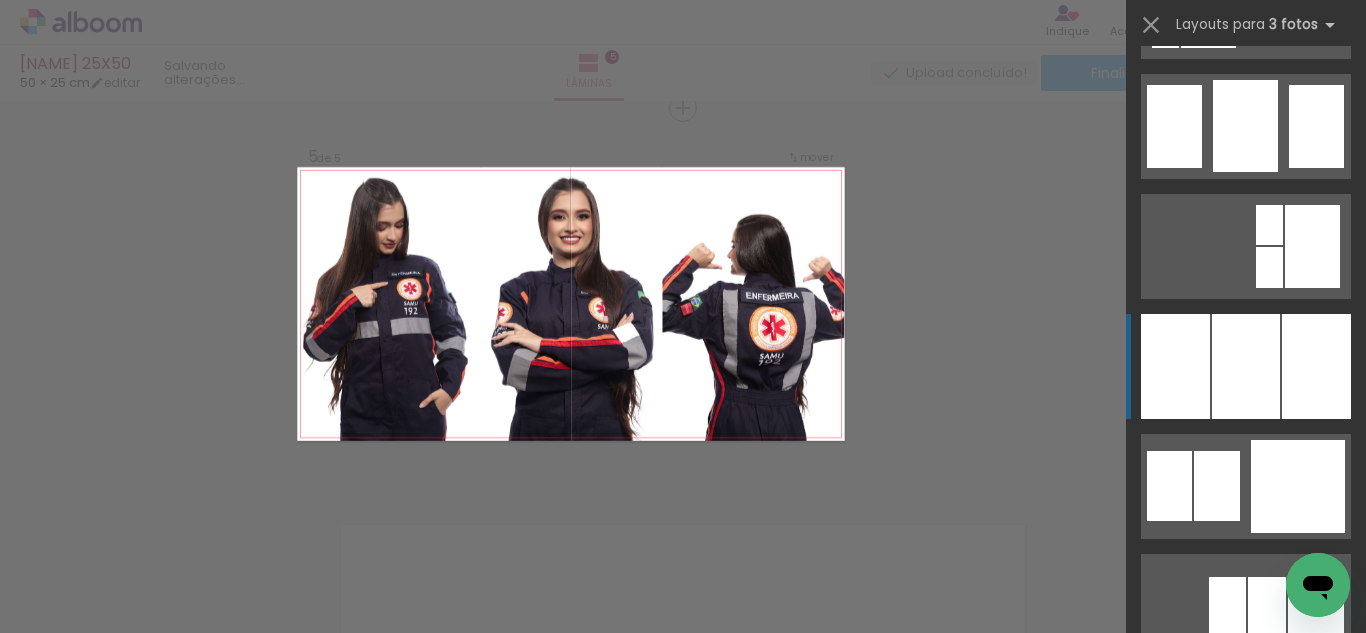 scroll, scrollTop: 1668, scrollLeft: 0, axis: vertical 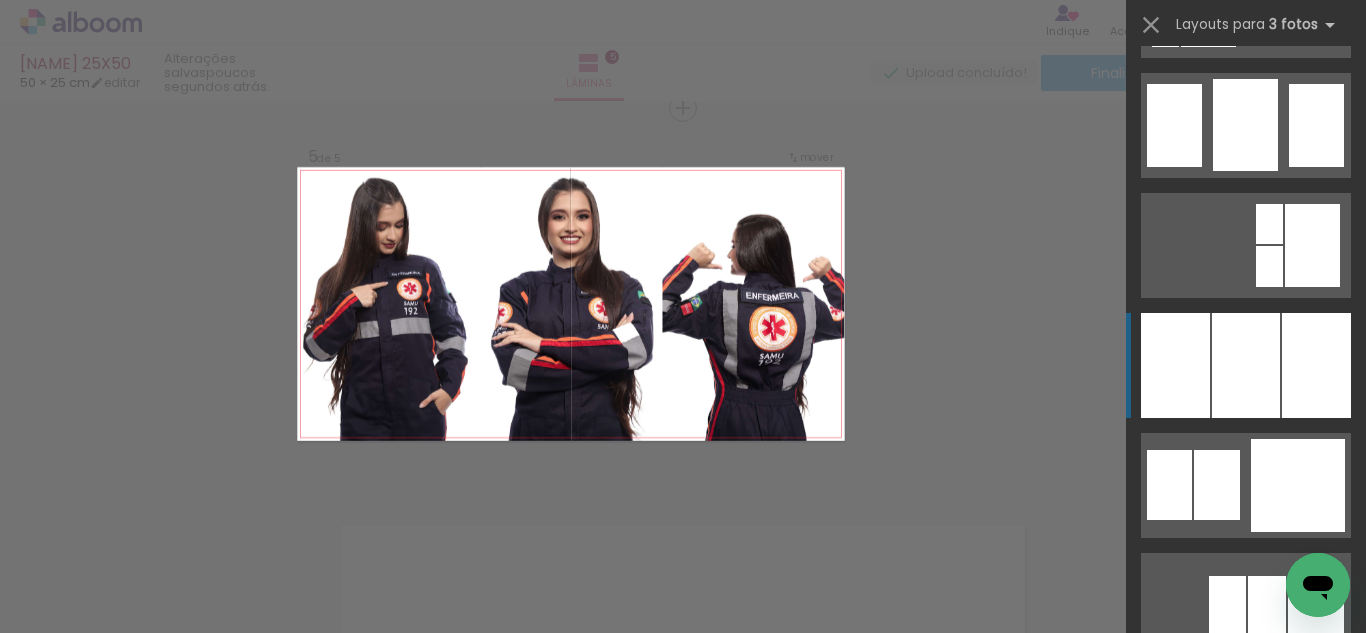 click at bounding box center [1246, 365] 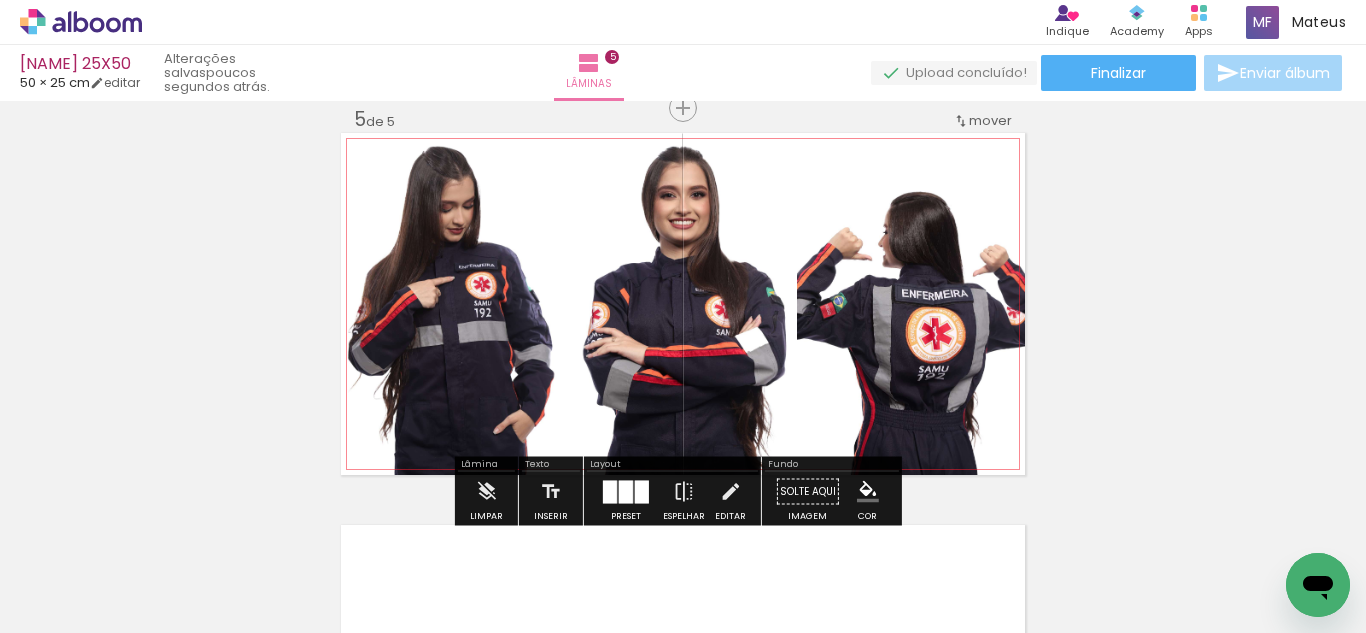 click 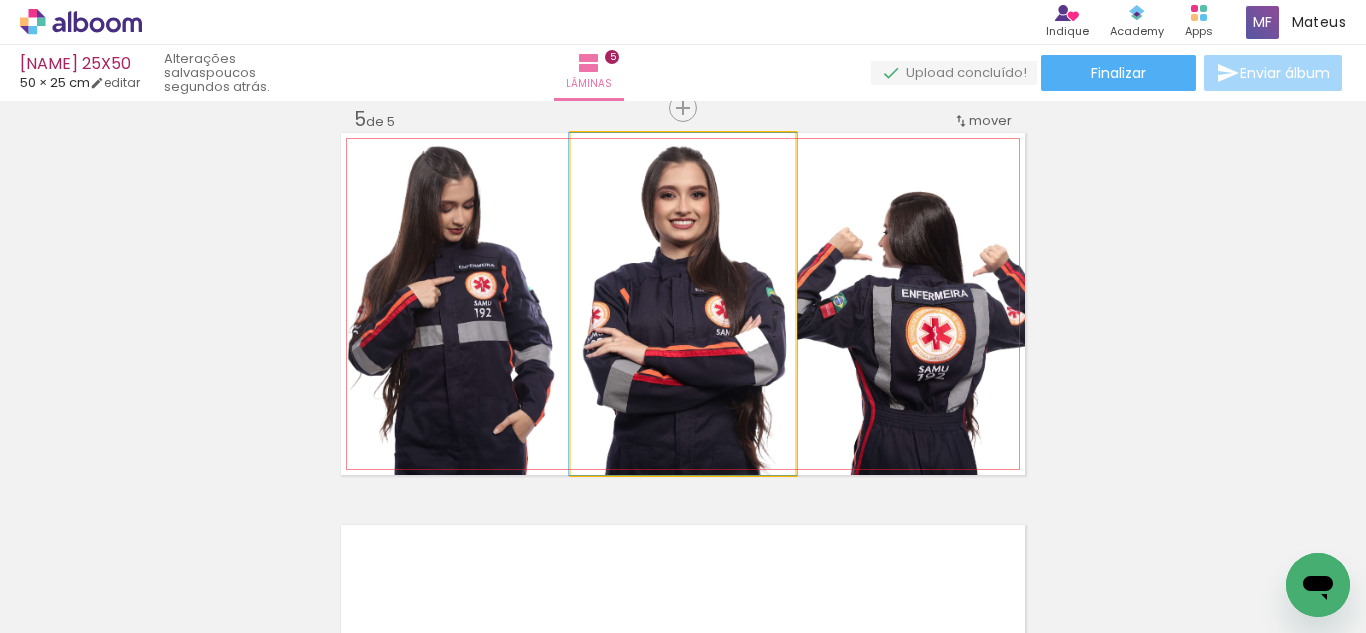 drag, startPoint x: 764, startPoint y: 320, endPoint x: 895, endPoint y: 320, distance: 131 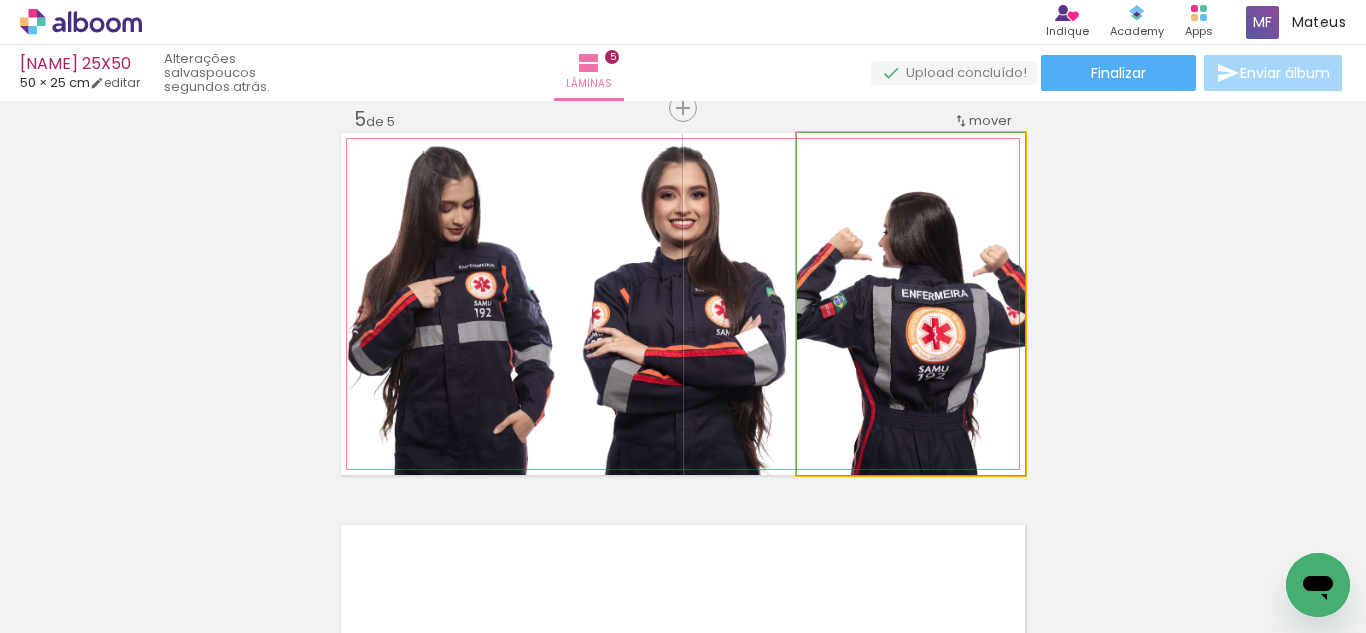 drag, startPoint x: 895, startPoint y: 320, endPoint x: 912, endPoint y: 323, distance: 17.262676 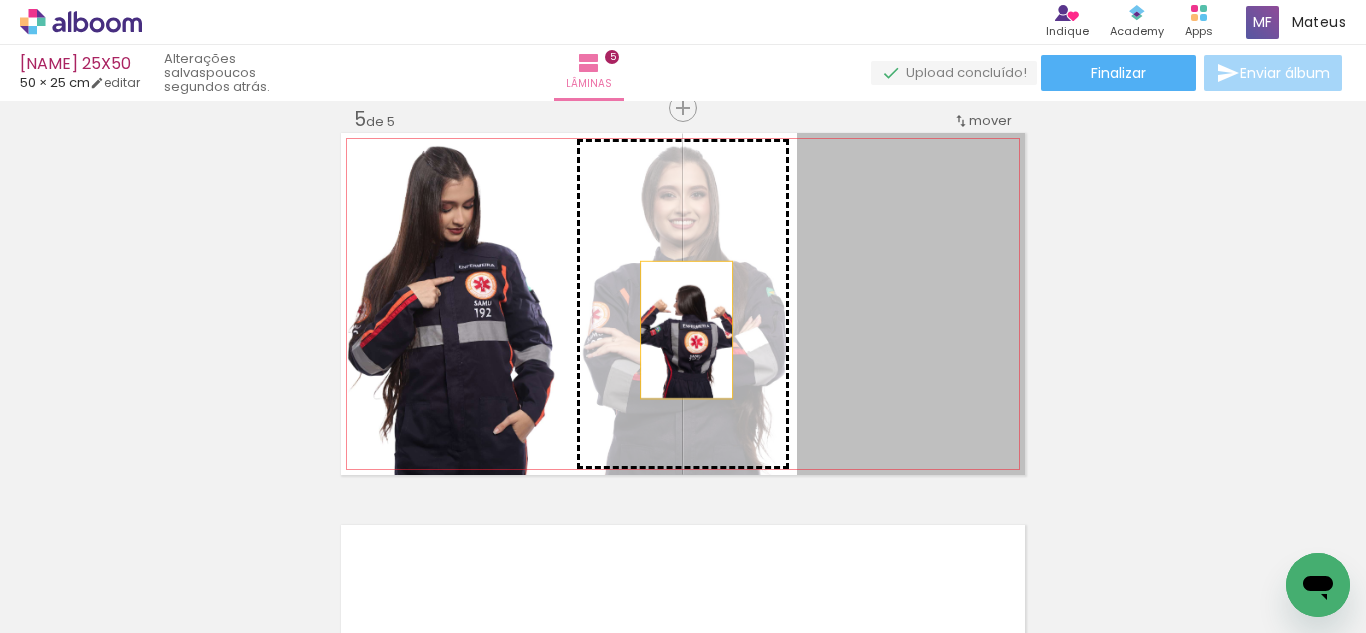 drag, startPoint x: 872, startPoint y: 330, endPoint x: 679, endPoint y: 330, distance: 193 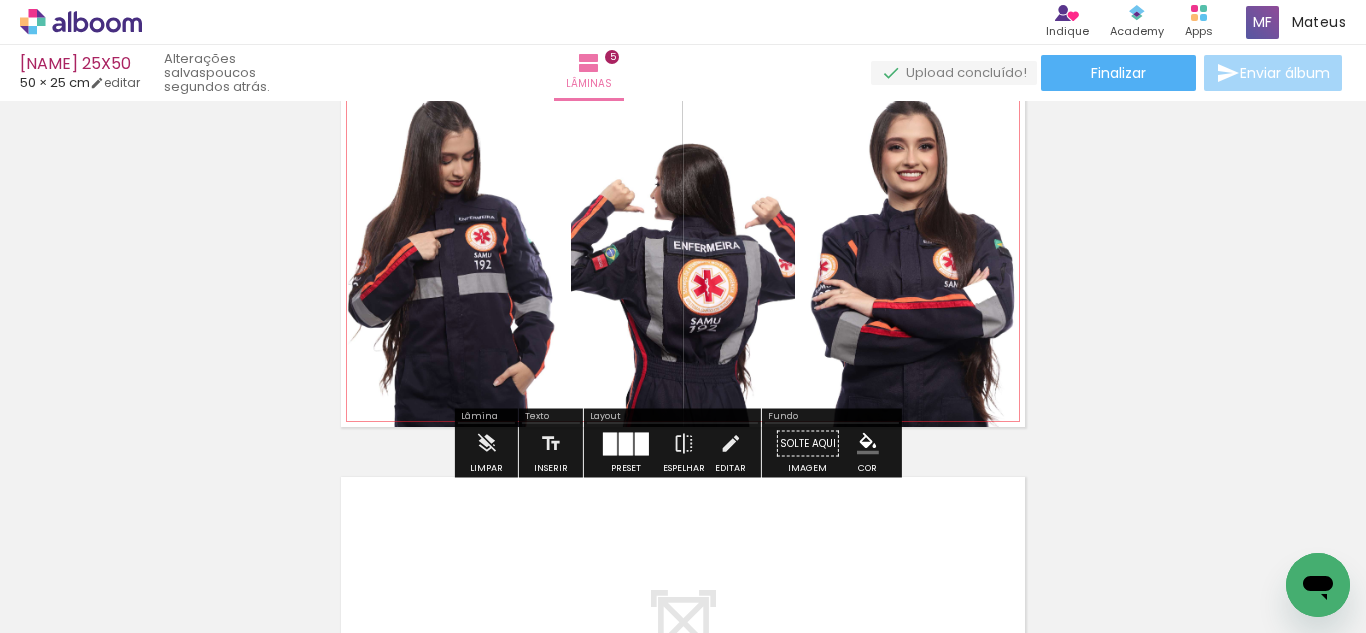 scroll, scrollTop: 1649, scrollLeft: 0, axis: vertical 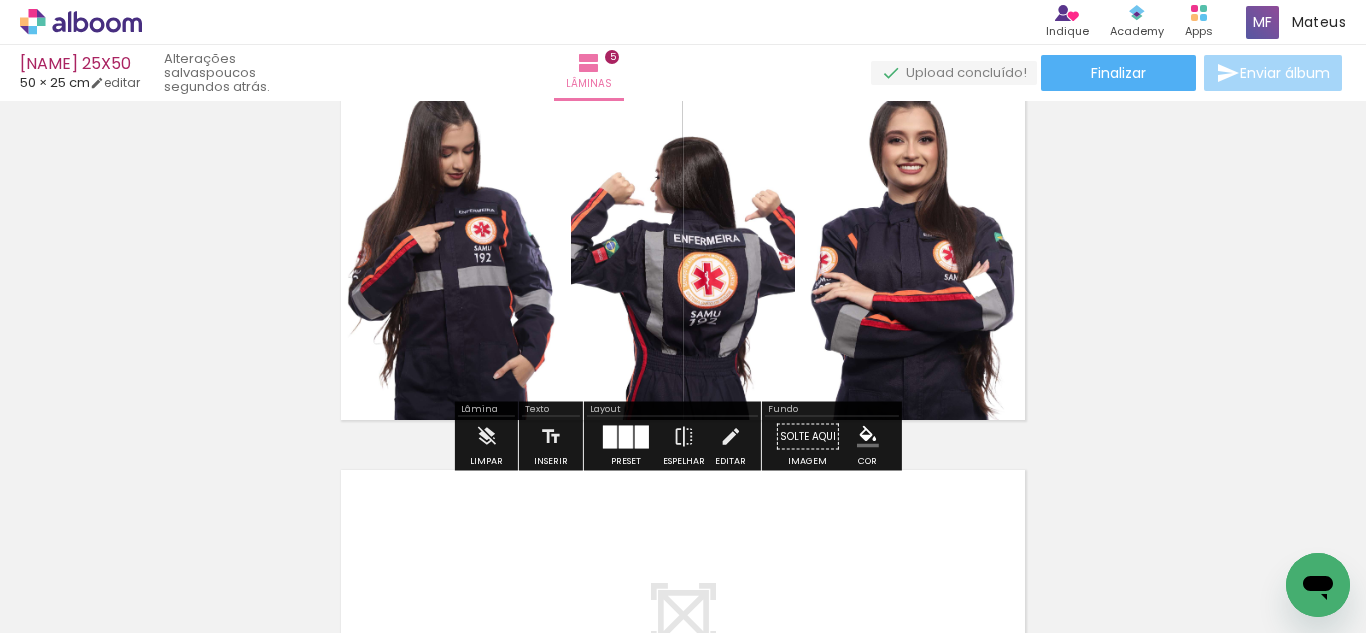 click at bounding box center [868, 437] 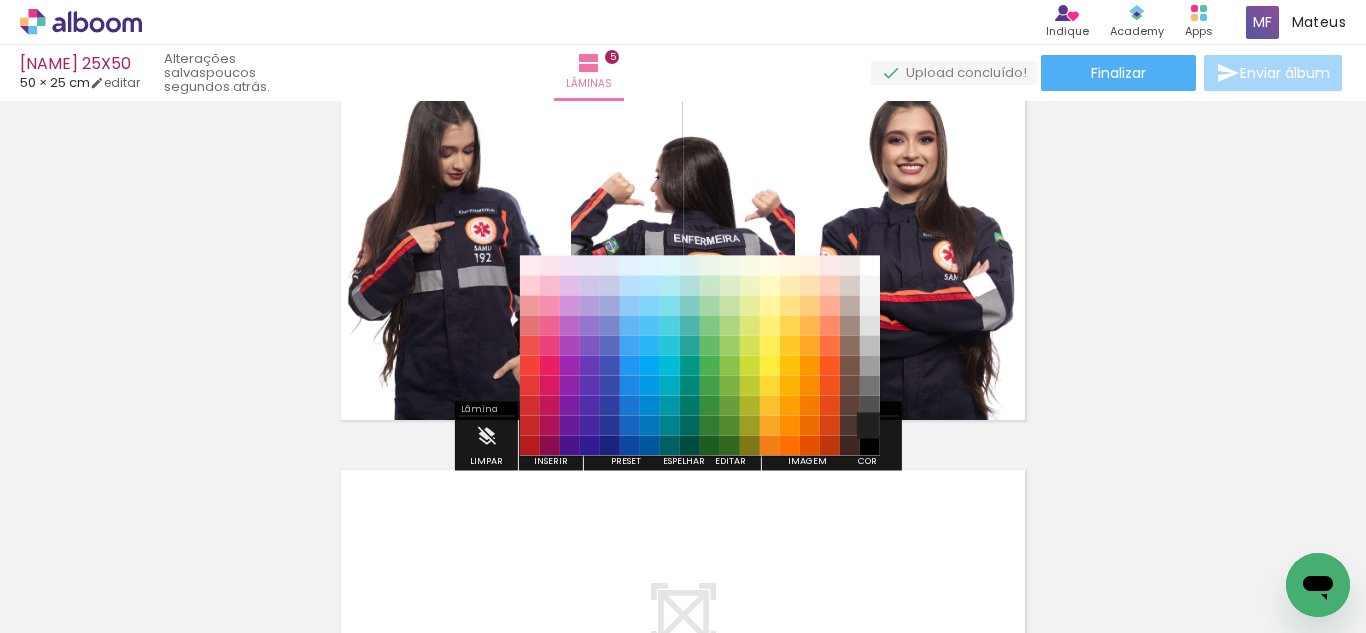 click on "#212121" at bounding box center (870, 426) 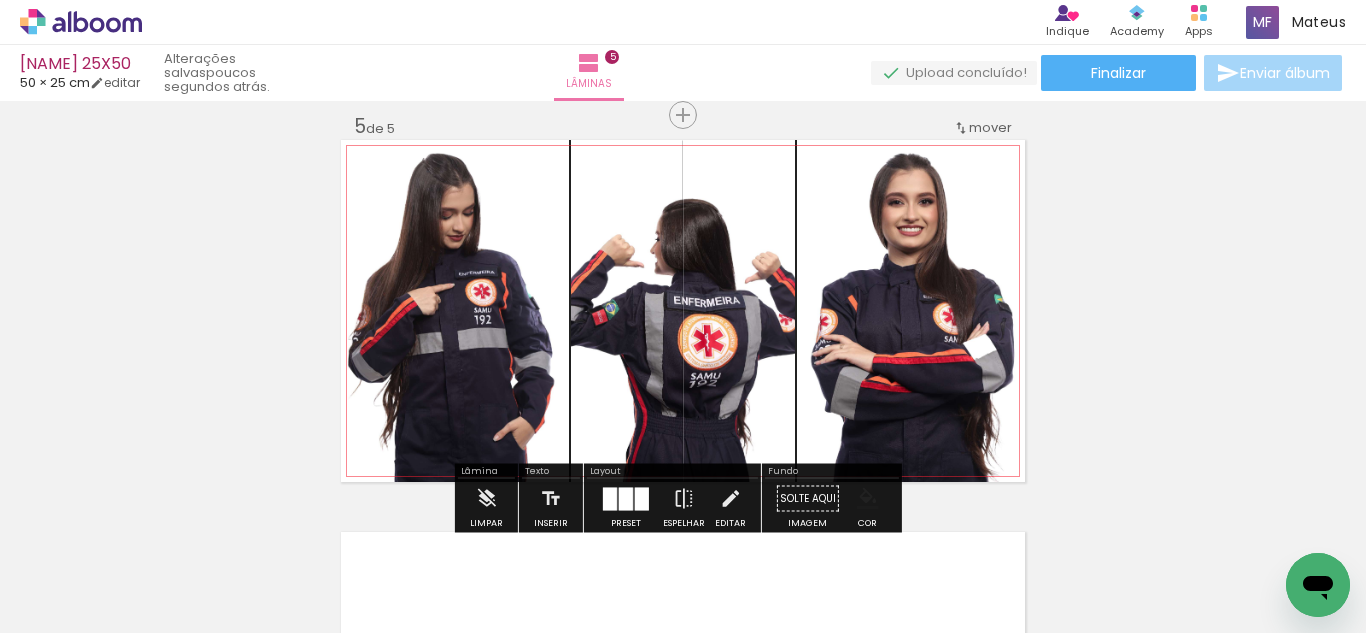scroll, scrollTop: 1588, scrollLeft: 0, axis: vertical 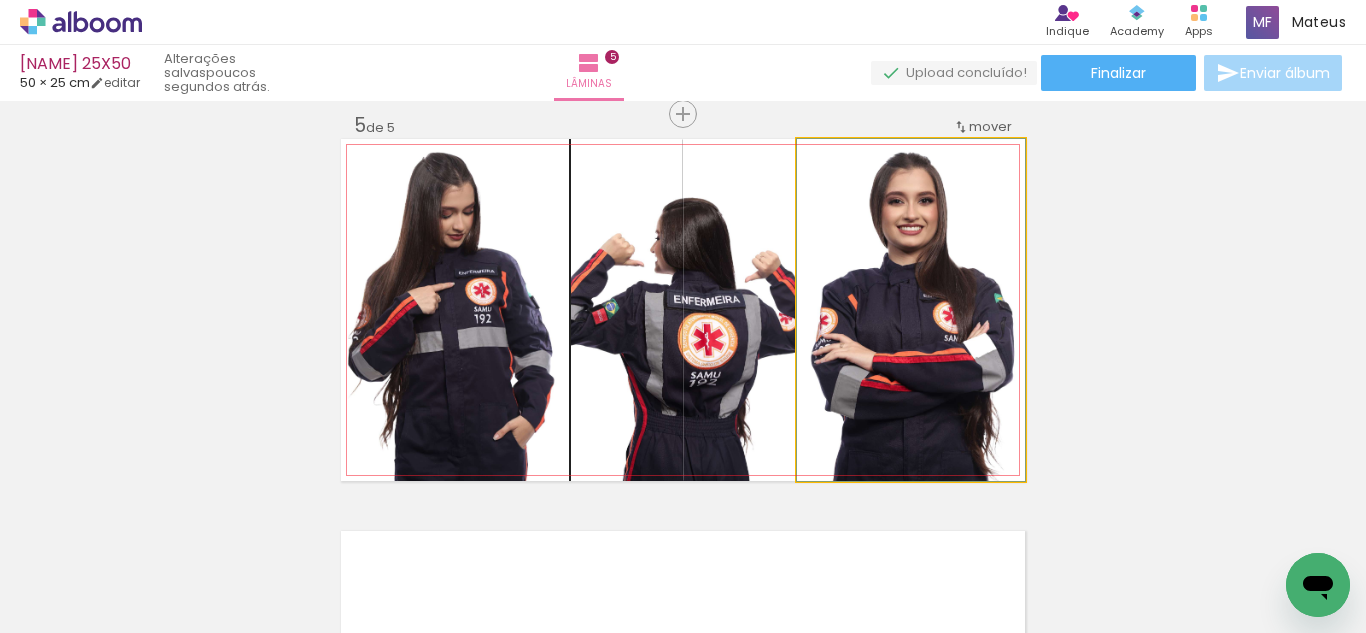 click 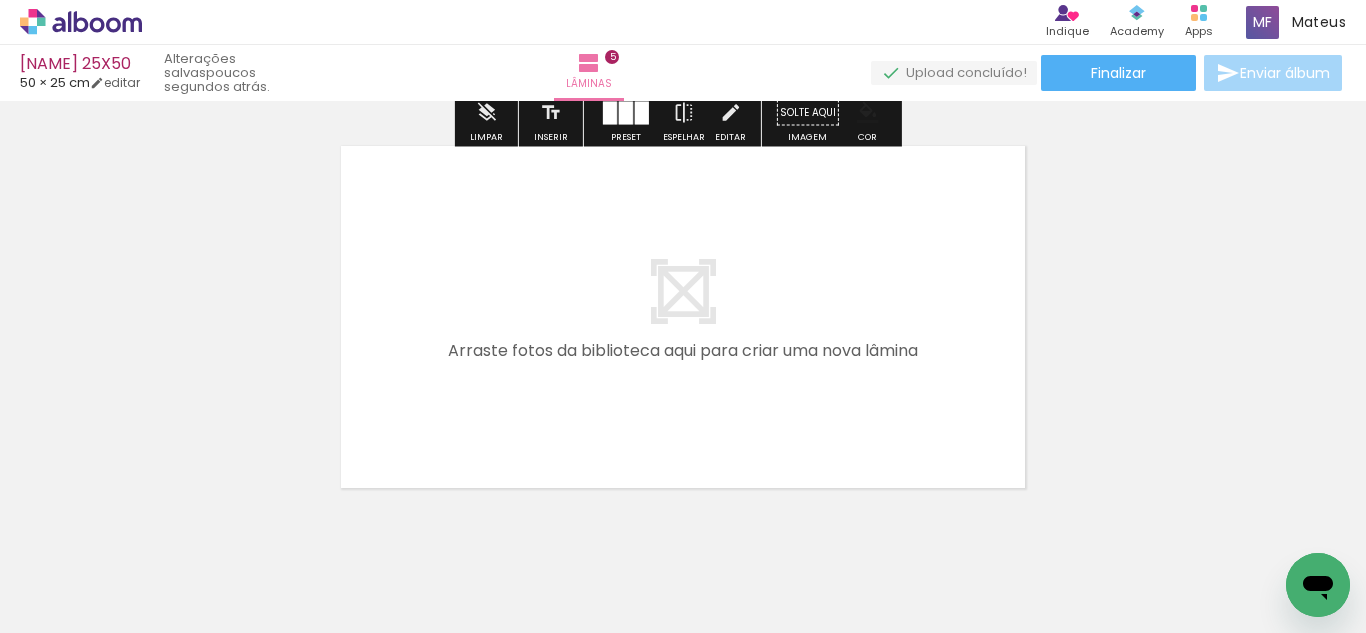 scroll, scrollTop: 2023, scrollLeft: 0, axis: vertical 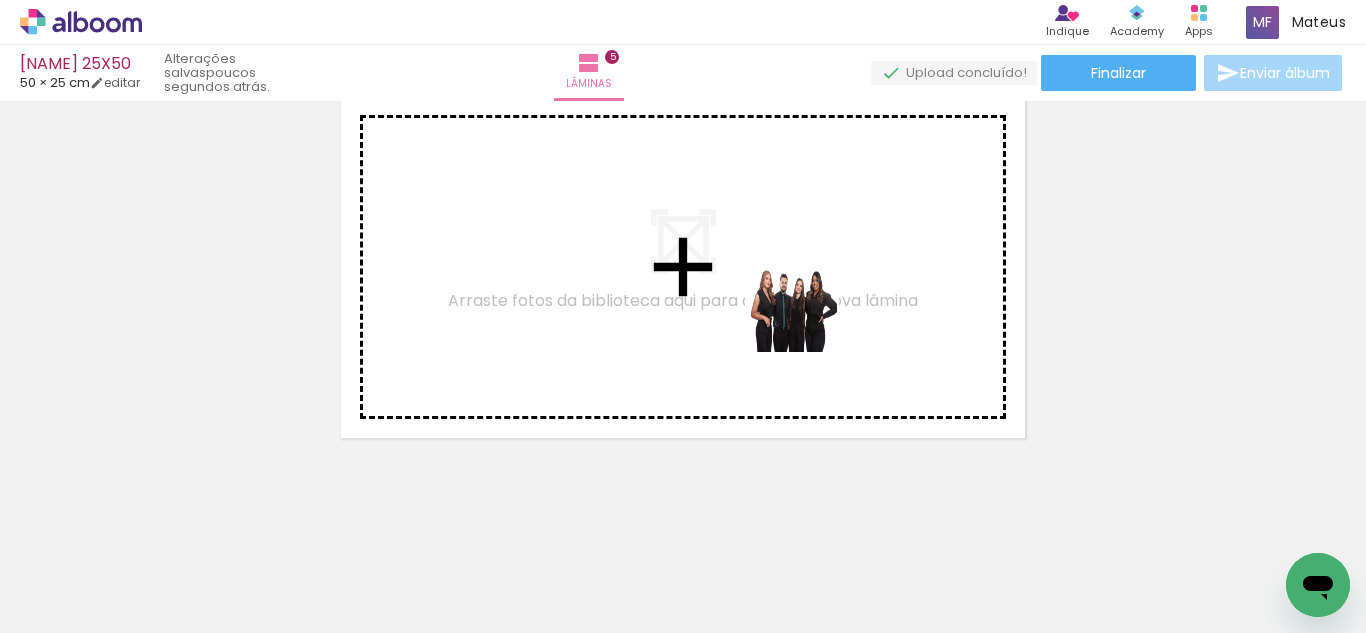 drag, startPoint x: 855, startPoint y: 436, endPoint x: 802, endPoint y: 285, distance: 160.03125 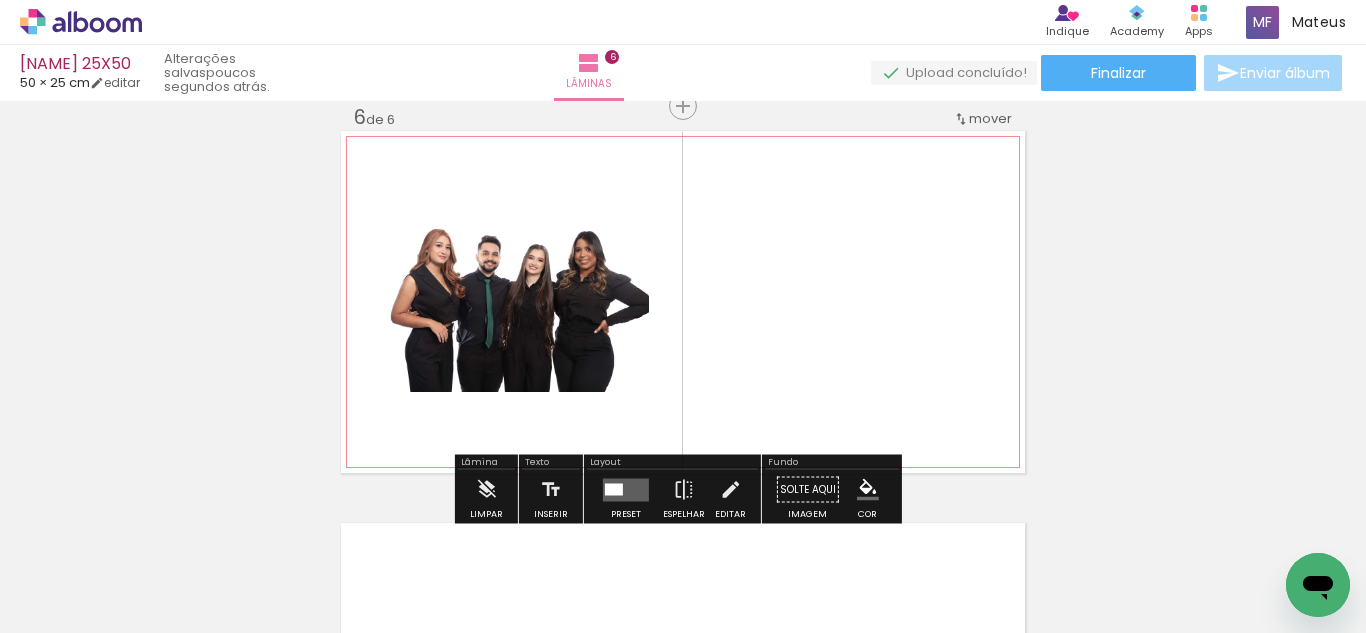 scroll, scrollTop: 1986, scrollLeft: 0, axis: vertical 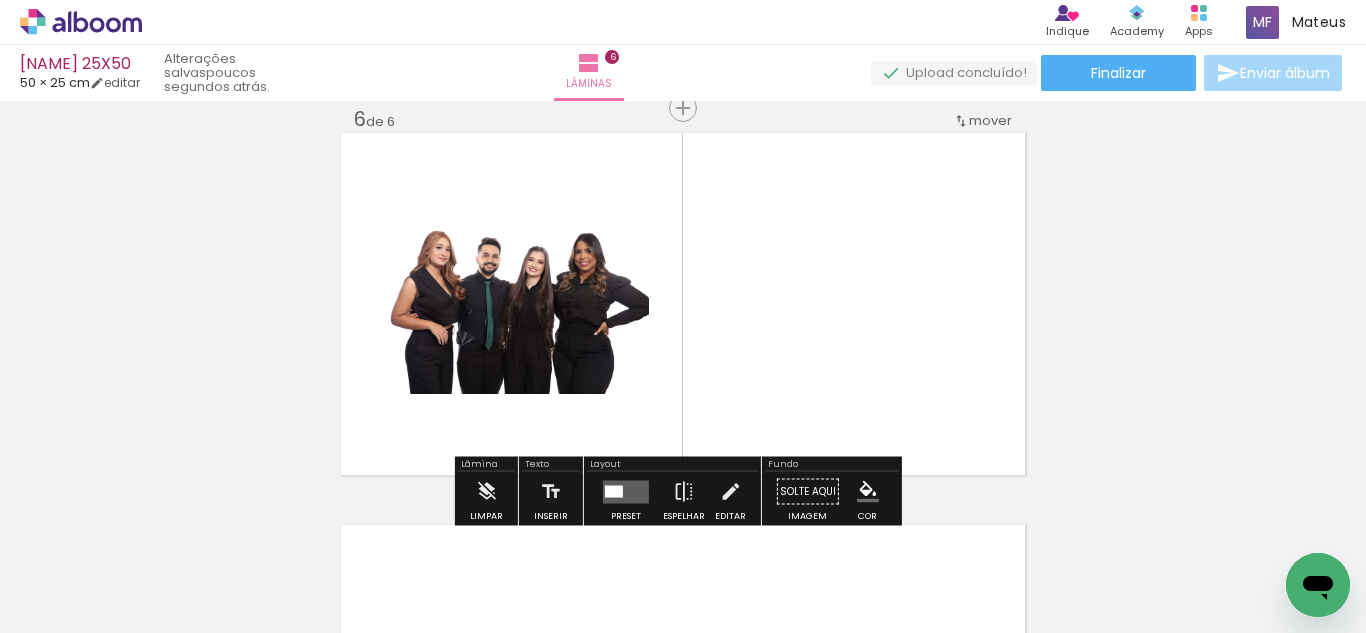 click at bounding box center [626, 491] 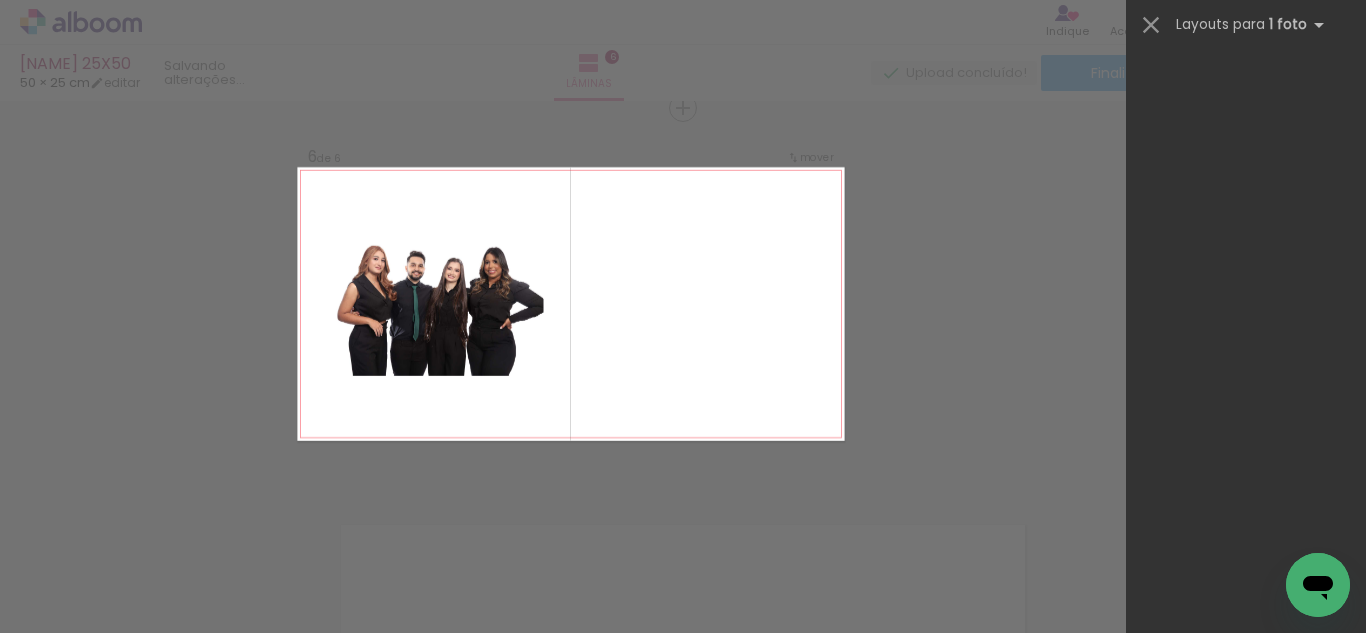 scroll, scrollTop: 0, scrollLeft: 0, axis: both 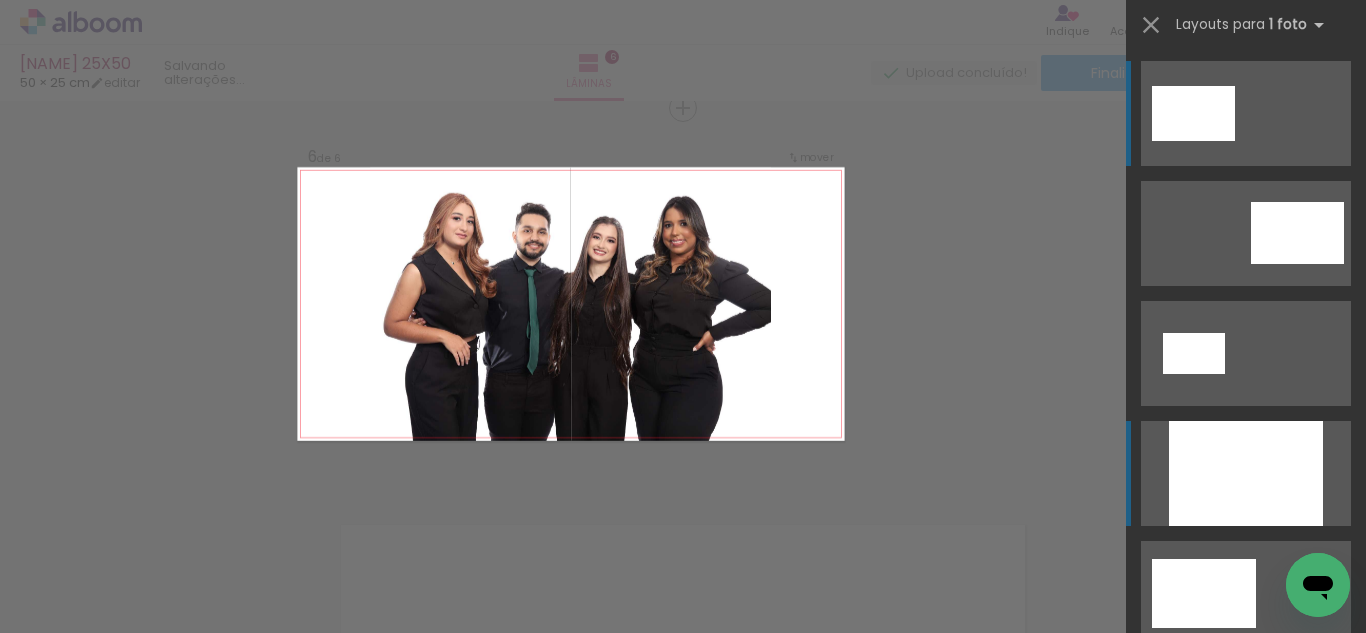 click at bounding box center [1246, 473] 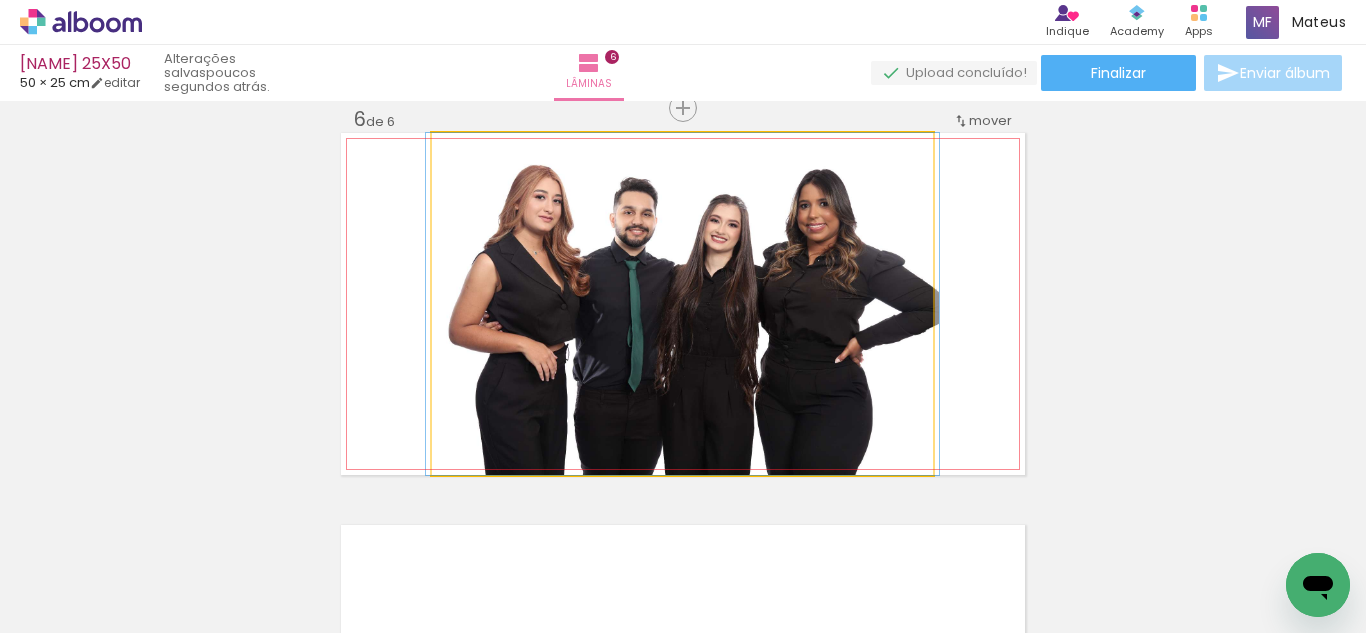 click 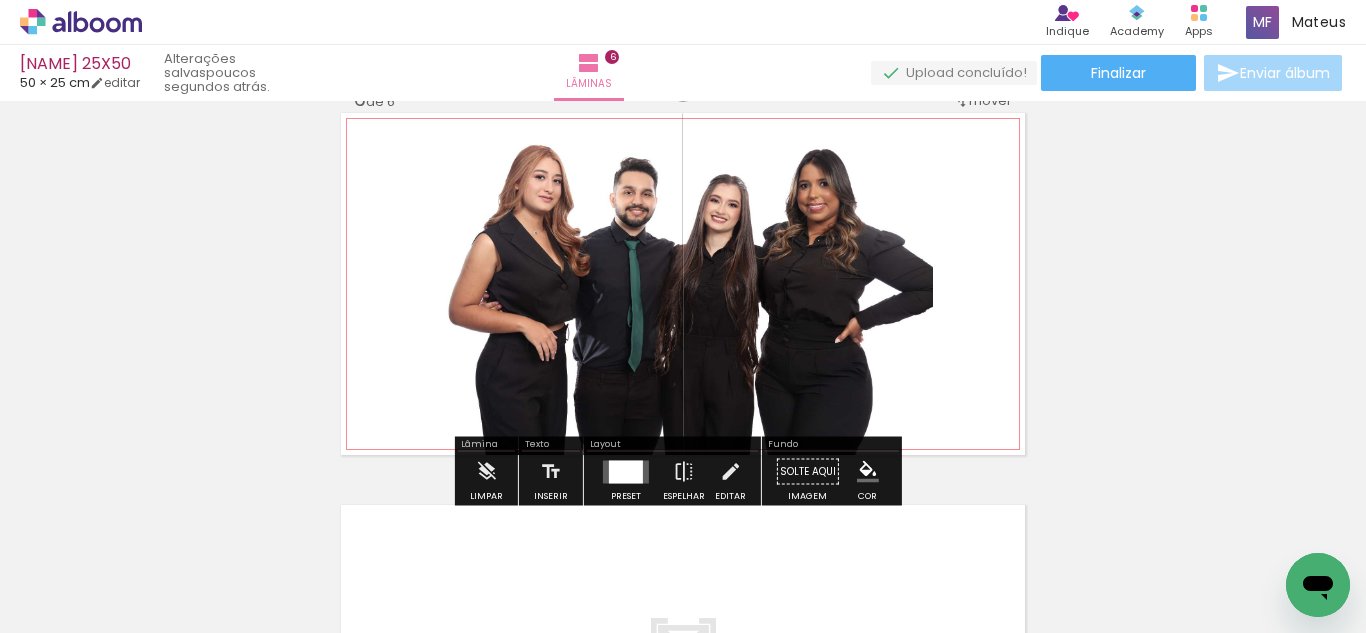 scroll, scrollTop: 2007, scrollLeft: 0, axis: vertical 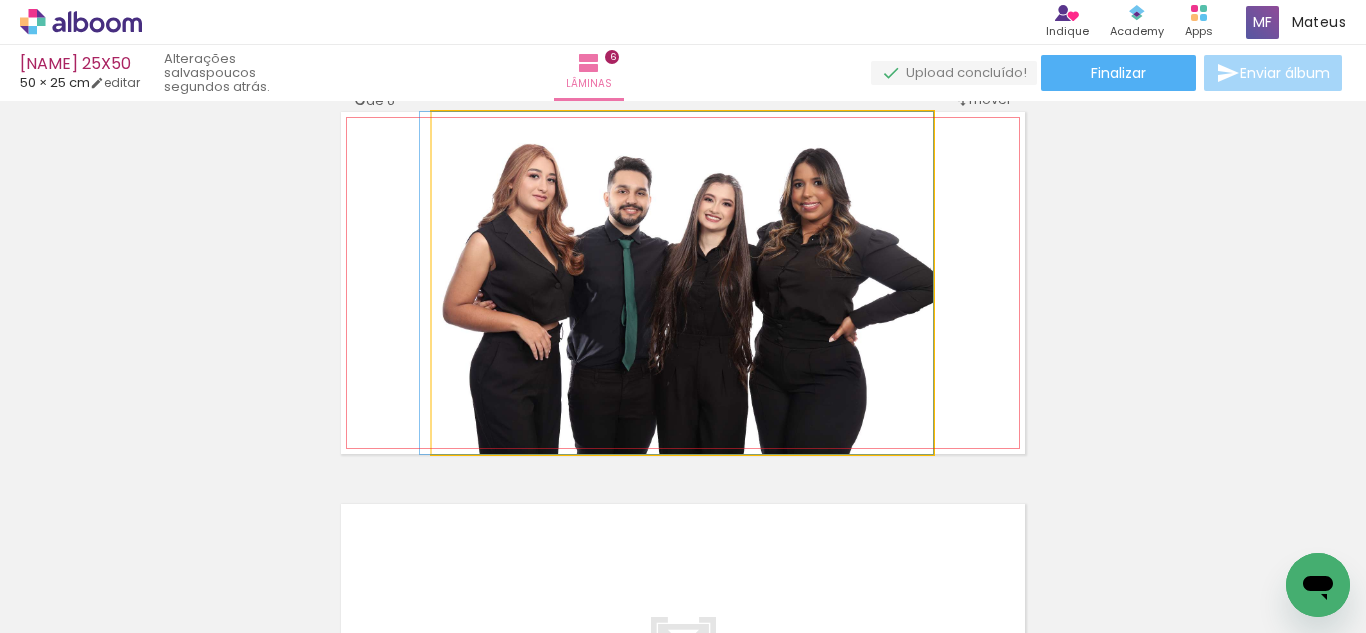drag, startPoint x: 842, startPoint y: 312, endPoint x: 829, endPoint y: 313, distance: 13.038404 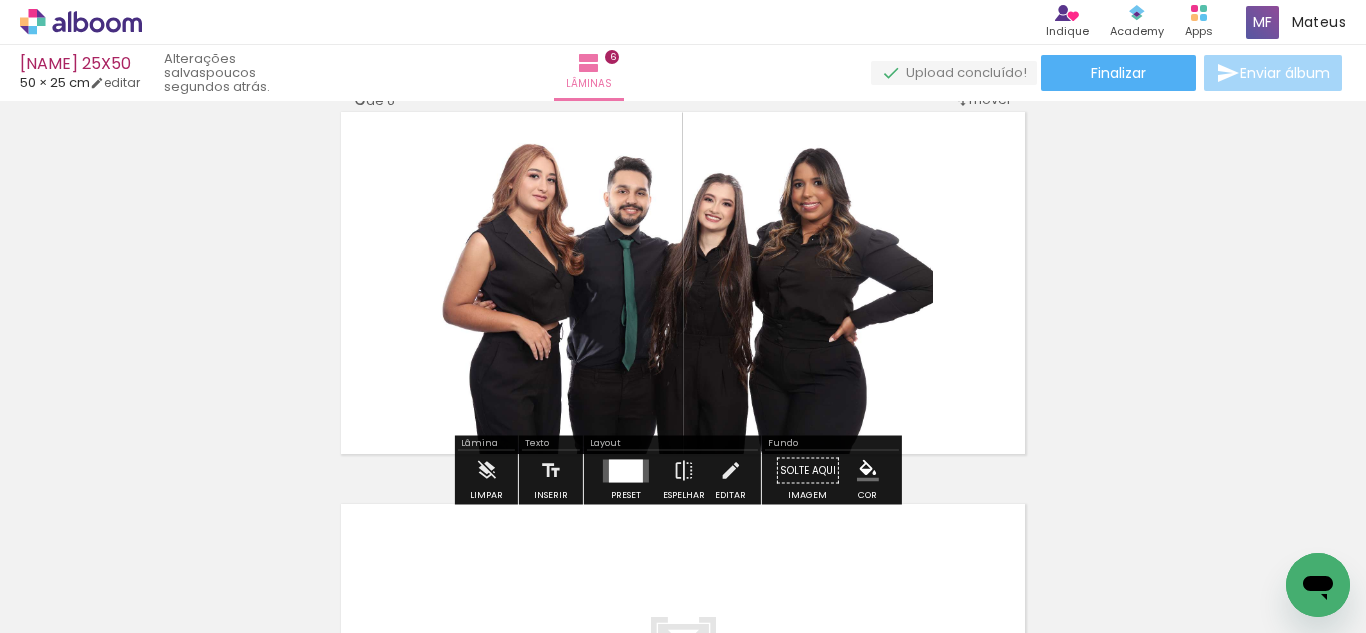 click on "Preset Espelhar Editar" at bounding box center [672, 476] 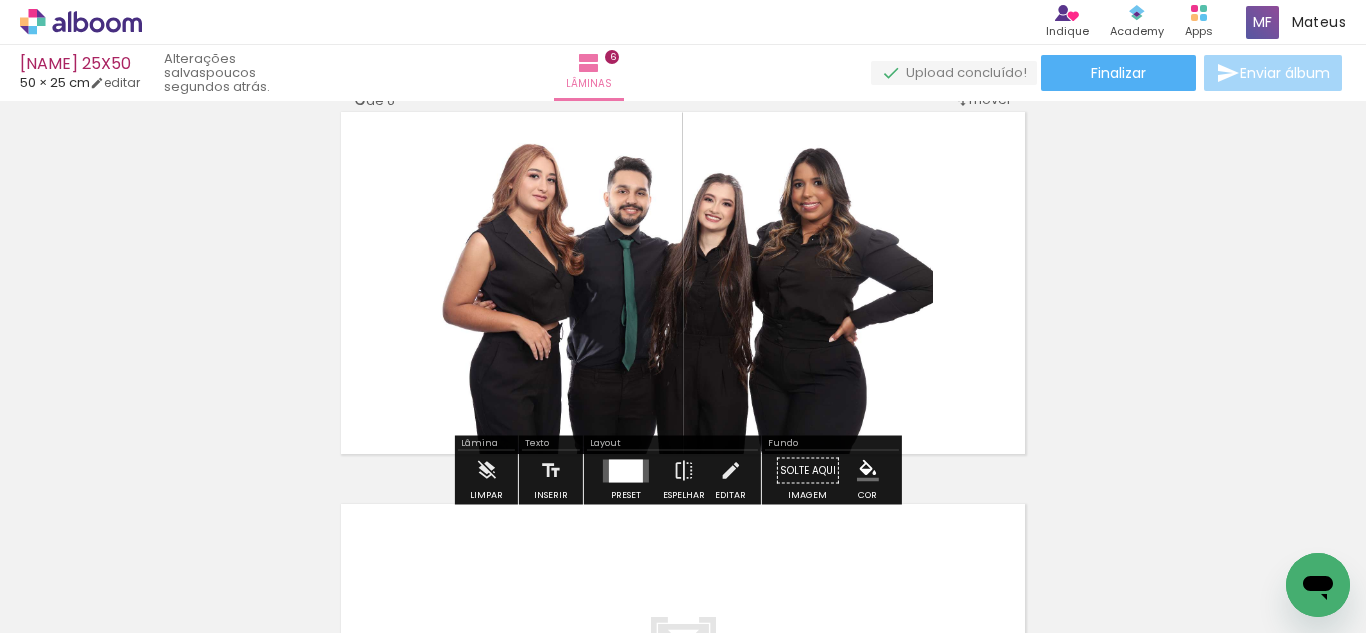 click at bounding box center [730, 471] 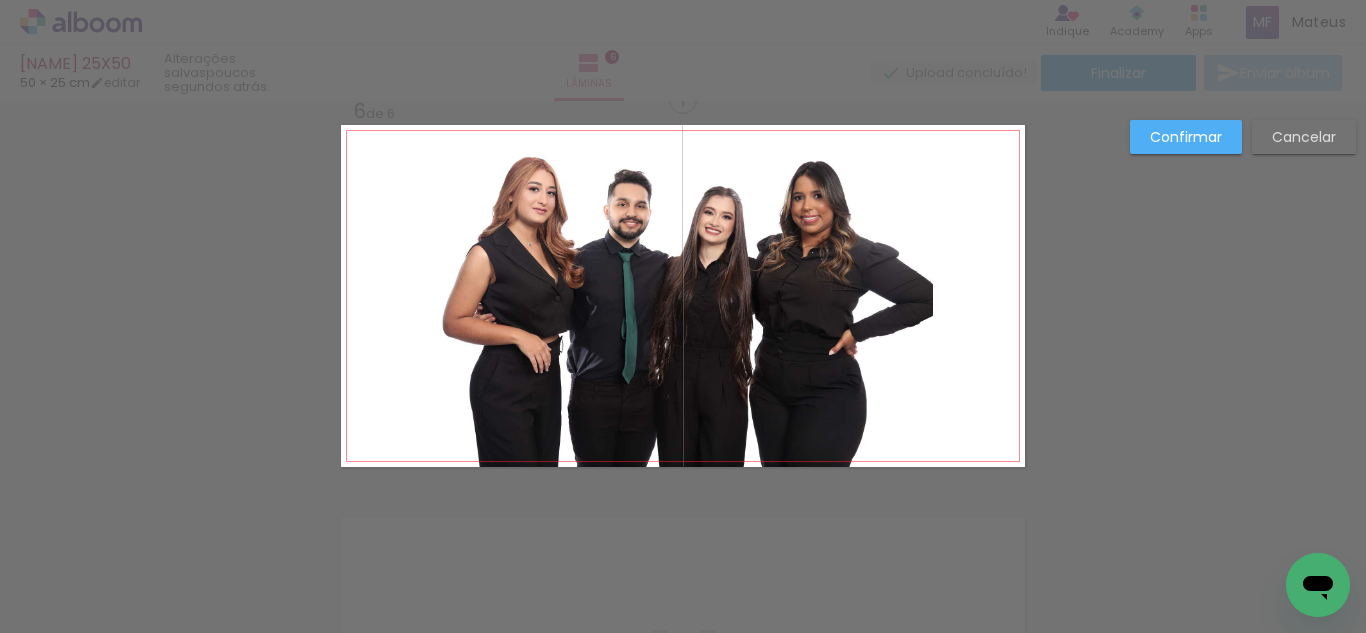 click 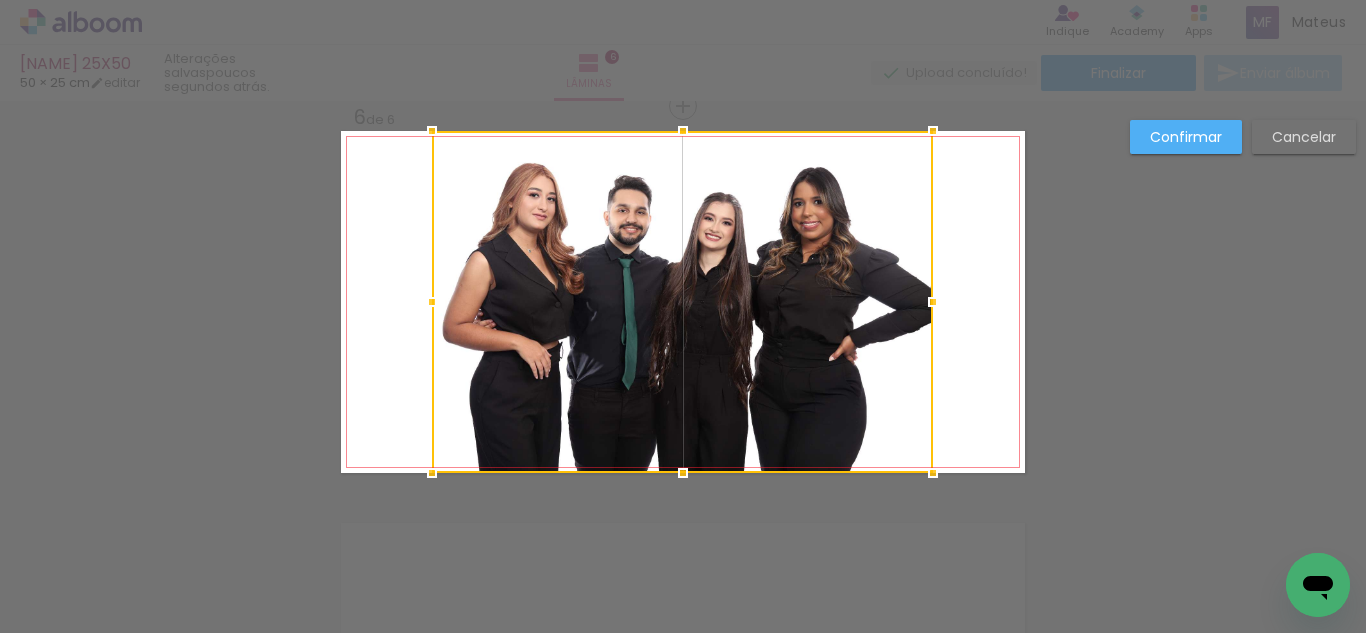 scroll, scrollTop: 1986, scrollLeft: 0, axis: vertical 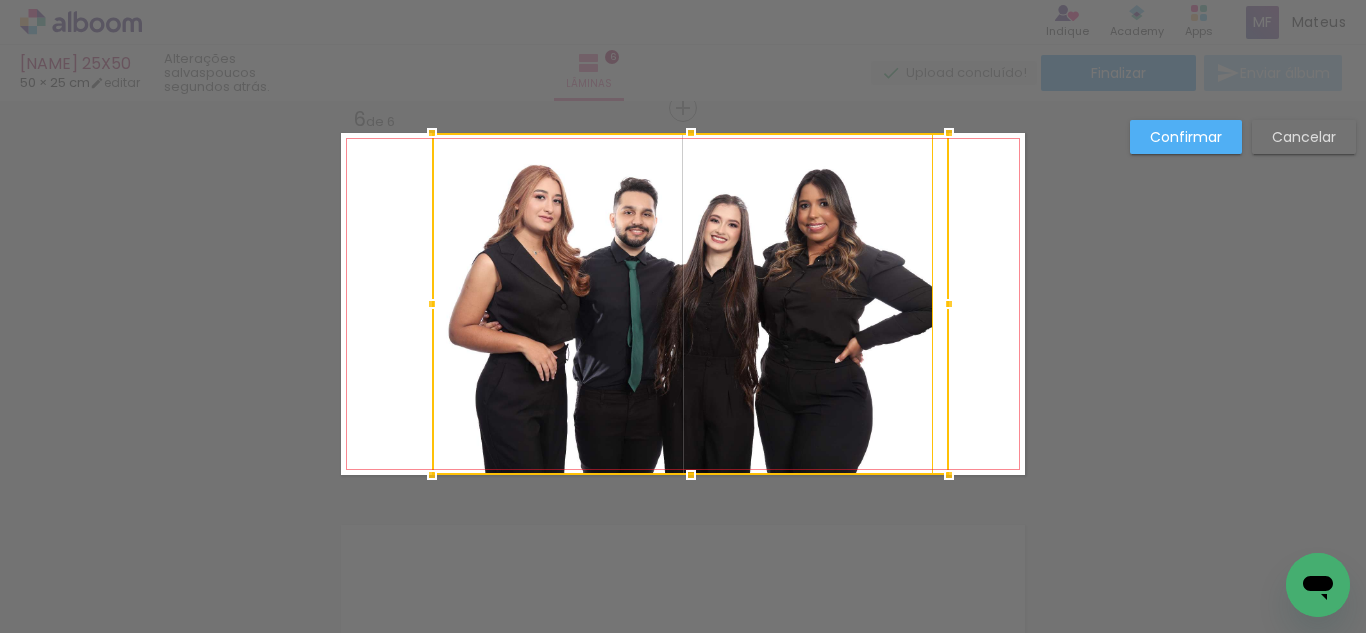 drag, startPoint x: 937, startPoint y: 300, endPoint x: 994, endPoint y: 310, distance: 57.870544 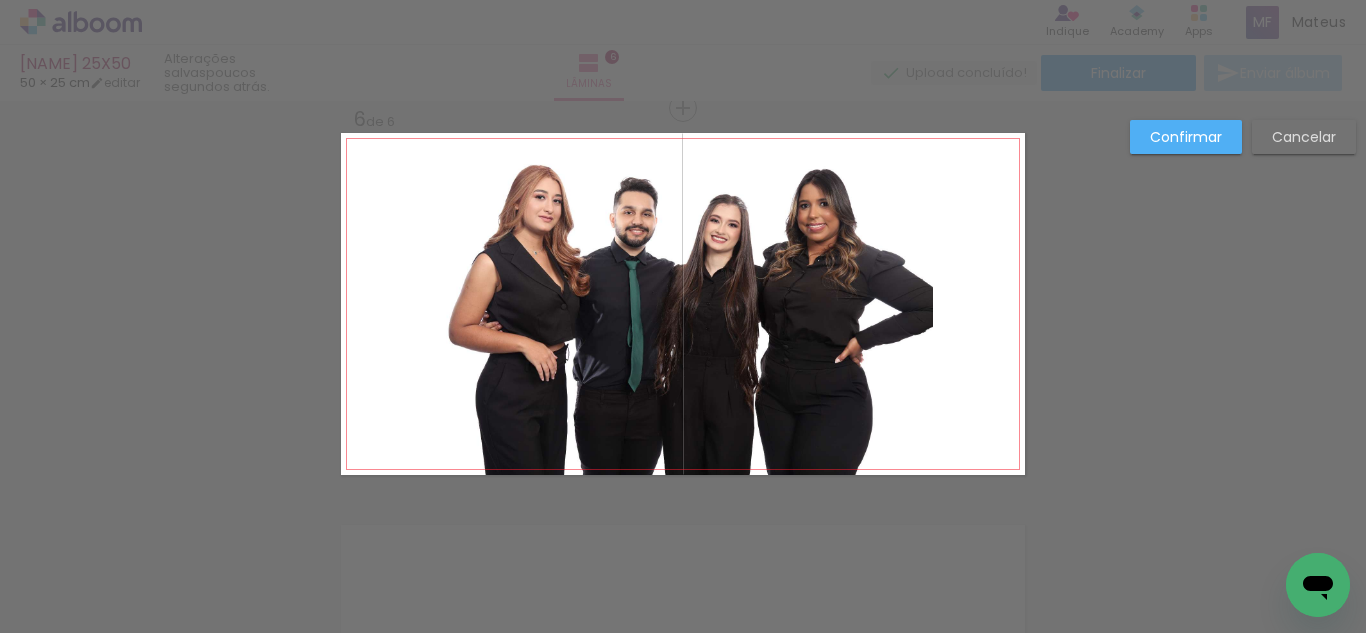 click 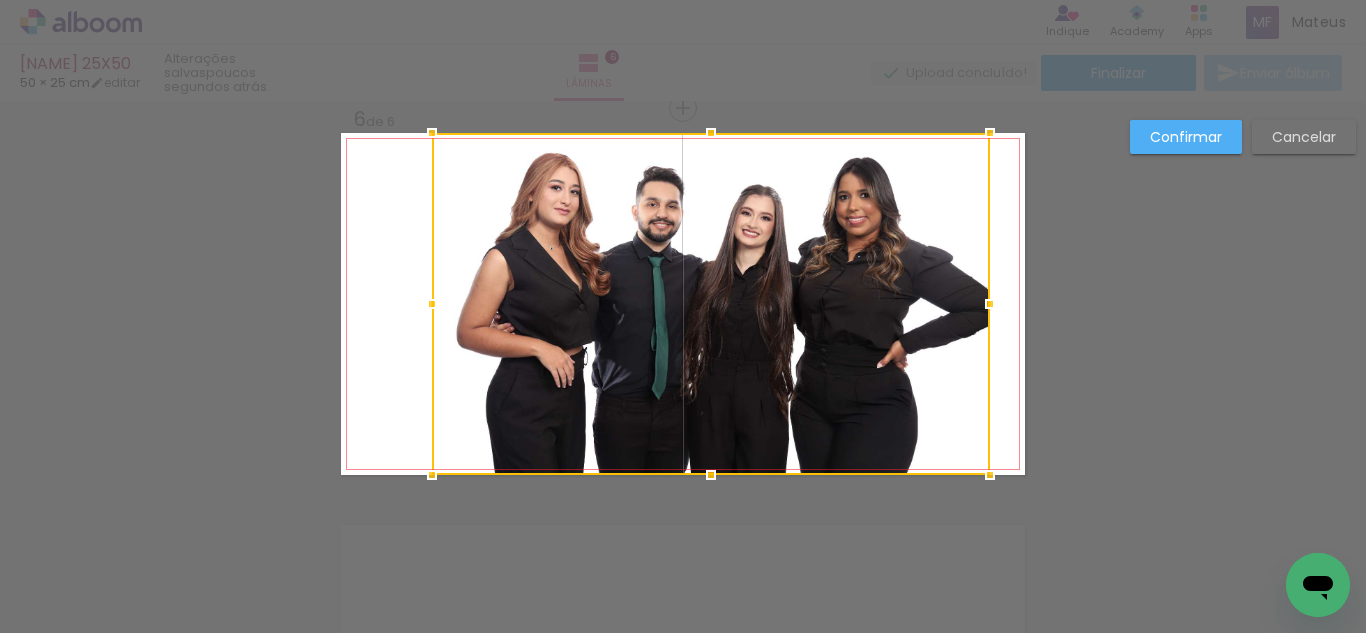 drag, startPoint x: 931, startPoint y: 310, endPoint x: 988, endPoint y: 317, distance: 57.428215 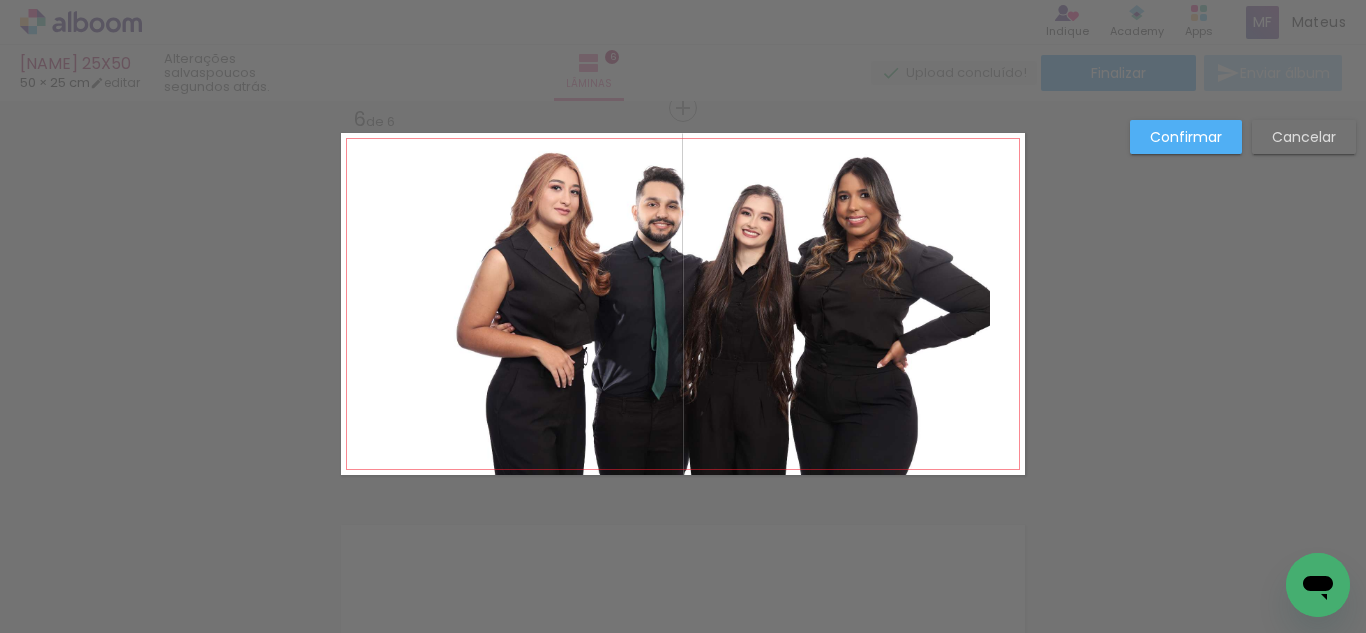 click 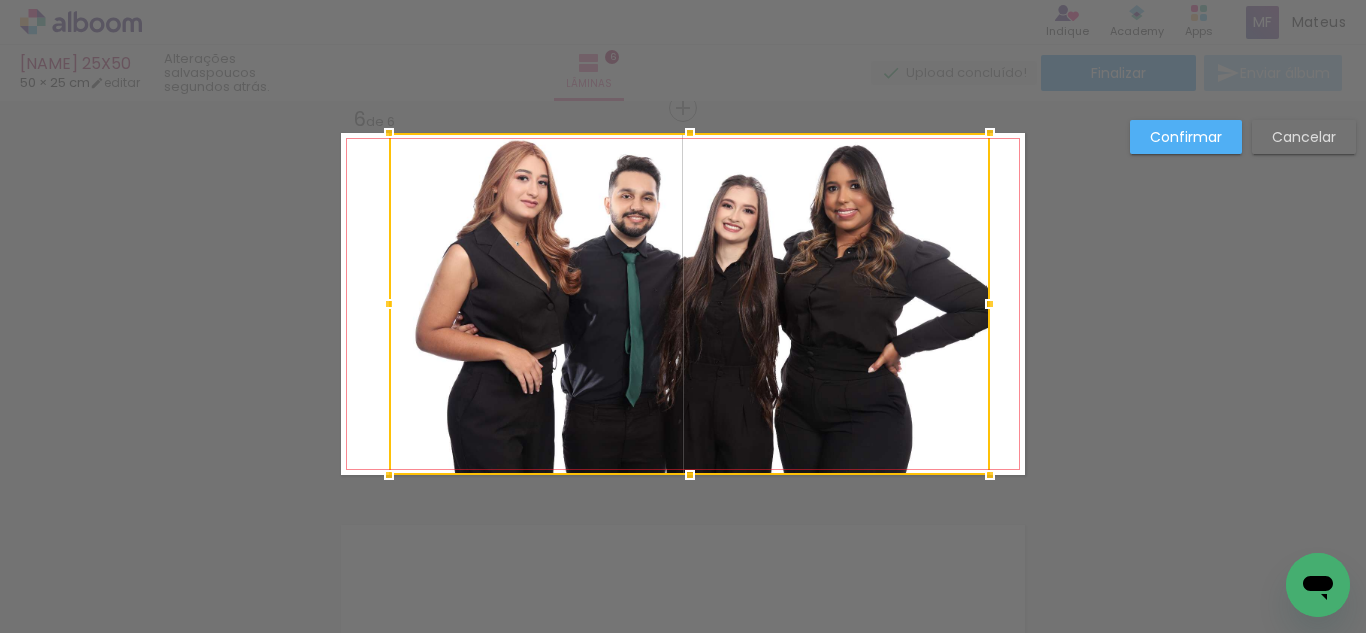 drag, startPoint x: 427, startPoint y: 293, endPoint x: 384, endPoint y: 307, distance: 45.221676 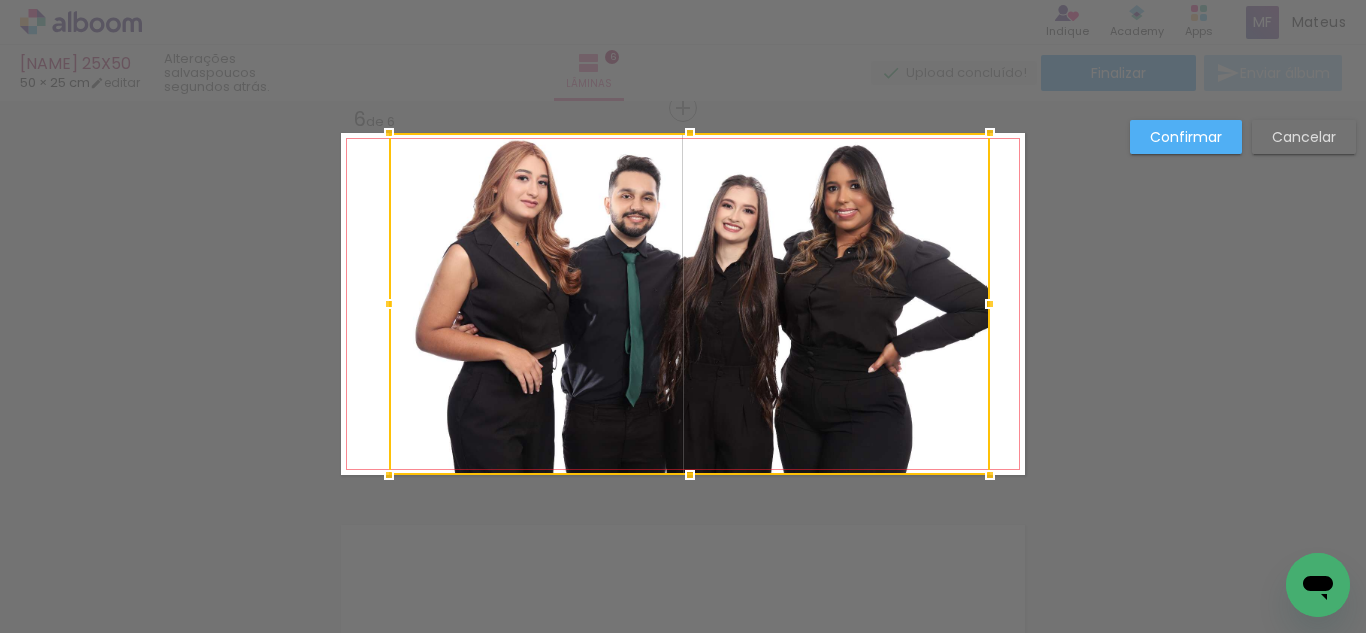 click on "Confirmar" at bounding box center [0, 0] 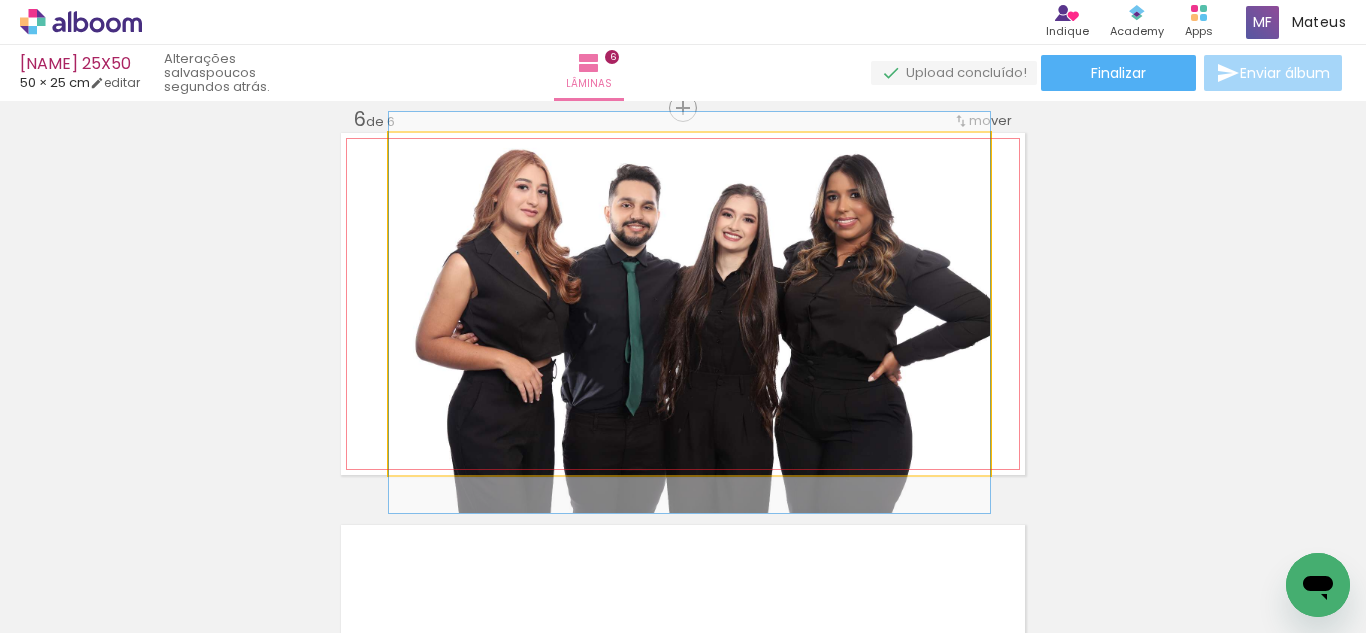 drag, startPoint x: 692, startPoint y: 250, endPoint x: 657, endPoint y: 259, distance: 36.138622 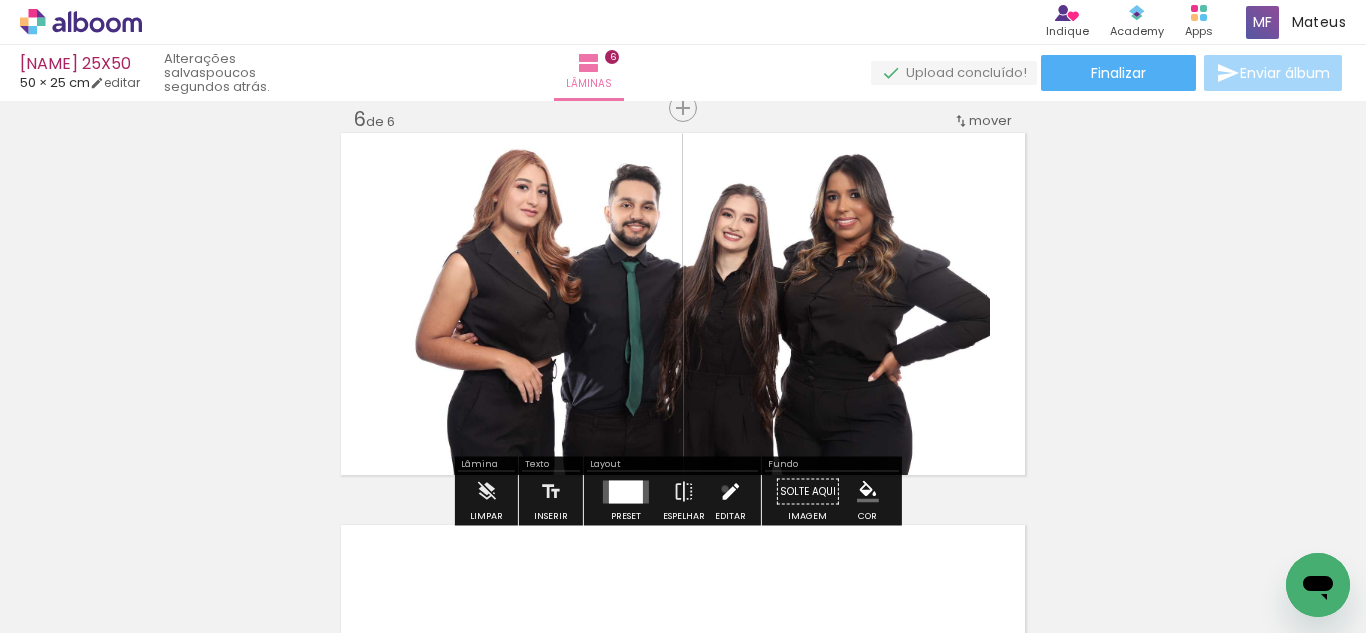 drag, startPoint x: 720, startPoint y: 489, endPoint x: 735, endPoint y: 377, distance: 113 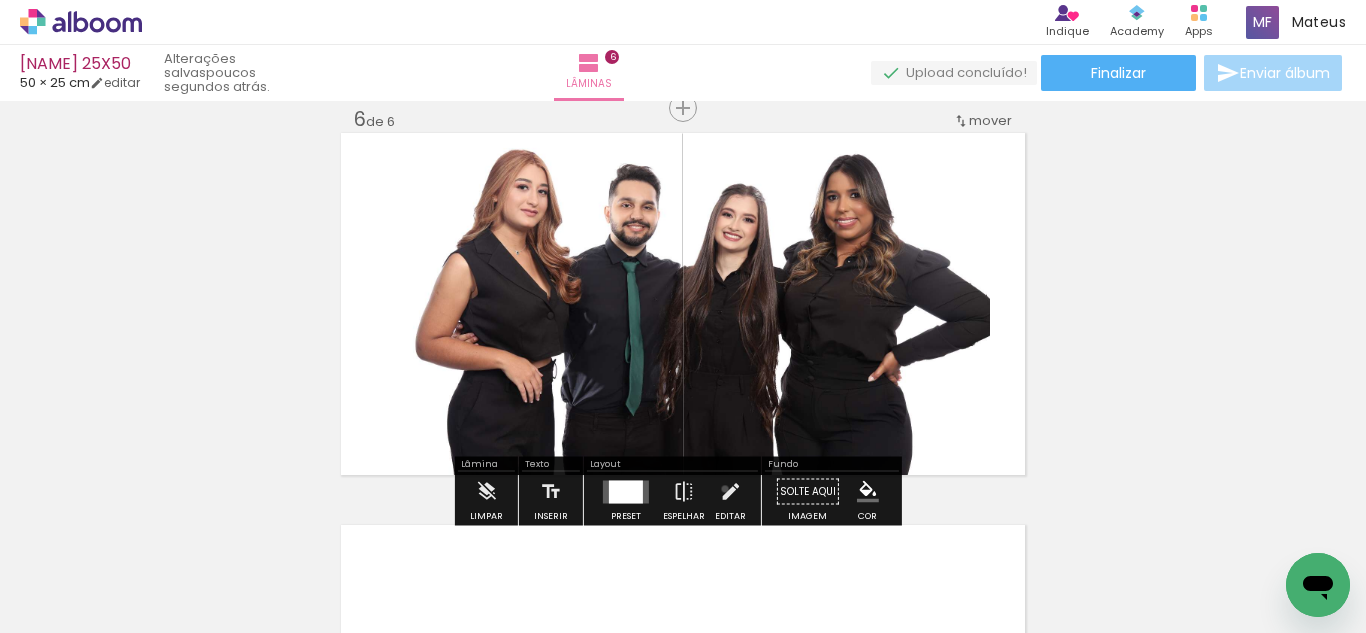 click at bounding box center [730, 492] 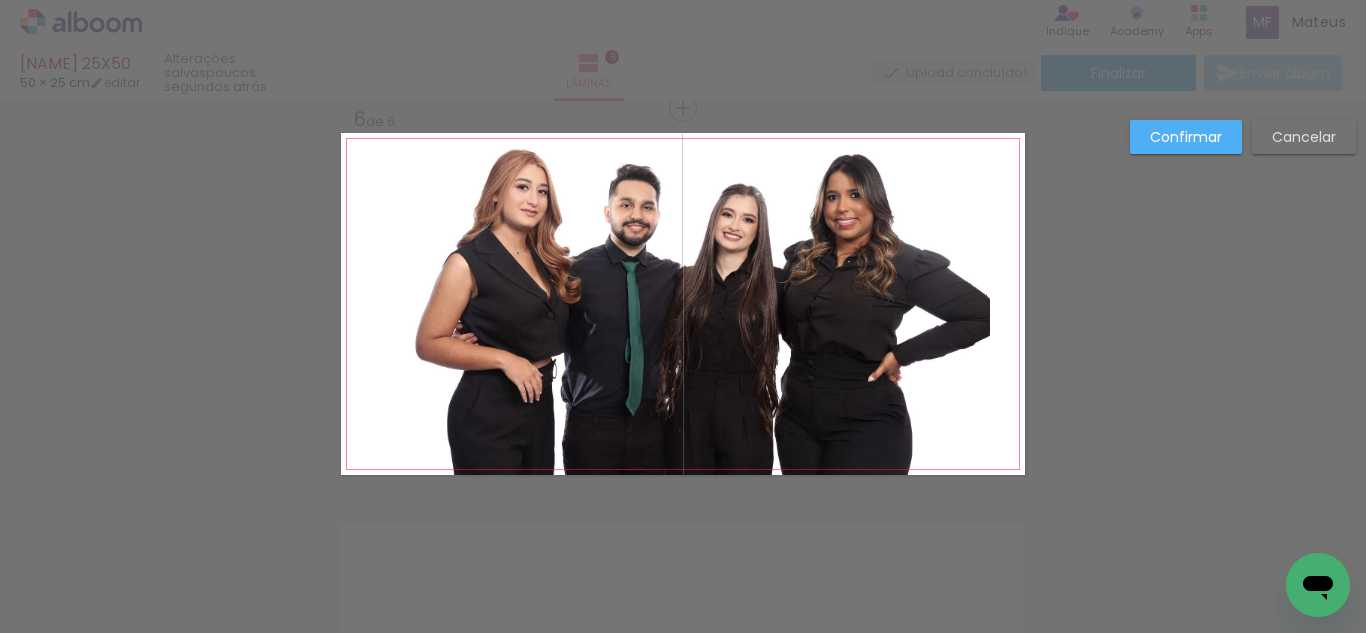 click 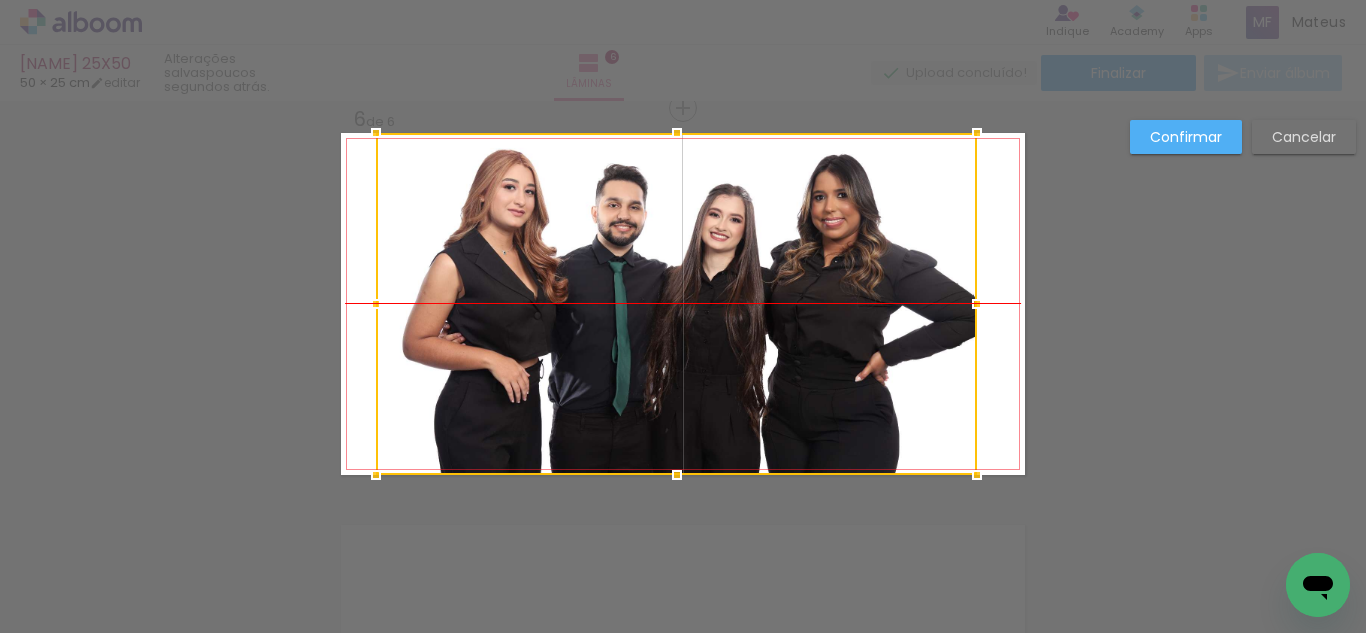 drag, startPoint x: 782, startPoint y: 337, endPoint x: 769, endPoint y: 336, distance: 13.038404 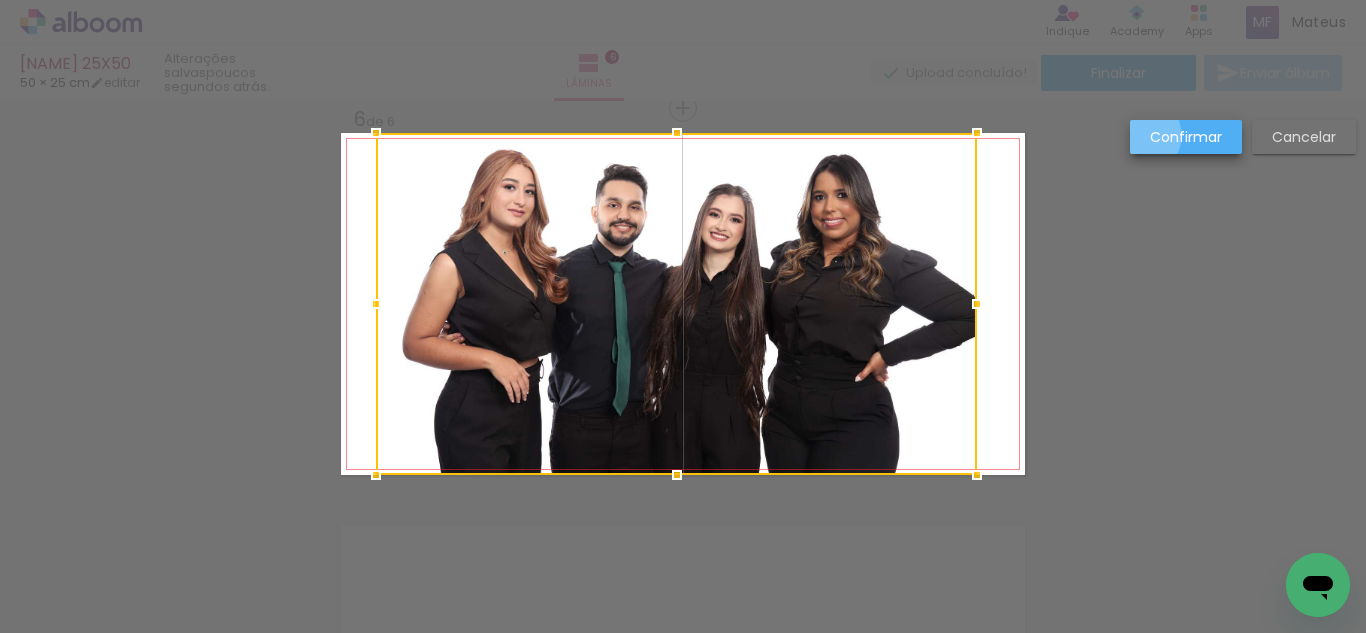 click on "Confirmar" at bounding box center (1186, 137) 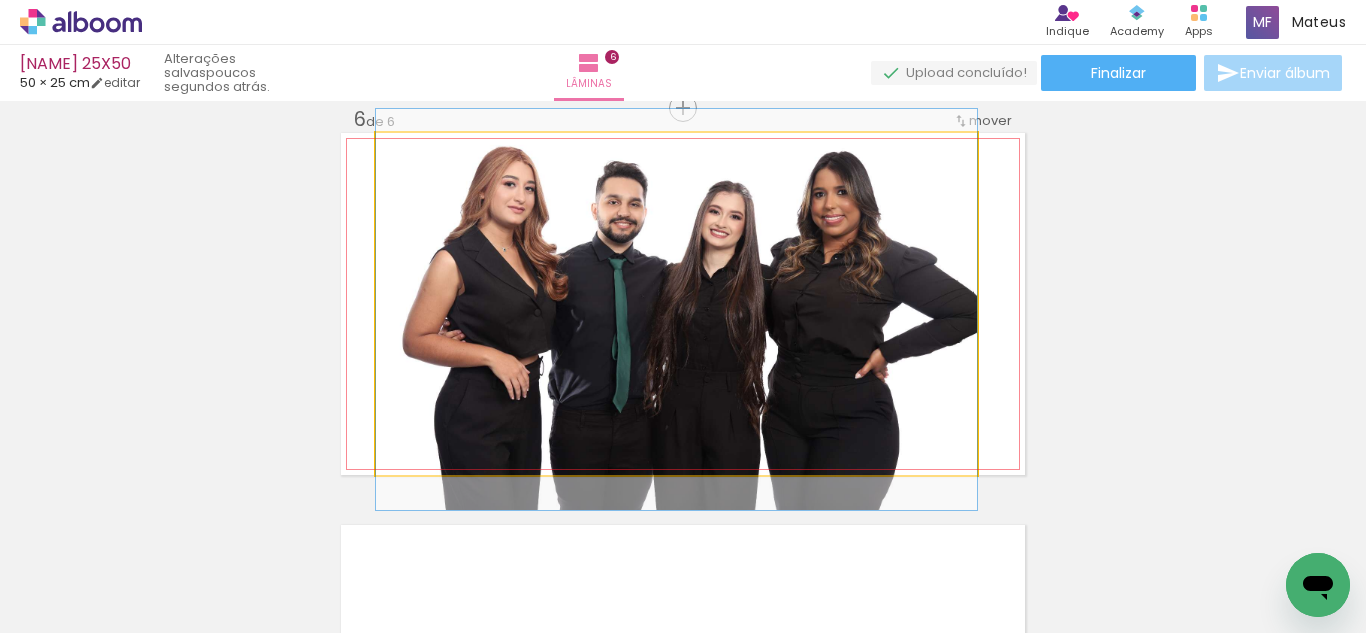 drag, startPoint x: 809, startPoint y: 273, endPoint x: 790, endPoint y: 270, distance: 19.235384 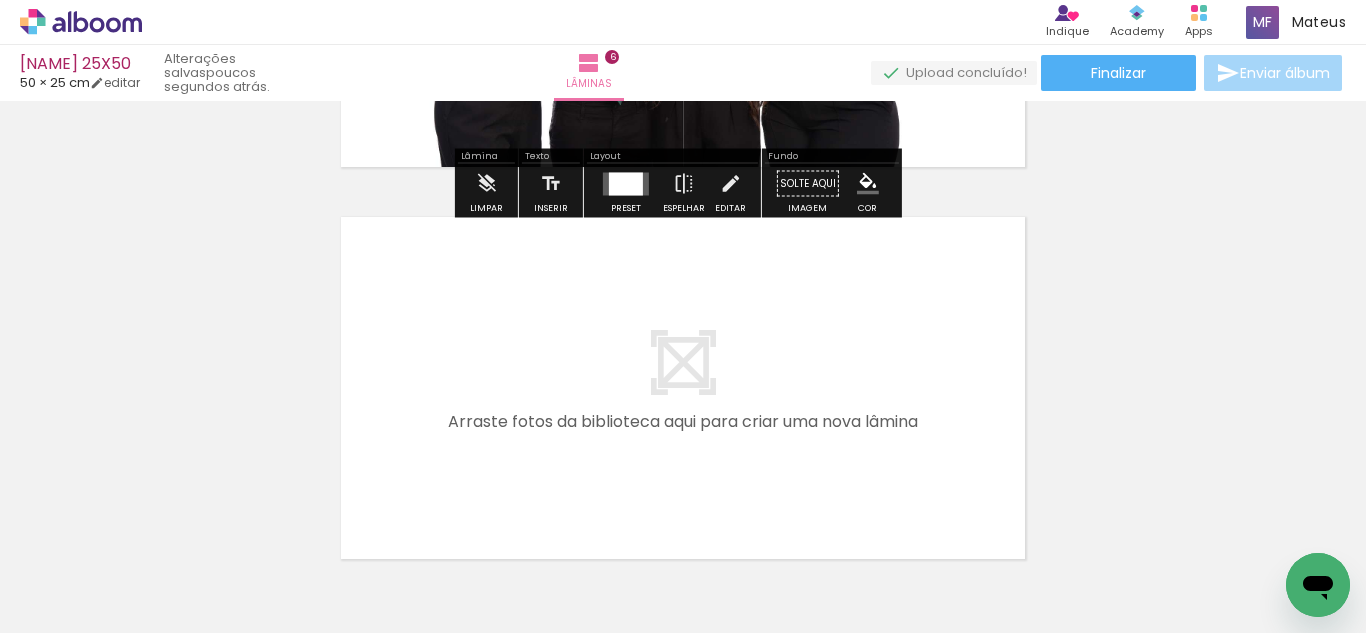 scroll, scrollTop: 2295, scrollLeft: 0, axis: vertical 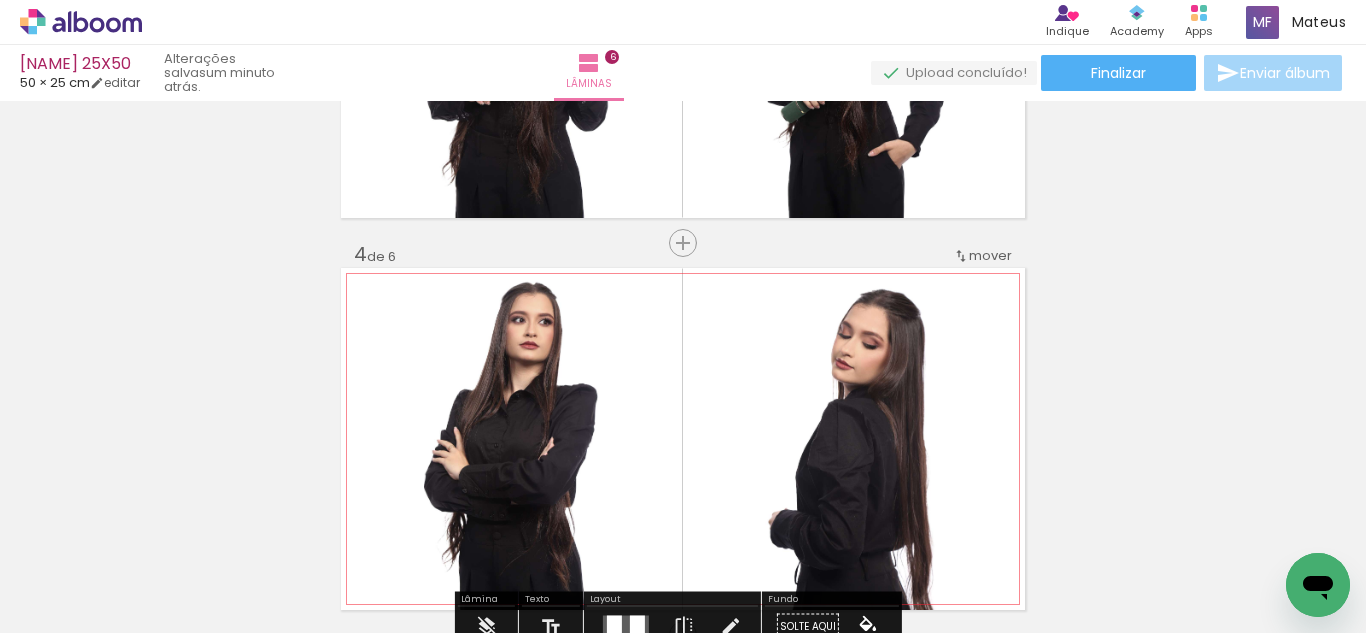 click on "mover" at bounding box center [990, 255] 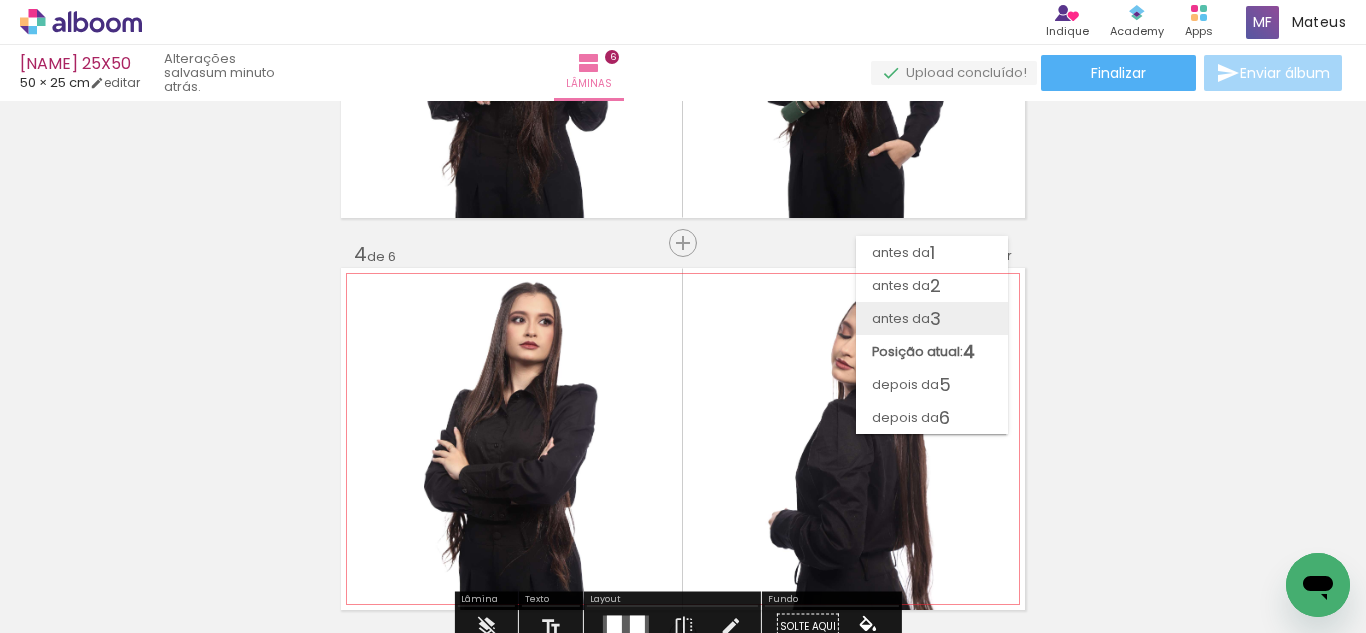 click on "antes da  3" at bounding box center [932, 318] 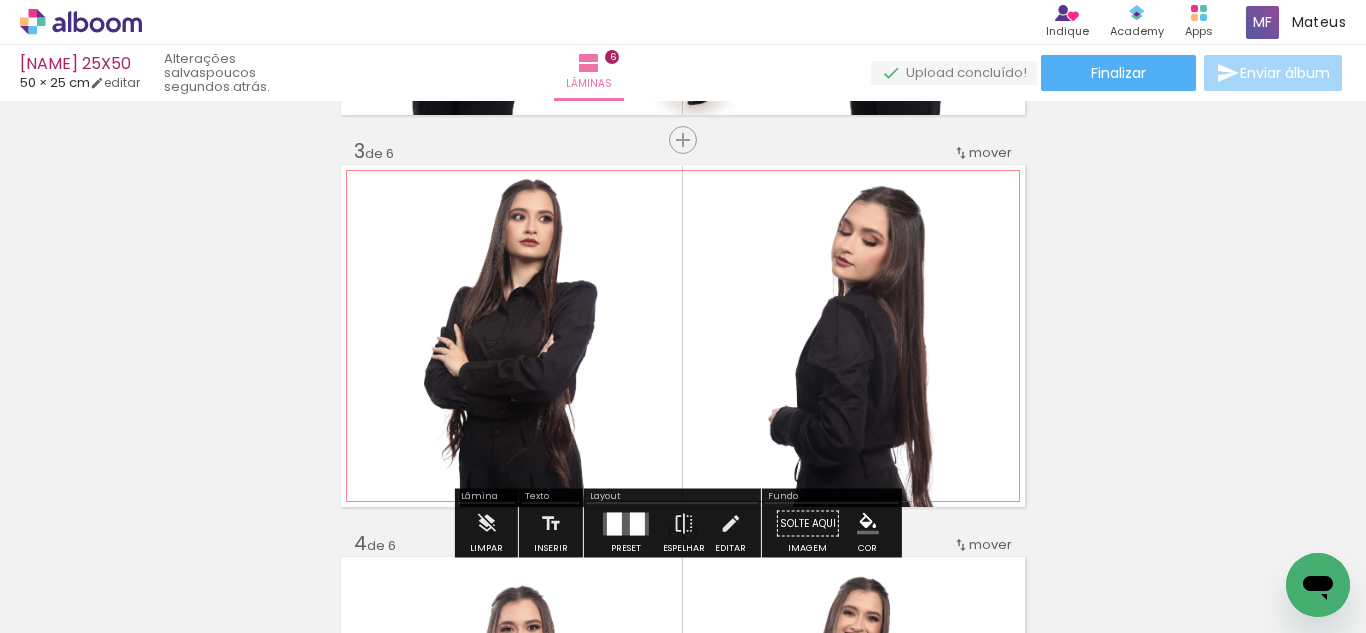 scroll, scrollTop: 777, scrollLeft: 0, axis: vertical 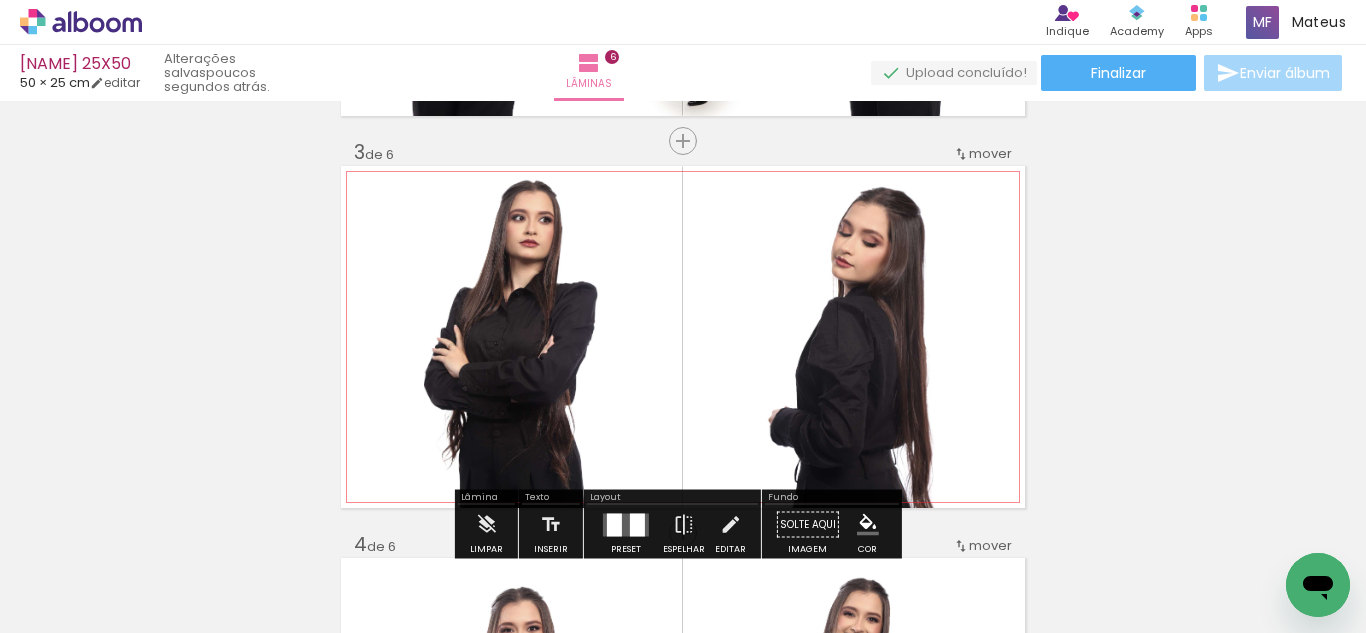 click on "mover" at bounding box center [990, 153] 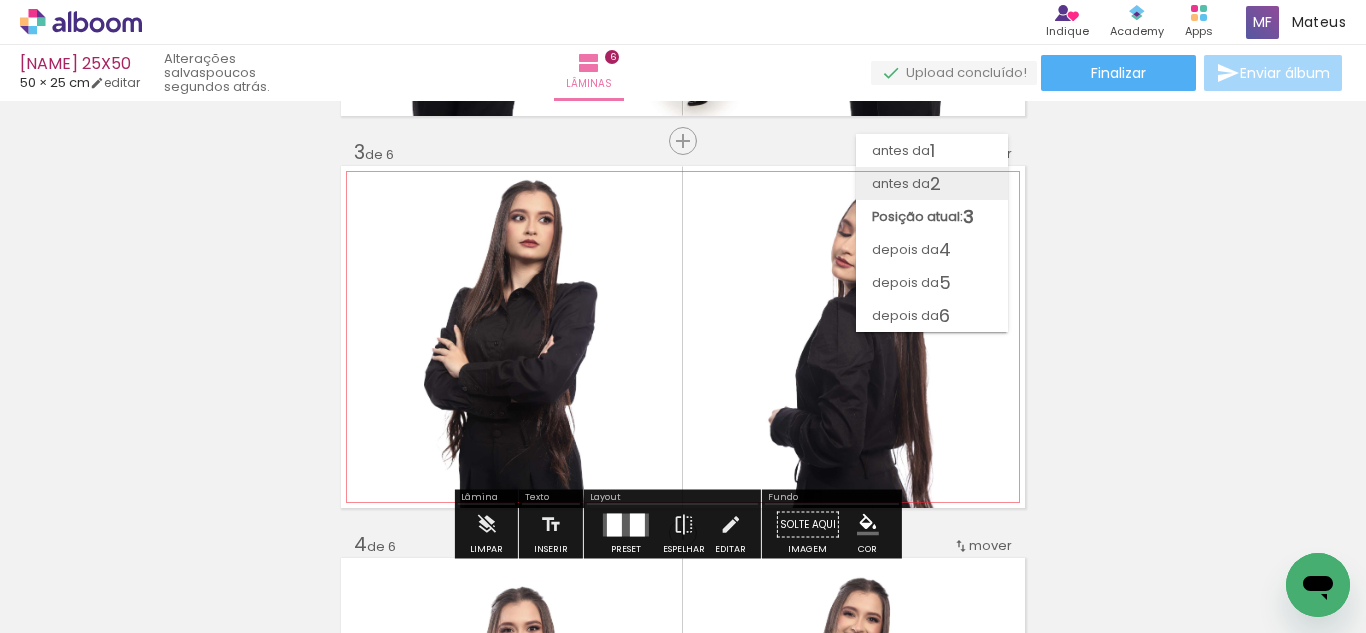 click on "antes da  2" at bounding box center [932, 183] 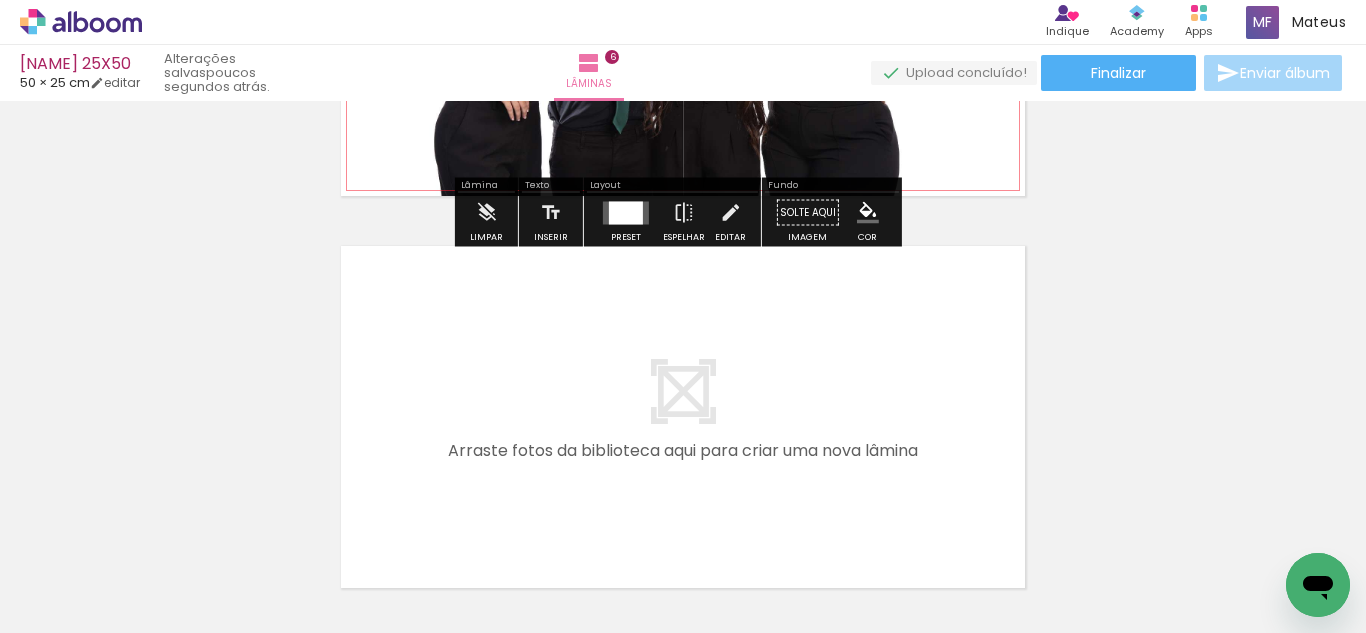 scroll, scrollTop: 2415, scrollLeft: 0, axis: vertical 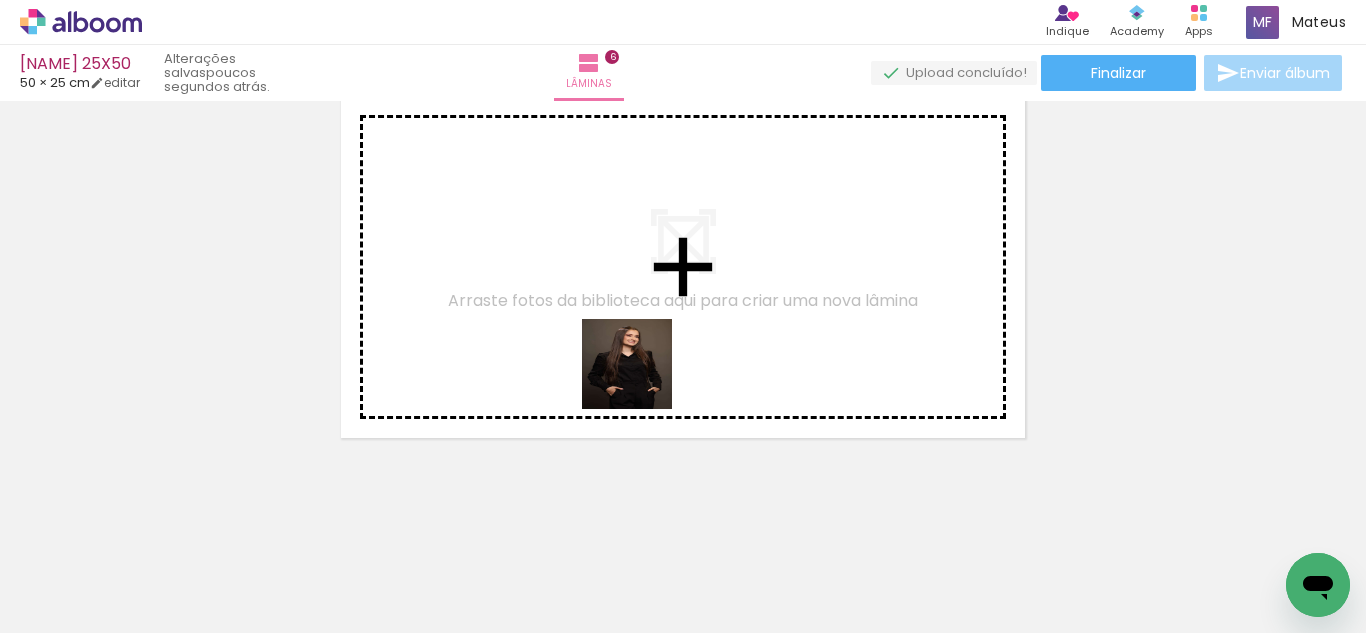 drag, startPoint x: 611, startPoint y: 567, endPoint x: 642, endPoint y: 379, distance: 190.53871 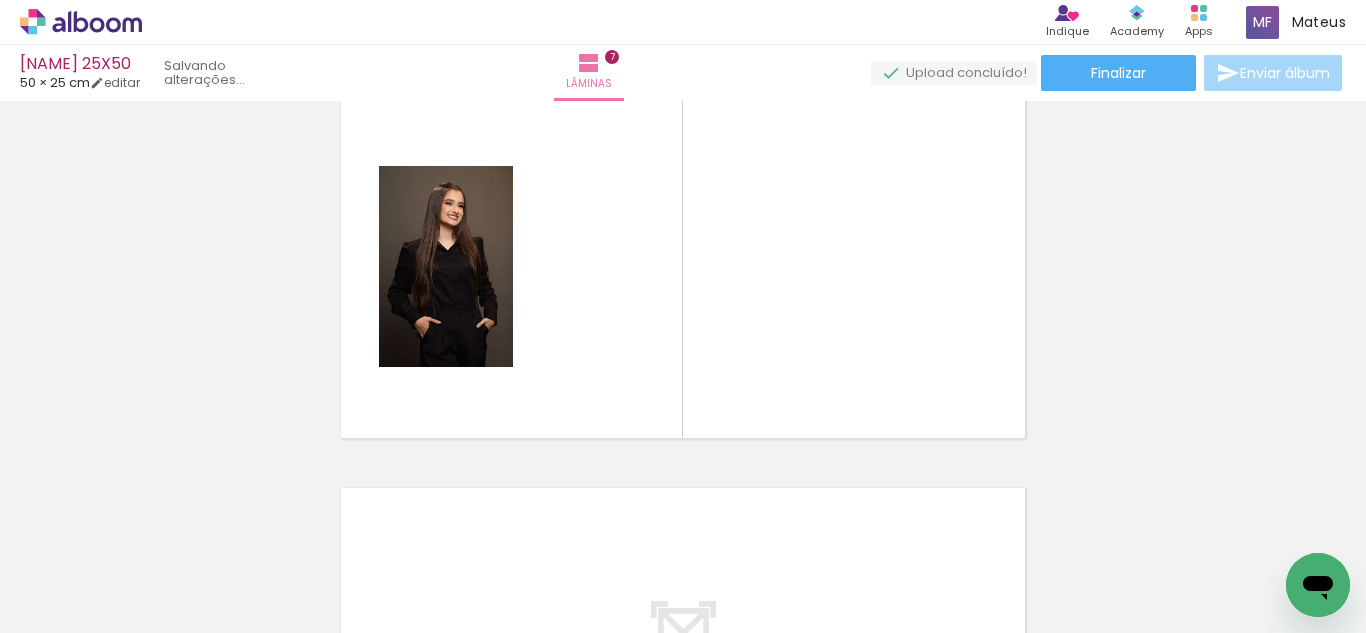 scroll, scrollTop: 2378, scrollLeft: 0, axis: vertical 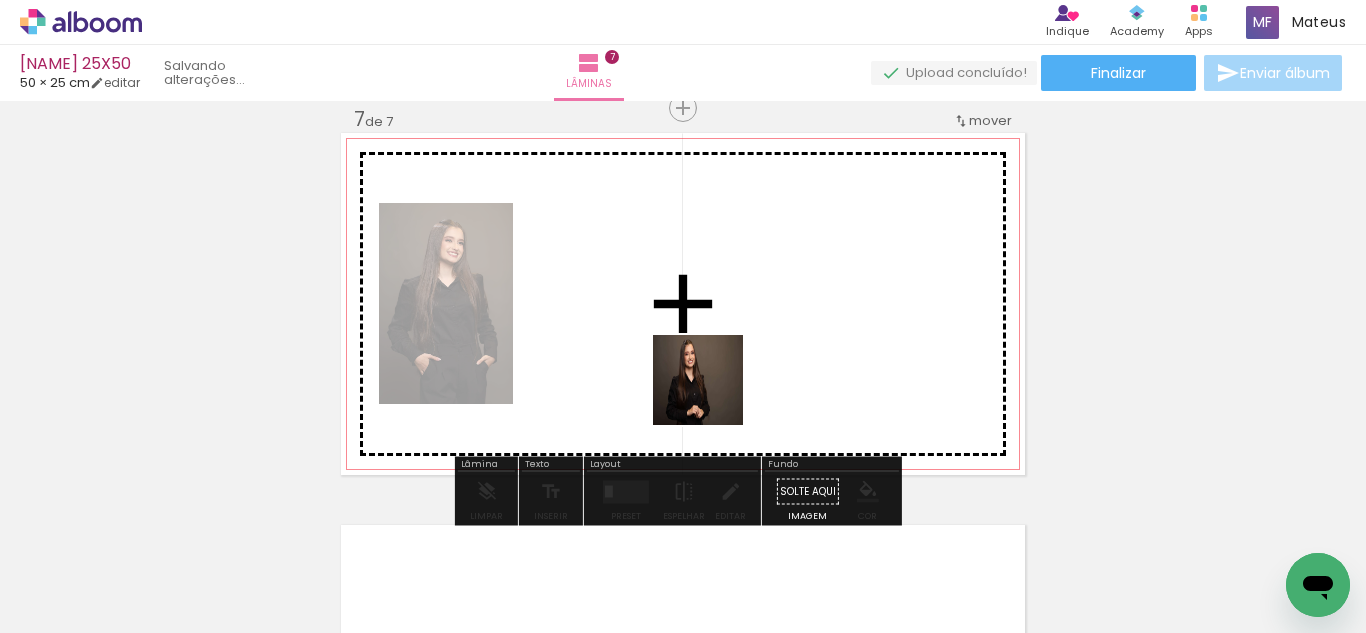 drag, startPoint x: 699, startPoint y: 525, endPoint x: 714, endPoint y: 356, distance: 169.66437 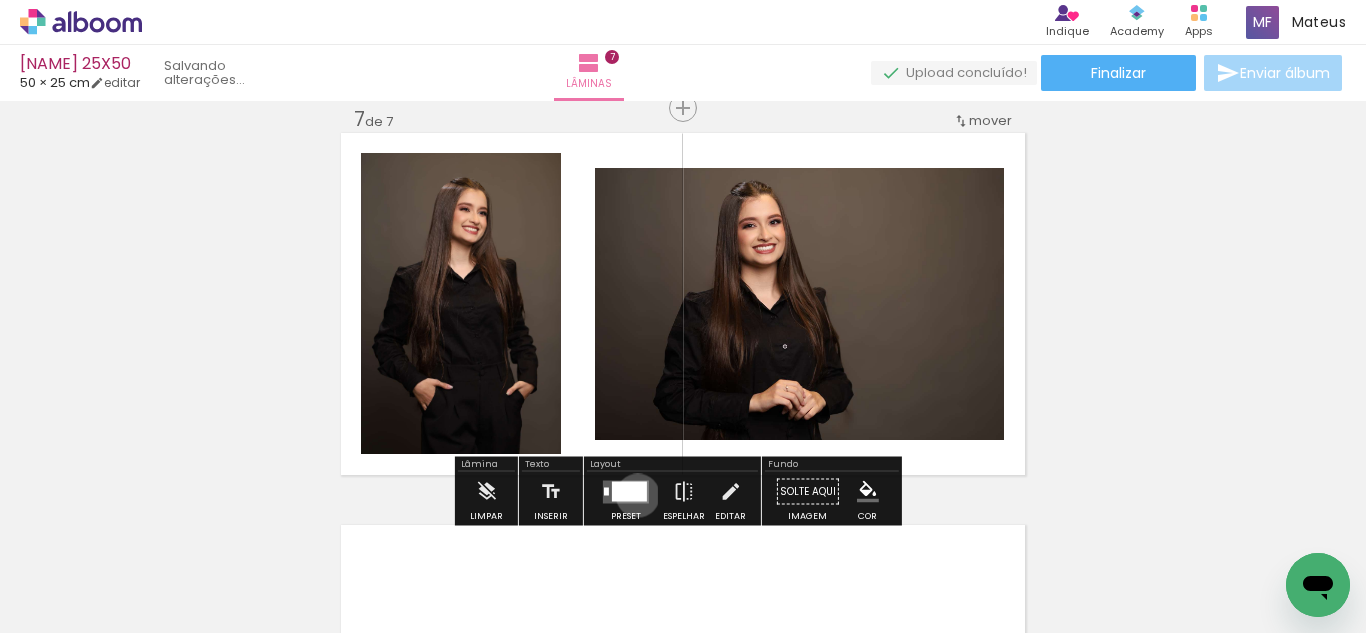 click at bounding box center (629, 491) 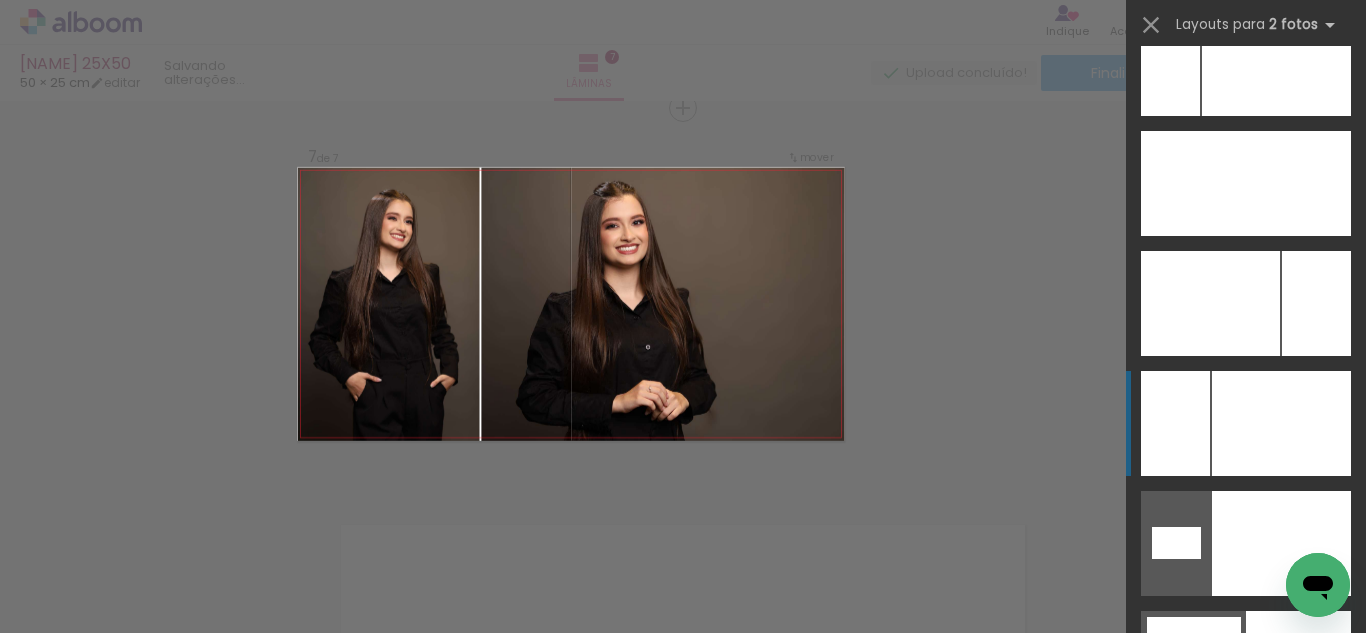 scroll, scrollTop: 9354, scrollLeft: 0, axis: vertical 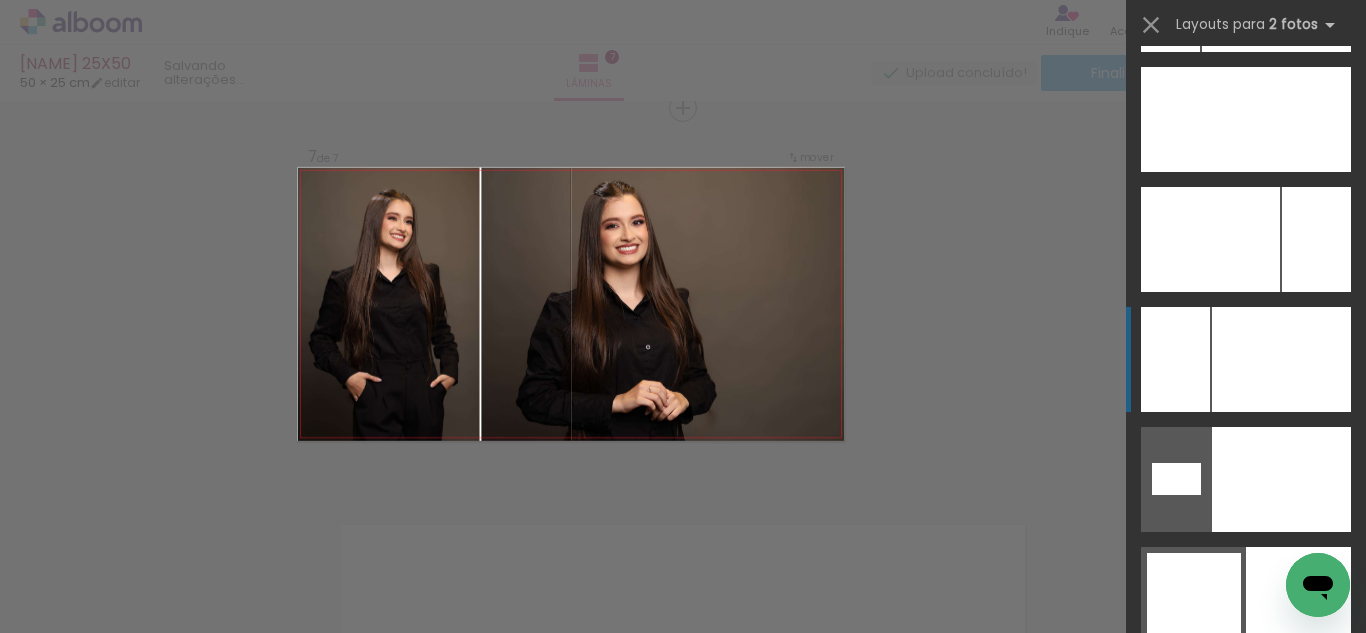 click at bounding box center (1280, -361) 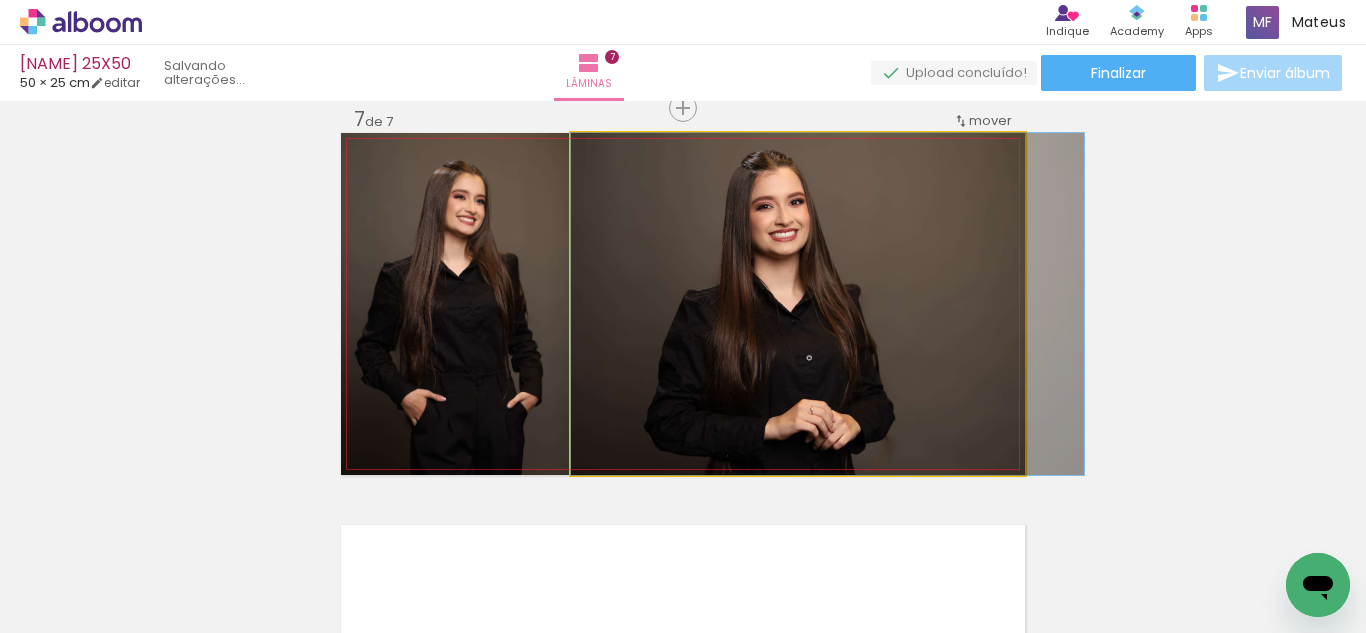 drag, startPoint x: 821, startPoint y: 366, endPoint x: 856, endPoint y: 361, distance: 35.35534 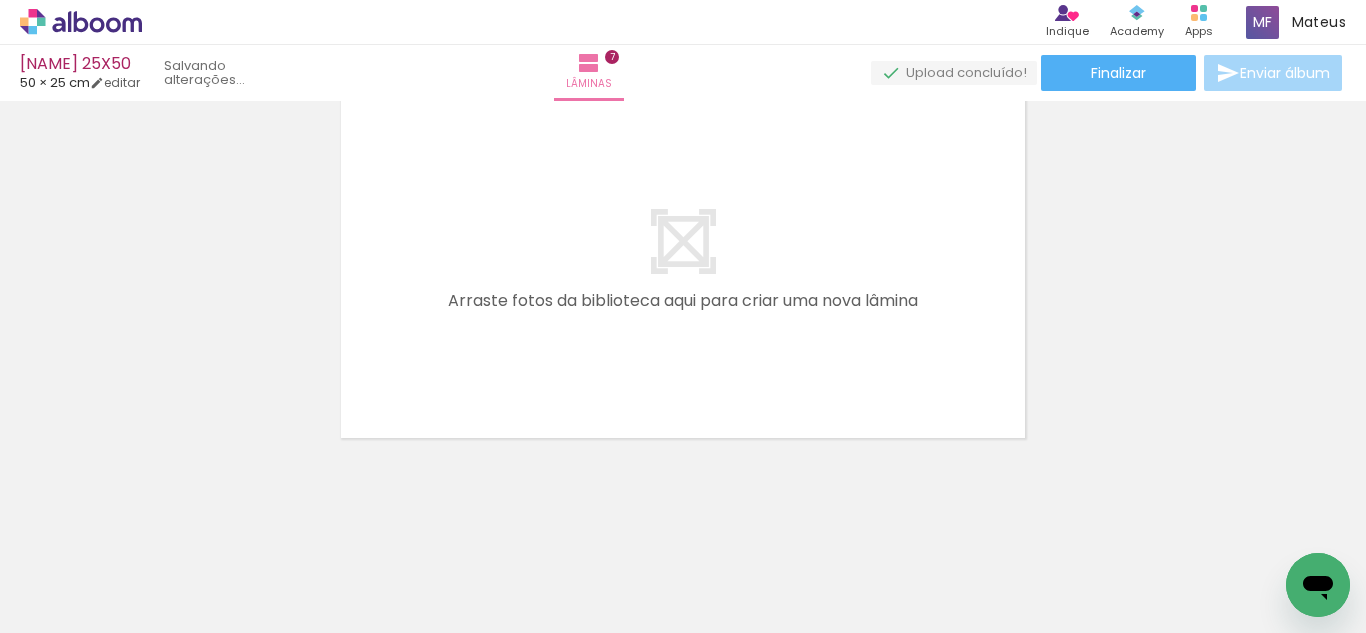 drag, startPoint x: 823, startPoint y: 418, endPoint x: 899, endPoint y: 456, distance: 84.97058 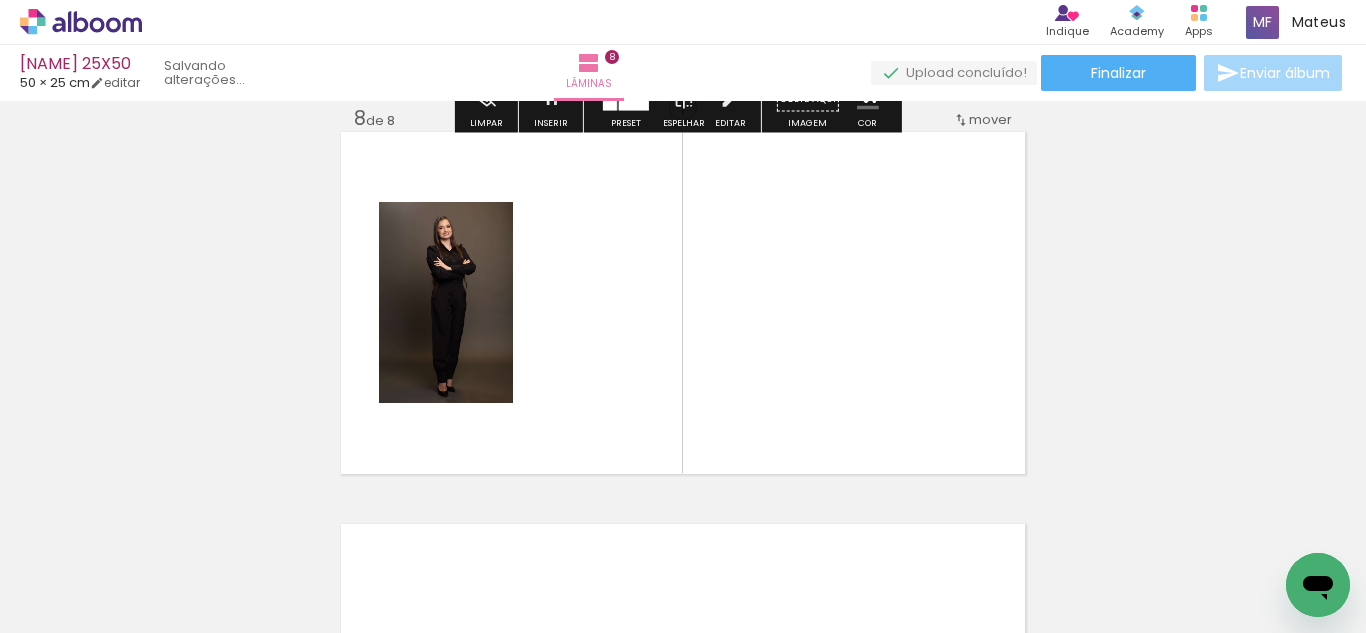 scroll, scrollTop: 2770, scrollLeft: 0, axis: vertical 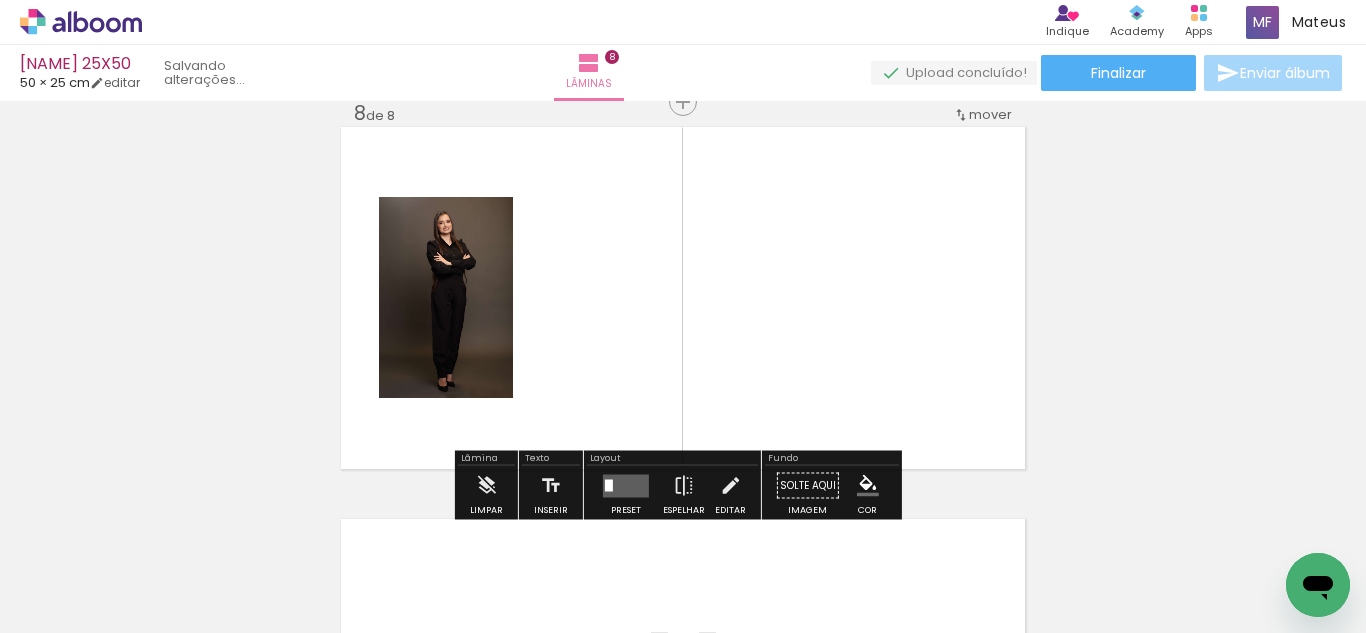 click at bounding box center (22, 566) 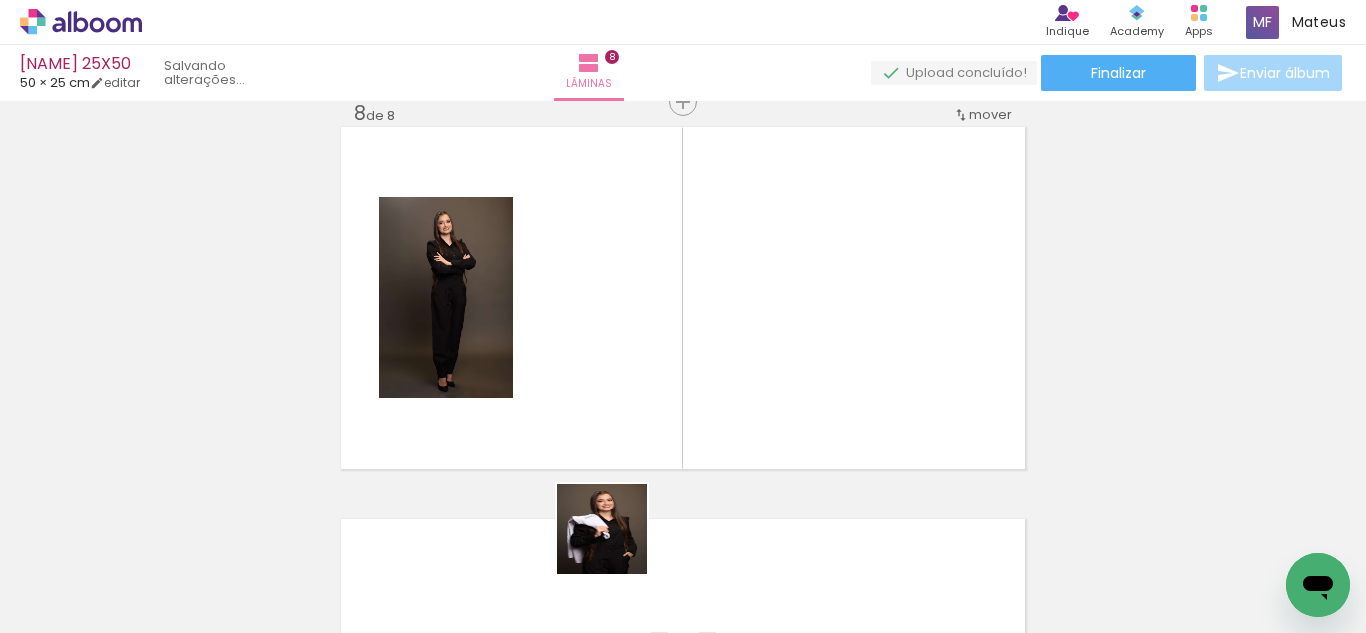 drag, startPoint x: 617, startPoint y: 564, endPoint x: 643, endPoint y: 402, distance: 164.07315 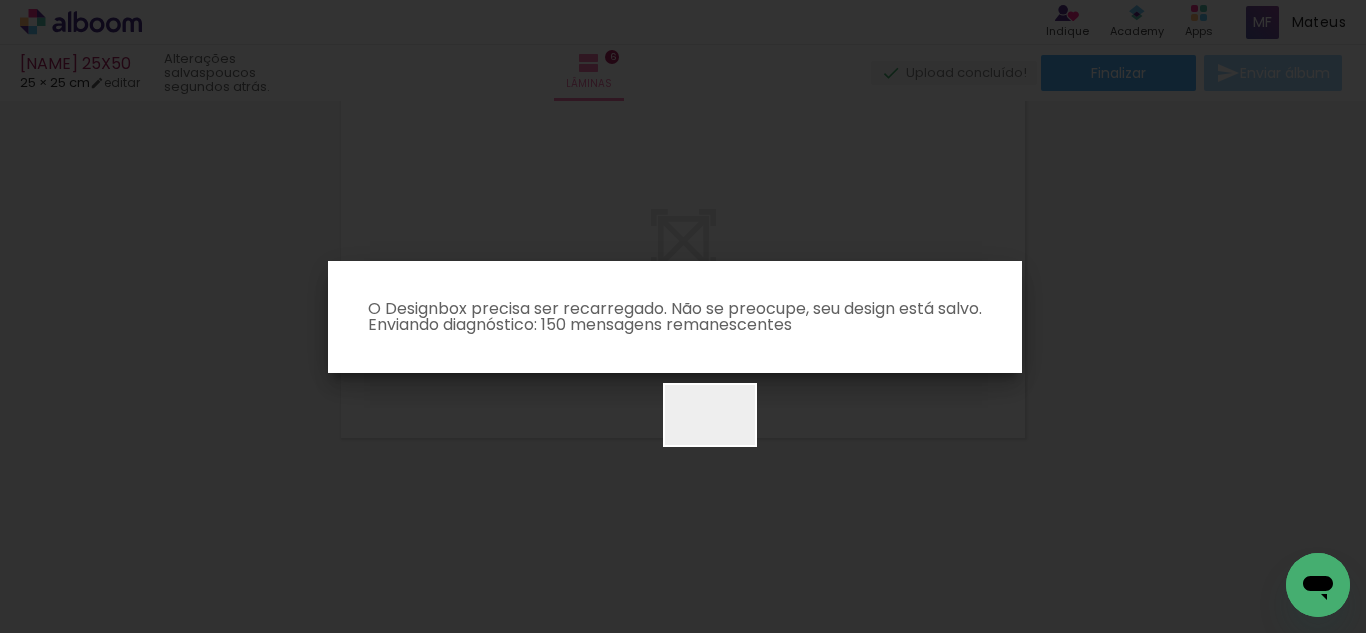 scroll, scrollTop: 0, scrollLeft: 0, axis: both 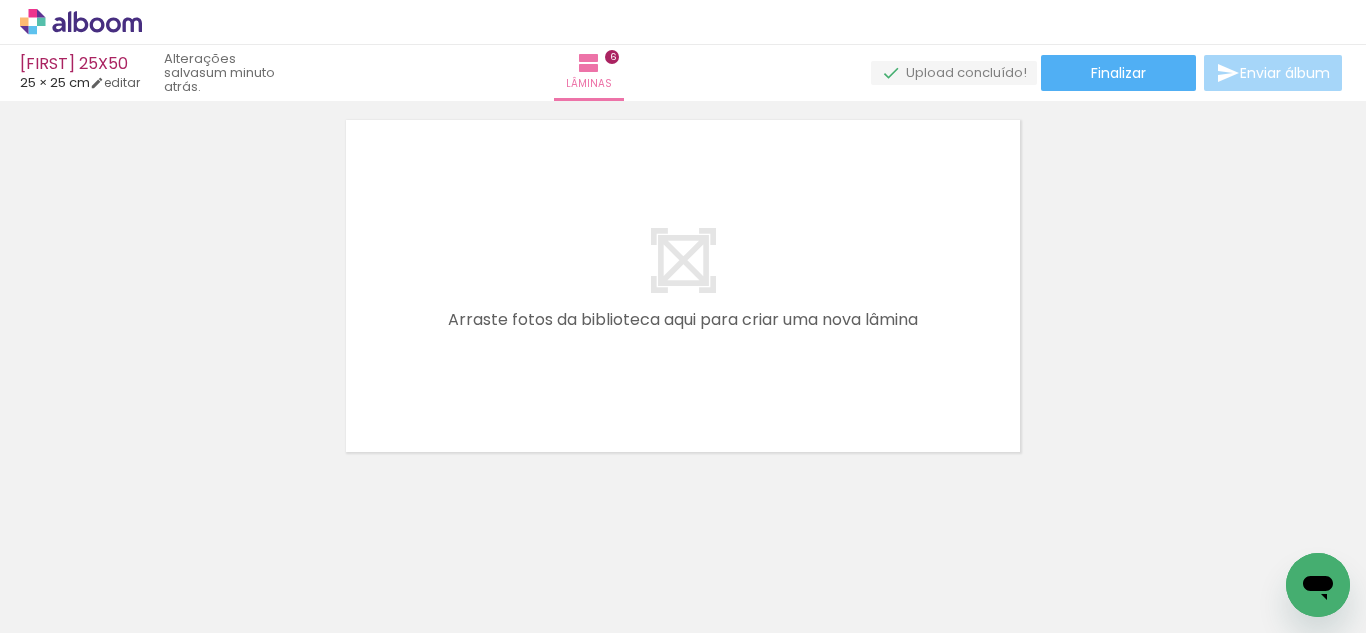 drag, startPoint x: 510, startPoint y: 595, endPoint x: 608, endPoint y: 589, distance: 98.1835 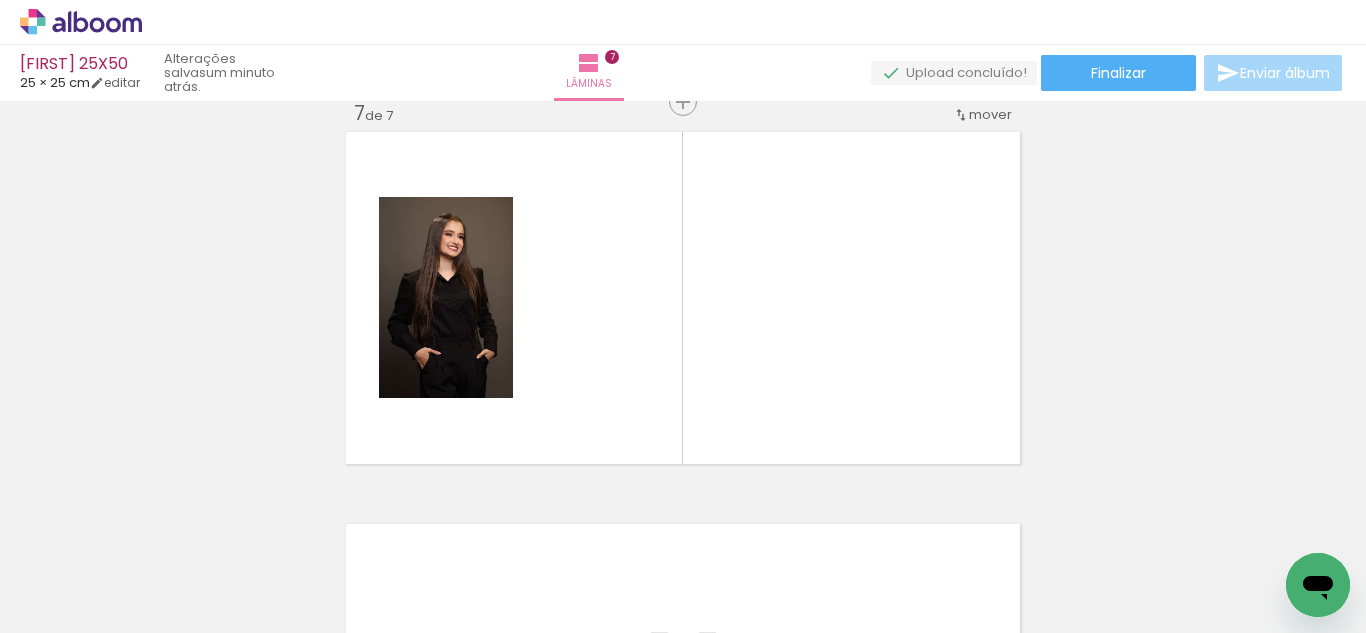 scroll, scrollTop: 2378, scrollLeft: 0, axis: vertical 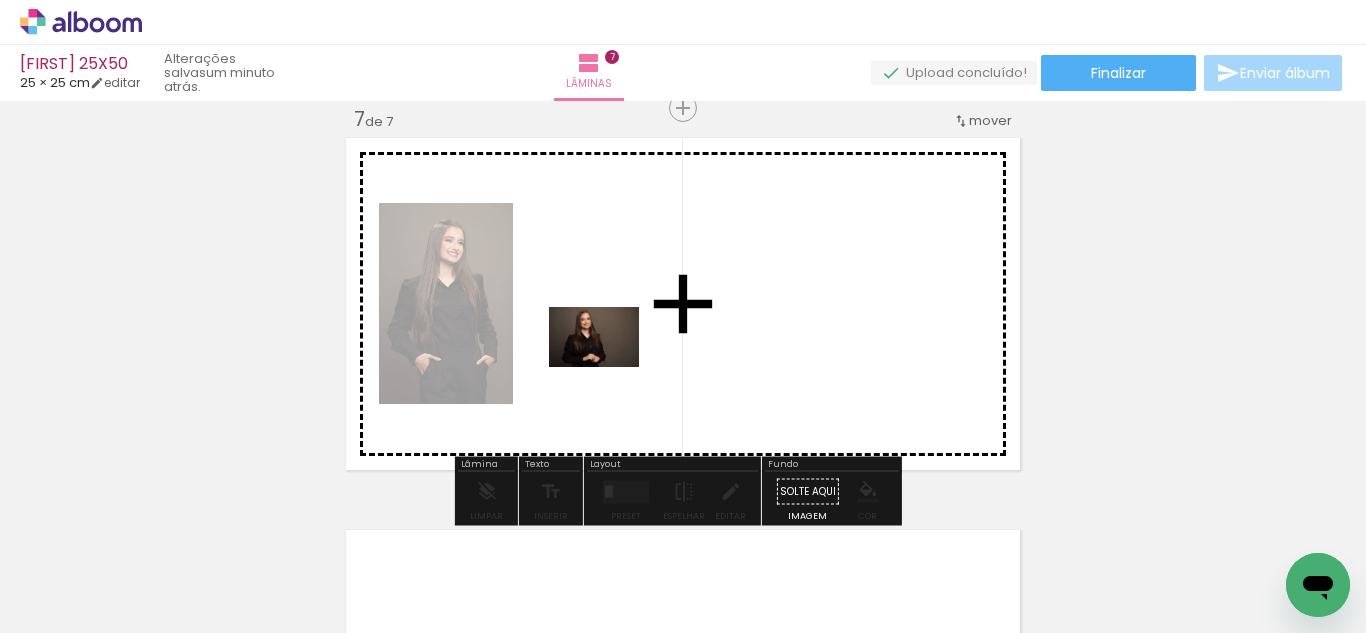 drag, startPoint x: 614, startPoint y: 570, endPoint x: 609, endPoint y: 367, distance: 203.06157 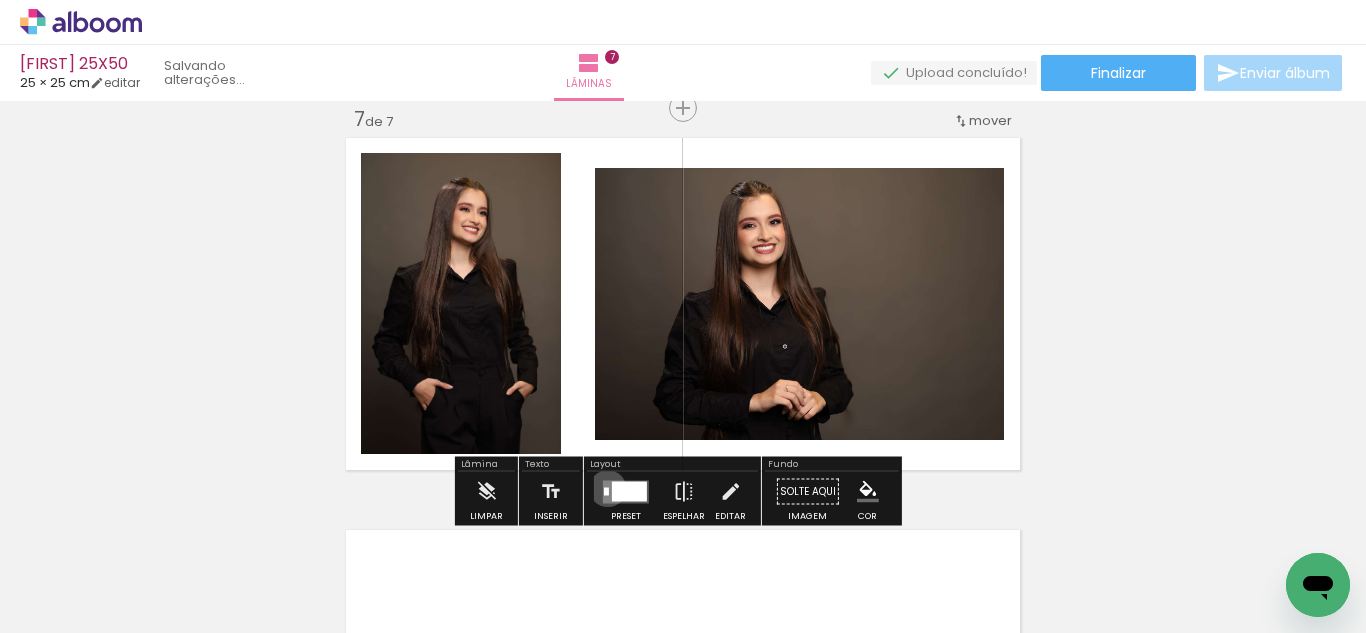 click at bounding box center [606, 491] 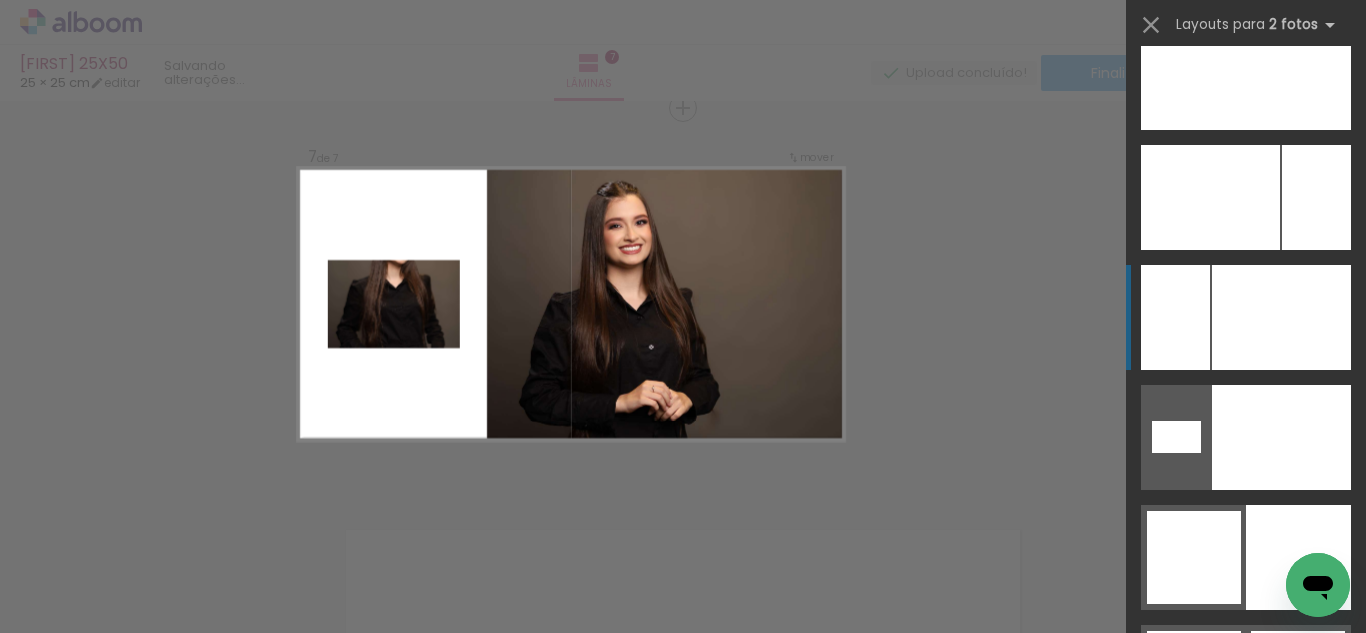 scroll, scrollTop: 9391, scrollLeft: 0, axis: vertical 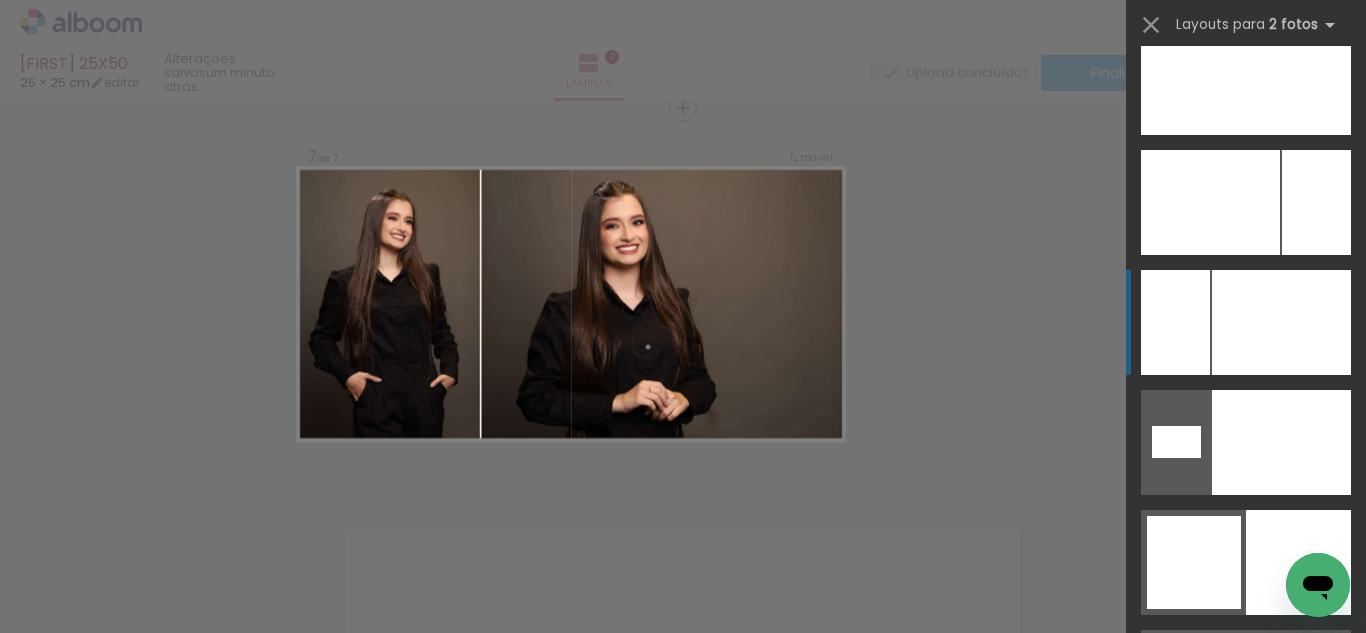 click at bounding box center (1276, -38) 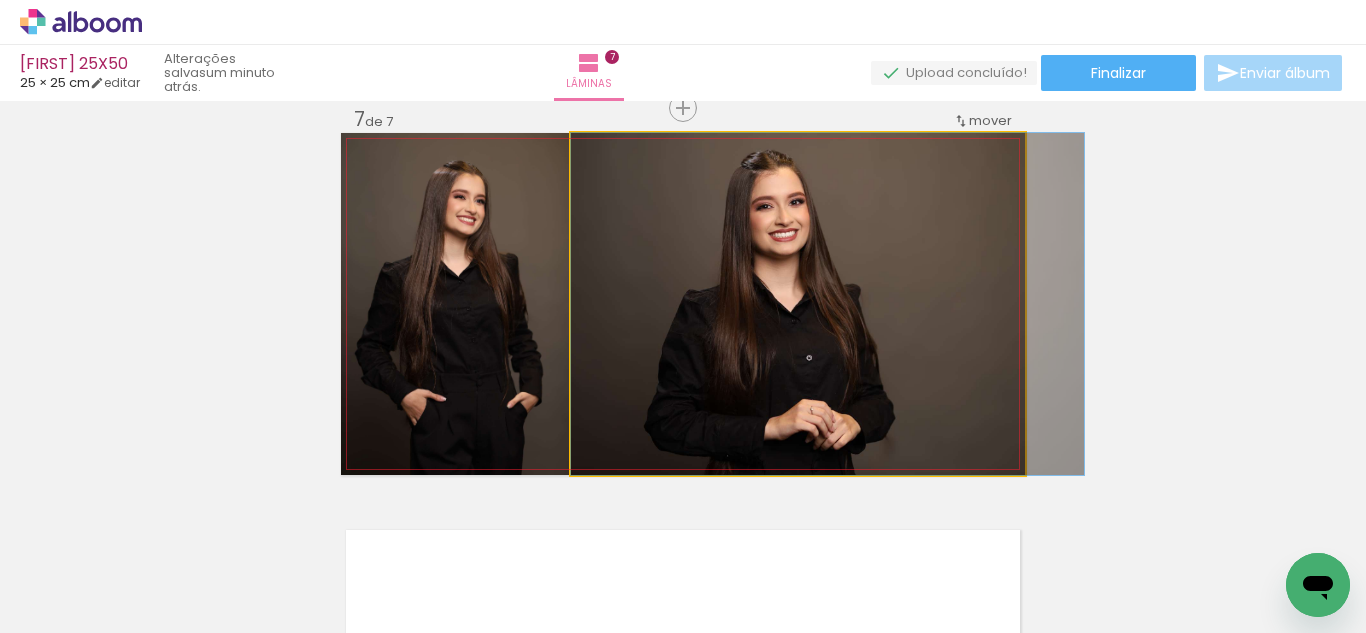 drag, startPoint x: 838, startPoint y: 329, endPoint x: 887, endPoint y: 329, distance: 49 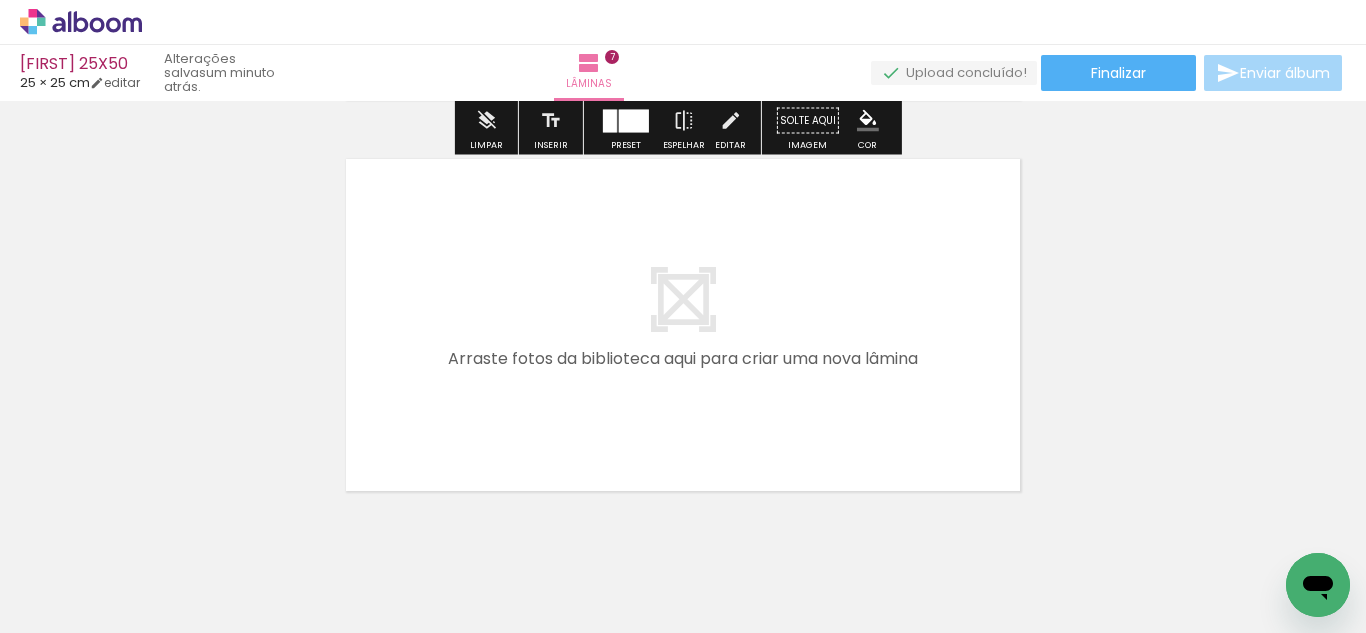 scroll, scrollTop: 2807, scrollLeft: 0, axis: vertical 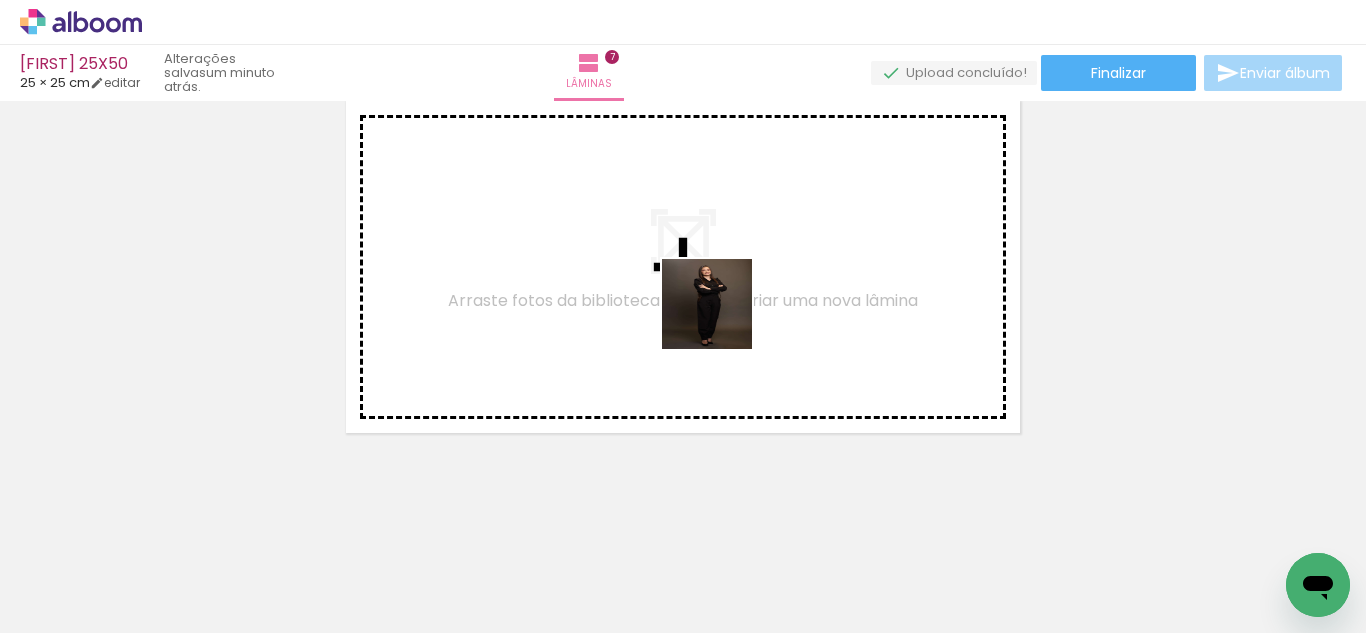 drag, startPoint x: 722, startPoint y: 319, endPoint x: 720, endPoint y: 300, distance: 19.104973 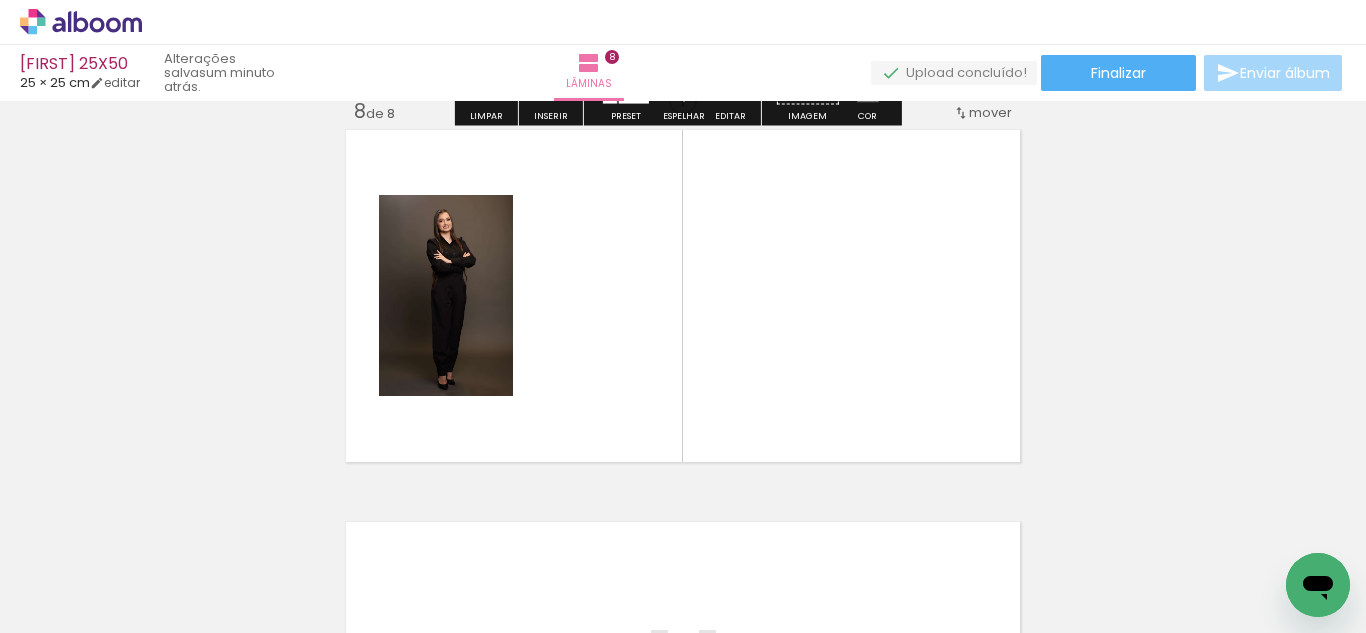 scroll, scrollTop: 2770, scrollLeft: 0, axis: vertical 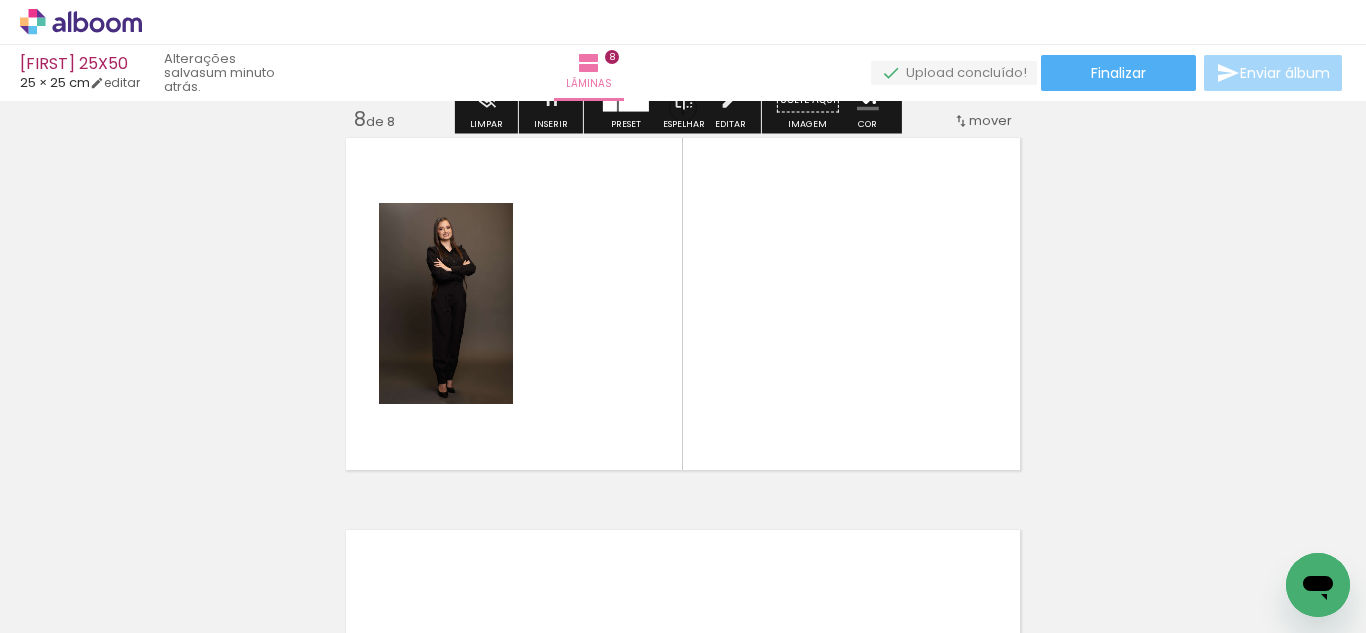 drag, startPoint x: 769, startPoint y: 336, endPoint x: 829, endPoint y: 456, distance: 134.16408 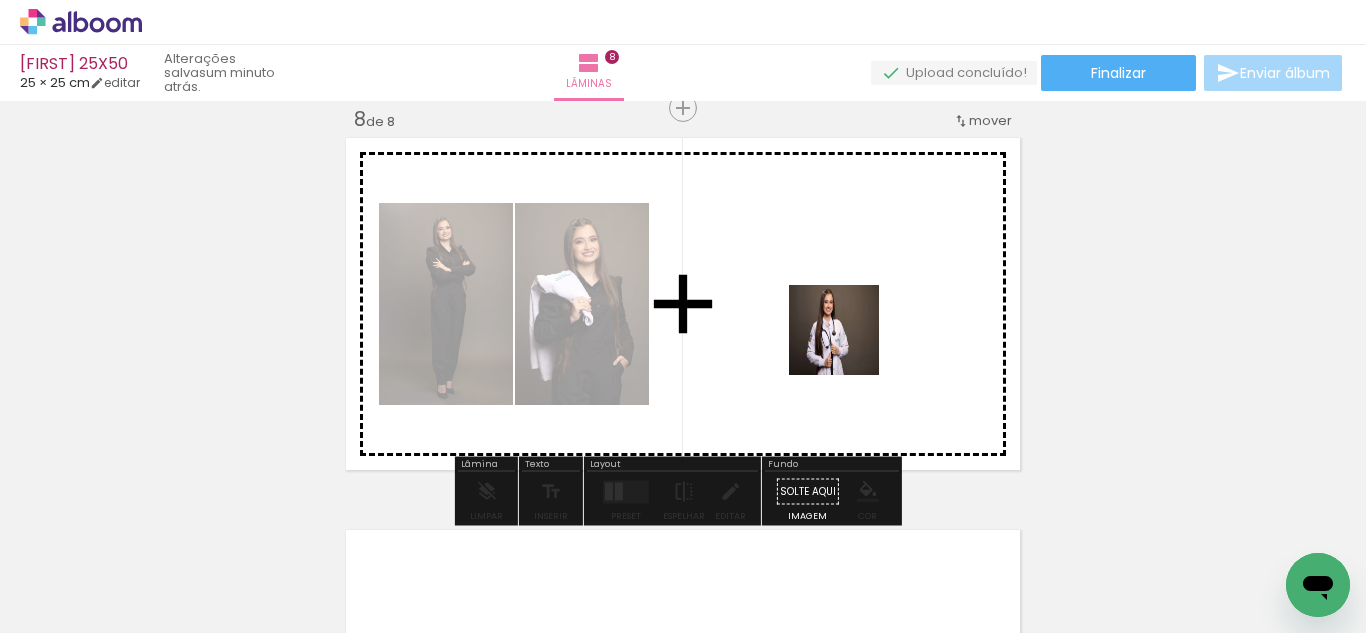 drag, startPoint x: 924, startPoint y: 469, endPoint x: 986, endPoint y: 595, distance: 140.42792 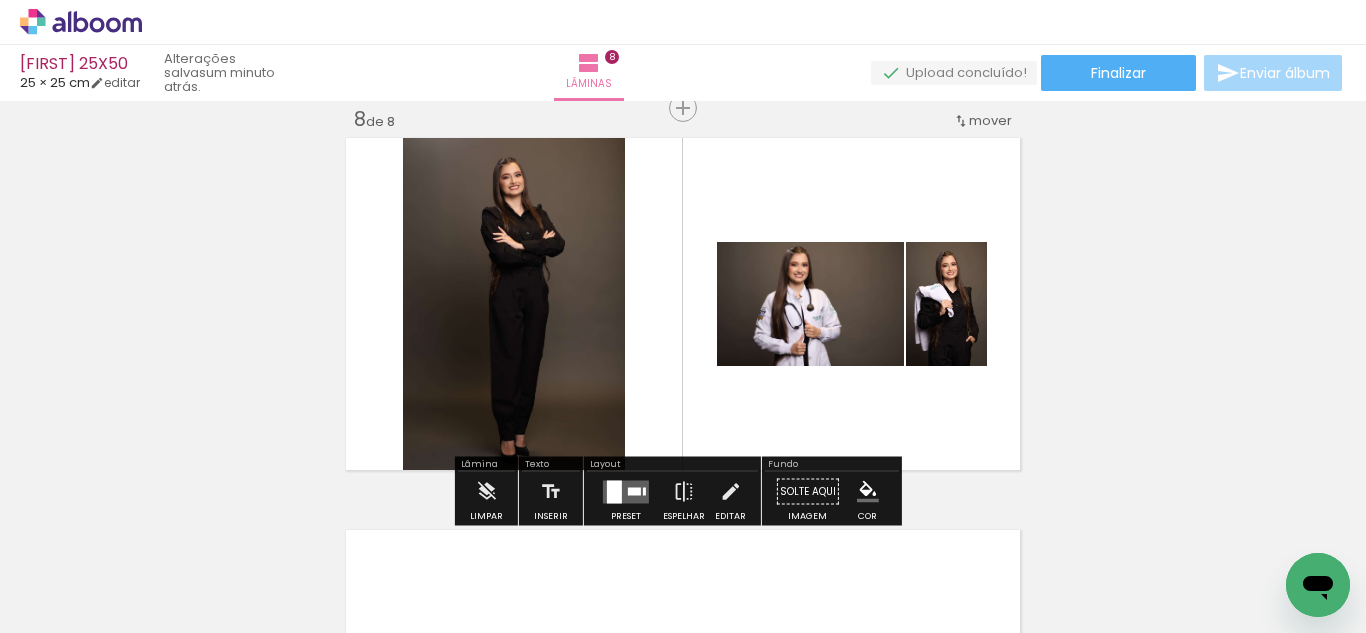 scroll, scrollTop: 0, scrollLeft: 3251, axis: horizontal 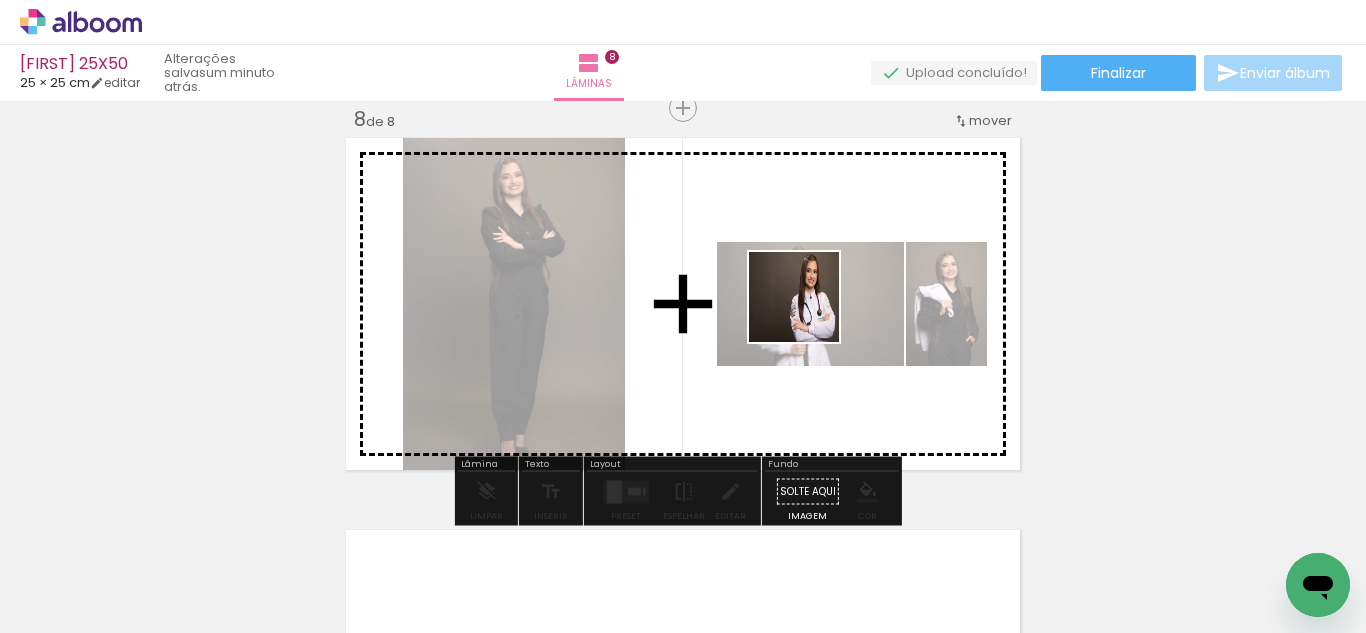 drag, startPoint x: 1075, startPoint y: 544, endPoint x: 780, endPoint y: 329, distance: 365.03424 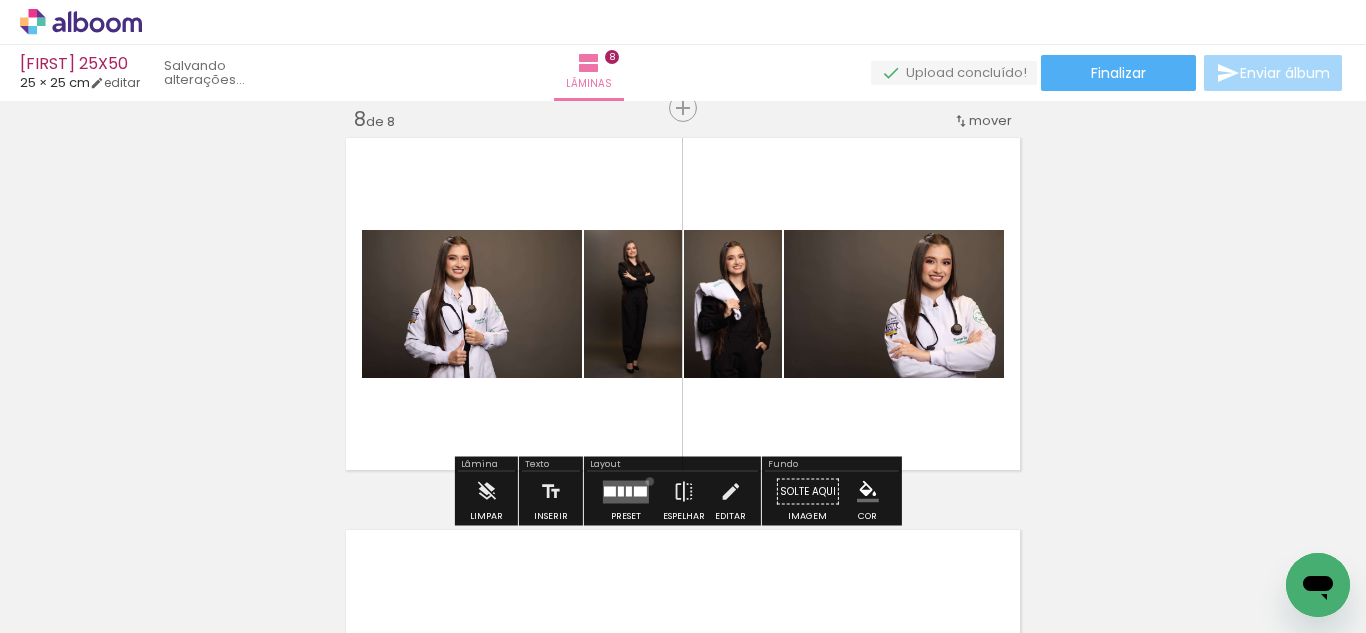 drag, startPoint x: 645, startPoint y: 481, endPoint x: 657, endPoint y: 470, distance: 16.27882 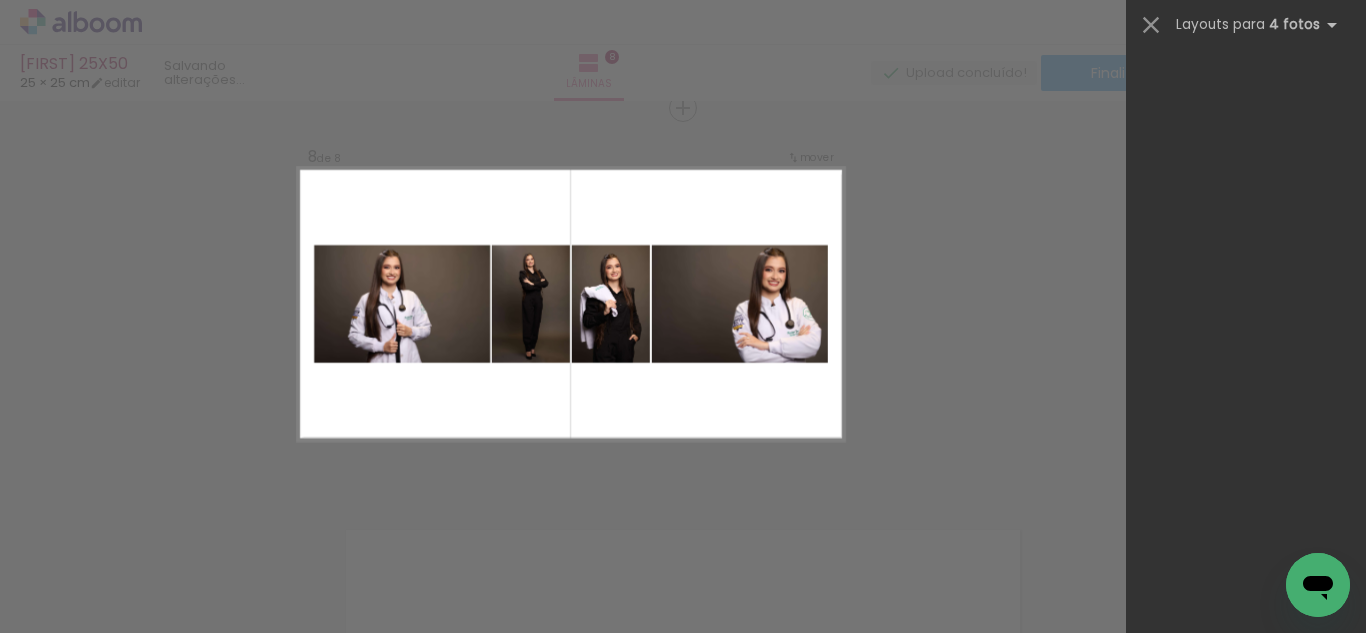 scroll, scrollTop: 0, scrollLeft: 0, axis: both 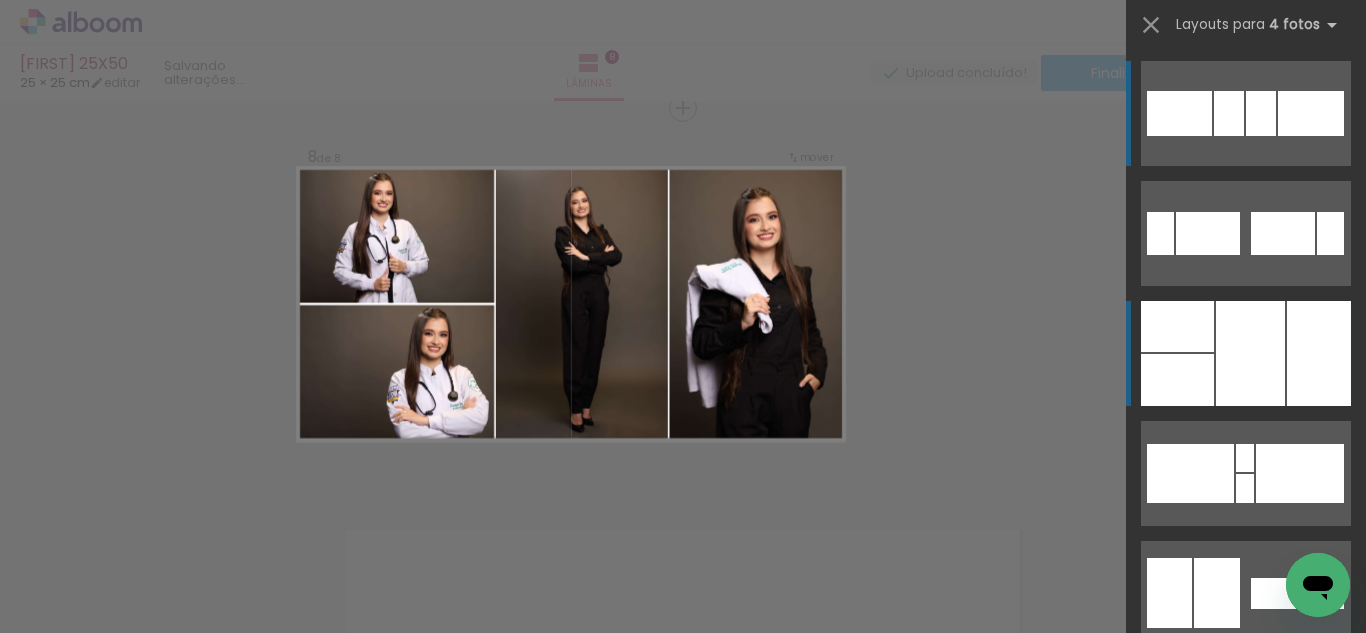 click at bounding box center (1250, 353) 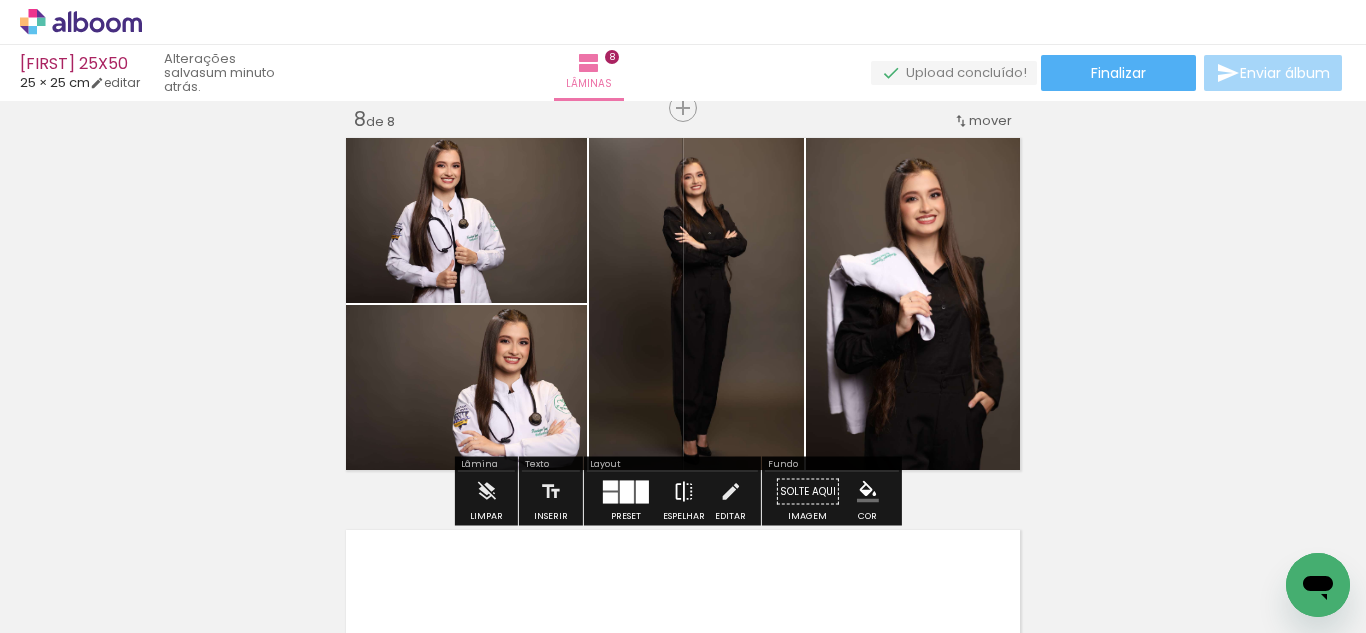 click at bounding box center (684, 492) 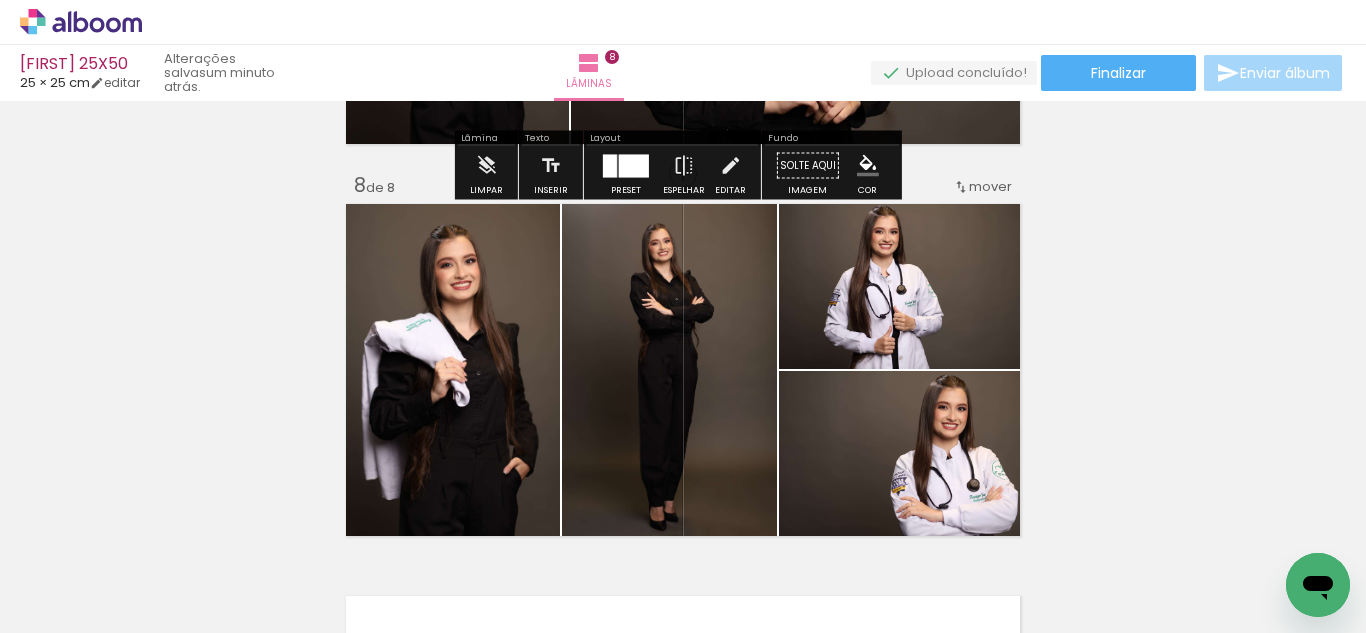scroll, scrollTop: 2706, scrollLeft: 0, axis: vertical 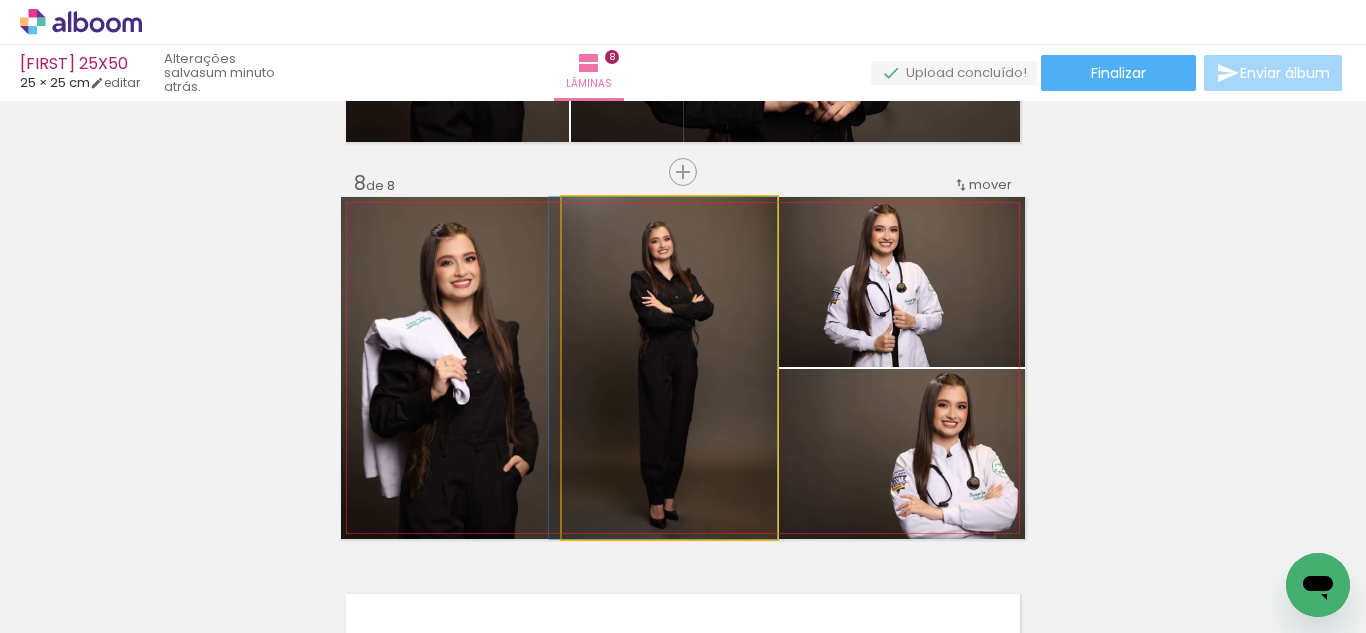 drag, startPoint x: 632, startPoint y: 374, endPoint x: 457, endPoint y: 380, distance: 175.10283 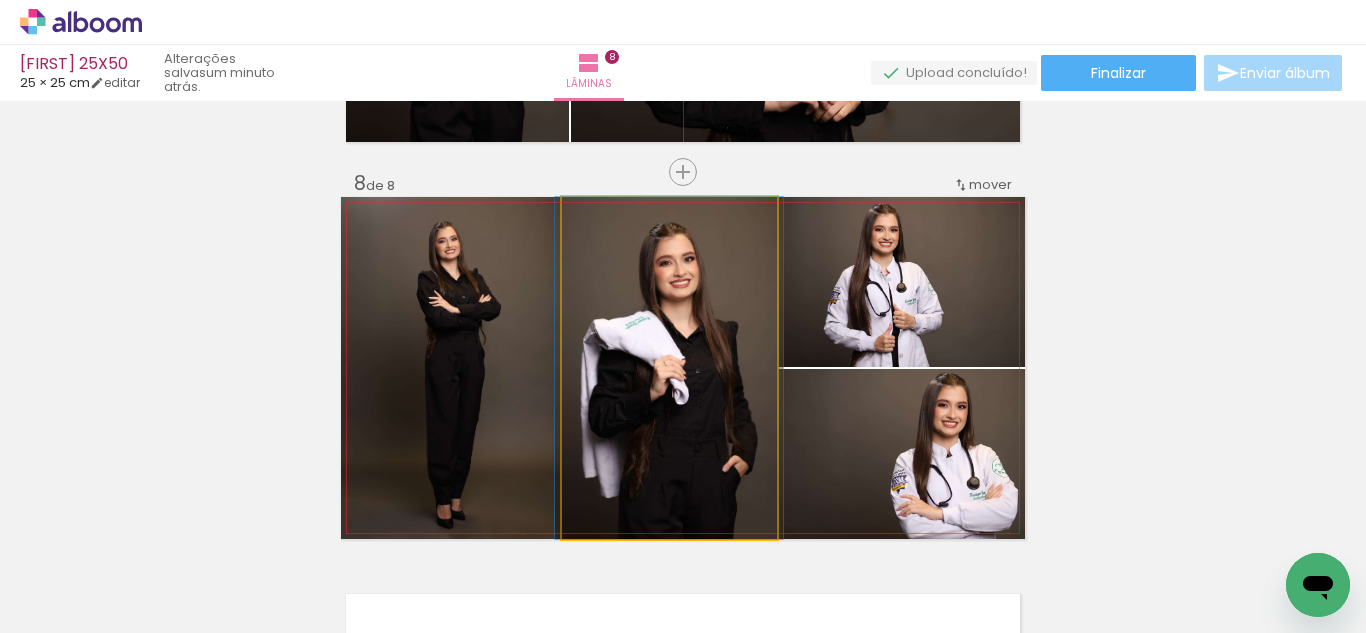 drag, startPoint x: 597, startPoint y: 383, endPoint x: 666, endPoint y: 374, distance: 69.58448 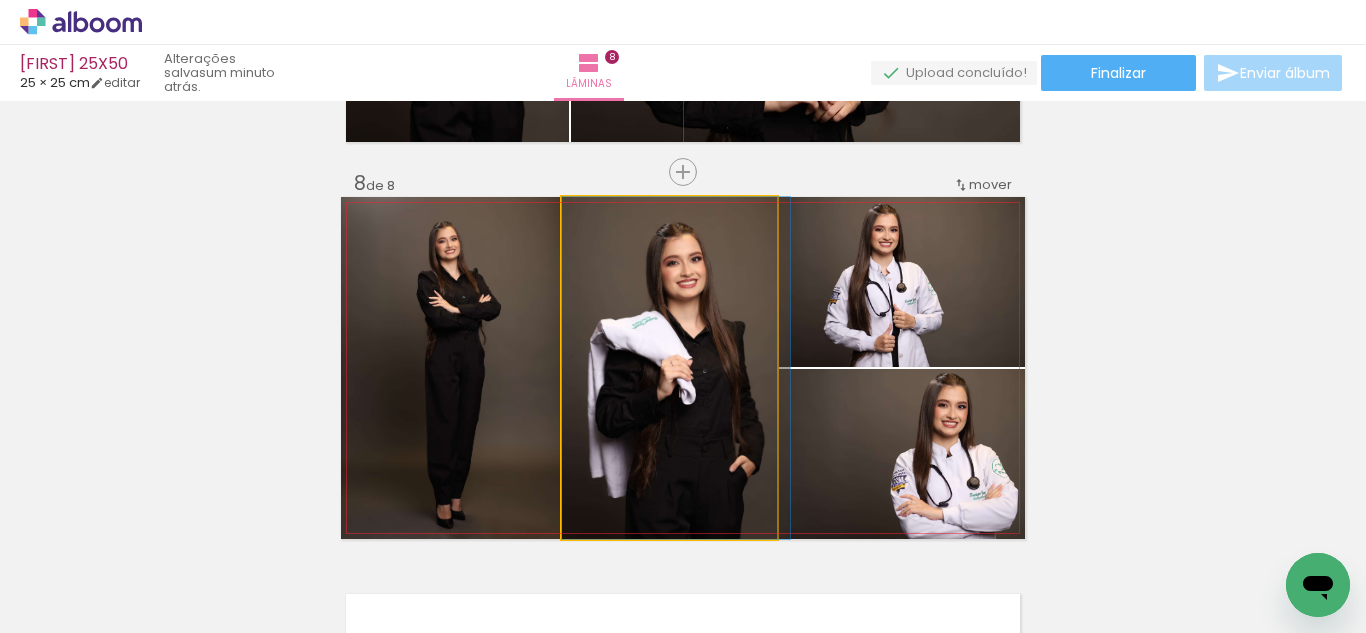 drag, startPoint x: 670, startPoint y: 373, endPoint x: 543, endPoint y: 367, distance: 127.141655 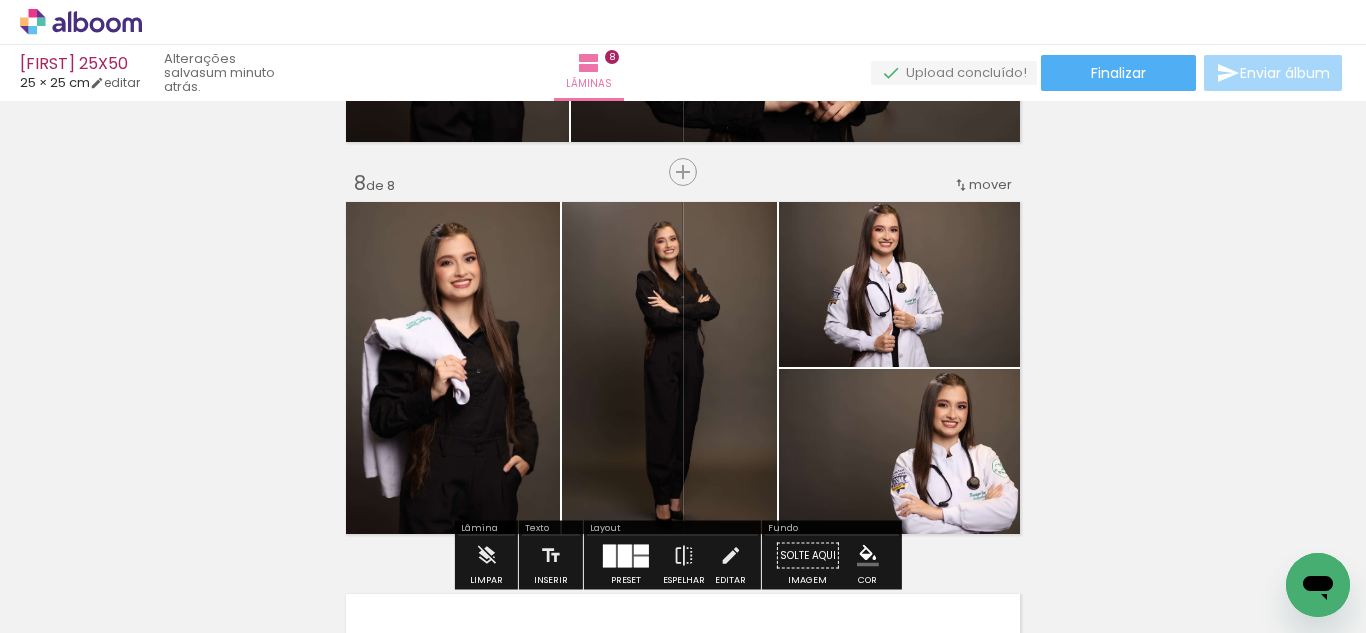 click at bounding box center (0, 0) 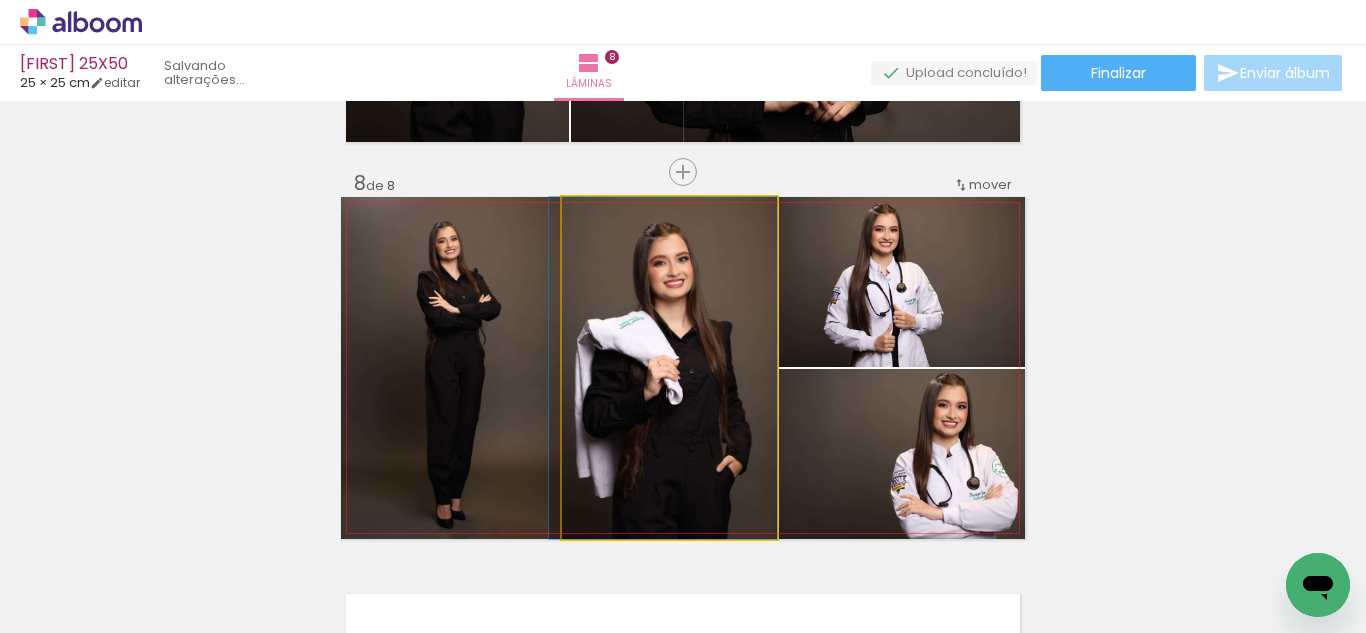 drag, startPoint x: 688, startPoint y: 363, endPoint x: 454, endPoint y: 342, distance: 234.94041 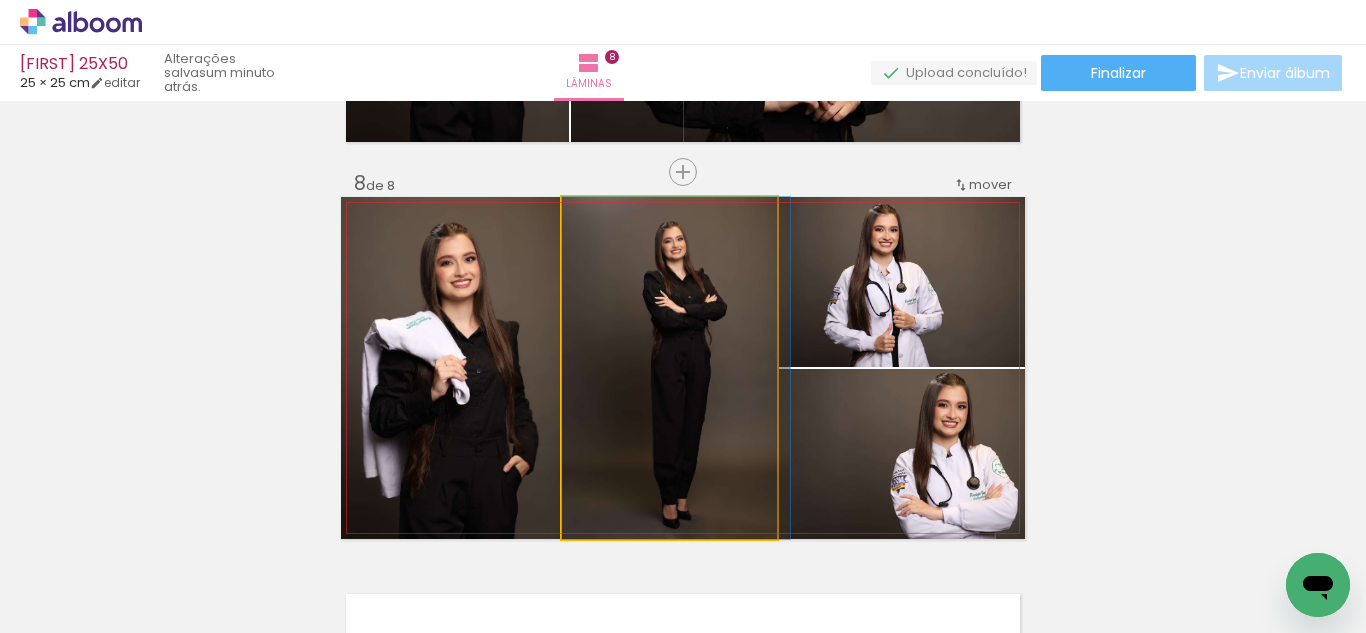 drag, startPoint x: 638, startPoint y: 364, endPoint x: 649, endPoint y: 364, distance: 11 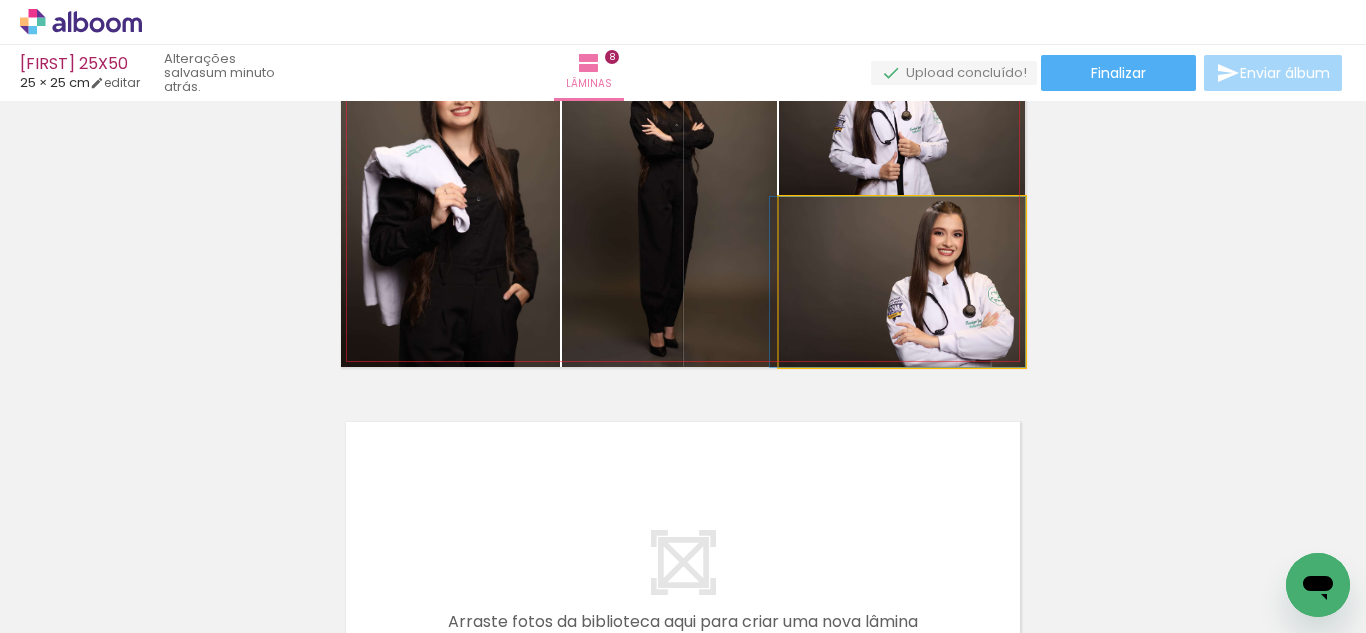 click 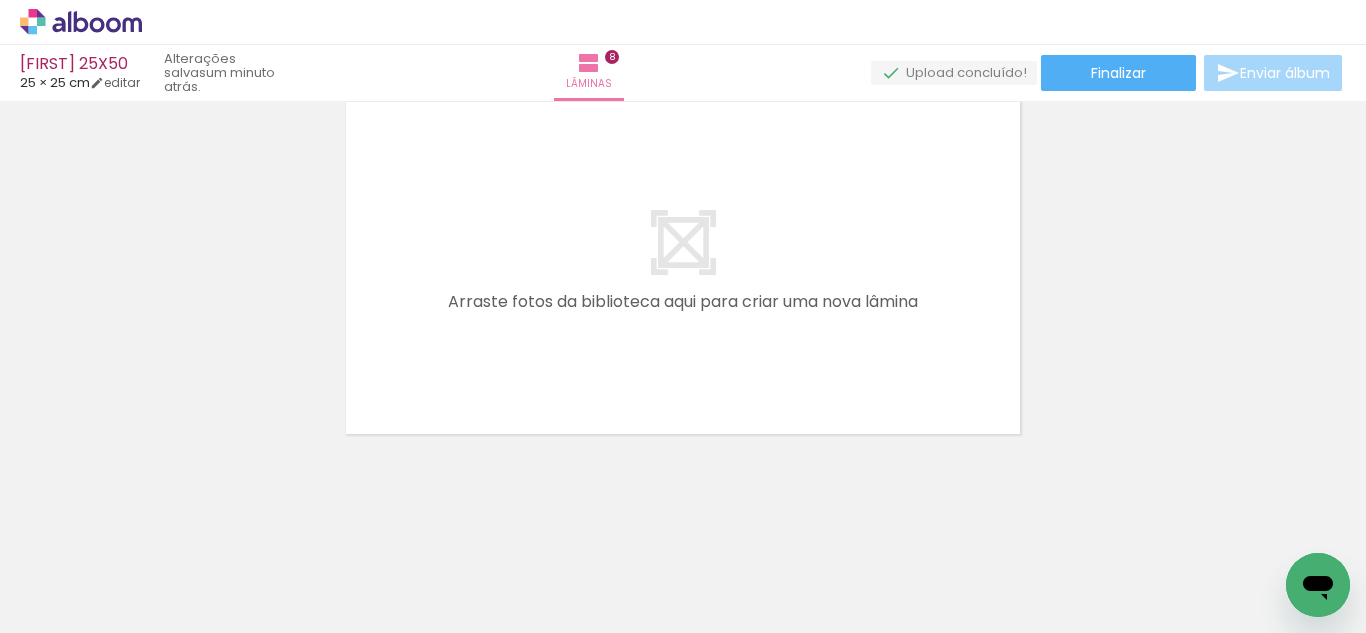 scroll, scrollTop: 3199, scrollLeft: 0, axis: vertical 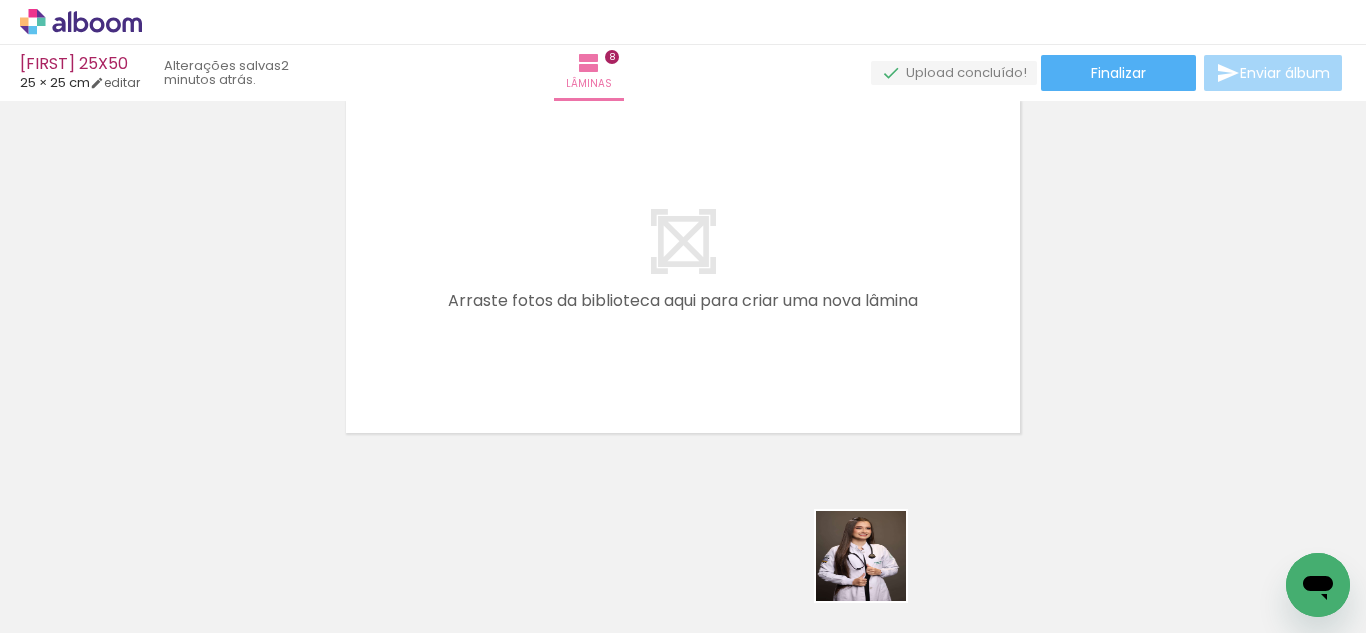drag, startPoint x: 876, startPoint y: 571, endPoint x: 920, endPoint y: 527, distance: 62.225395 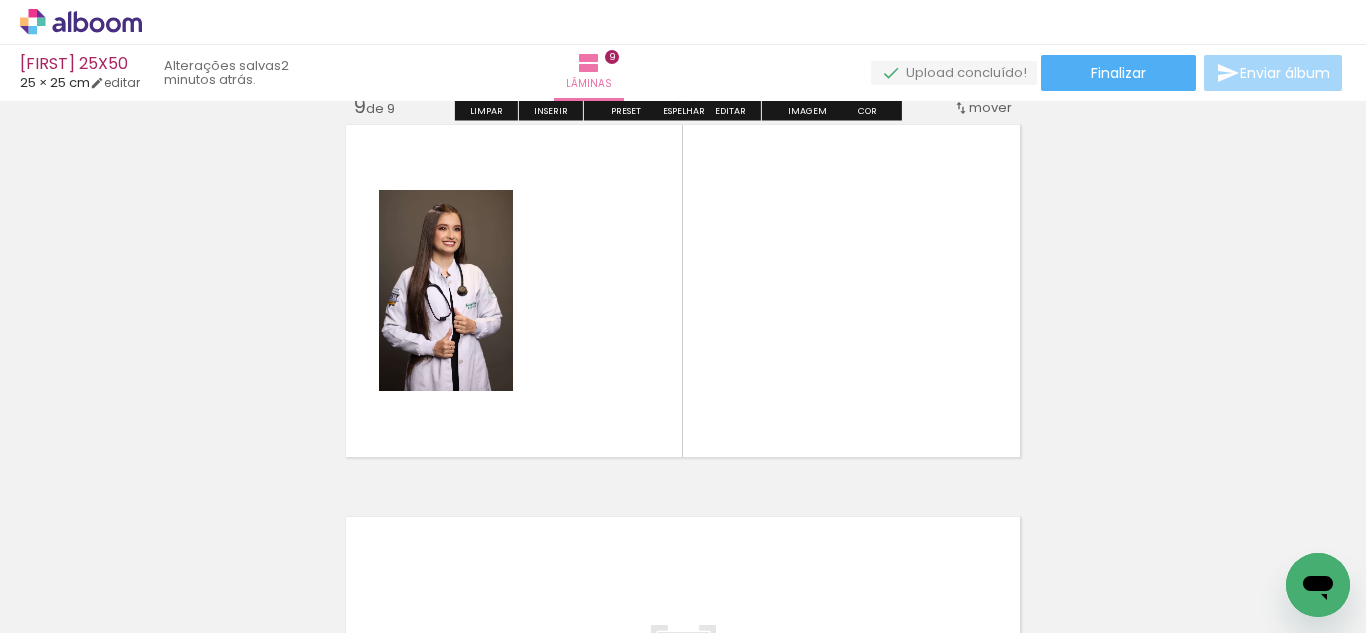 scroll, scrollTop: 3162, scrollLeft: 0, axis: vertical 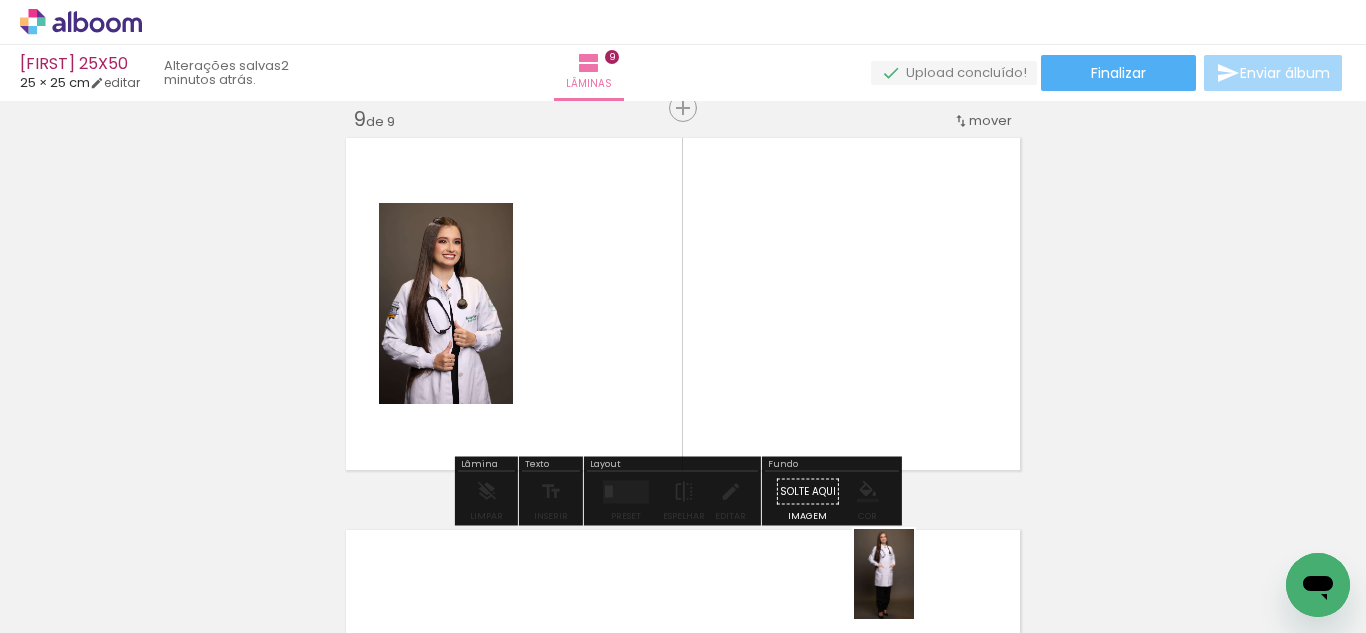 drag, startPoint x: 942, startPoint y: 492, endPoint x: 913, endPoint y: 590, distance: 102.20078 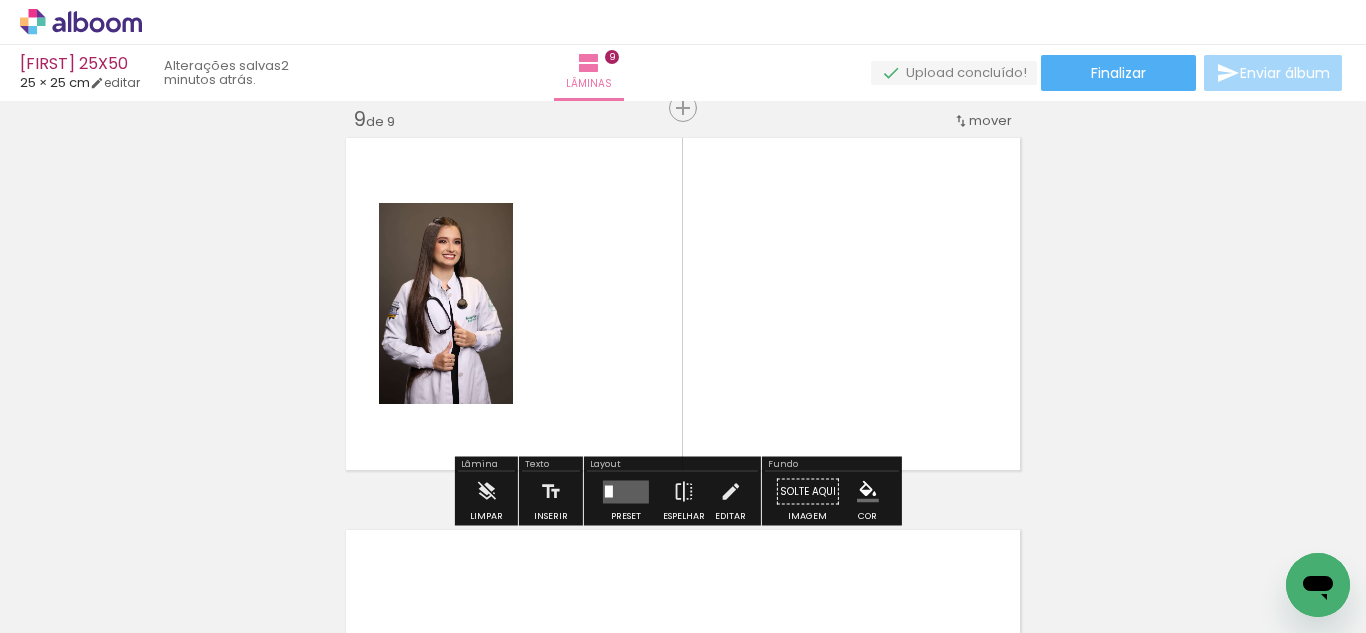 drag, startPoint x: 836, startPoint y: 372, endPoint x: 960, endPoint y: 493, distance: 173.25415 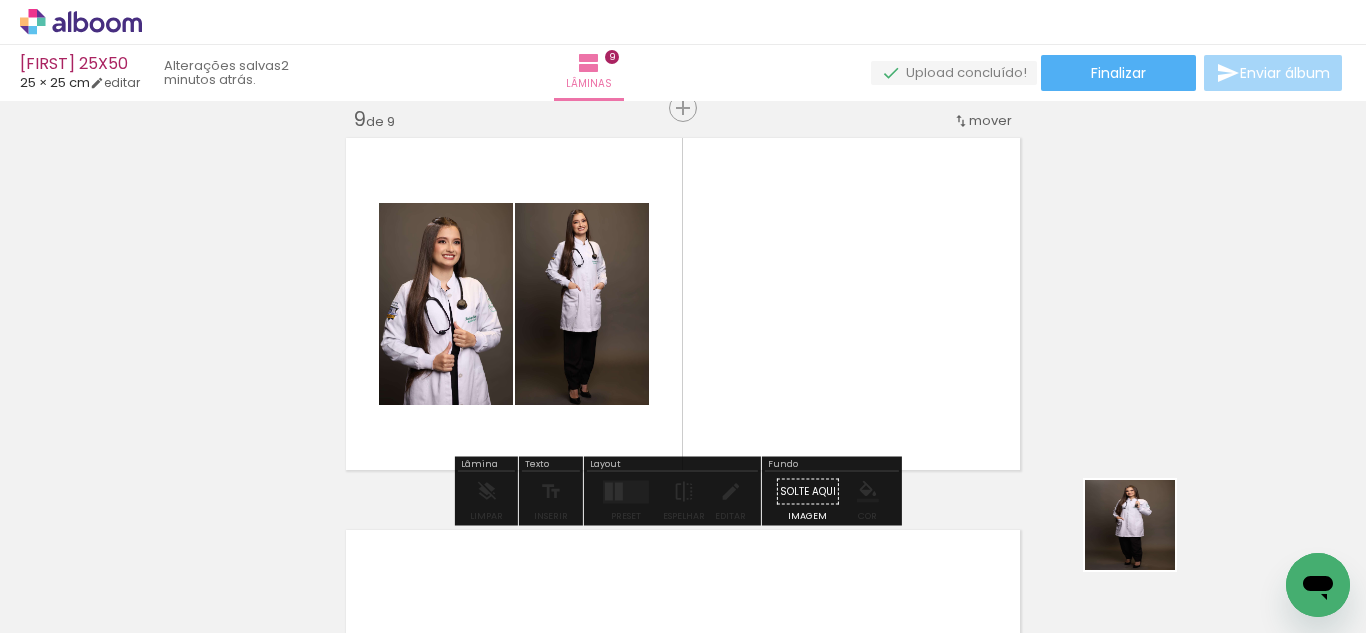 drag, startPoint x: 1145, startPoint y: 540, endPoint x: 745, endPoint y: 386, distance: 428.62103 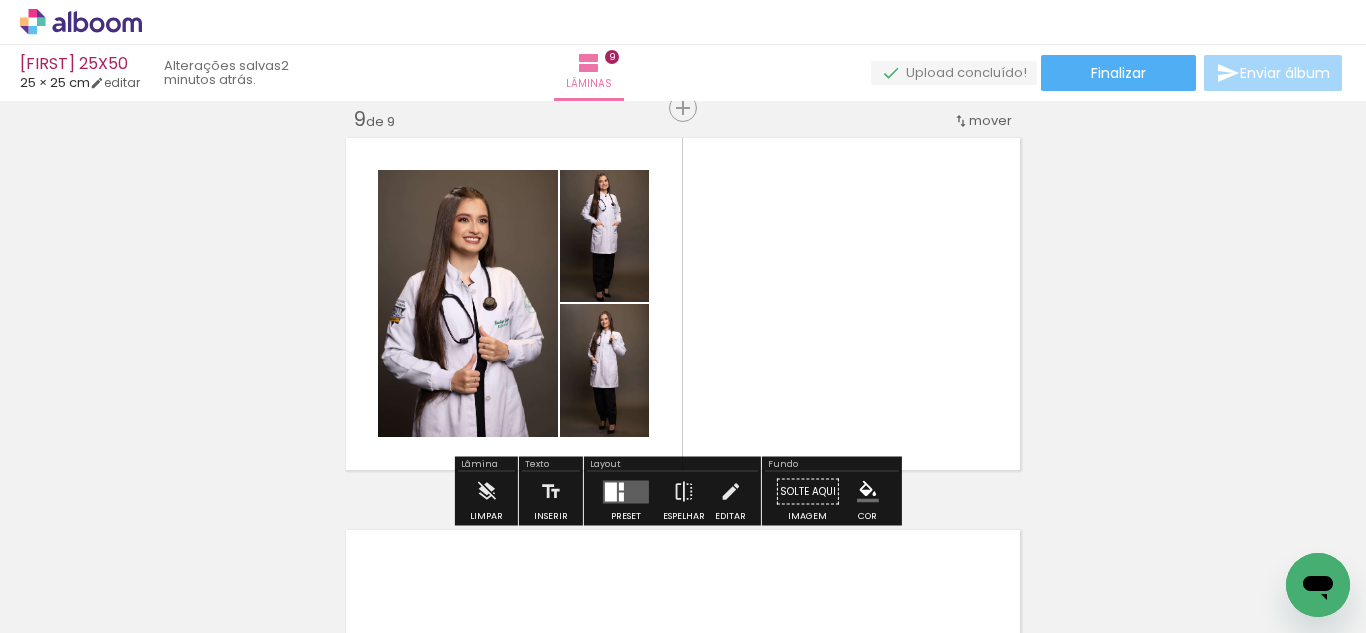 click at bounding box center [626, 492] 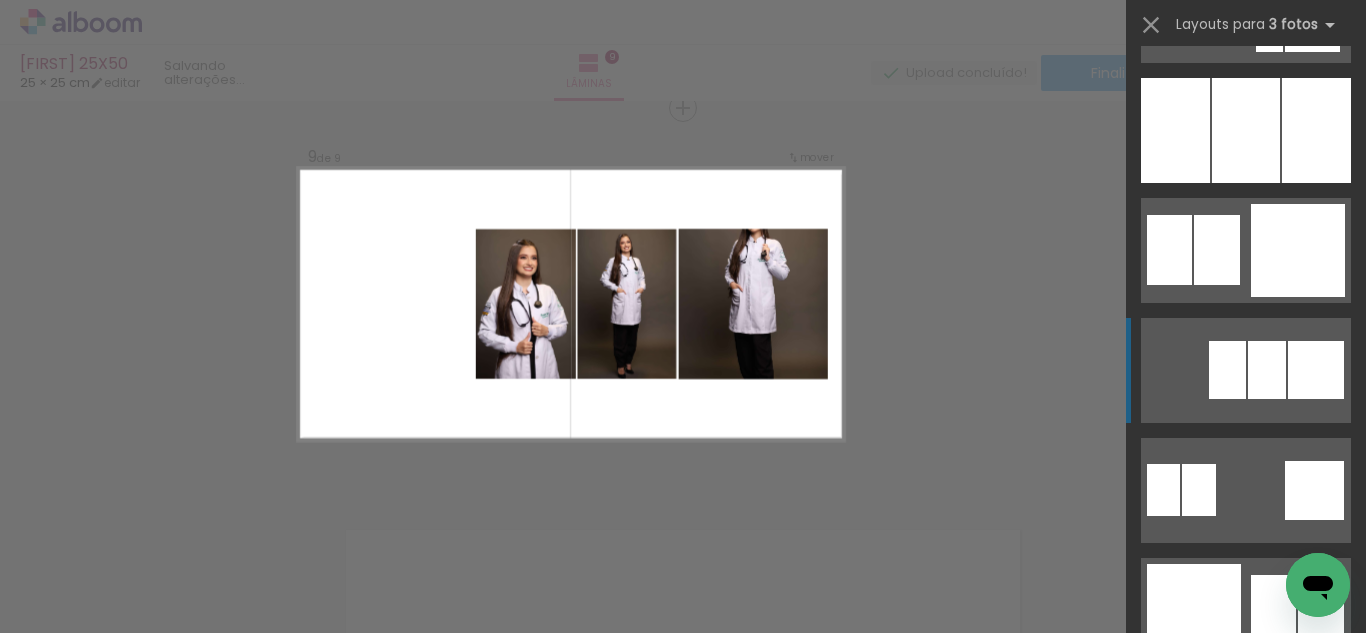 scroll, scrollTop: 1904, scrollLeft: 0, axis: vertical 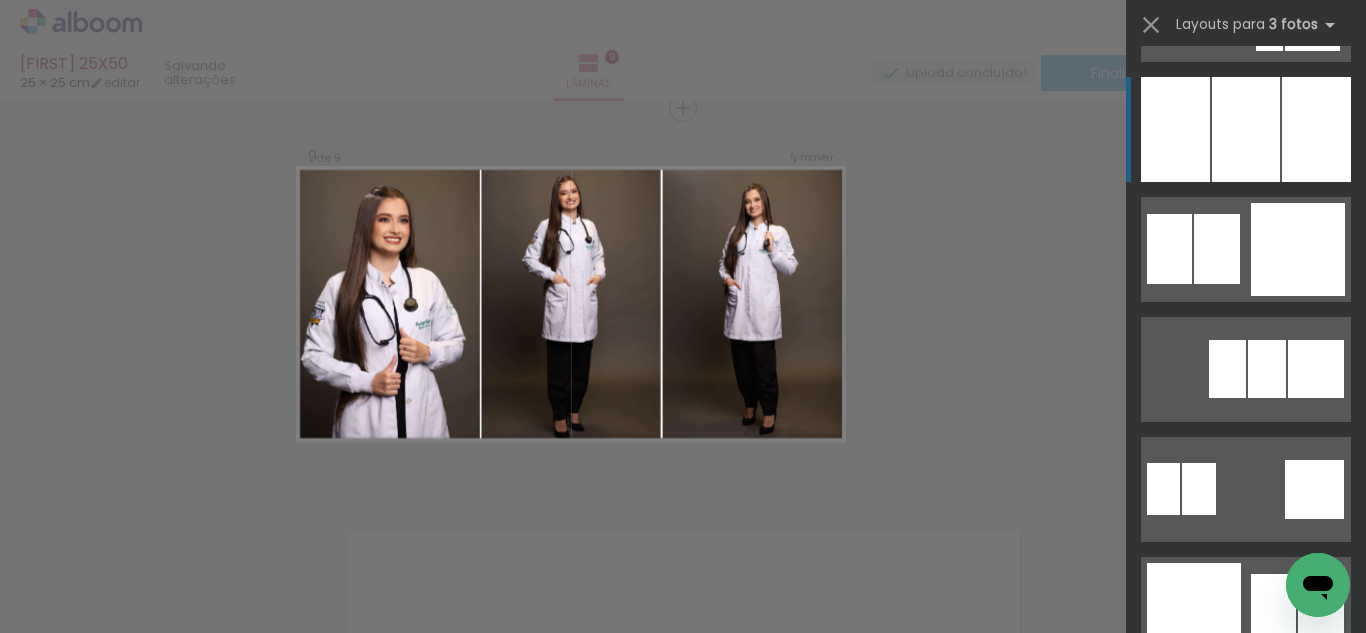 click at bounding box center (1246, 129) 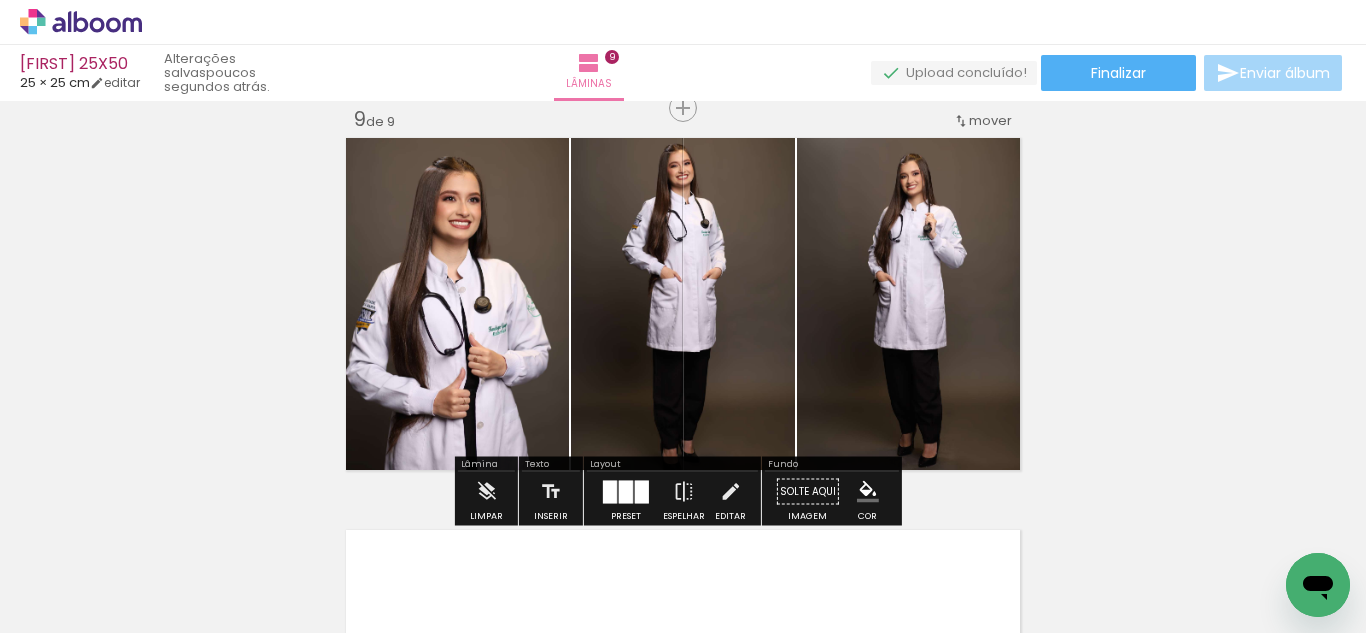 drag, startPoint x: 606, startPoint y: 269, endPoint x: 669, endPoint y: 269, distance: 63 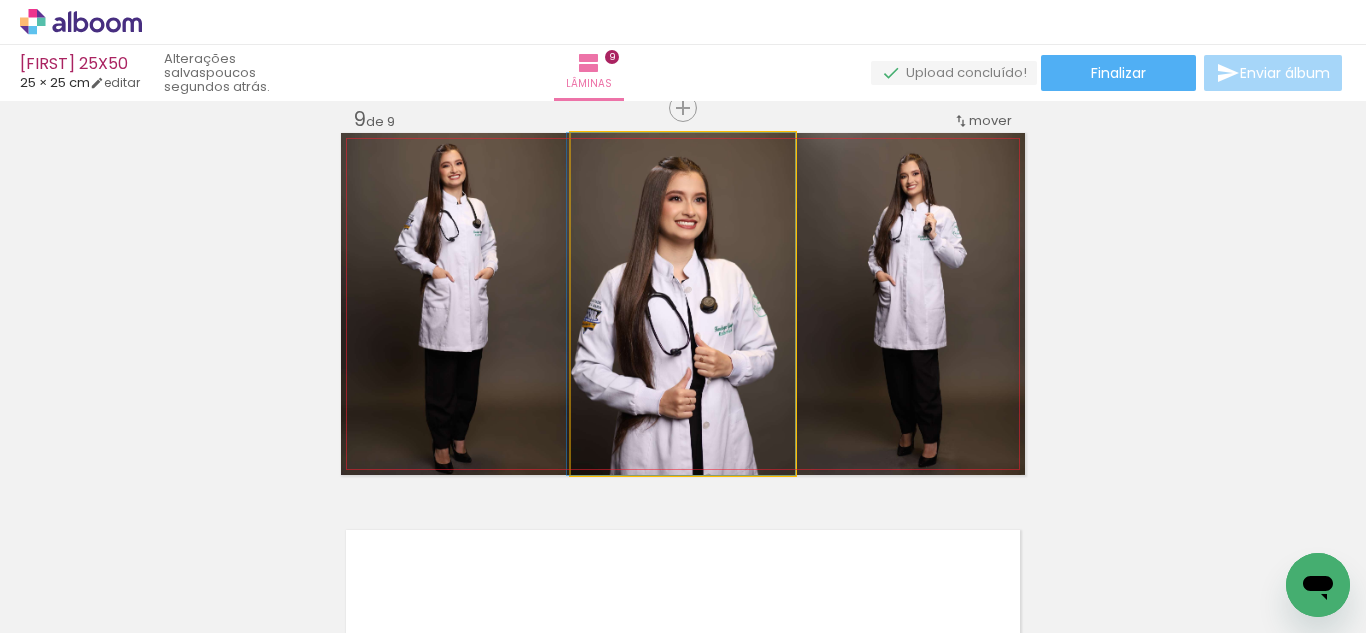 drag, startPoint x: 764, startPoint y: 275, endPoint x: 719, endPoint y: 276, distance: 45.01111 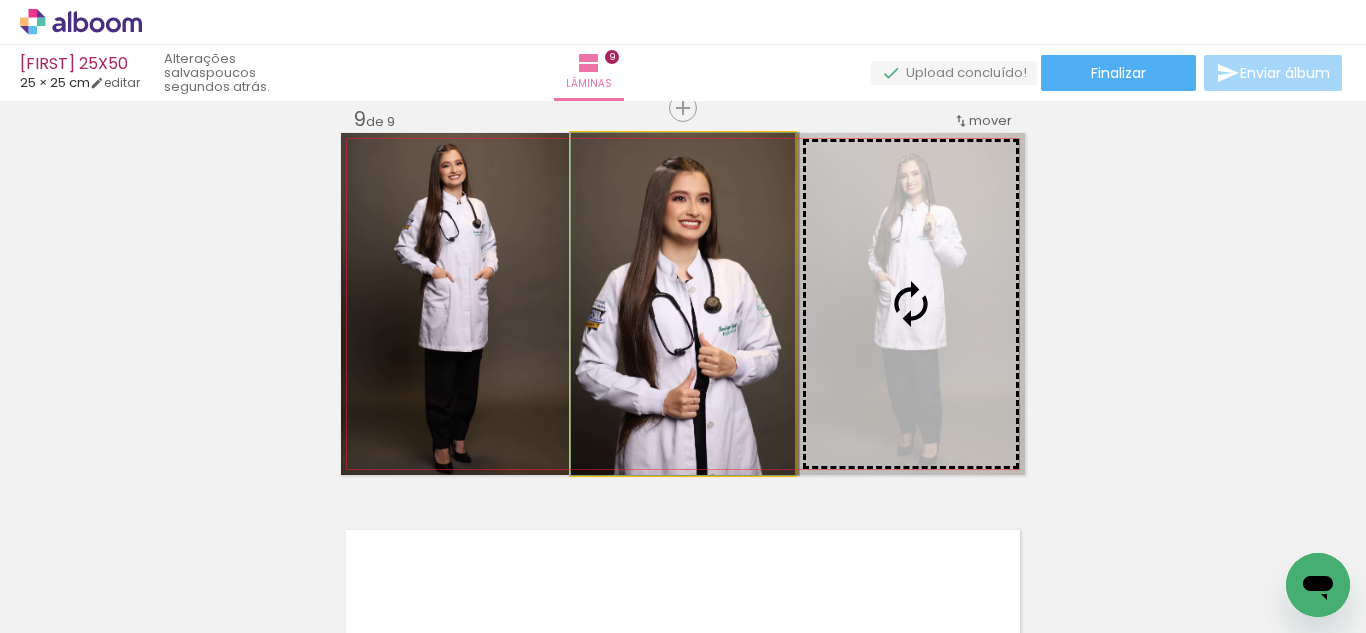 drag, startPoint x: 696, startPoint y: 278, endPoint x: 801, endPoint y: 283, distance: 105.11898 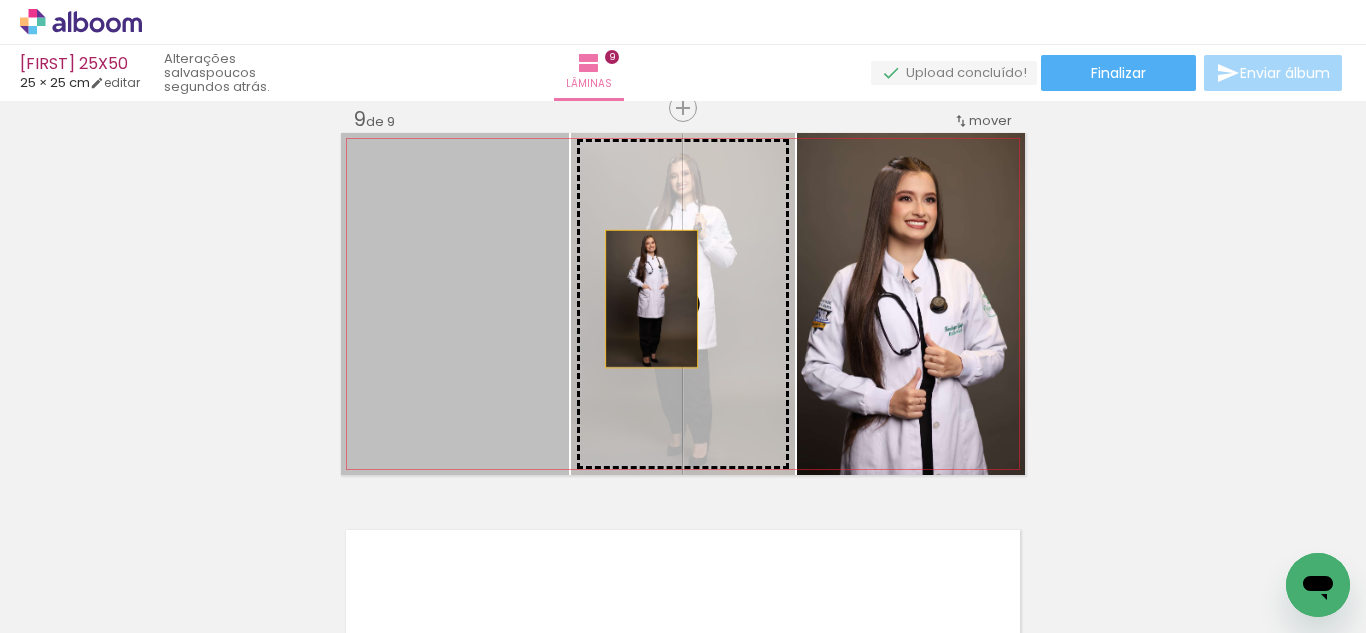 drag, startPoint x: 443, startPoint y: 301, endPoint x: 644, endPoint y: 299, distance: 201.00995 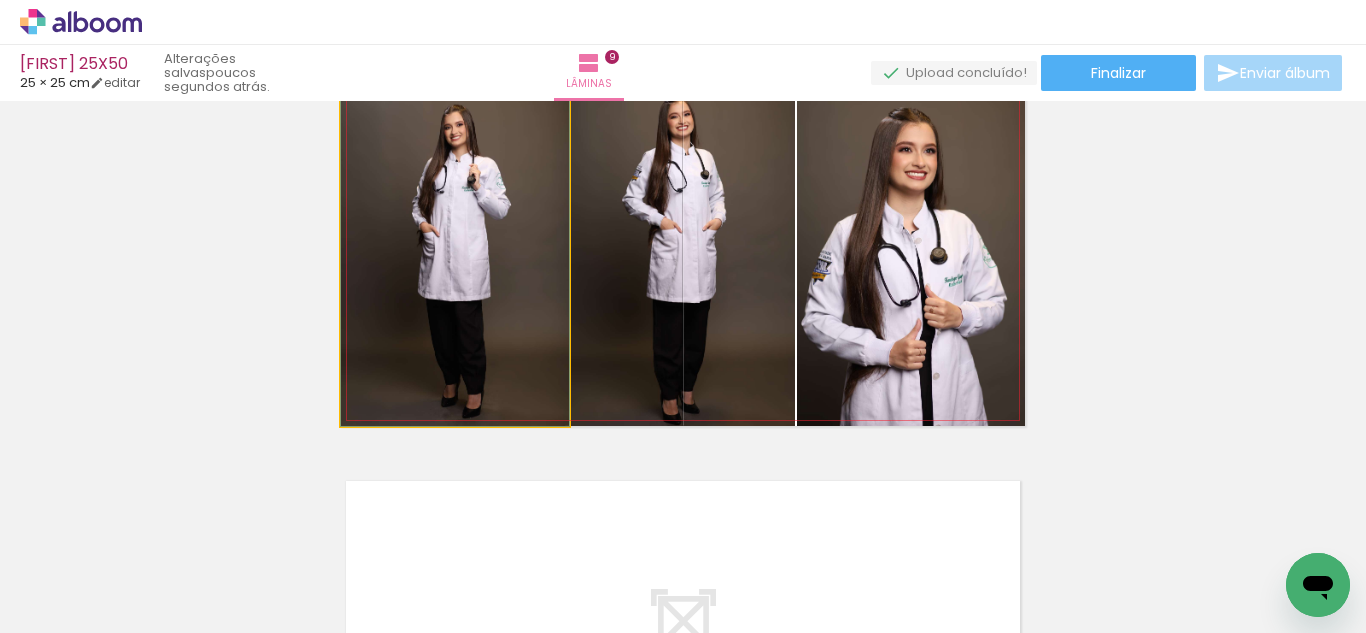 drag, startPoint x: 488, startPoint y: 295, endPoint x: 655, endPoint y: 305, distance: 167.29913 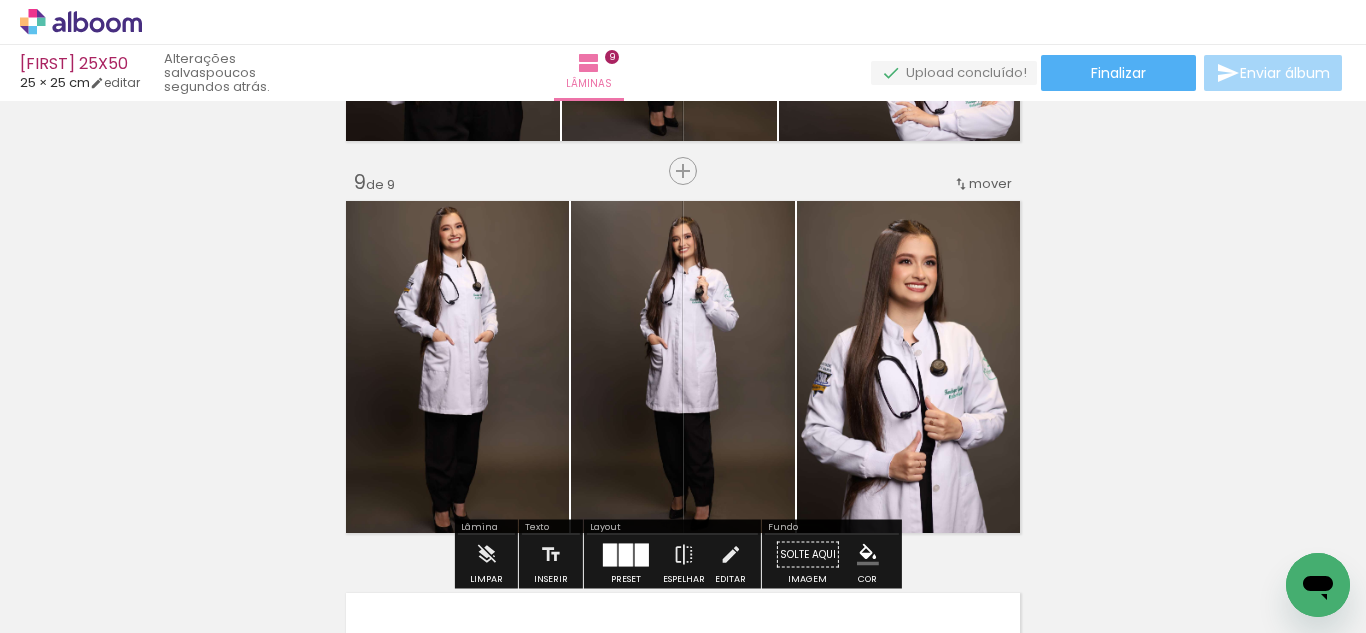 scroll, scrollTop: 3098, scrollLeft: 0, axis: vertical 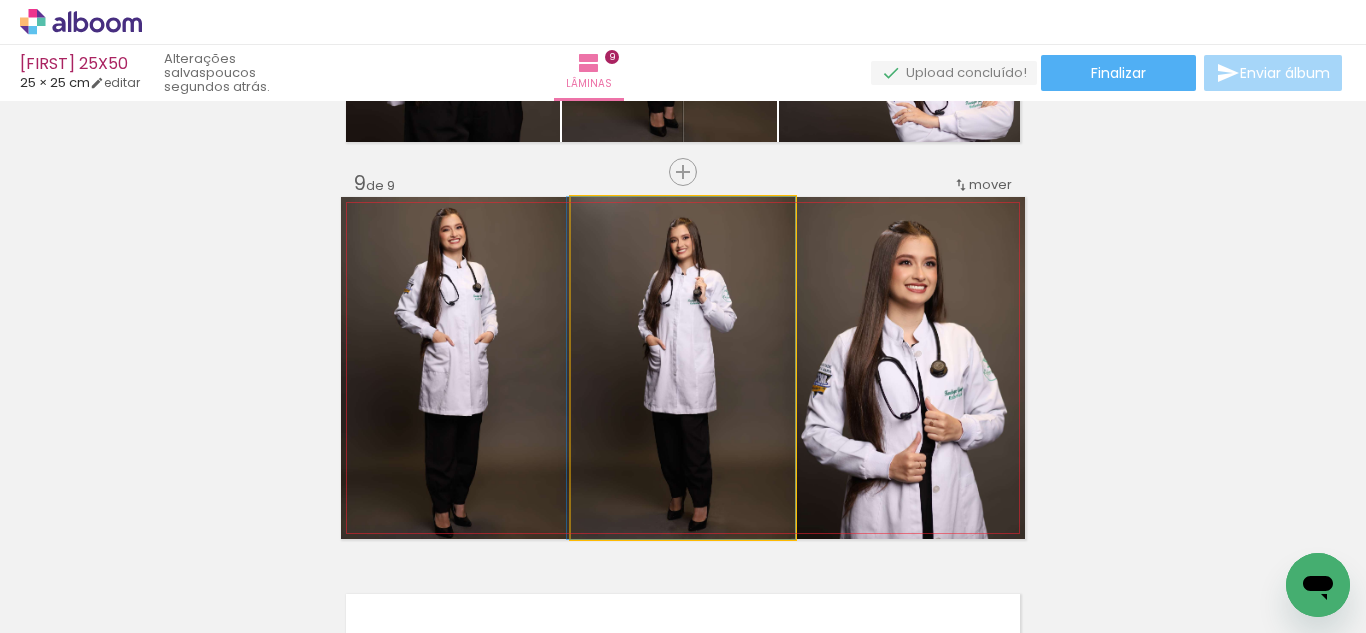 drag, startPoint x: 703, startPoint y: 294, endPoint x: 688, endPoint y: 294, distance: 15 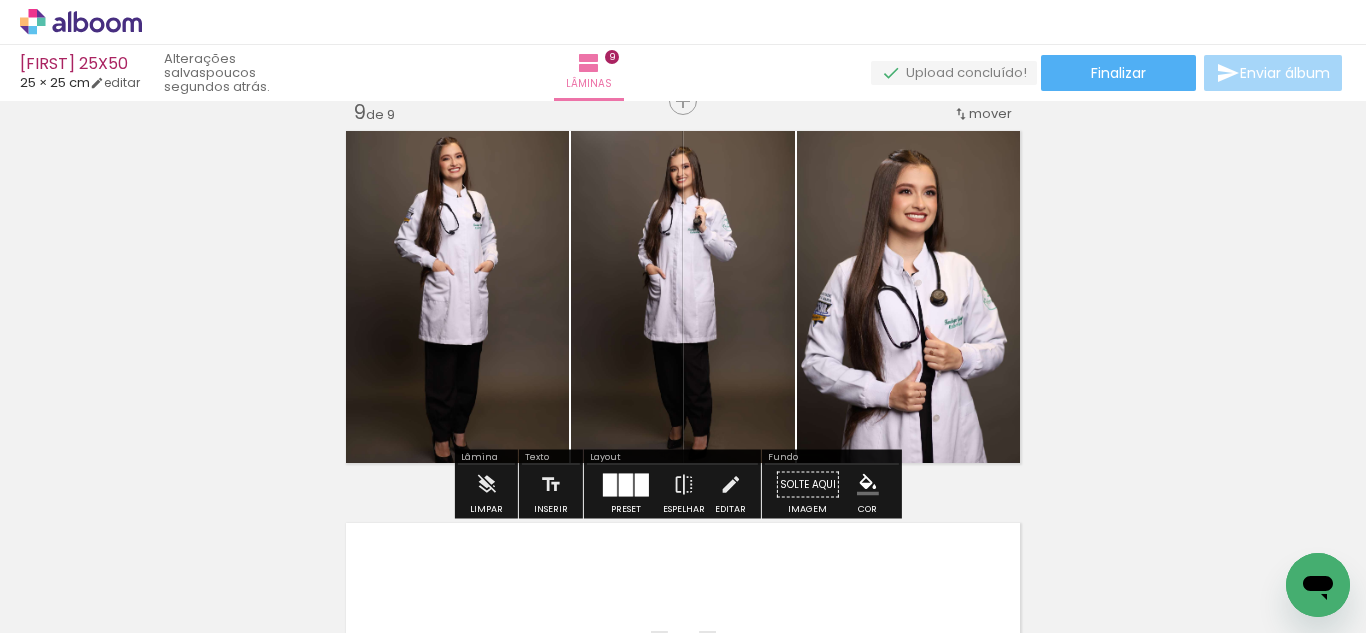 scroll, scrollTop: 3171, scrollLeft: 0, axis: vertical 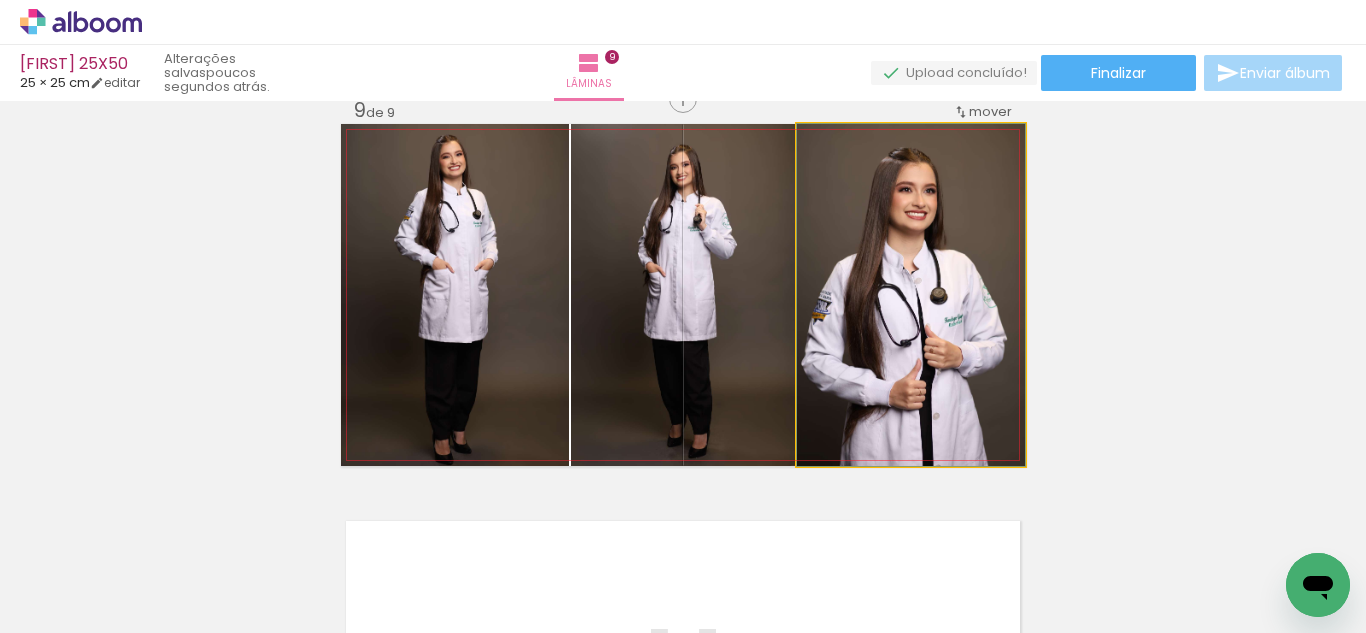 click 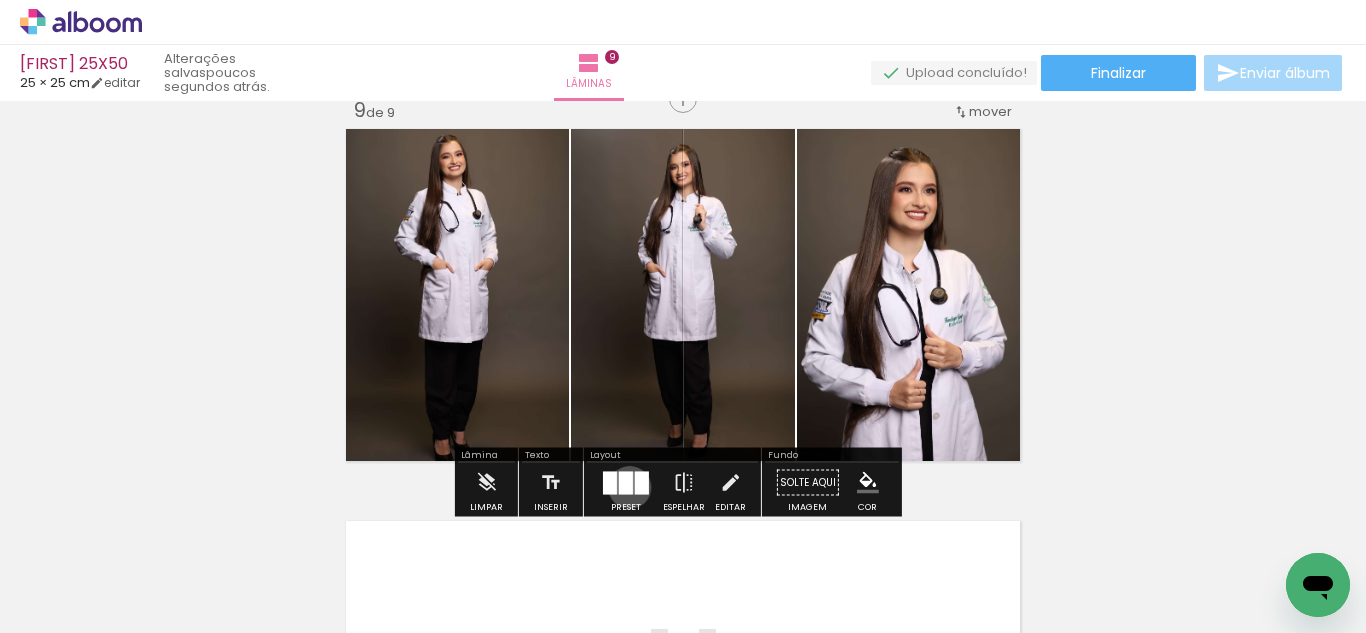 click at bounding box center (626, 482) 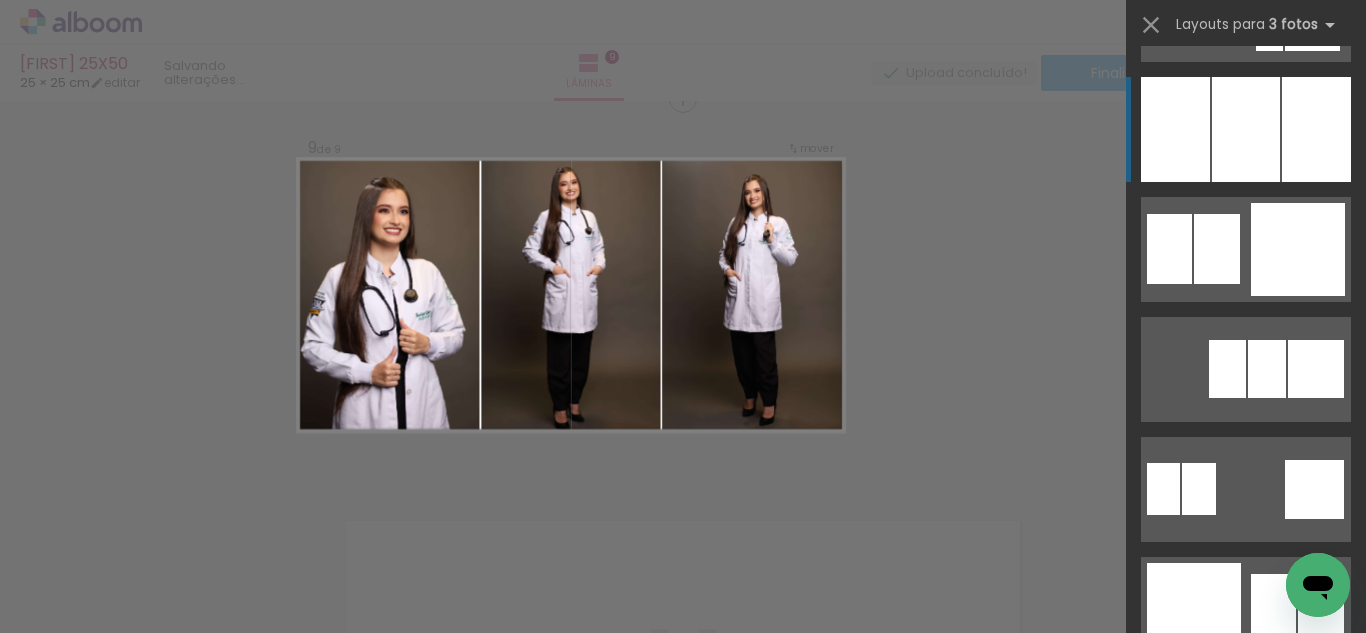 scroll, scrollTop: 1920, scrollLeft: 0, axis: vertical 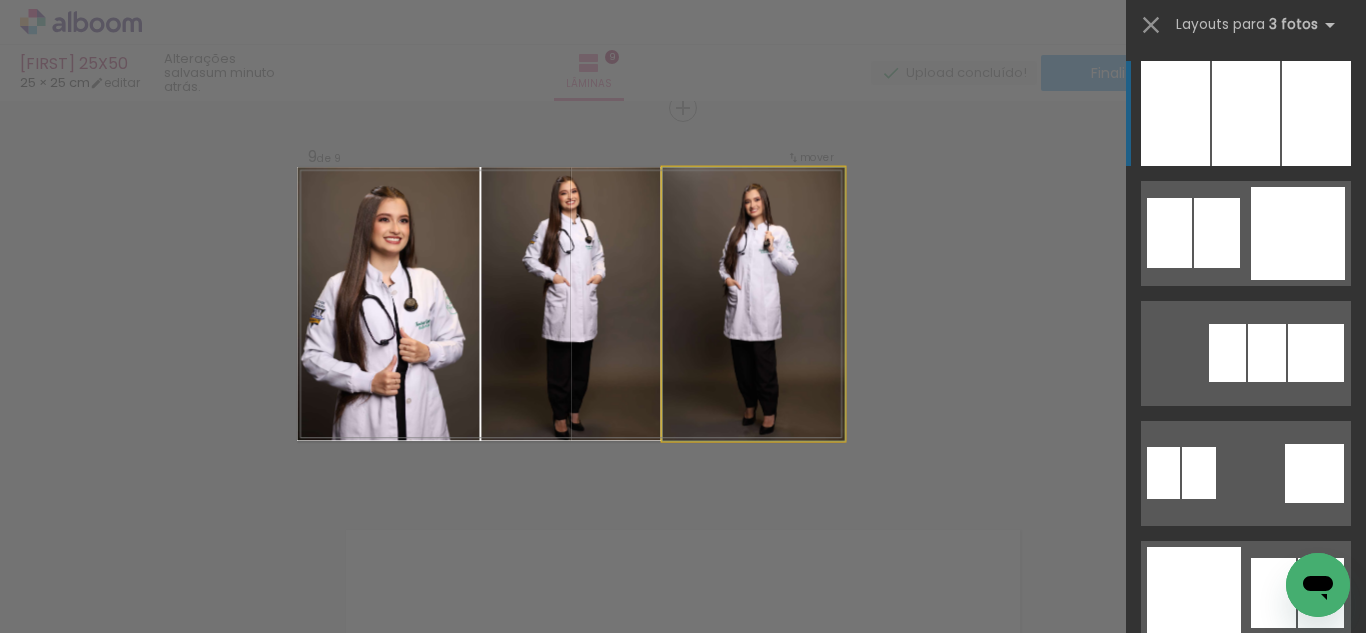click 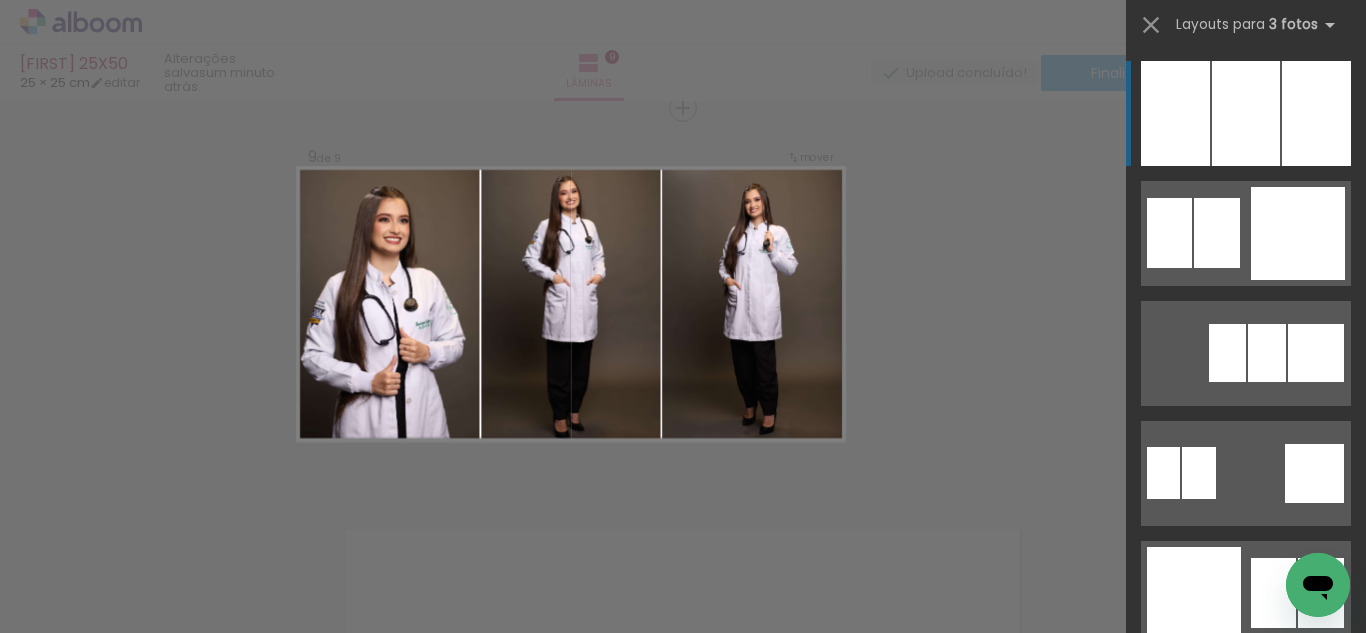 click on "Confirmar Cancelar" at bounding box center (683, -1077) 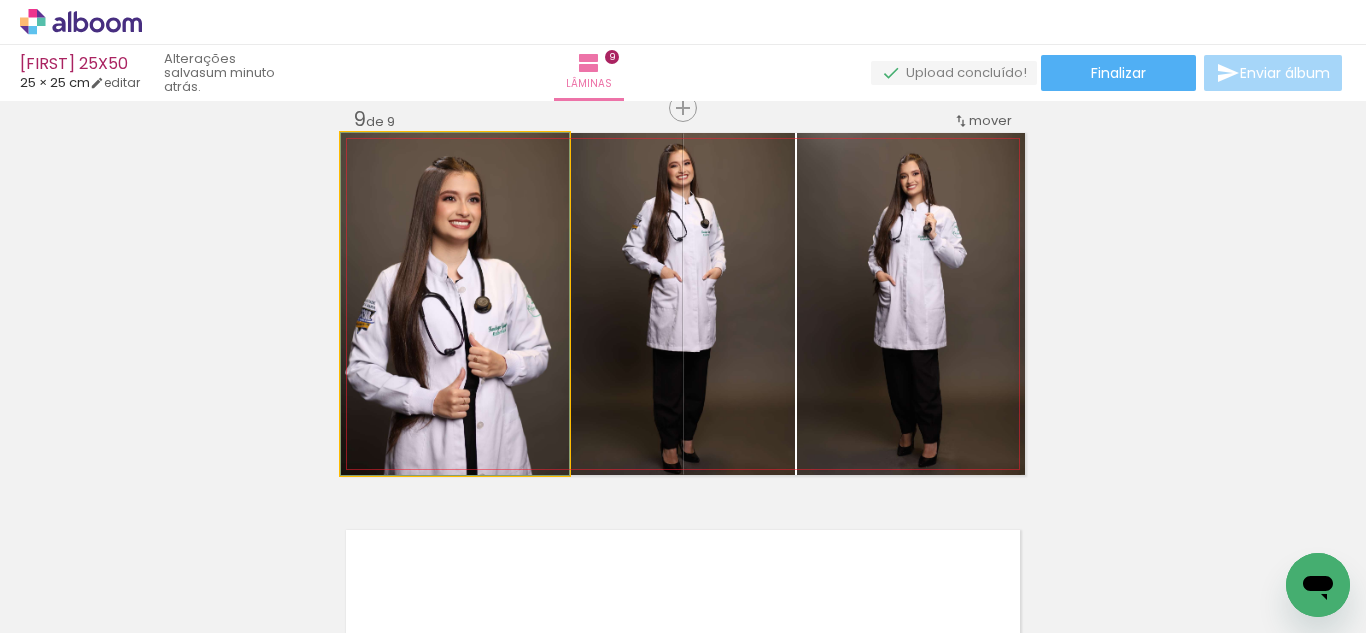 drag, startPoint x: 478, startPoint y: 324, endPoint x: 704, endPoint y: 319, distance: 226.0553 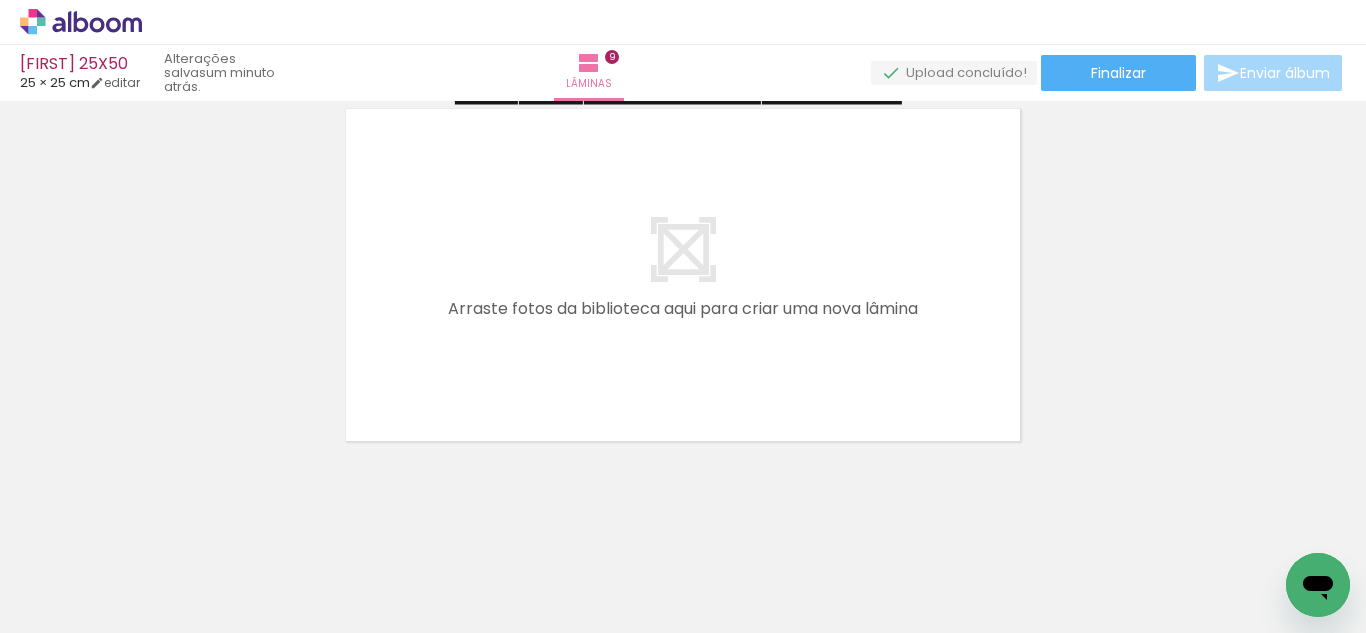 scroll, scrollTop: 3591, scrollLeft: 0, axis: vertical 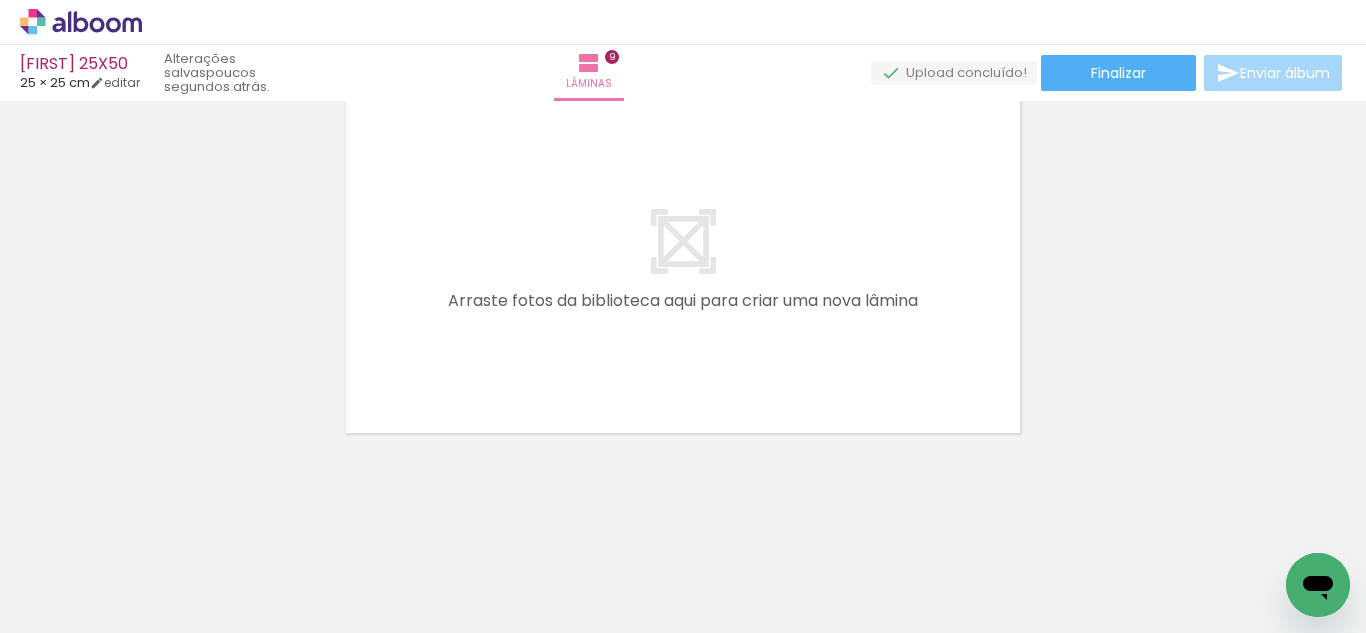 drag, startPoint x: 205, startPoint y: 557, endPoint x: 516, endPoint y: 319, distance: 391.61844 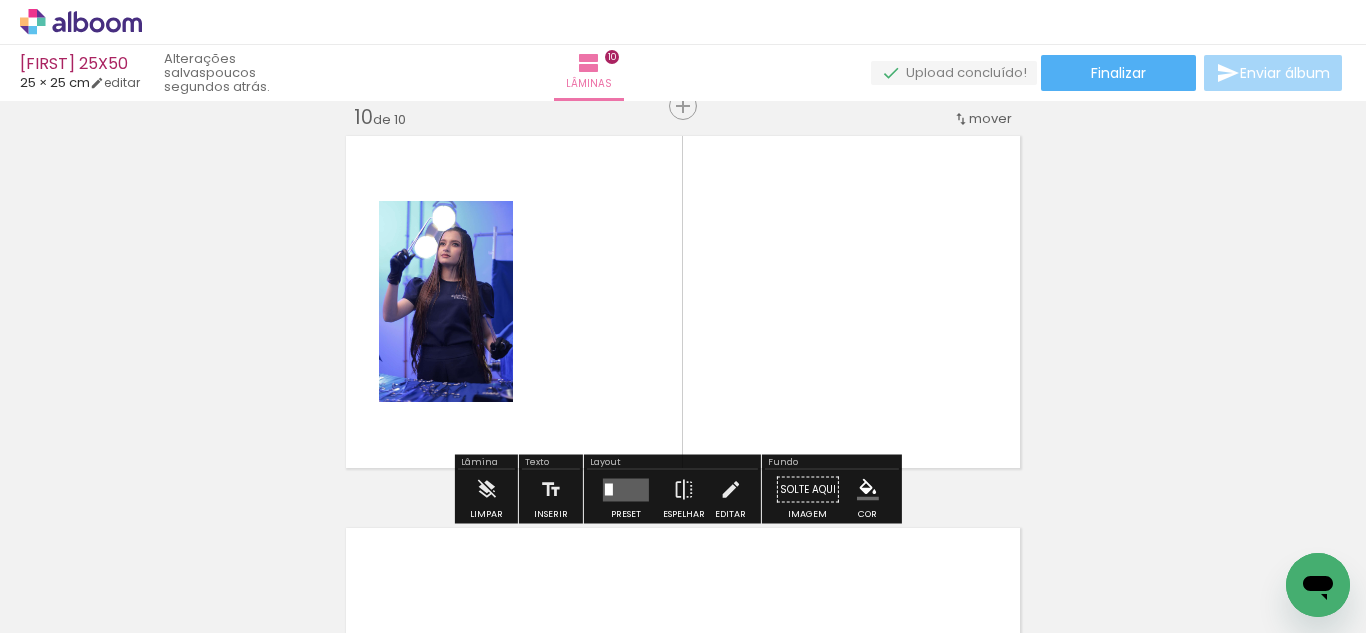 scroll, scrollTop: 3554, scrollLeft: 0, axis: vertical 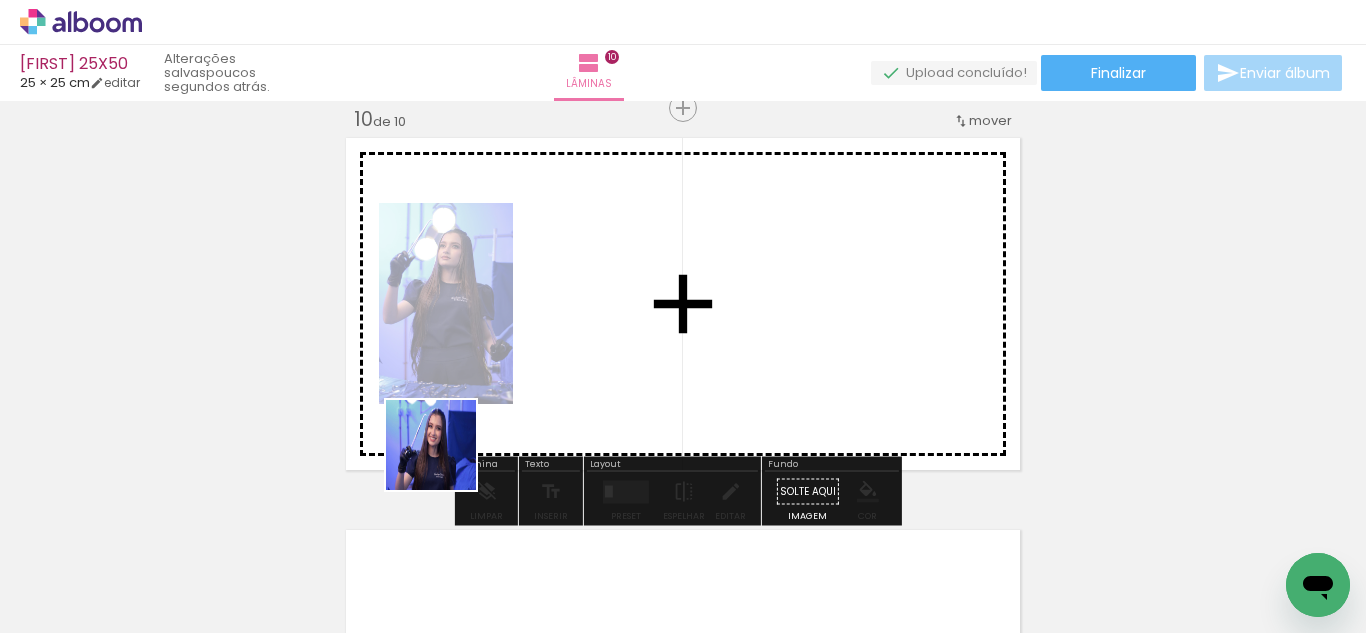 drag, startPoint x: 446, startPoint y: 460, endPoint x: 514, endPoint y: 459, distance: 68.007355 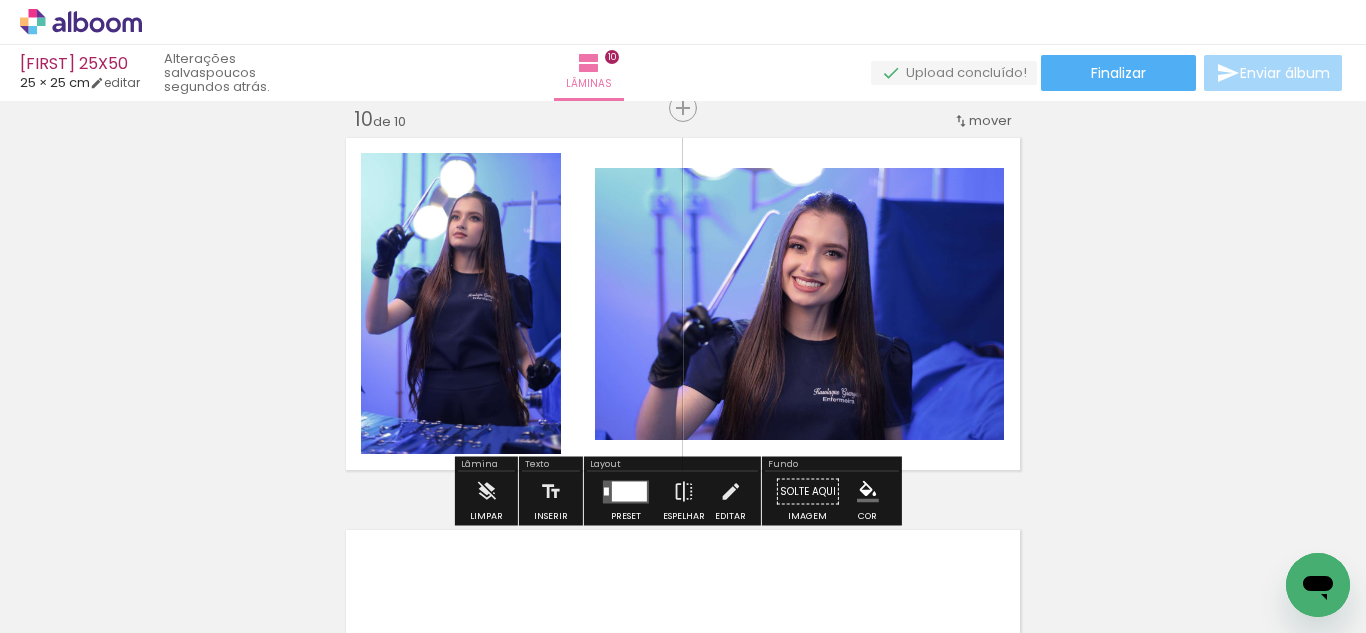 click at bounding box center (683, 316) 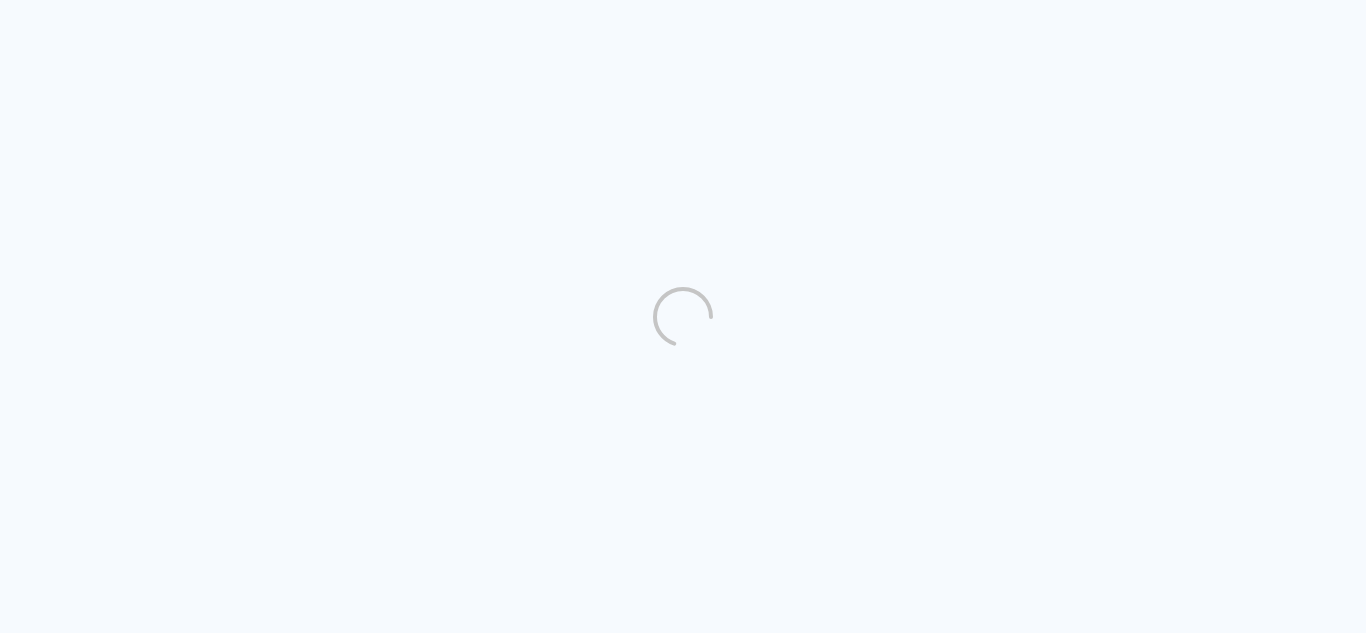 scroll, scrollTop: 0, scrollLeft: 0, axis: both 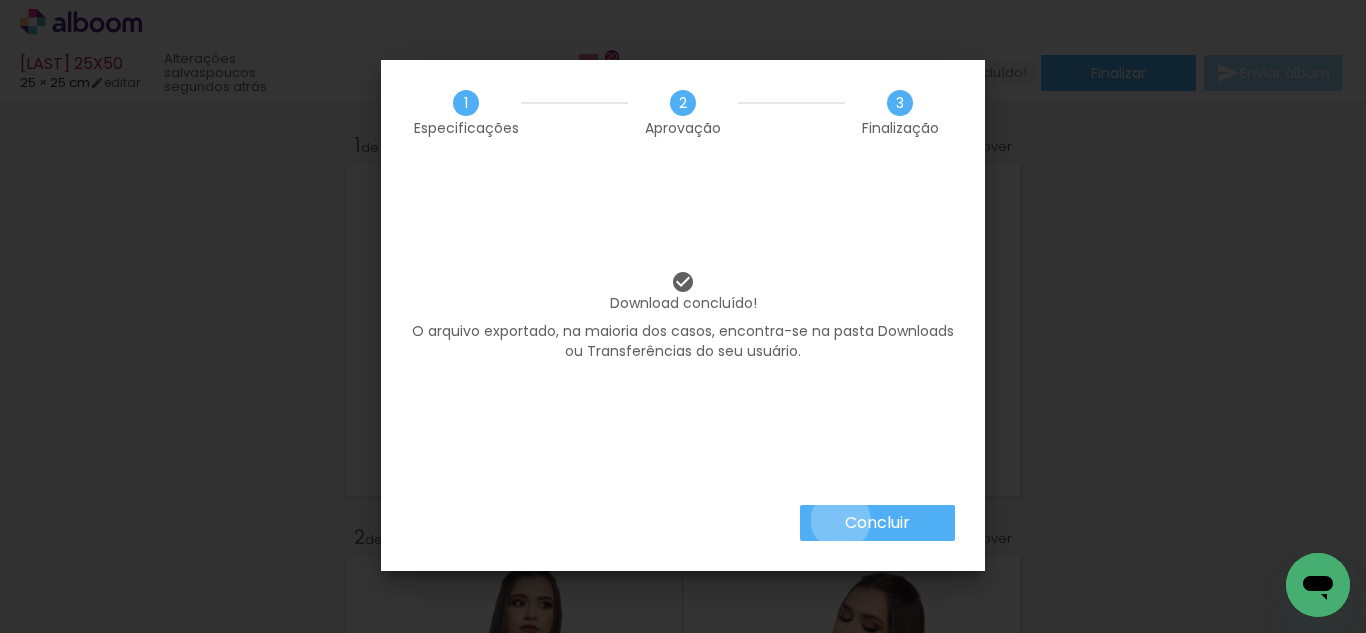 click on "Concluir" at bounding box center (877, 523) 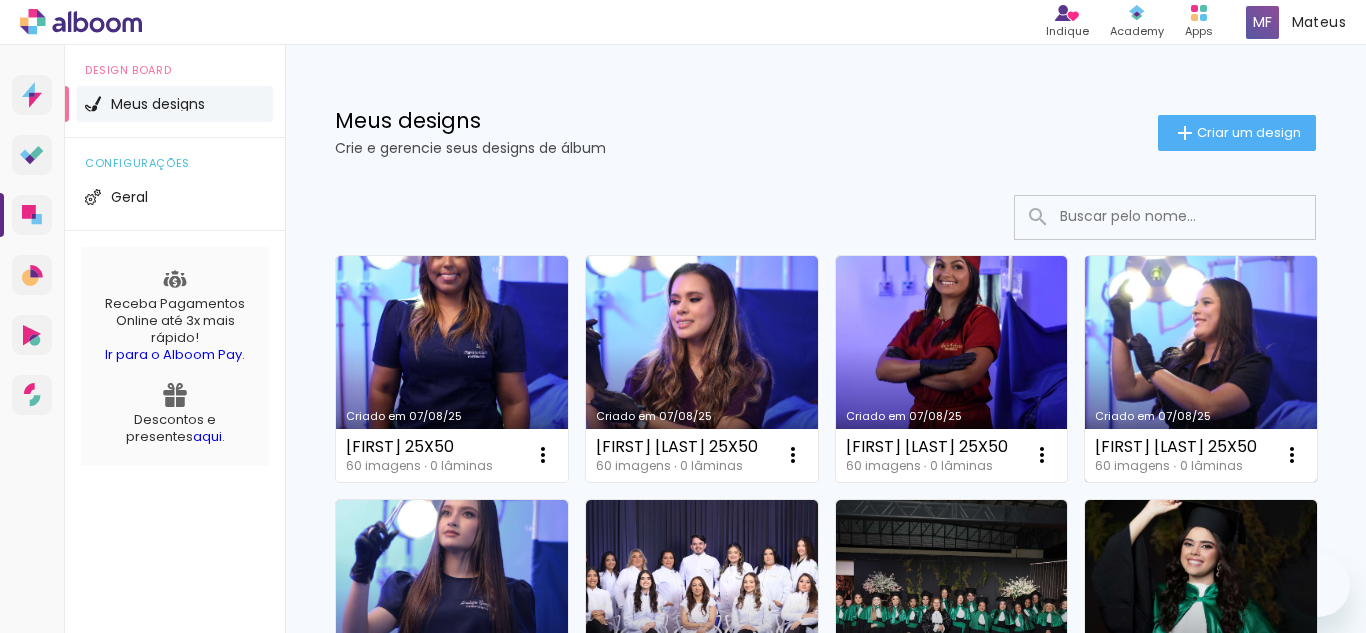 scroll, scrollTop: 0, scrollLeft: 0, axis: both 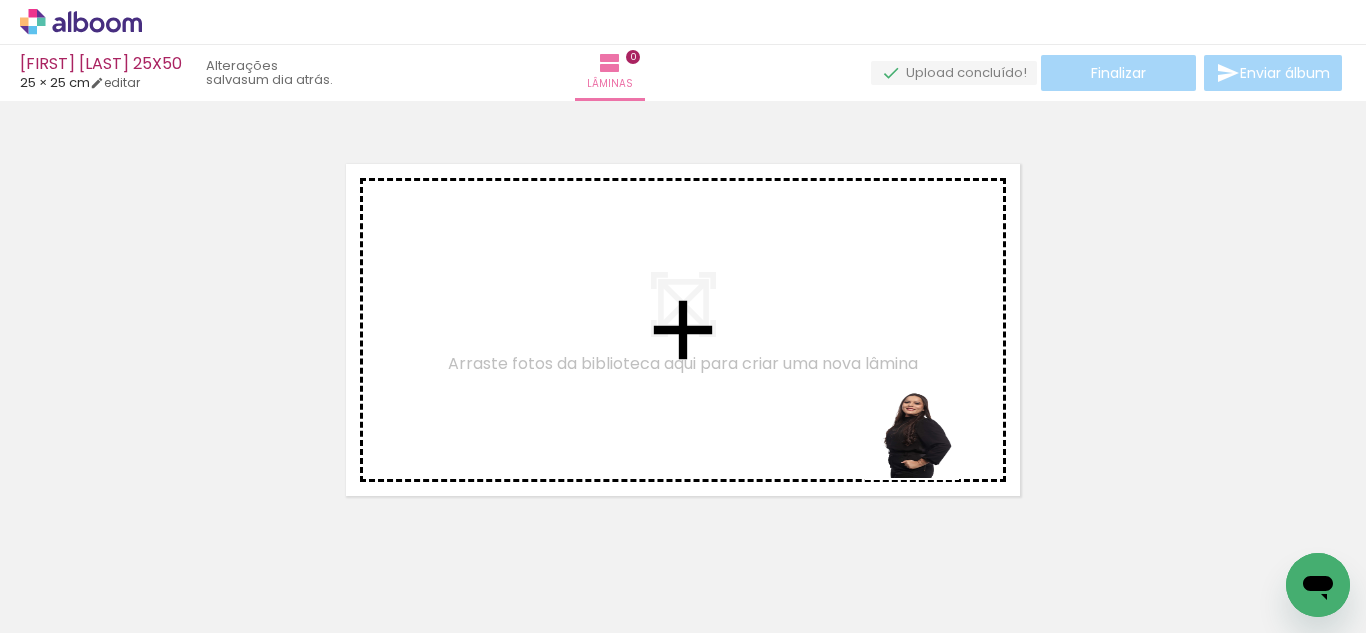drag, startPoint x: 1002, startPoint y: 582, endPoint x: 841, endPoint y: 306, distance: 319.5262 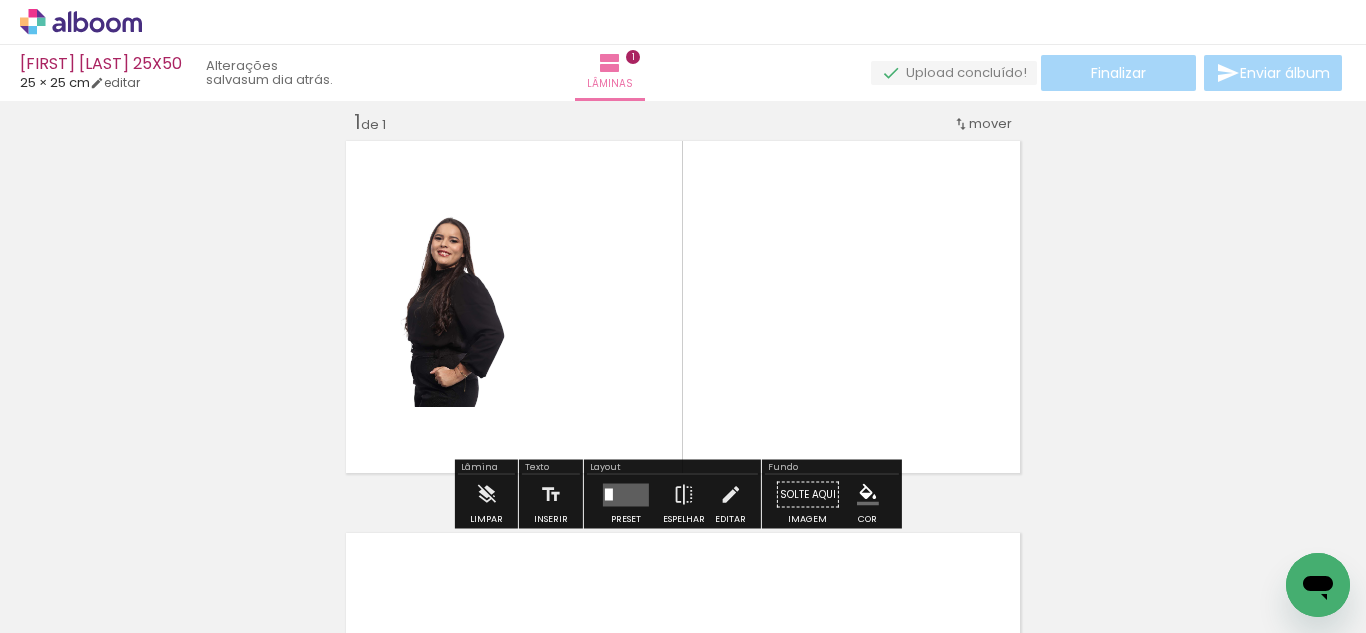 scroll, scrollTop: 26, scrollLeft: 0, axis: vertical 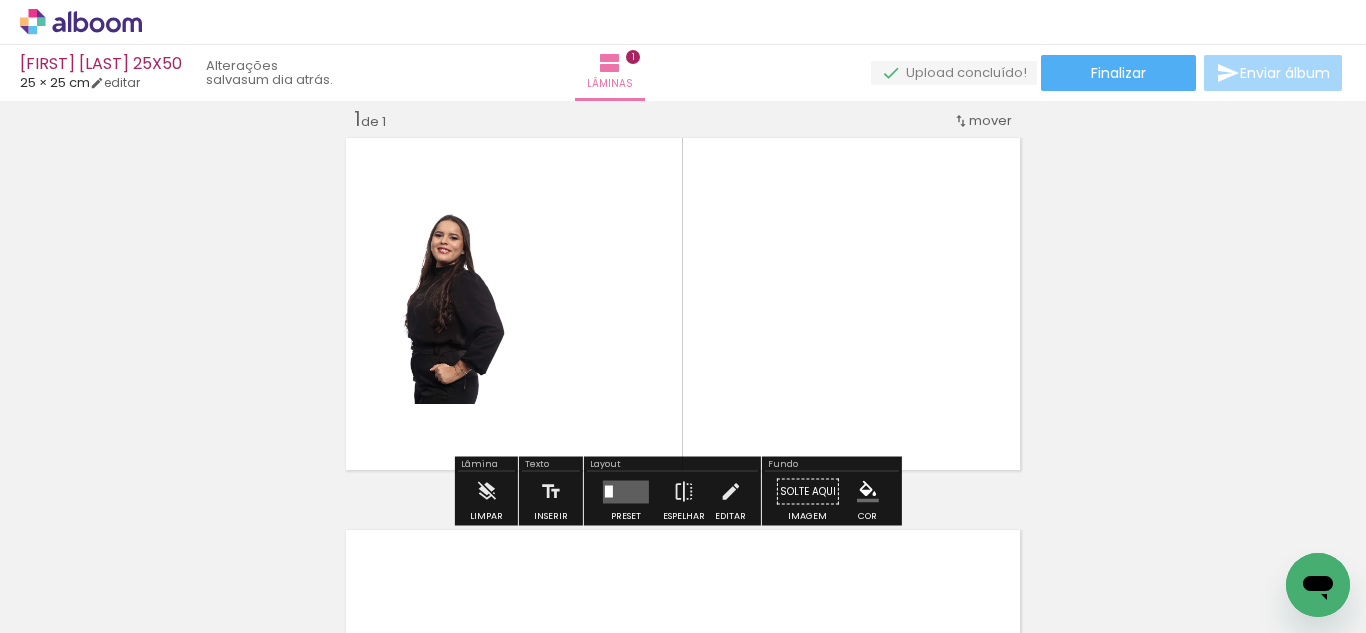 click at bounding box center (626, 491) 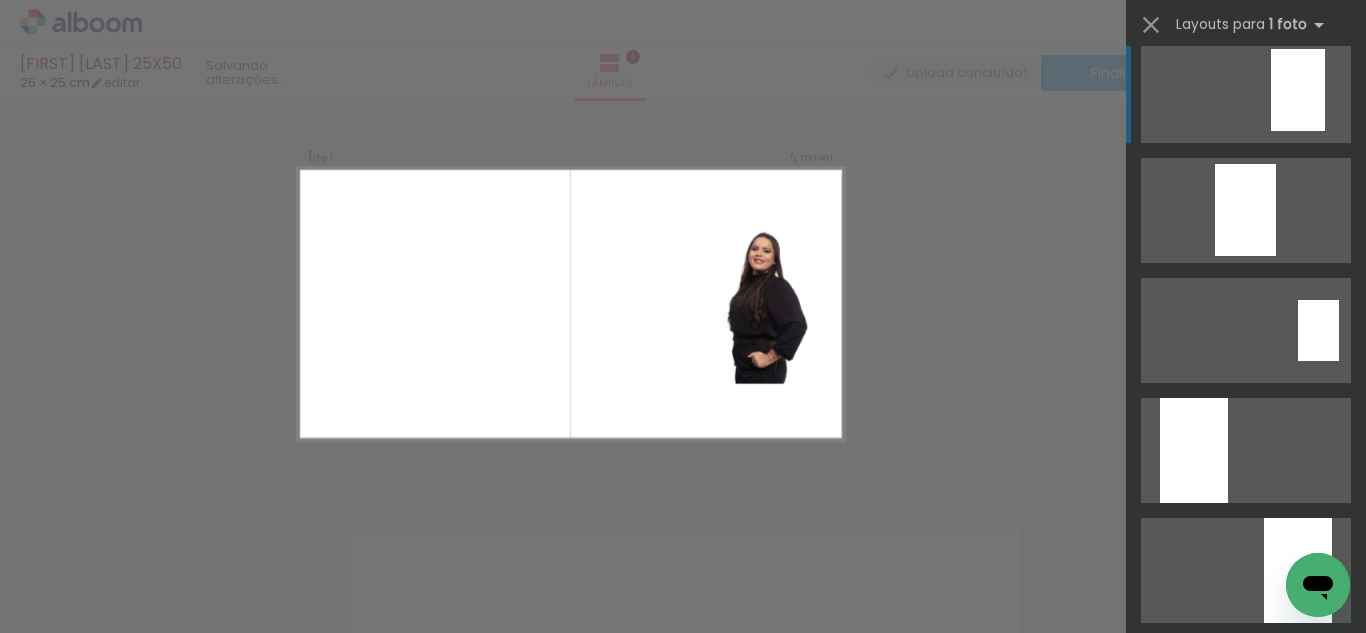 scroll, scrollTop: 468, scrollLeft: 0, axis: vertical 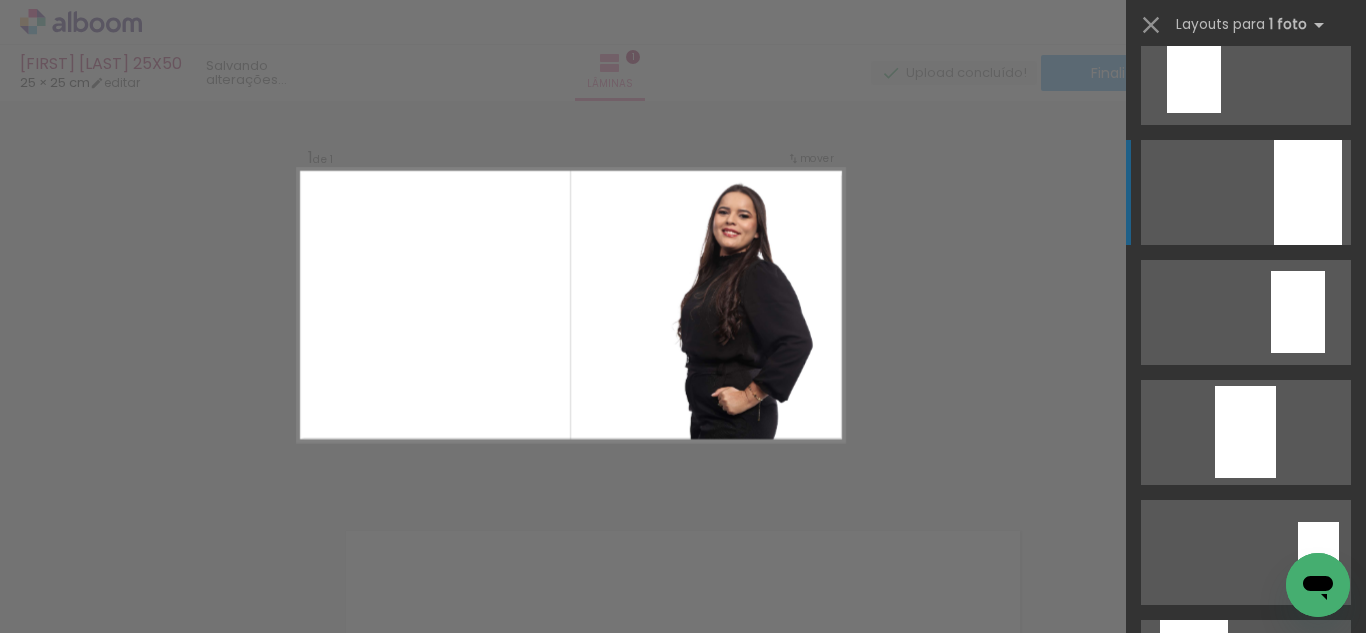 click at bounding box center [1308, 192] 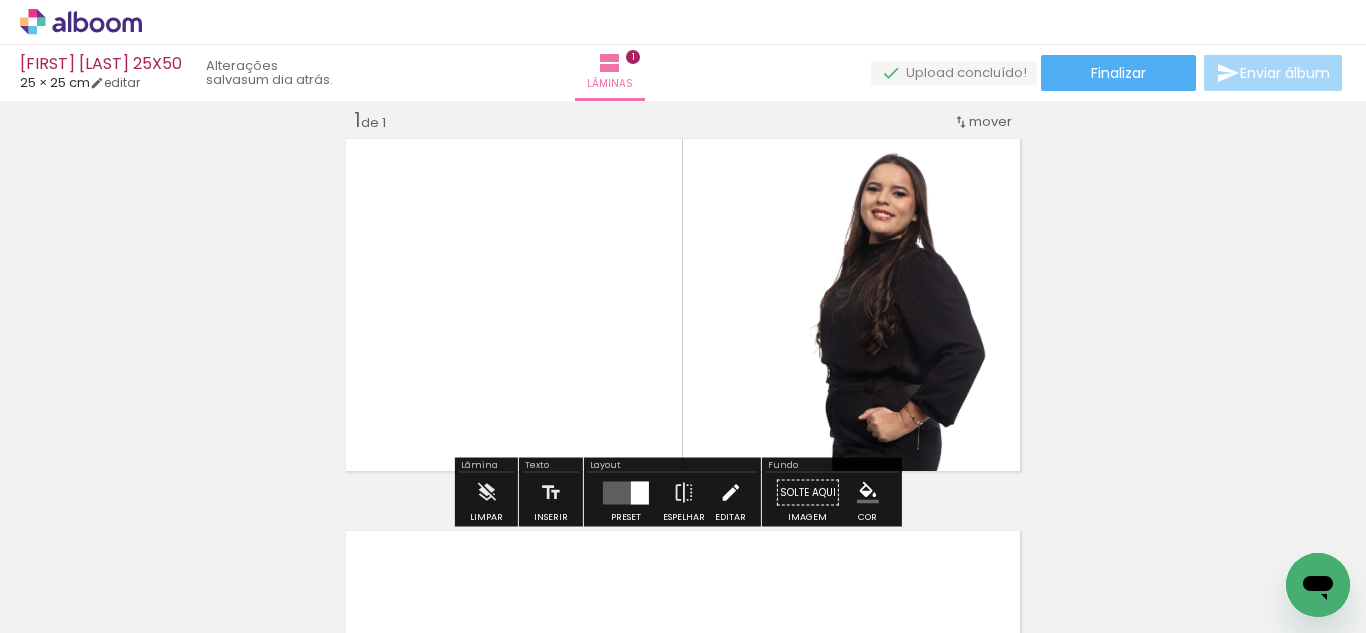 click at bounding box center (730, 493) 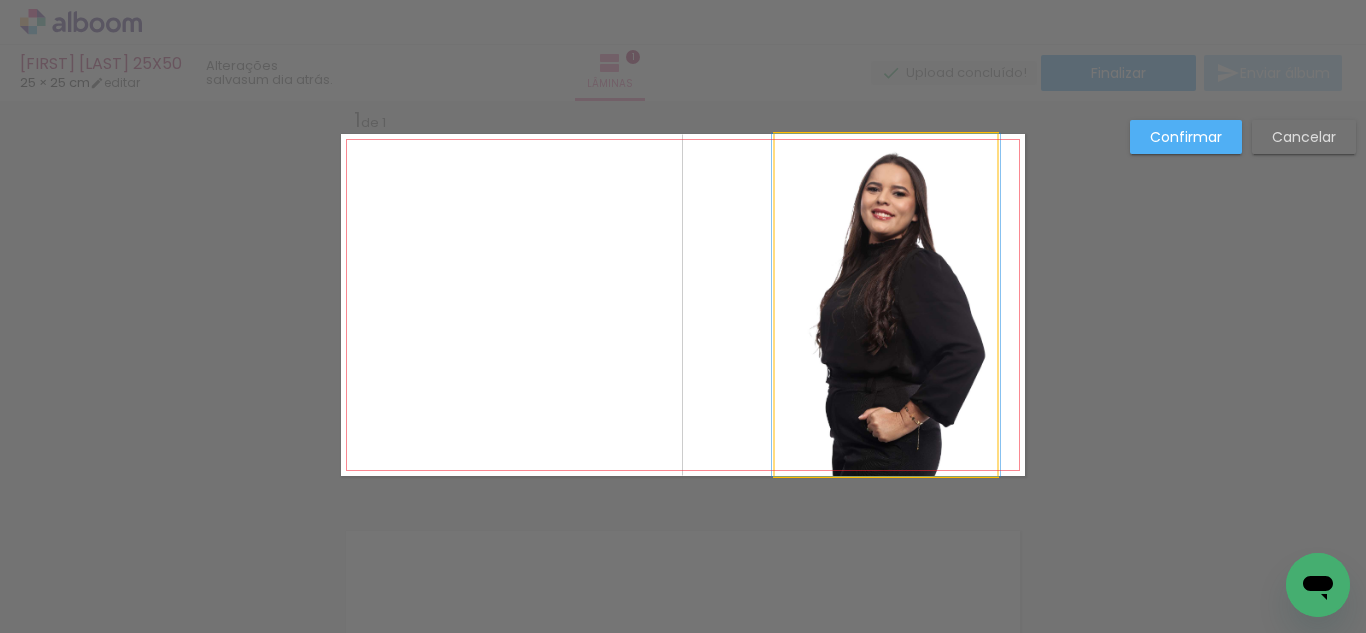 scroll, scrollTop: 26, scrollLeft: 0, axis: vertical 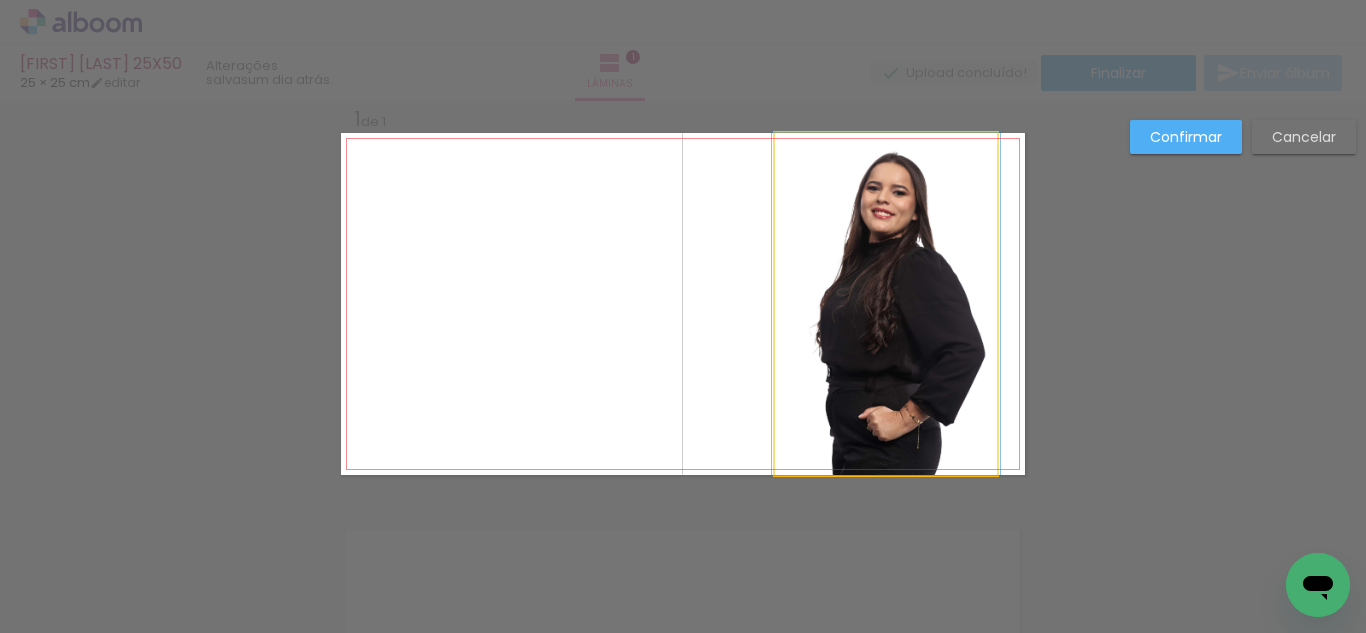 click 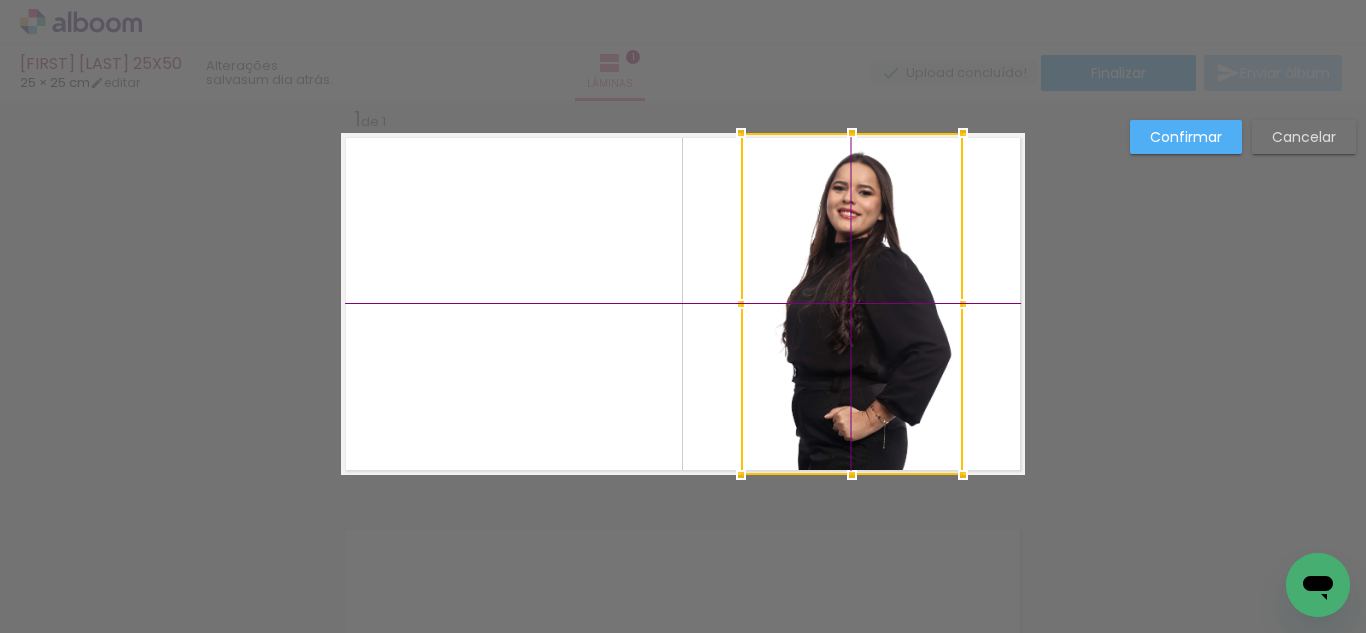 drag, startPoint x: 938, startPoint y: 327, endPoint x: 904, endPoint y: 329, distance: 34.058773 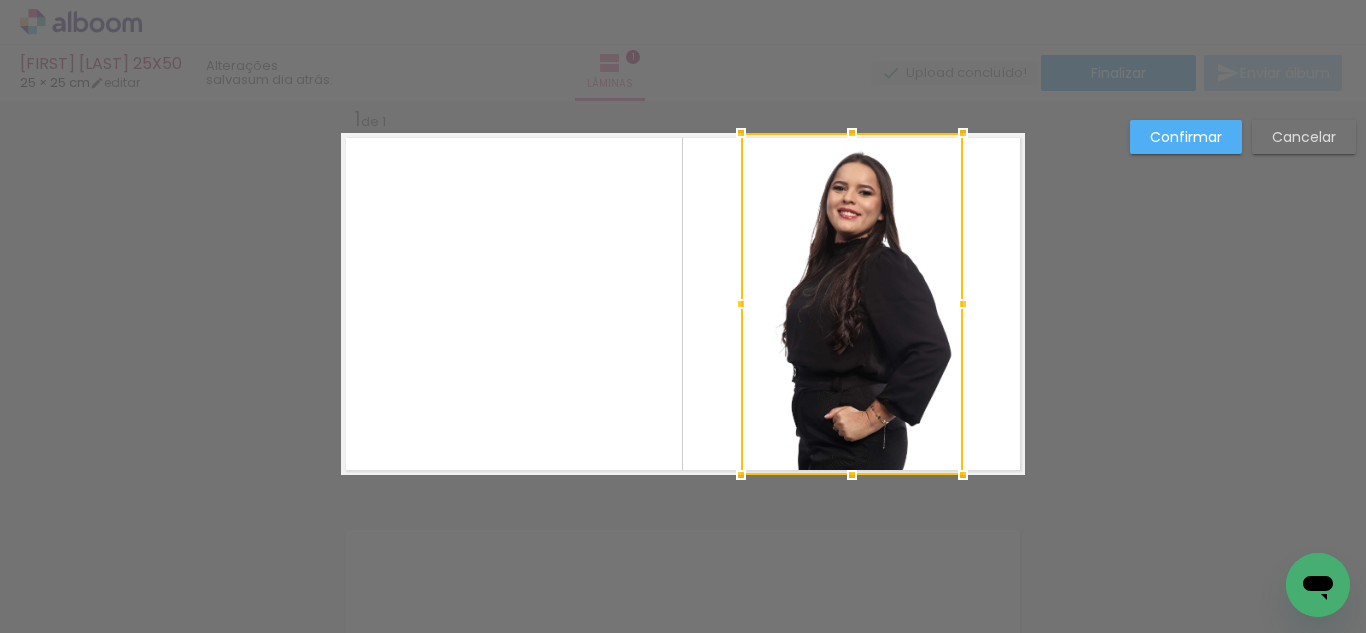 click on "Confirmar" at bounding box center [1186, 137] 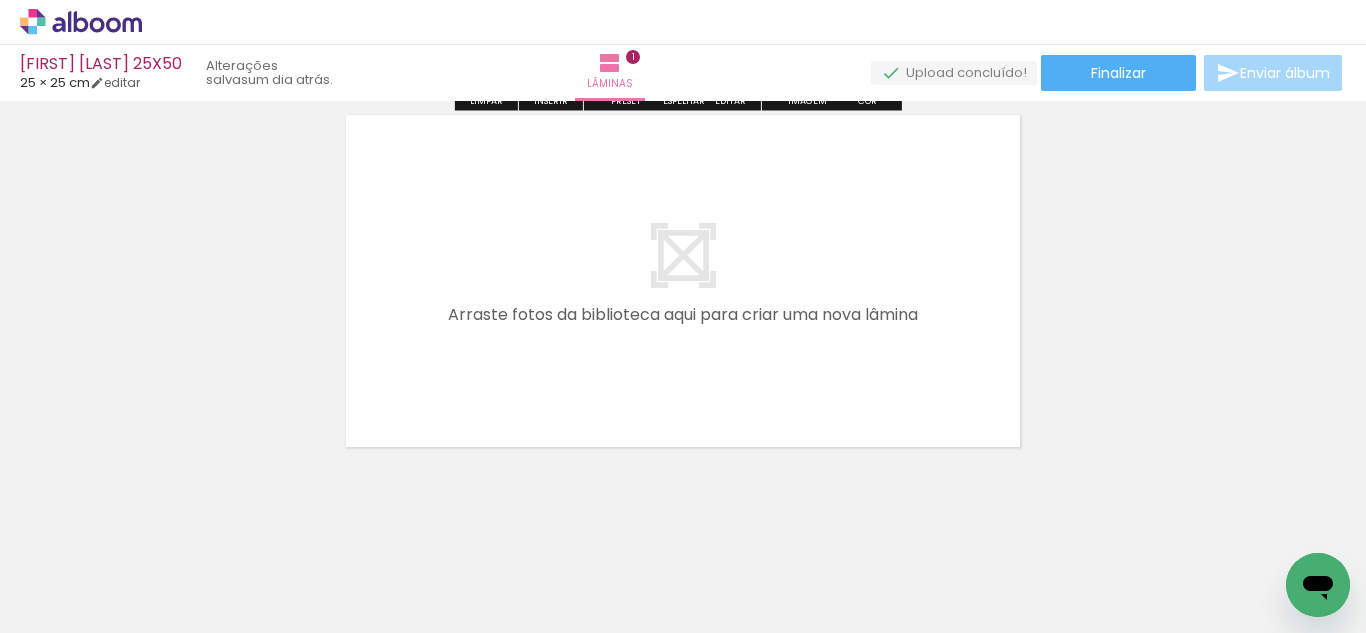 scroll, scrollTop: 440, scrollLeft: 0, axis: vertical 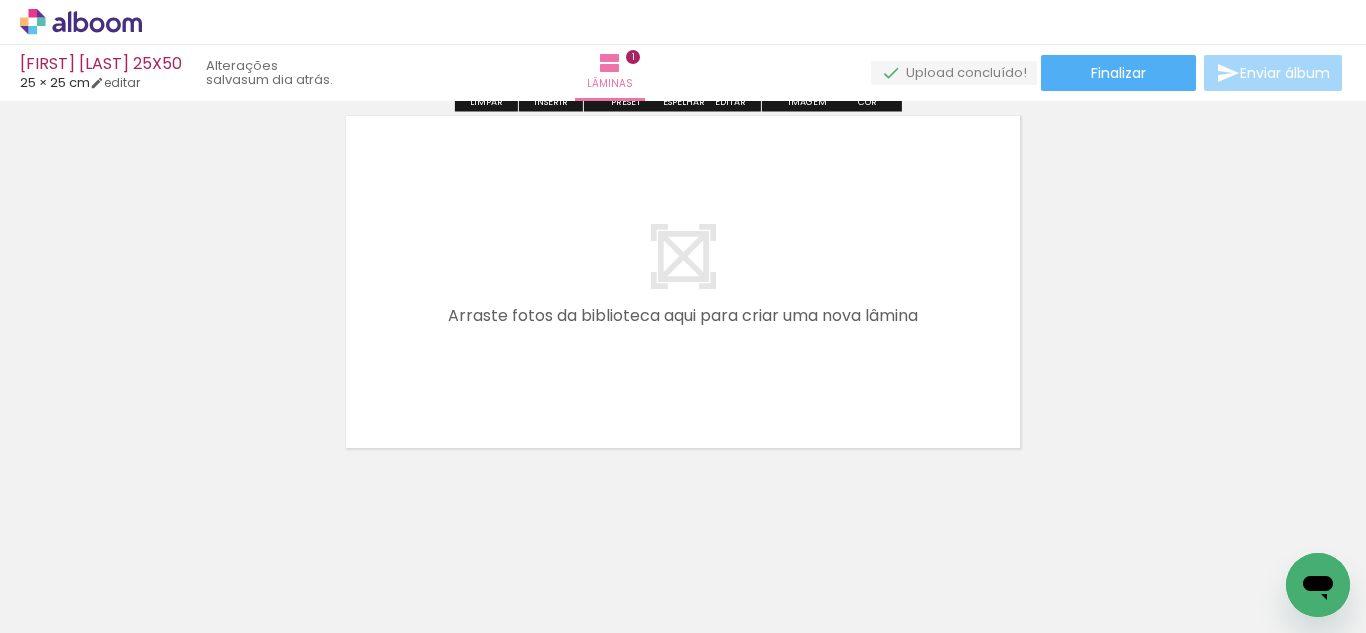 drag, startPoint x: 910, startPoint y: 559, endPoint x: 822, endPoint y: 516, distance: 97.94386 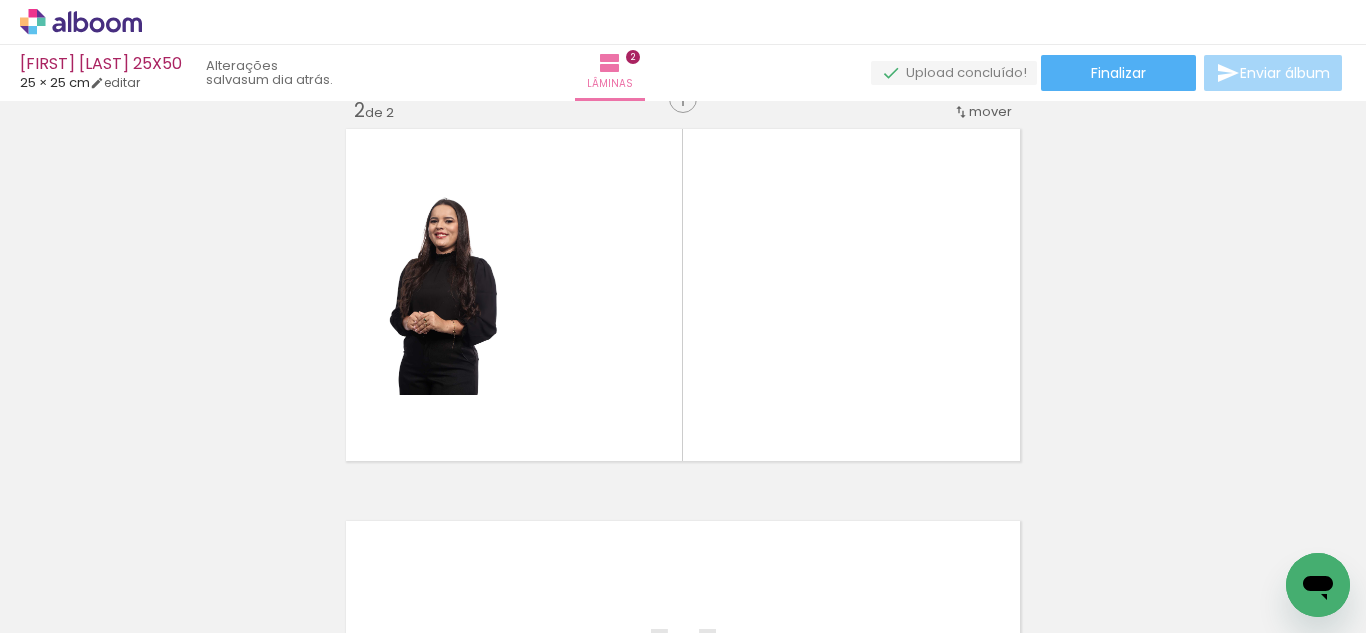 scroll, scrollTop: 418, scrollLeft: 0, axis: vertical 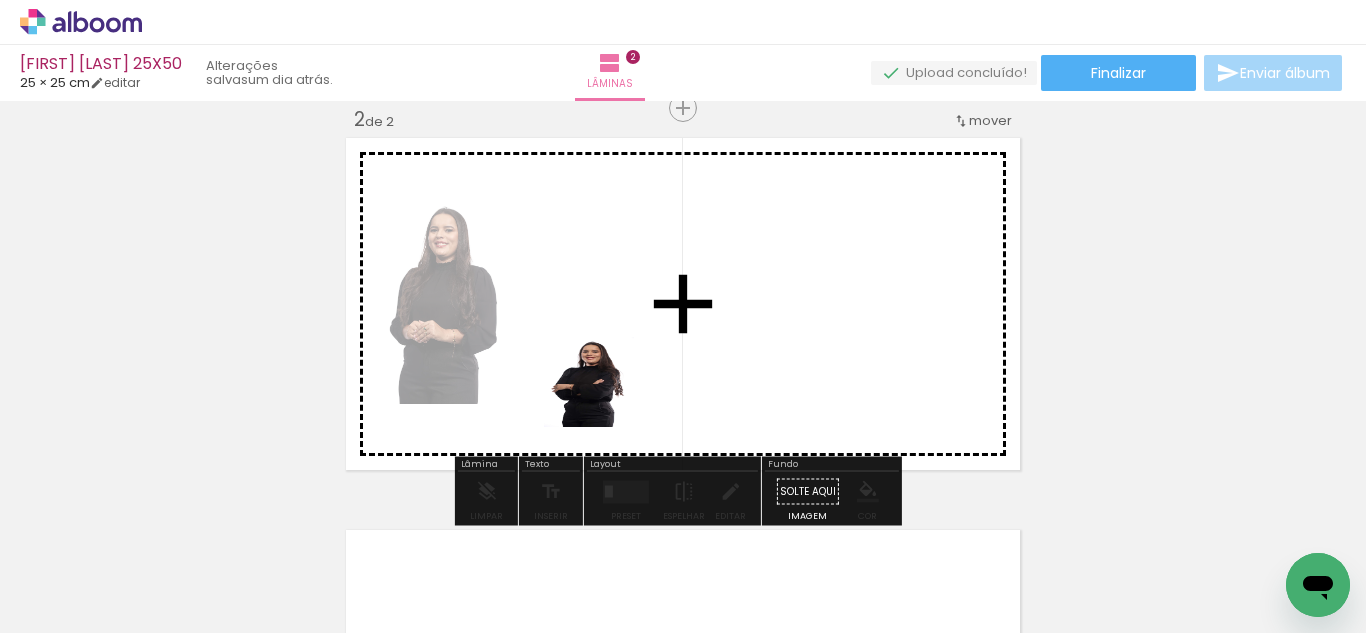 drag, startPoint x: 564, startPoint y: 577, endPoint x: 606, endPoint y: 343, distance: 237.73935 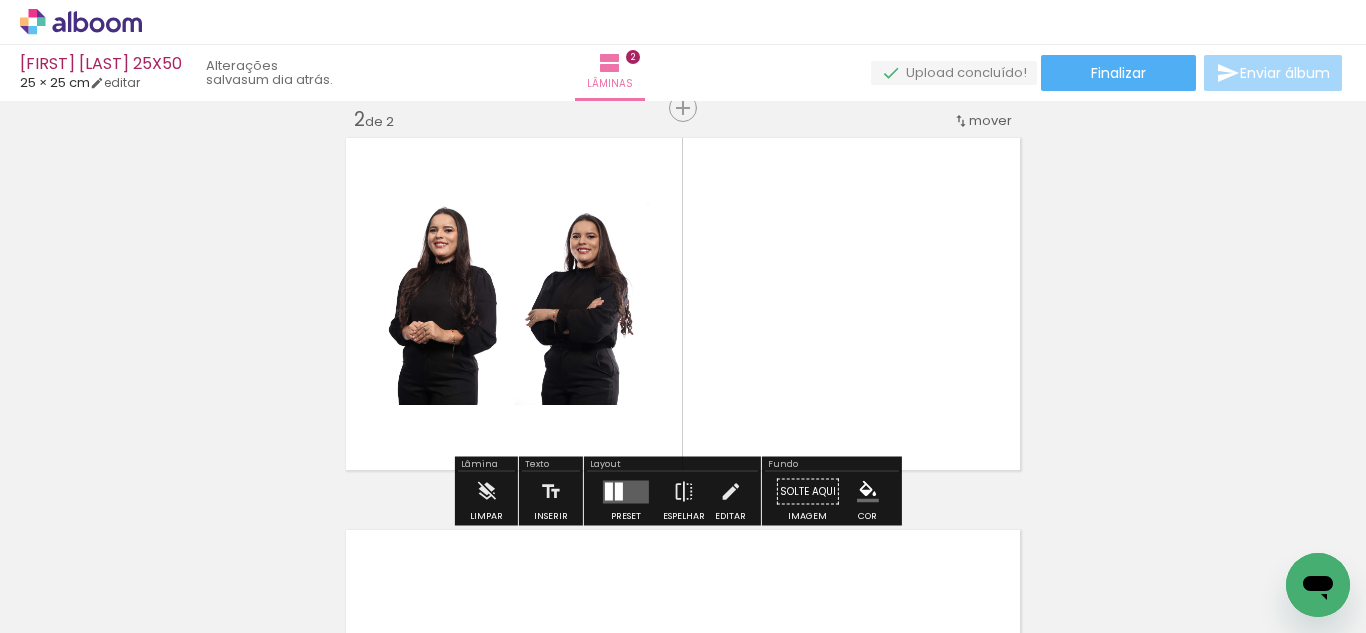 drag, startPoint x: 458, startPoint y: 563, endPoint x: 766, endPoint y: 259, distance: 432.7586 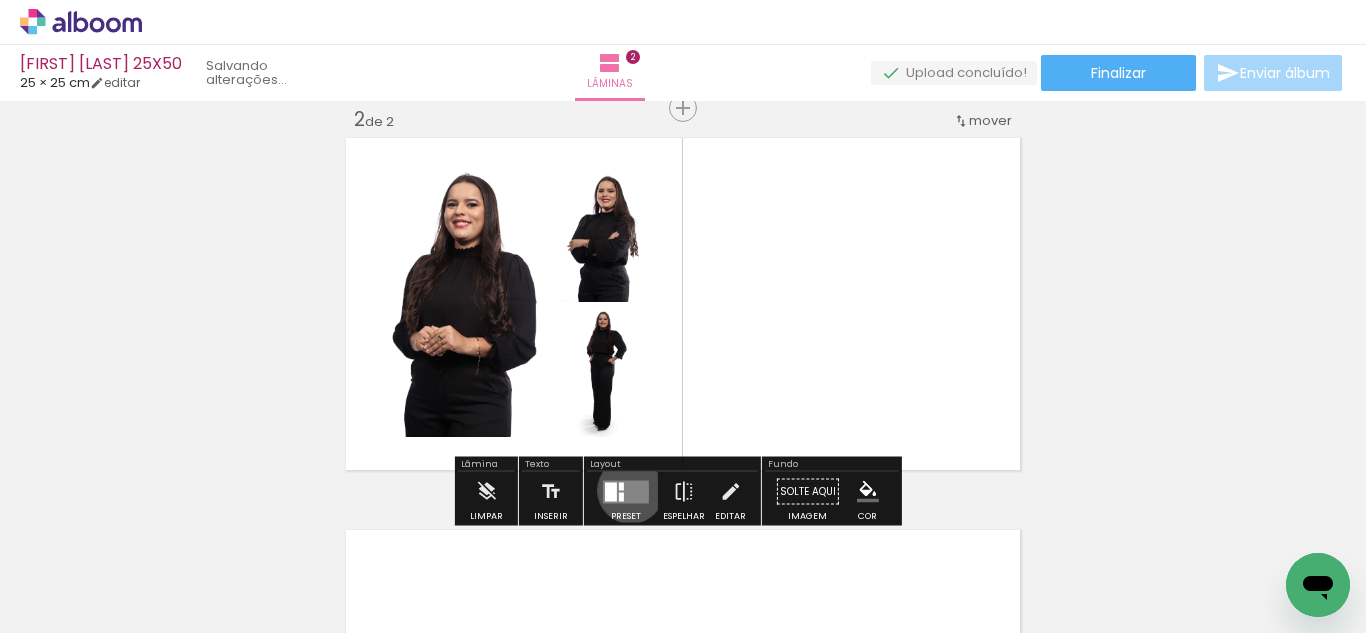 click at bounding box center (626, 491) 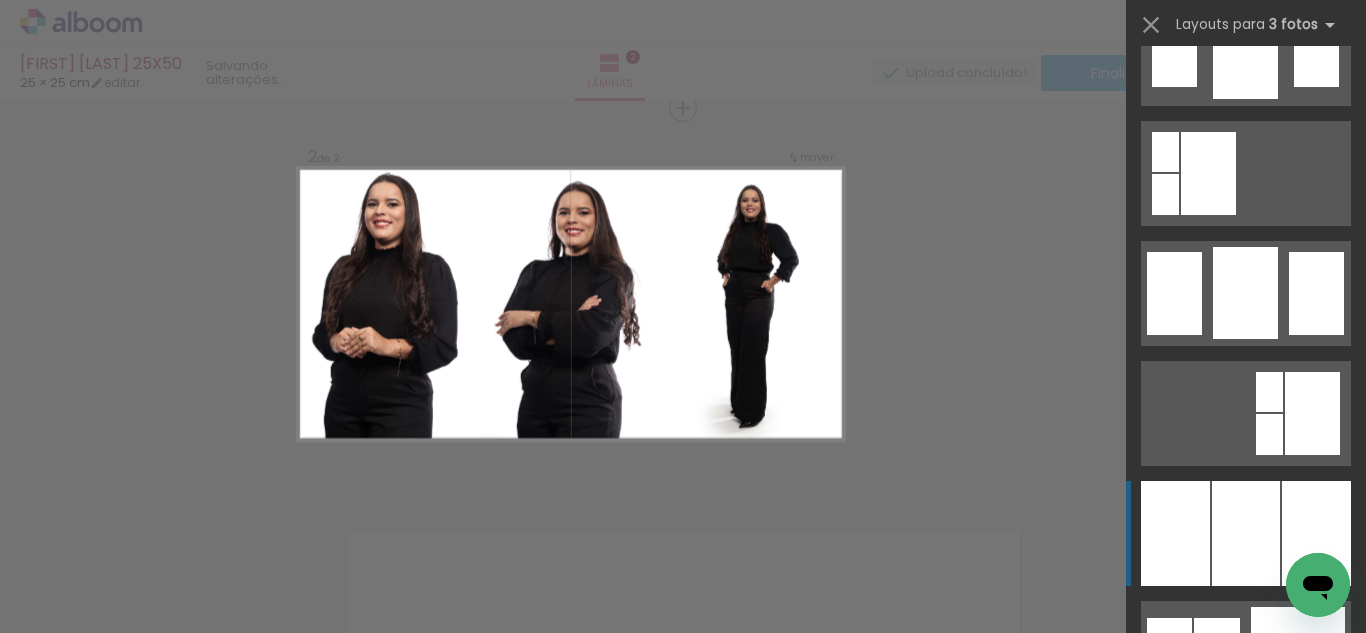 scroll, scrollTop: 1549, scrollLeft: 0, axis: vertical 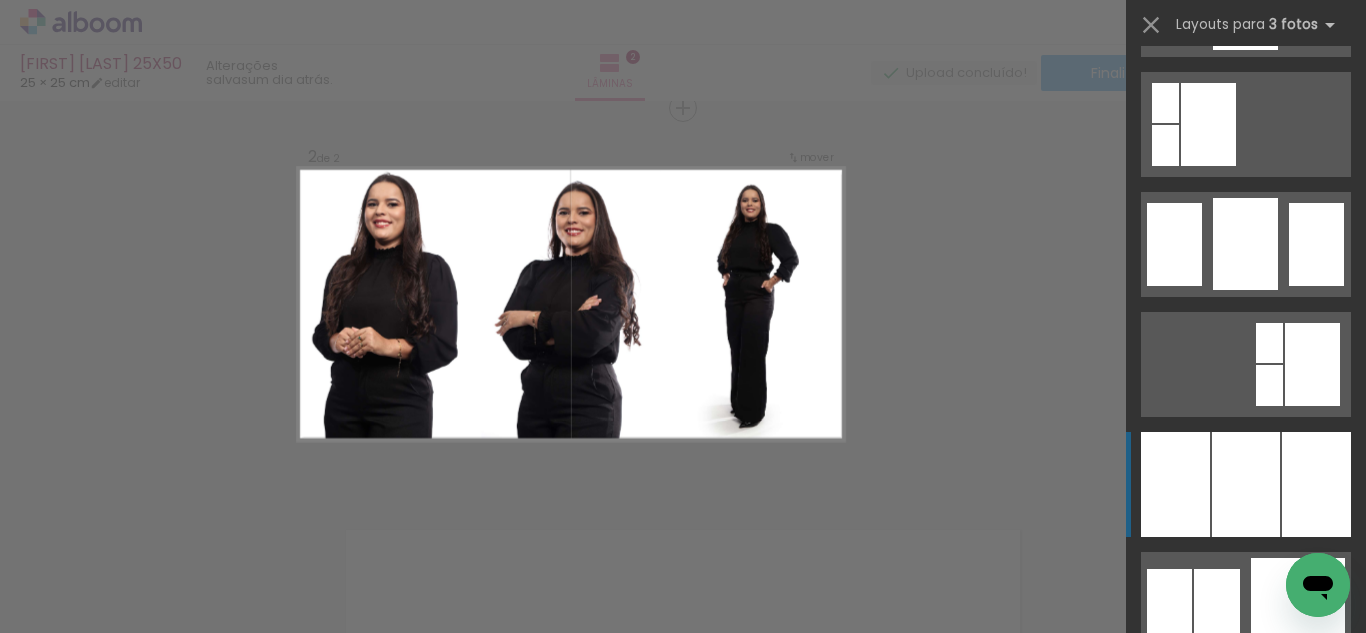 click at bounding box center [1246, 484] 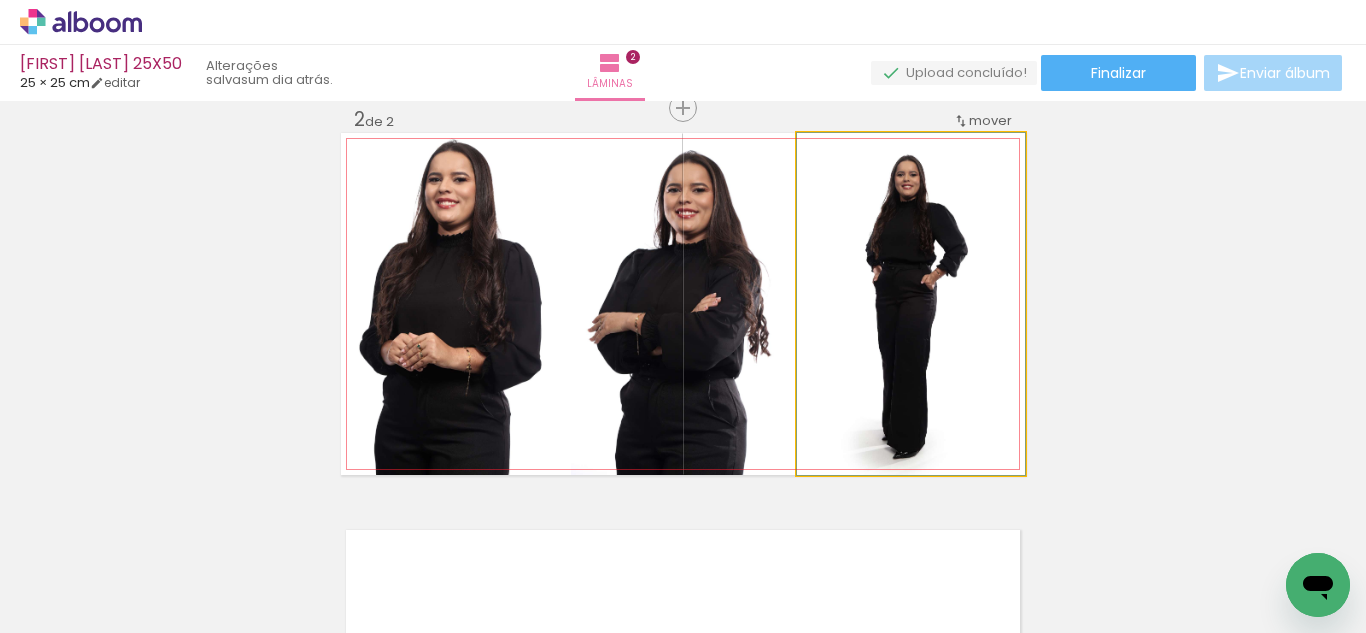 drag, startPoint x: 880, startPoint y: 365, endPoint x: 693, endPoint y: 347, distance: 187.86432 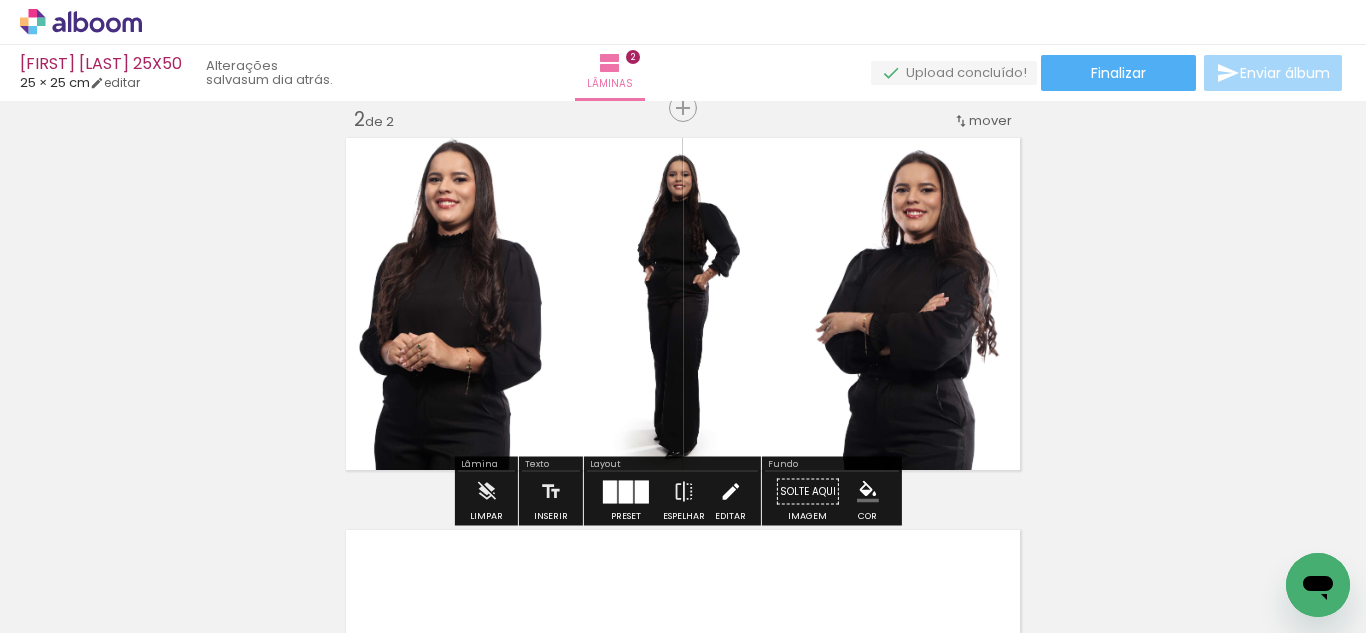 click at bounding box center (730, 492) 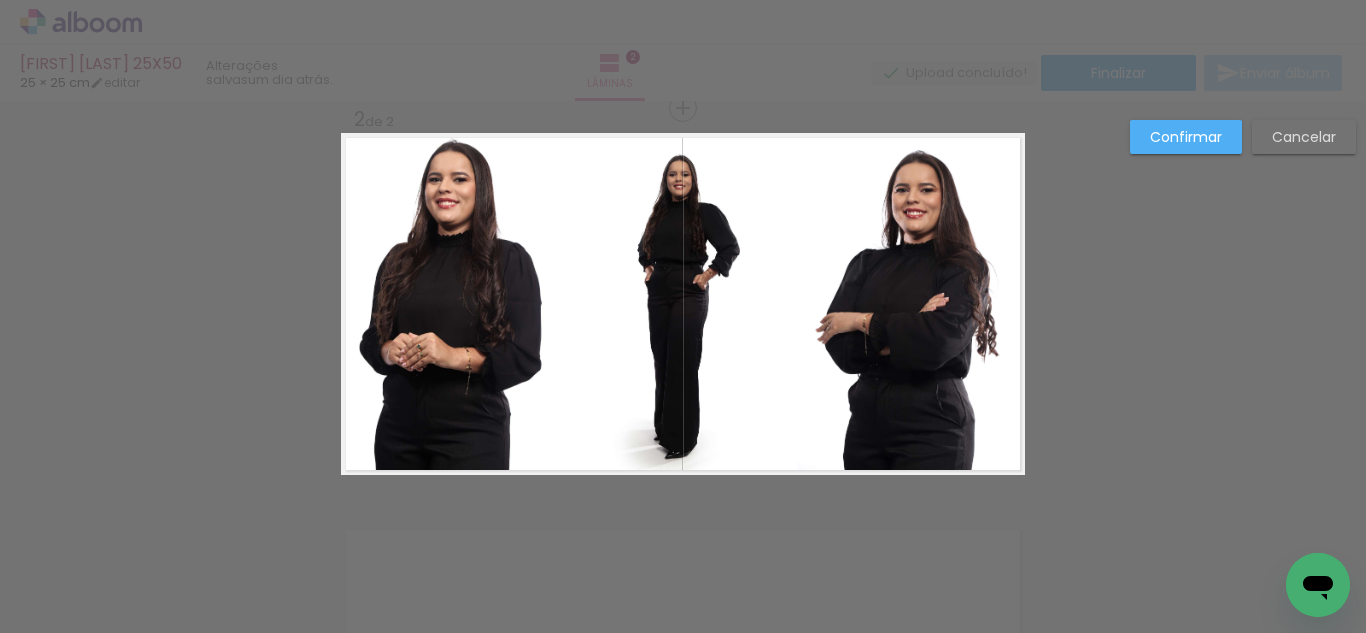 click 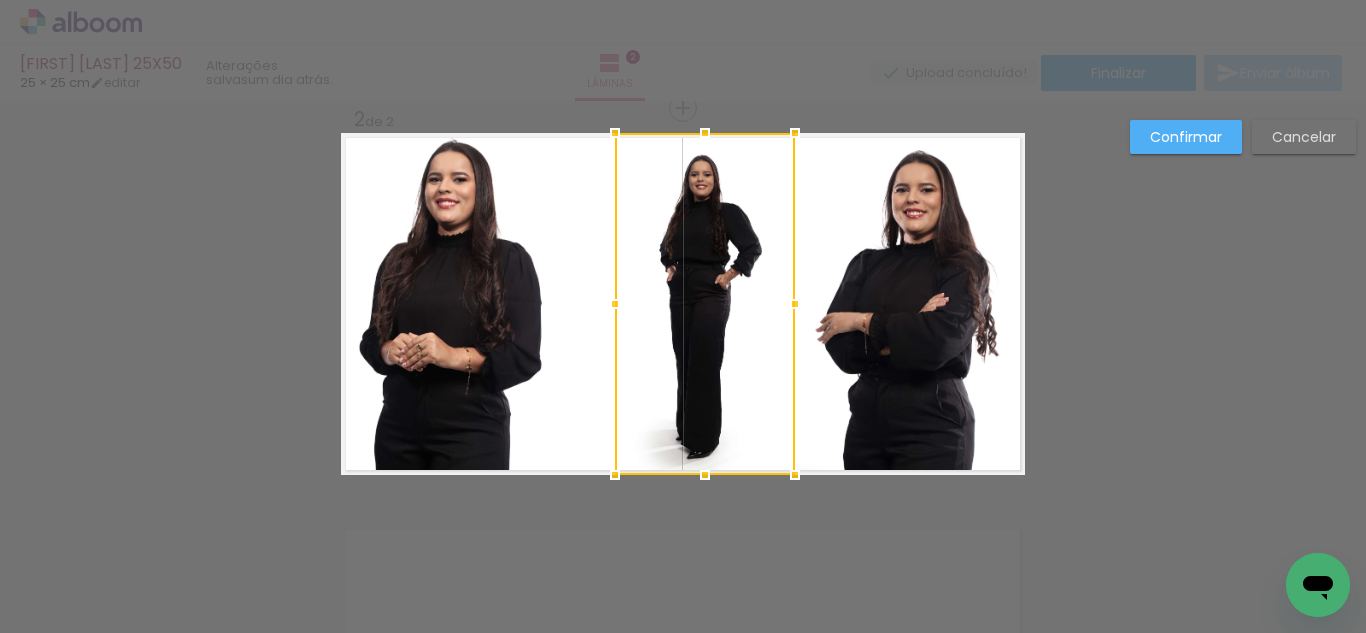 drag, startPoint x: 559, startPoint y: 303, endPoint x: 603, endPoint y: 305, distance: 44.04543 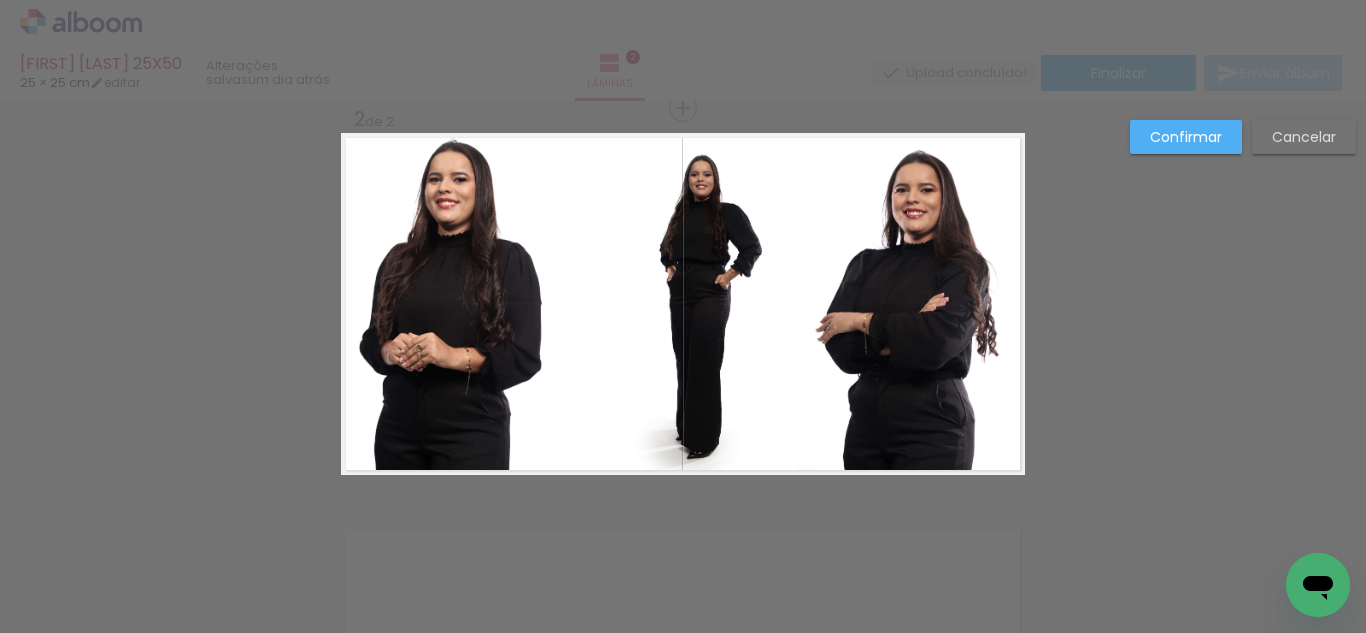 click 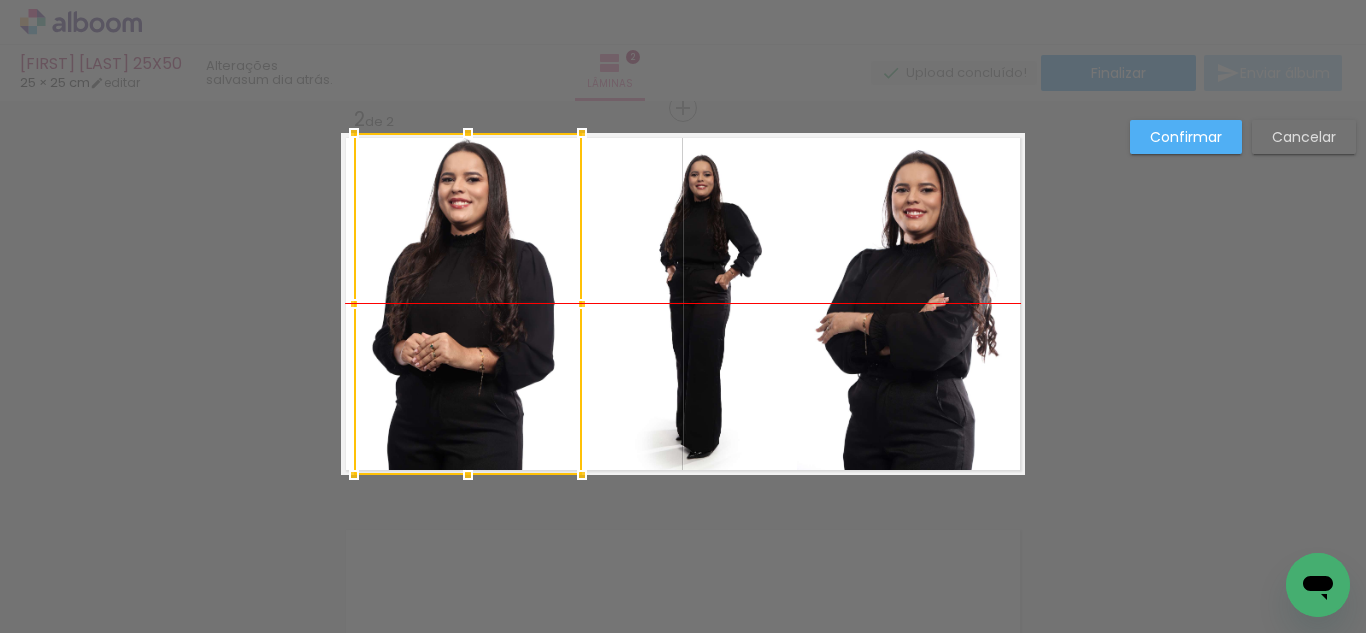 drag, startPoint x: 443, startPoint y: 286, endPoint x: 456, endPoint y: 285, distance: 13.038404 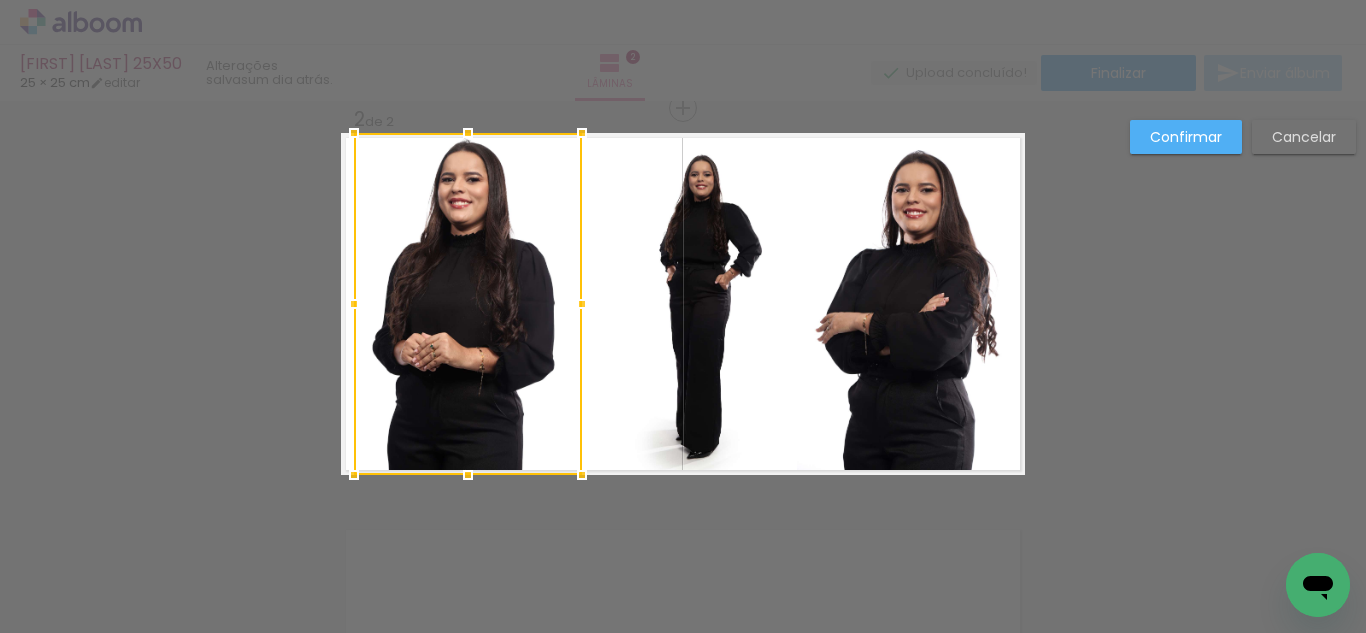 click 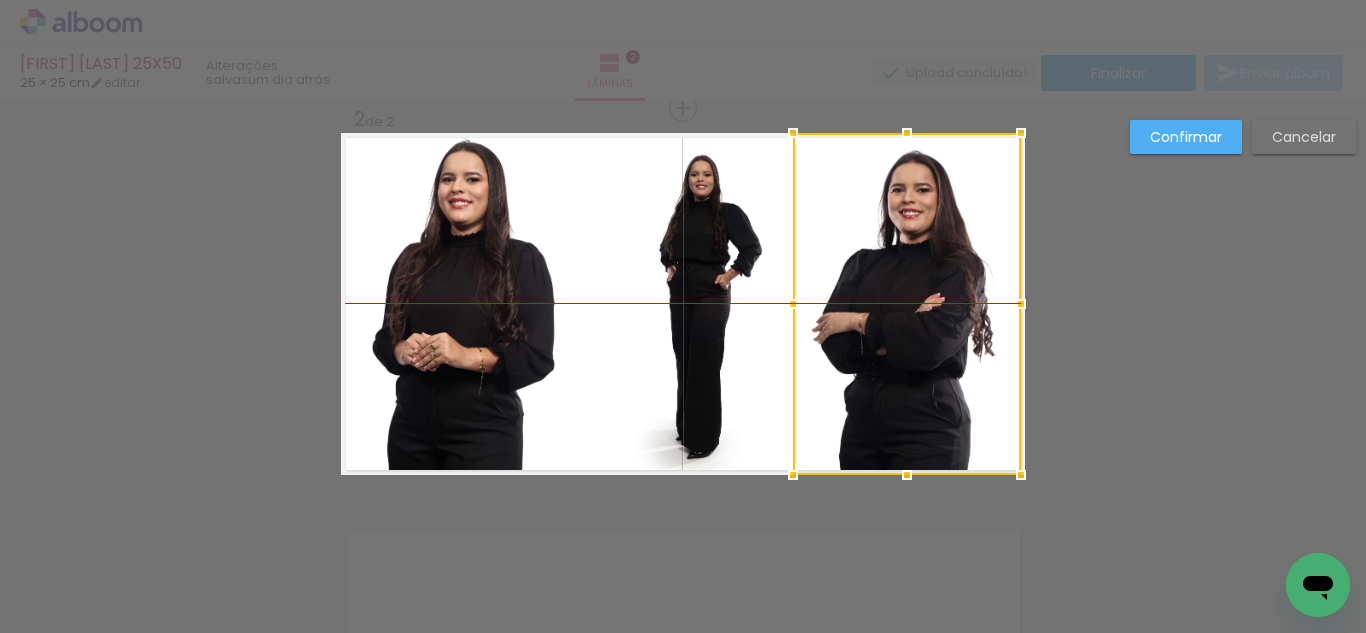 click at bounding box center [907, 304] 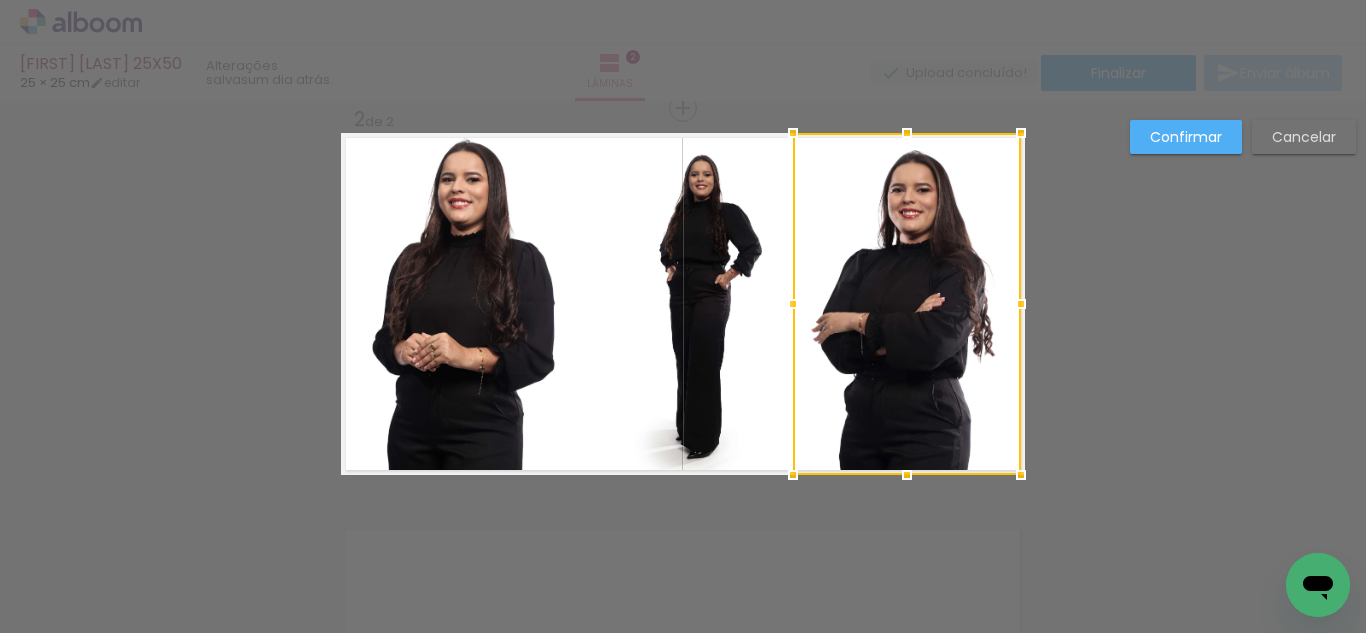 click on "Confirmar" at bounding box center [1186, 137] 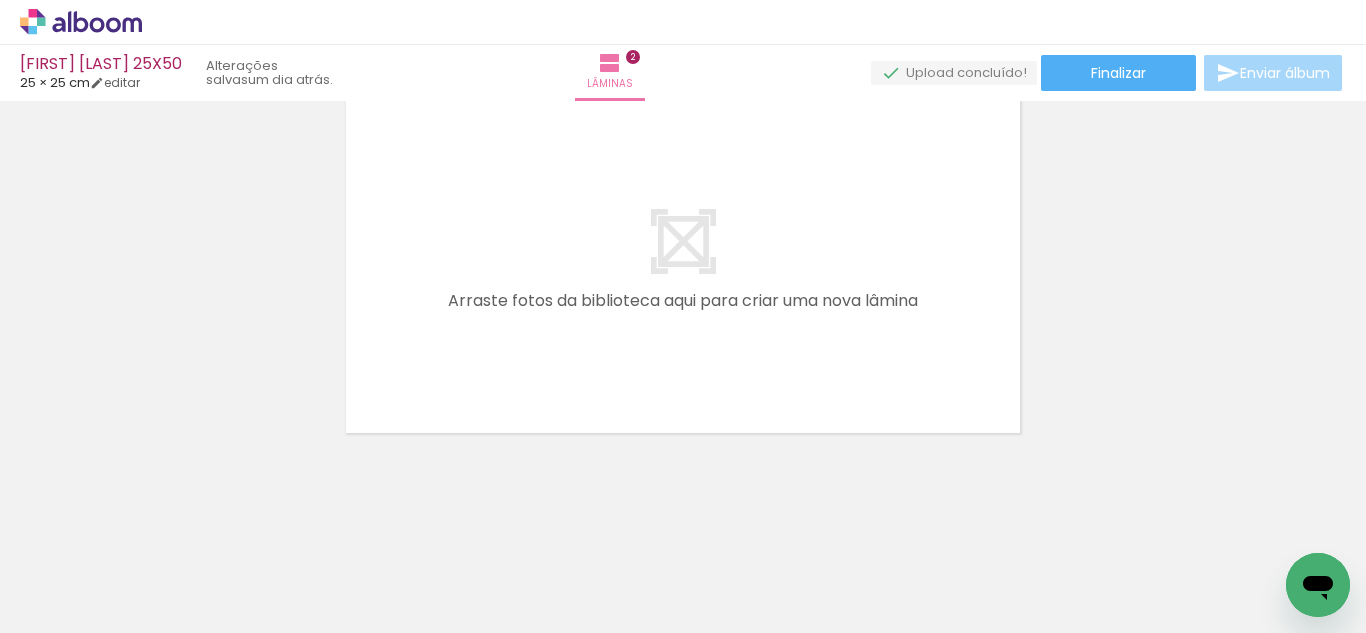 drag, startPoint x: 675, startPoint y: 543, endPoint x: 709, endPoint y: 495, distance: 58.821766 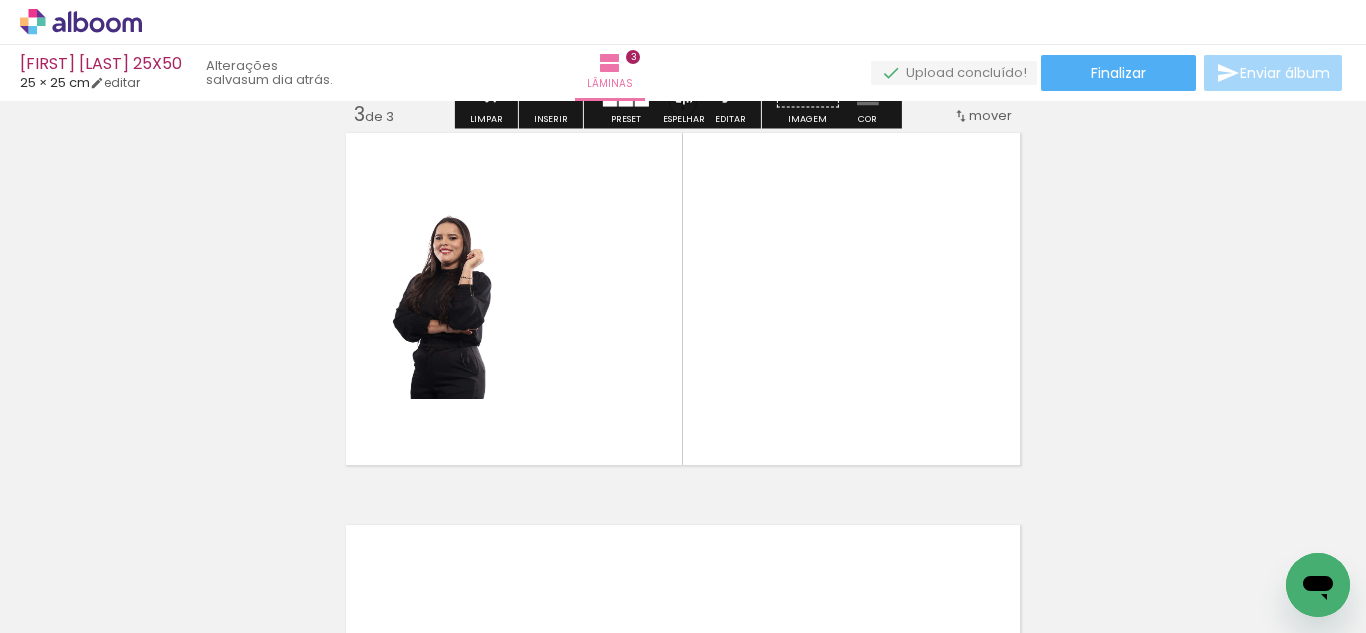 scroll, scrollTop: 810, scrollLeft: 0, axis: vertical 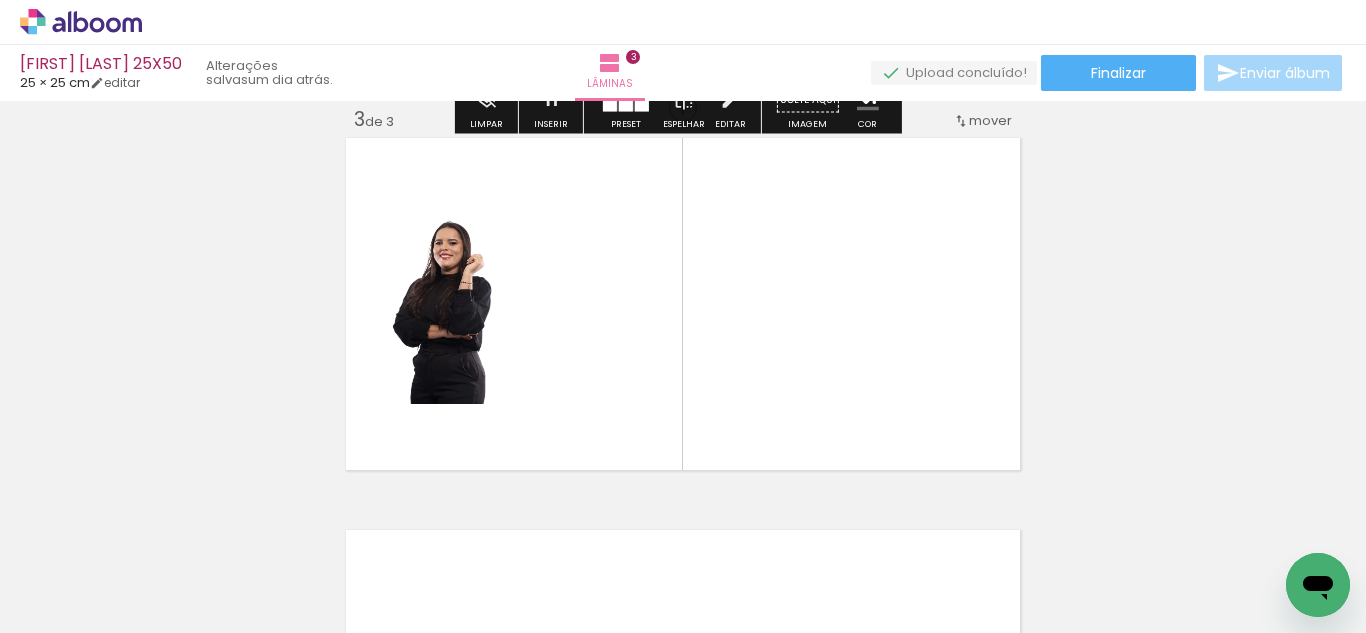 drag, startPoint x: 761, startPoint y: 546, endPoint x: 771, endPoint y: 365, distance: 181.27603 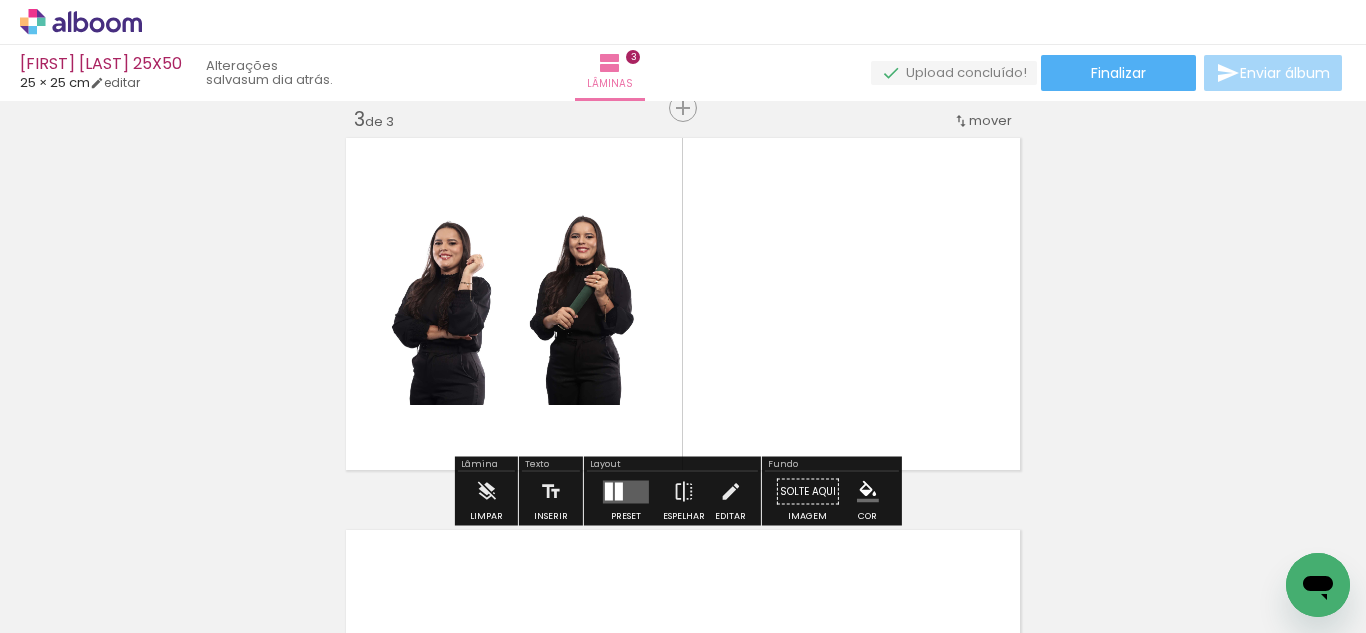 scroll, scrollTop: 0, scrollLeft: 2297, axis: horizontal 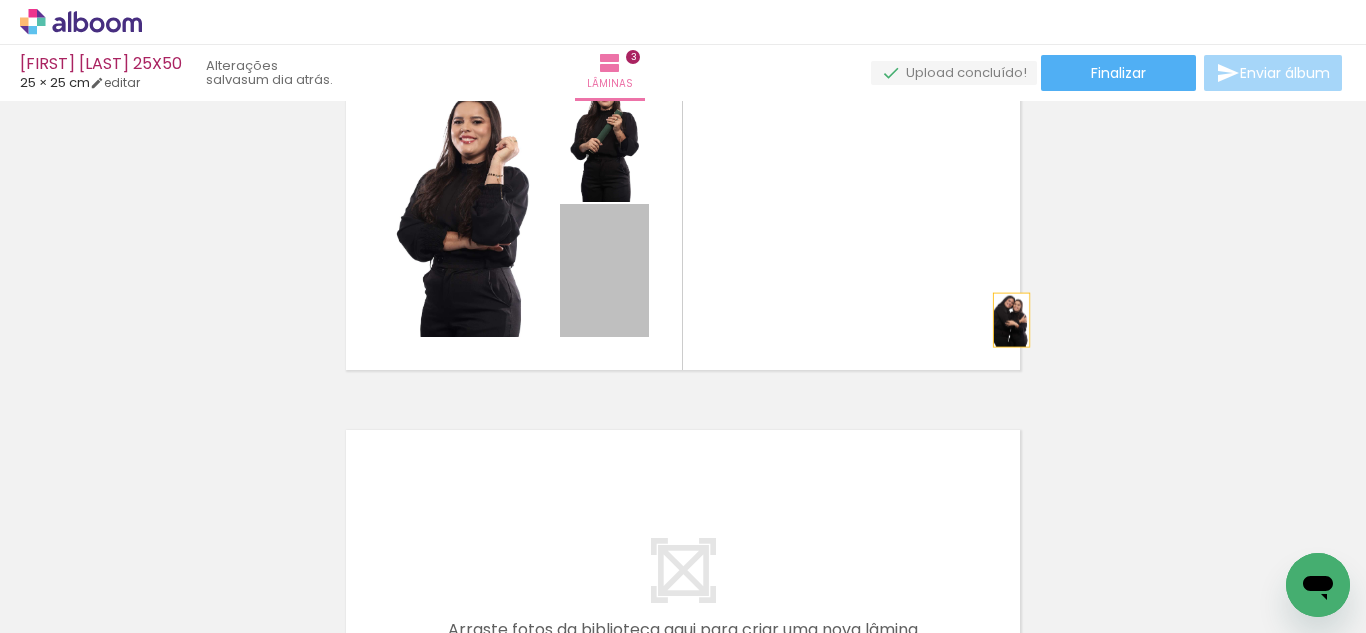 drag, startPoint x: 612, startPoint y: 273, endPoint x: 1166, endPoint y: 333, distance: 557.2396 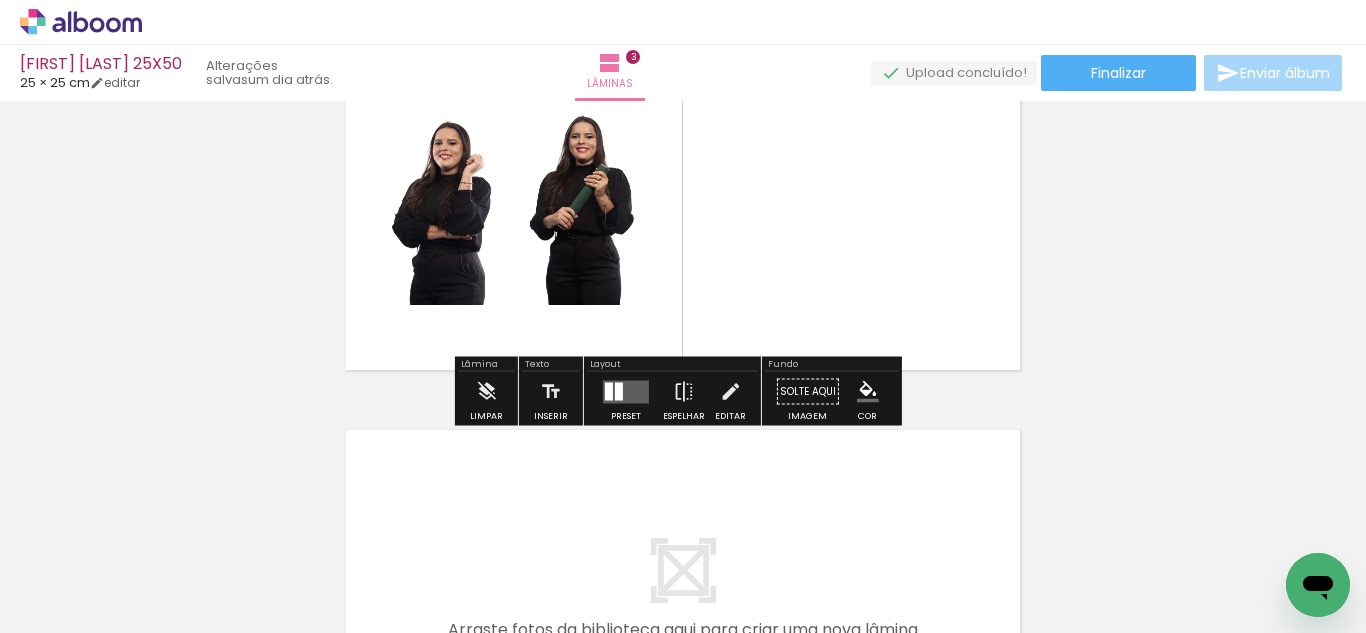 drag, startPoint x: 621, startPoint y: 379, endPoint x: 916, endPoint y: 349, distance: 296.5215 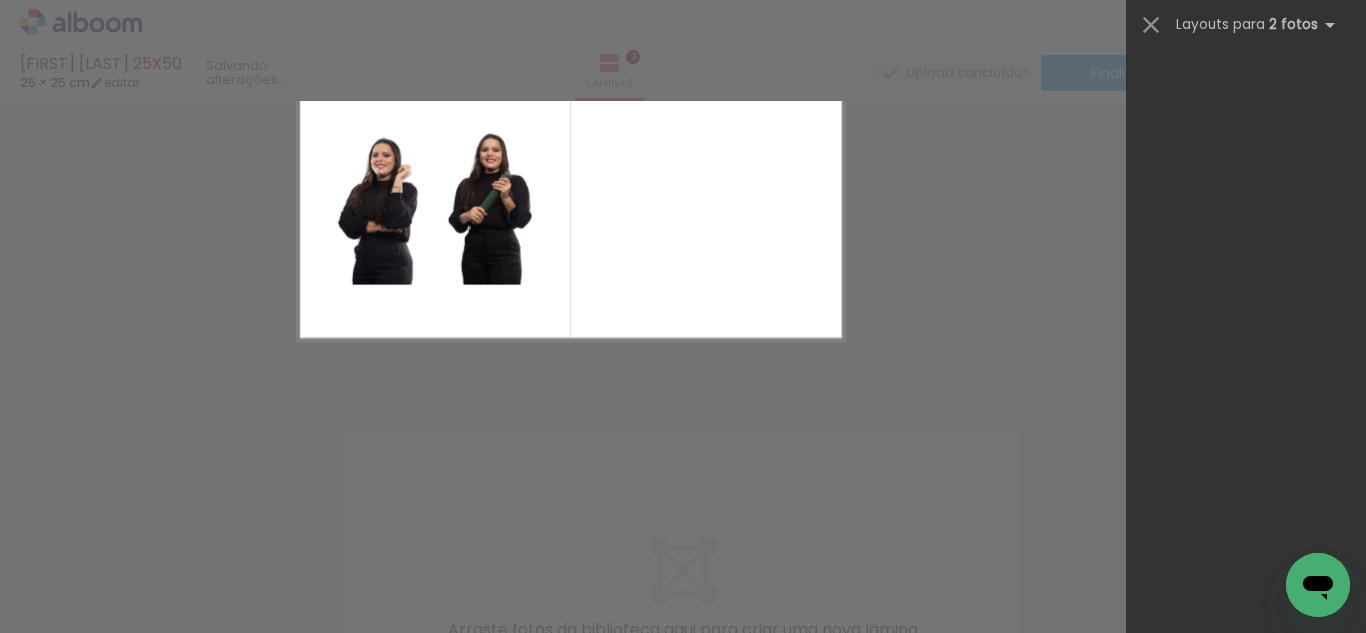 scroll, scrollTop: 0, scrollLeft: 0, axis: both 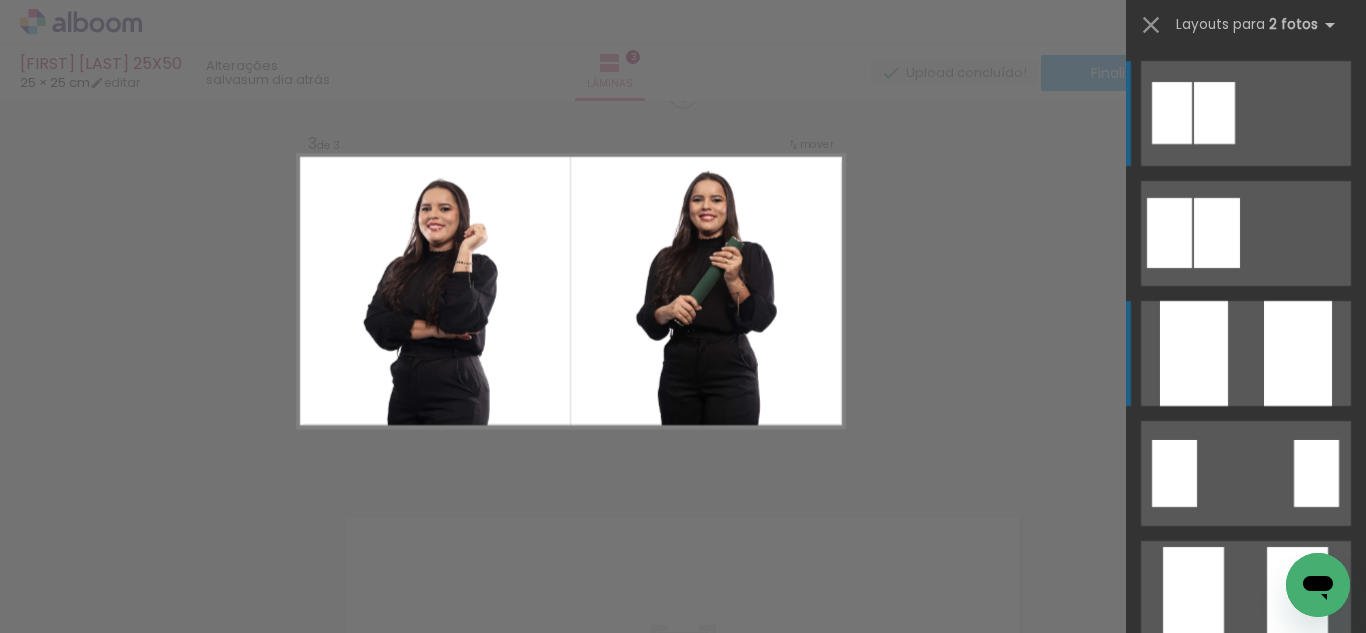 click at bounding box center (1298, 353) 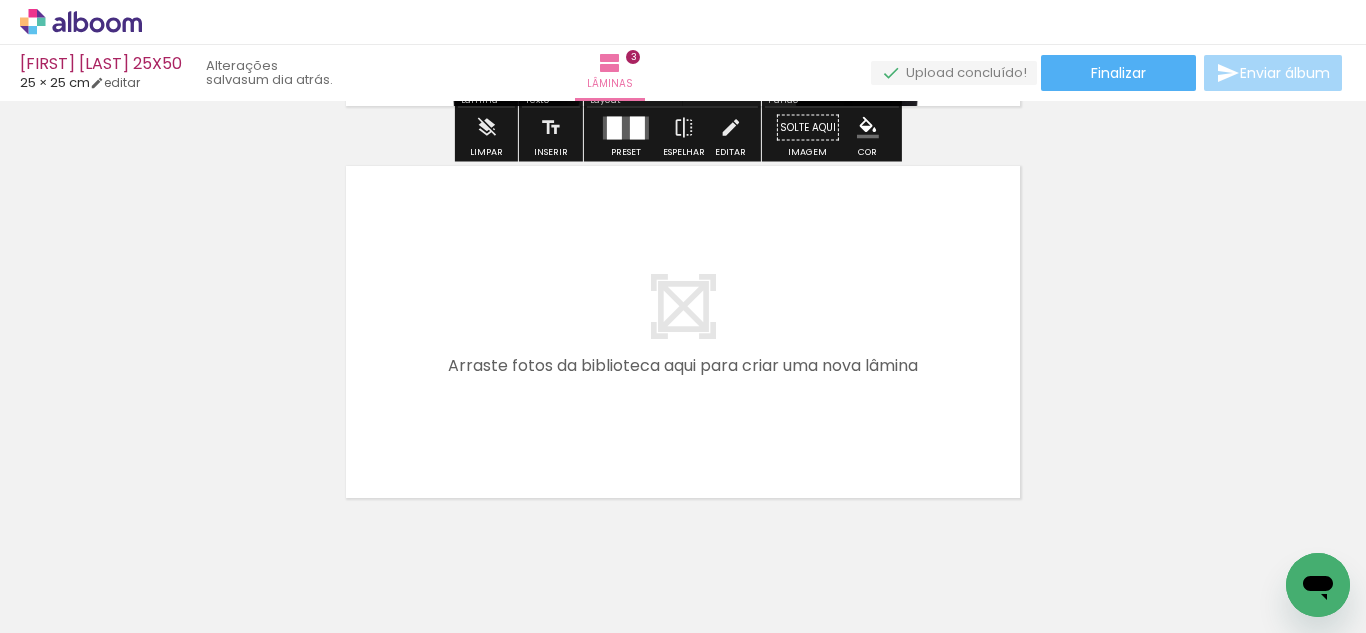 scroll, scrollTop: 1239, scrollLeft: 0, axis: vertical 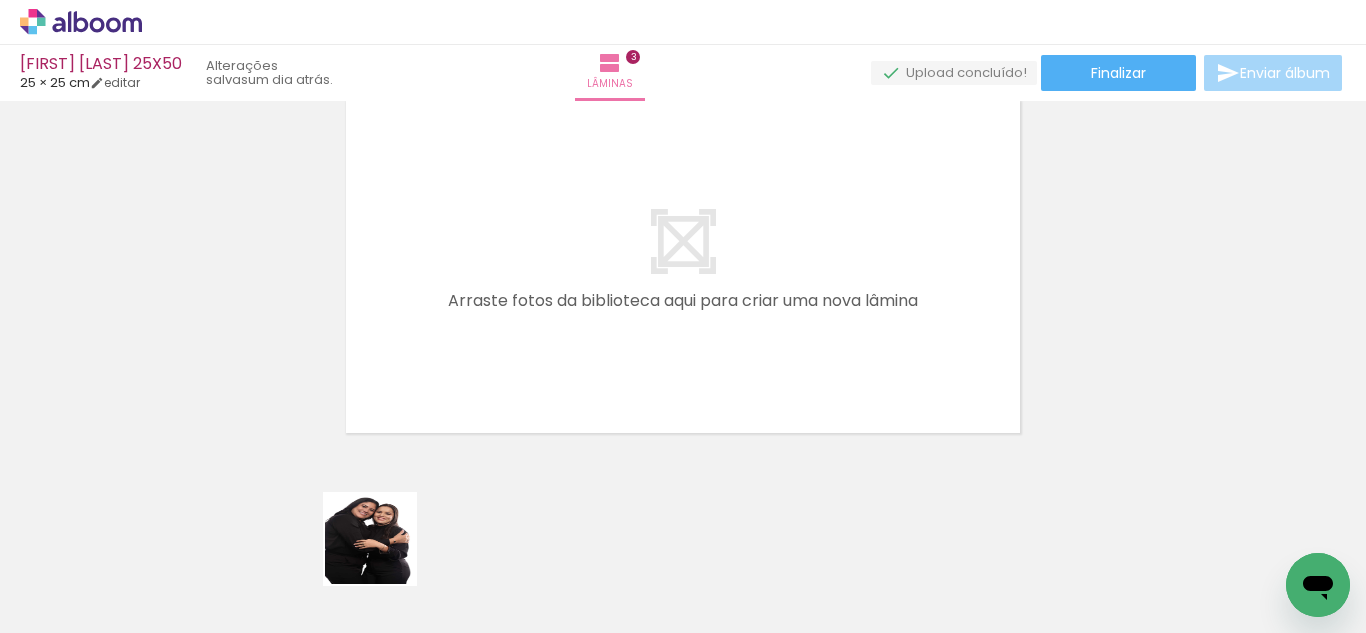 drag, startPoint x: 385, startPoint y: 554, endPoint x: 645, endPoint y: 289, distance: 371.2479 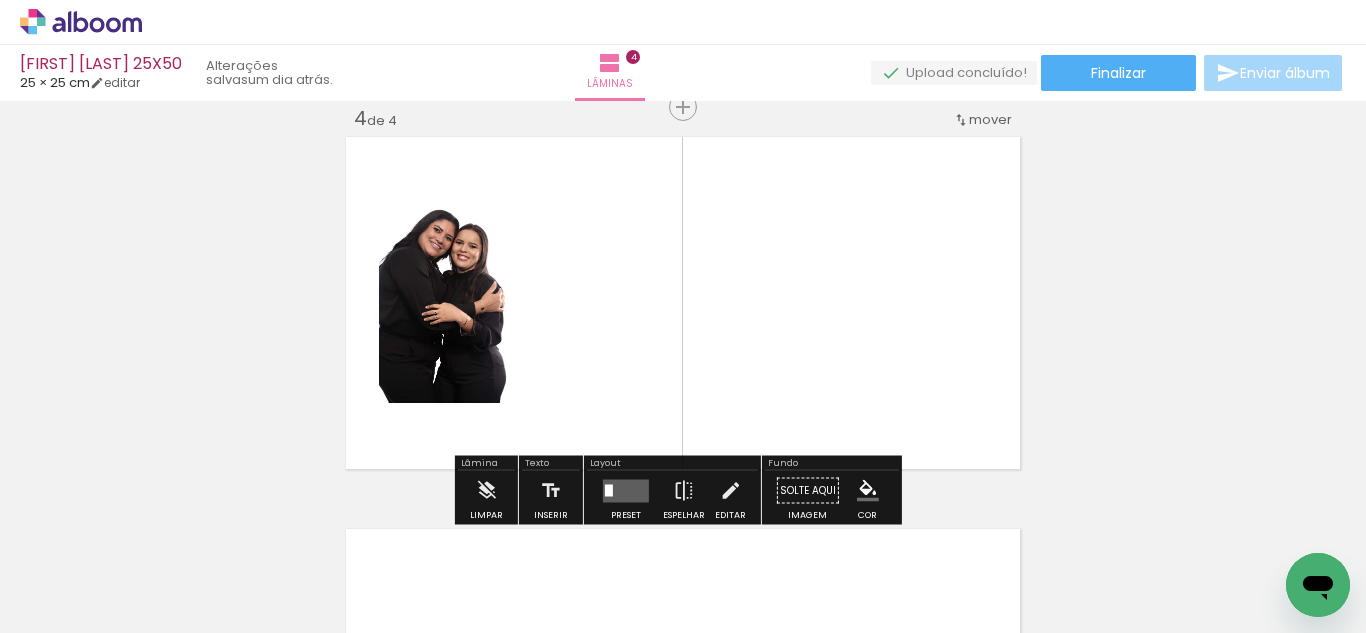 scroll, scrollTop: 1202, scrollLeft: 0, axis: vertical 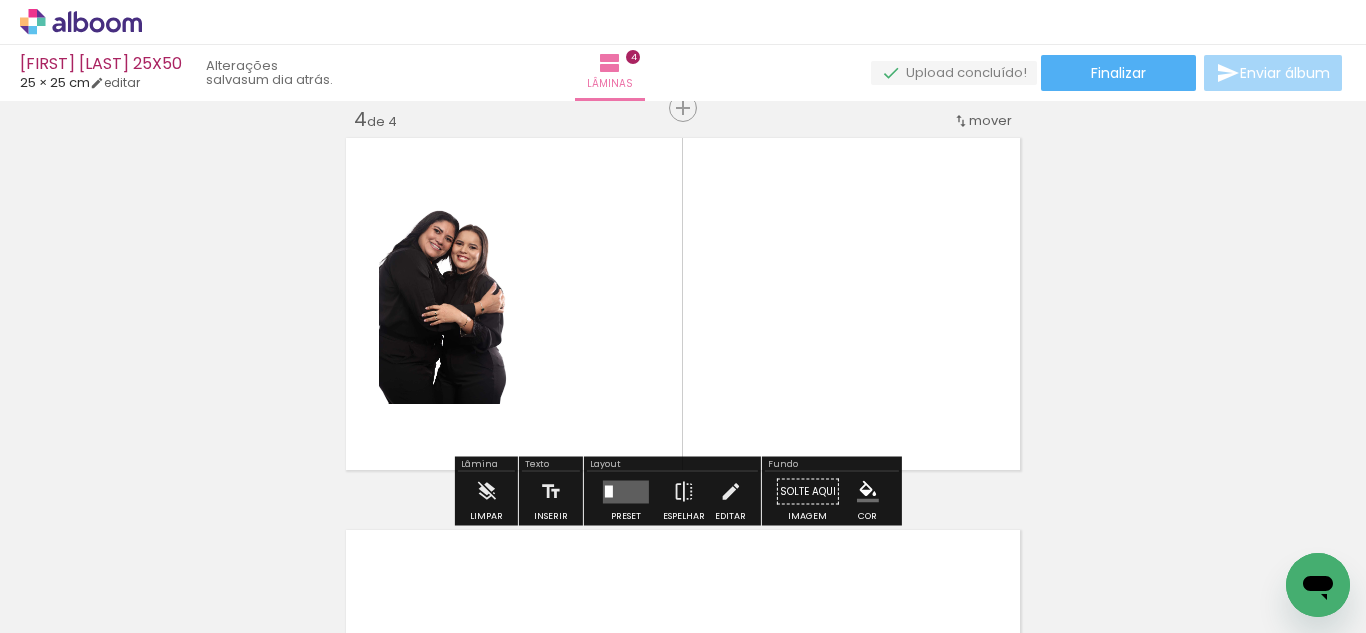 drag, startPoint x: 857, startPoint y: 570, endPoint x: 911, endPoint y: 549, distance: 57.939625 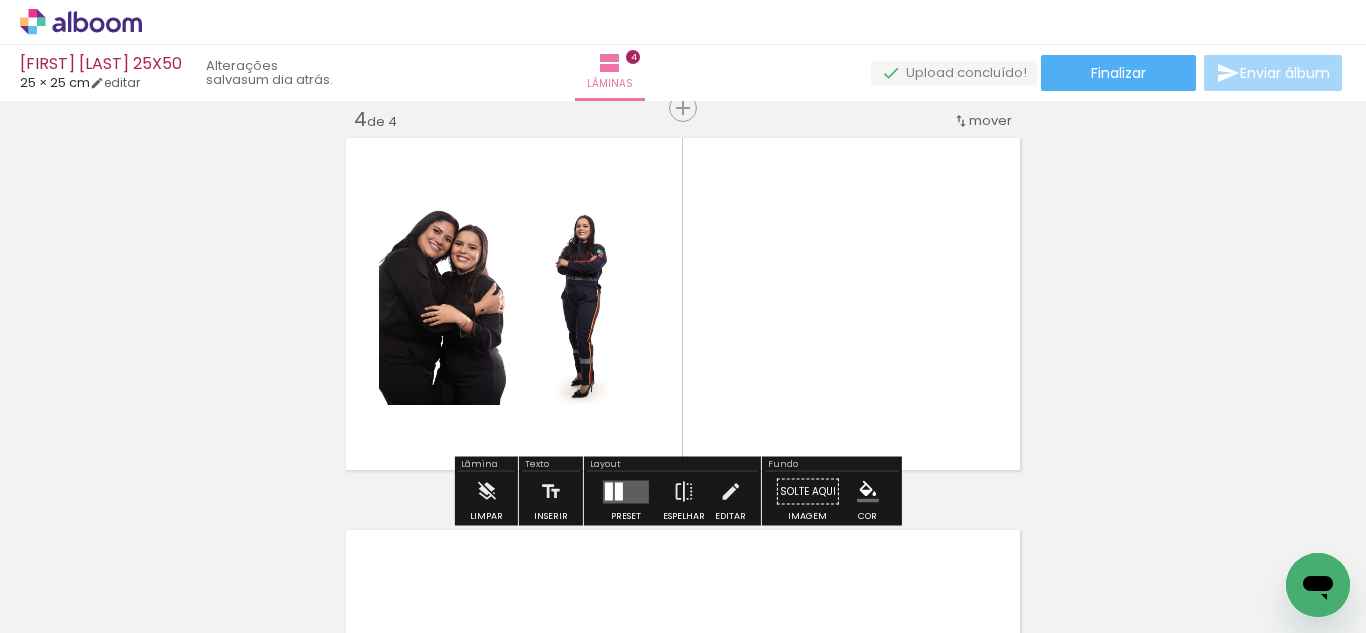 drag, startPoint x: 940, startPoint y: 561, endPoint x: 796, endPoint y: 387, distance: 225.85837 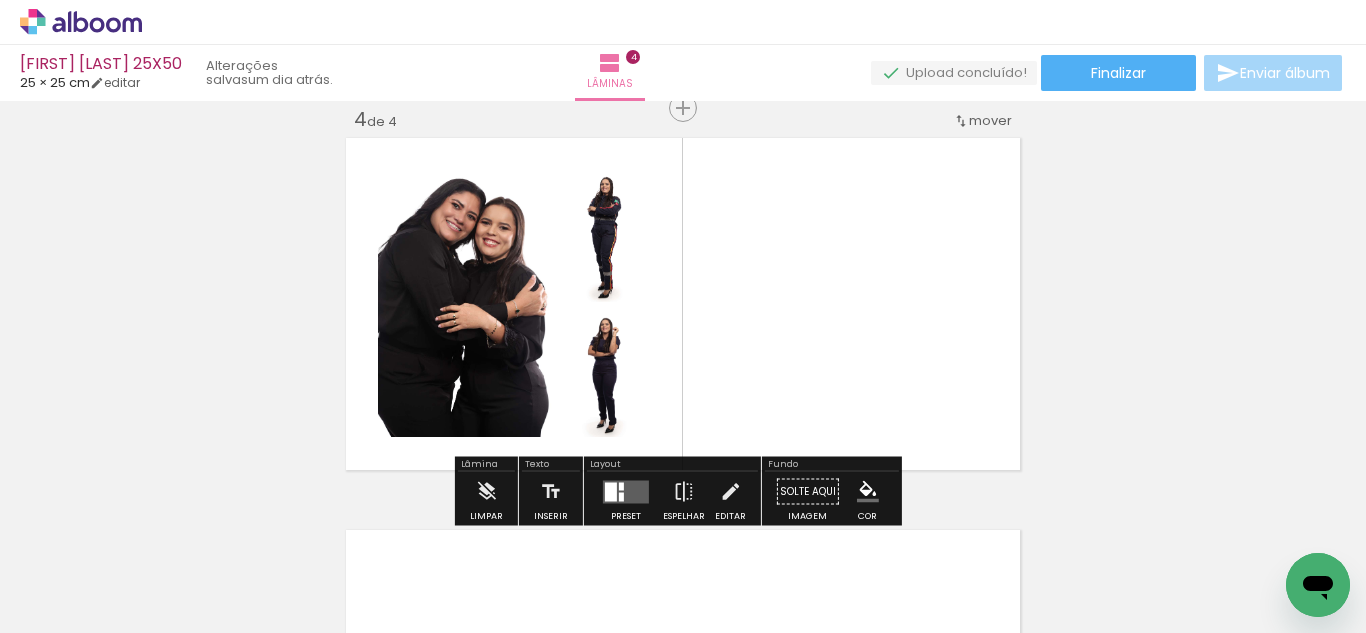 click at bounding box center (611, 491) 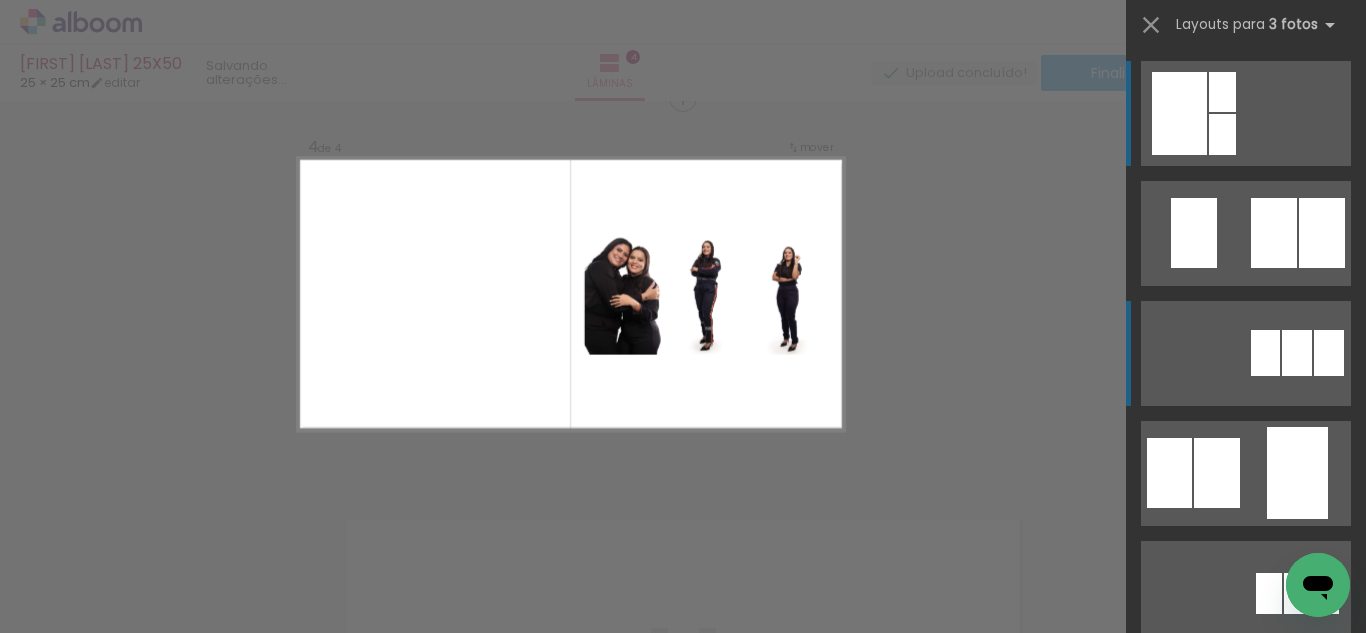 scroll, scrollTop: 1212, scrollLeft: 0, axis: vertical 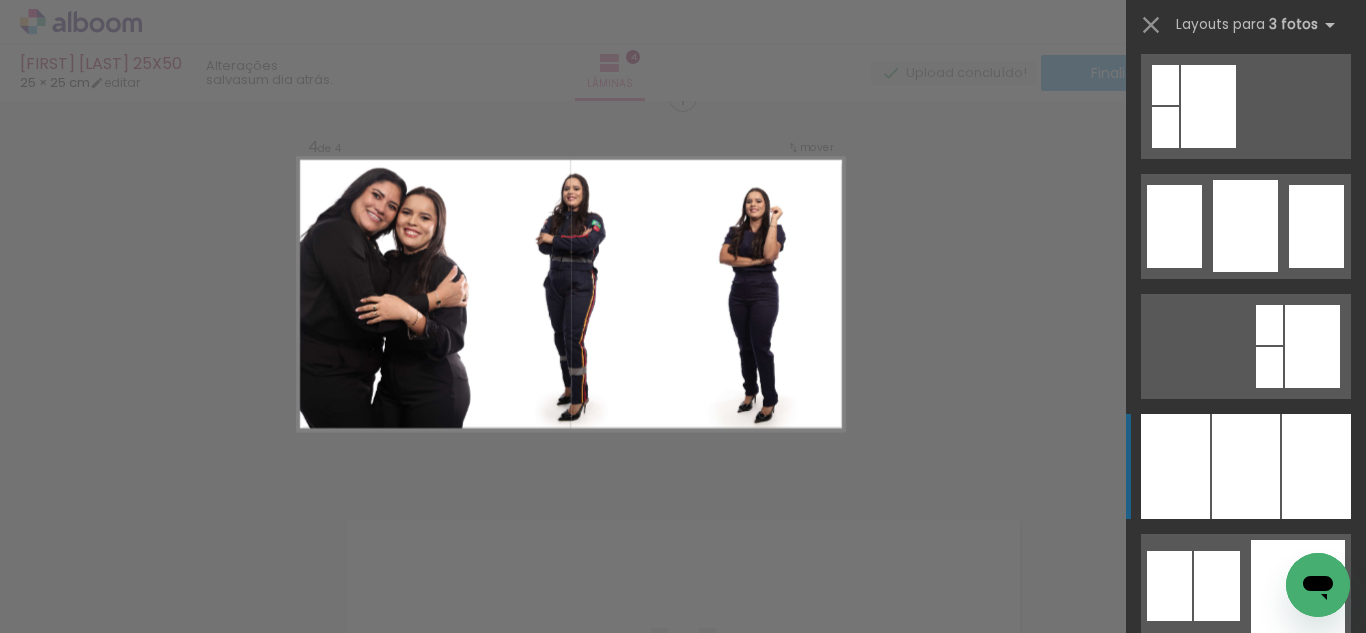 click at bounding box center [1246, 466] 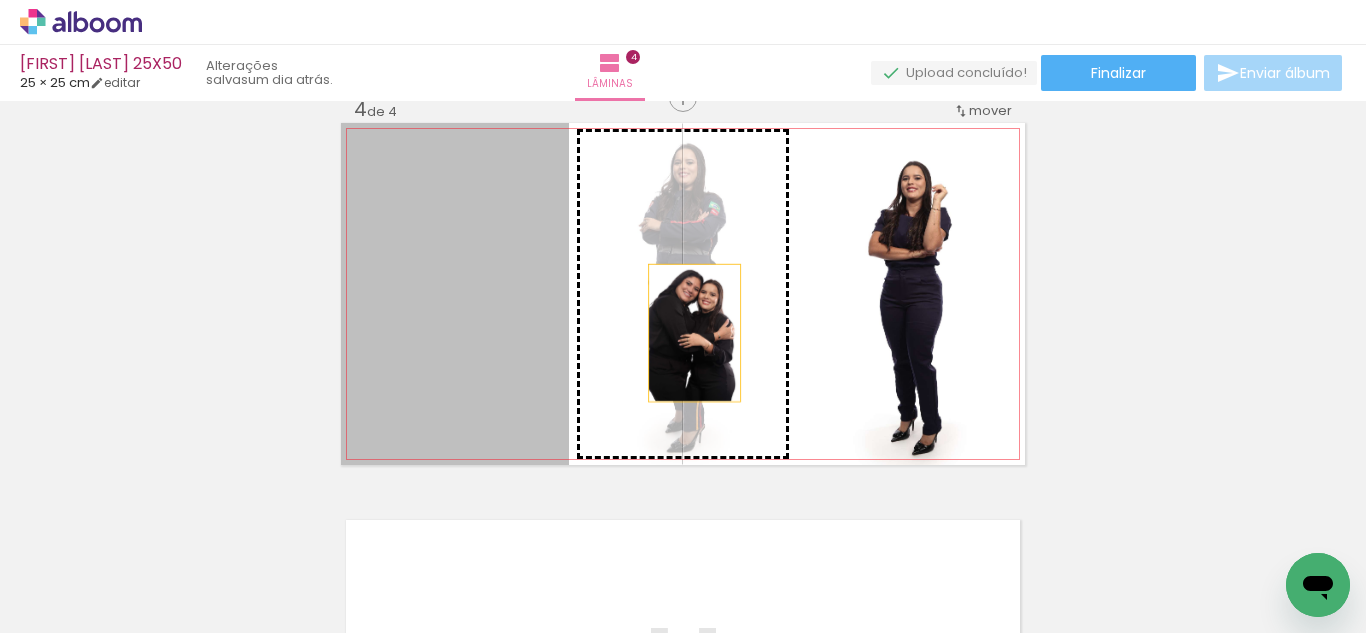 drag, startPoint x: 528, startPoint y: 333, endPoint x: 754, endPoint y: 335, distance: 226.00885 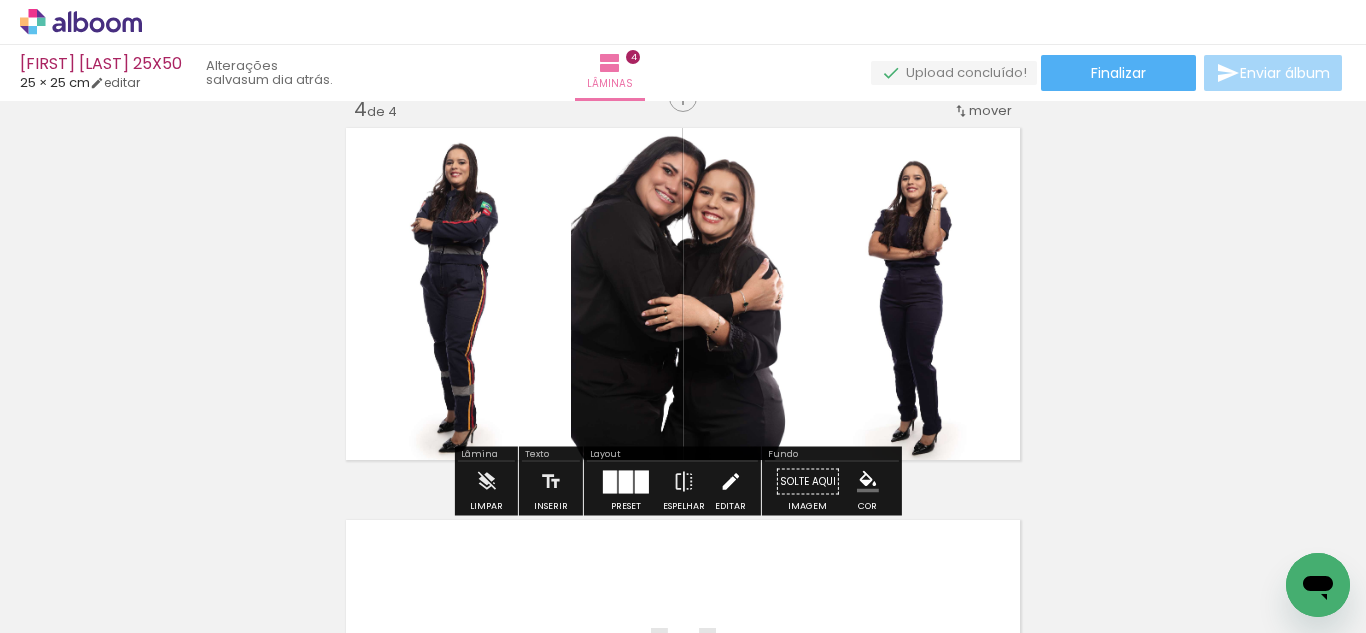 click at bounding box center [730, 482] 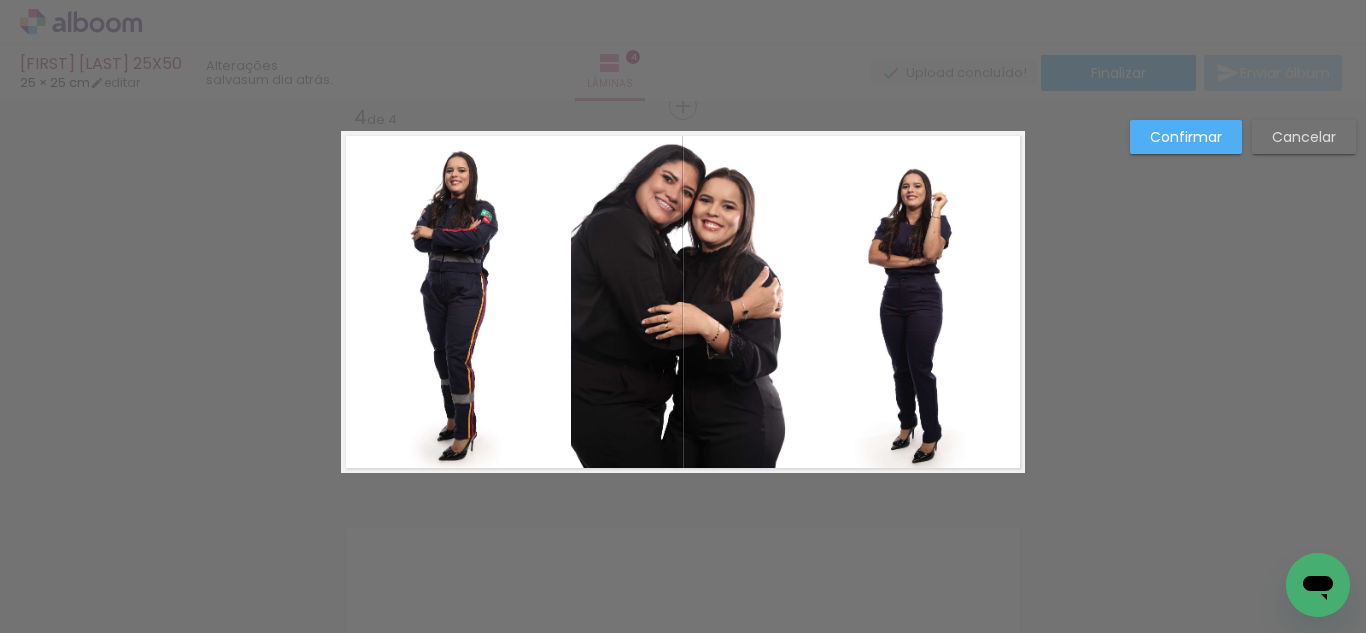 click 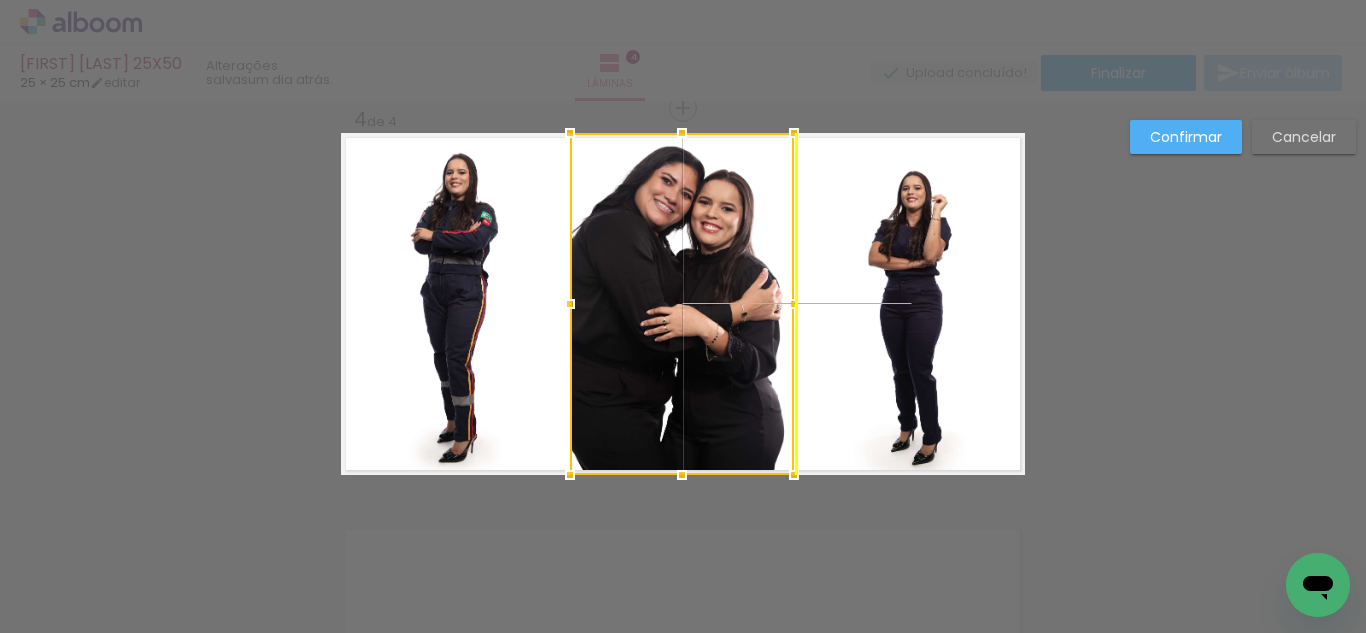 drag, startPoint x: 741, startPoint y: 301, endPoint x: 715, endPoint y: 310, distance: 27.513634 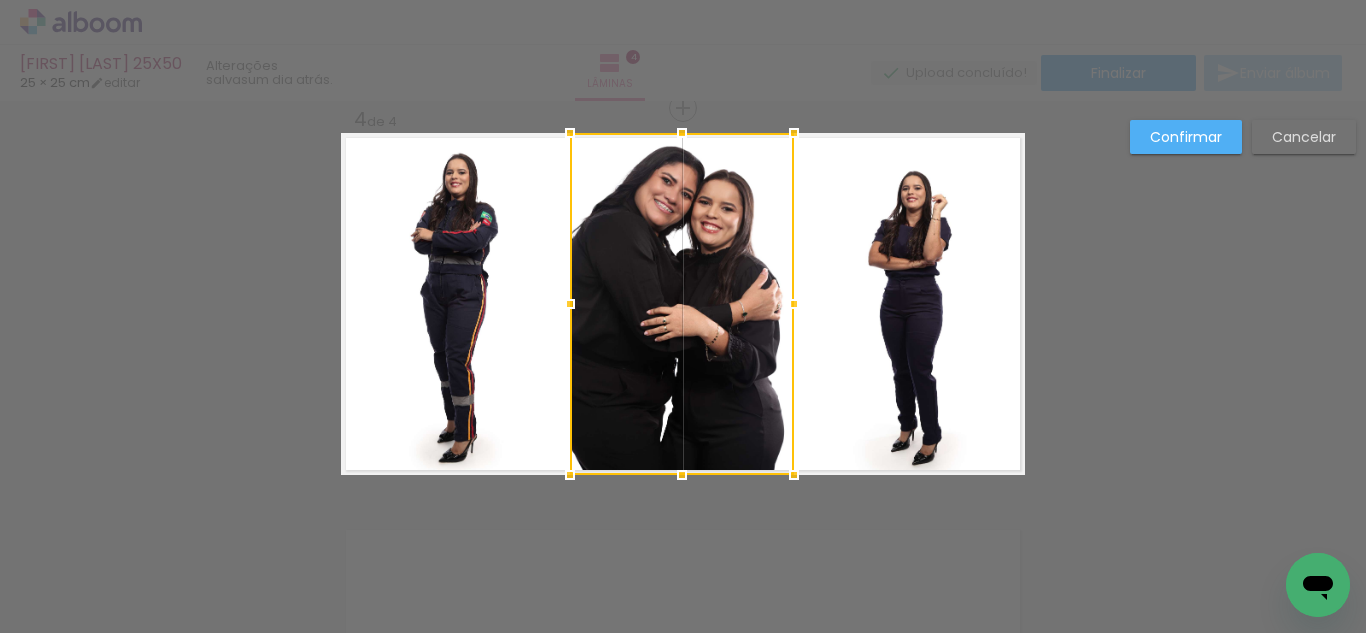 click at bounding box center (682, 304) 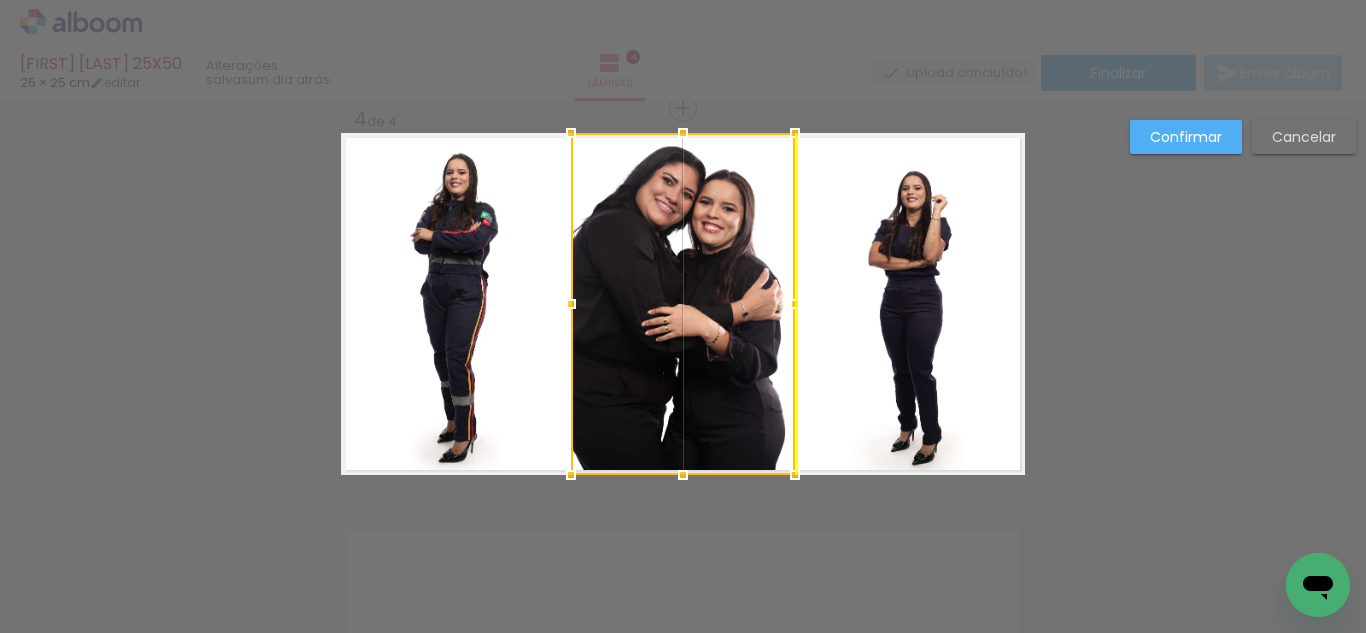 drag, startPoint x: 668, startPoint y: 268, endPoint x: 660, endPoint y: 275, distance: 10.630146 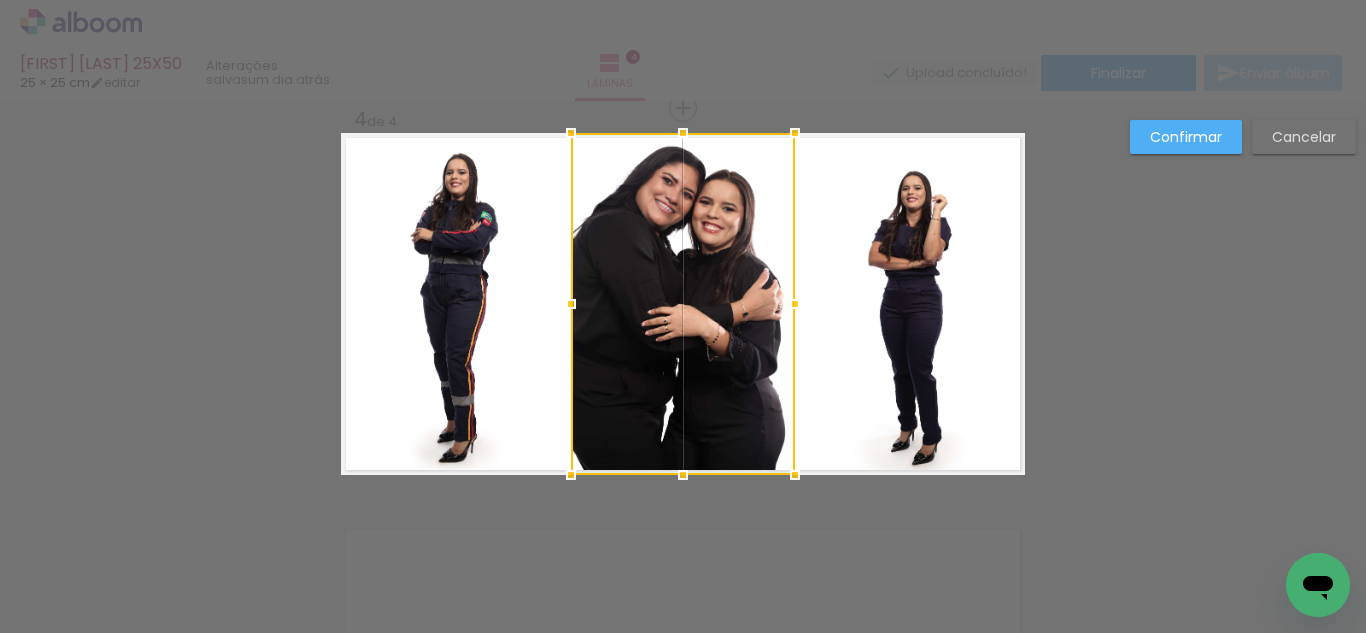 click at bounding box center [683, 304] 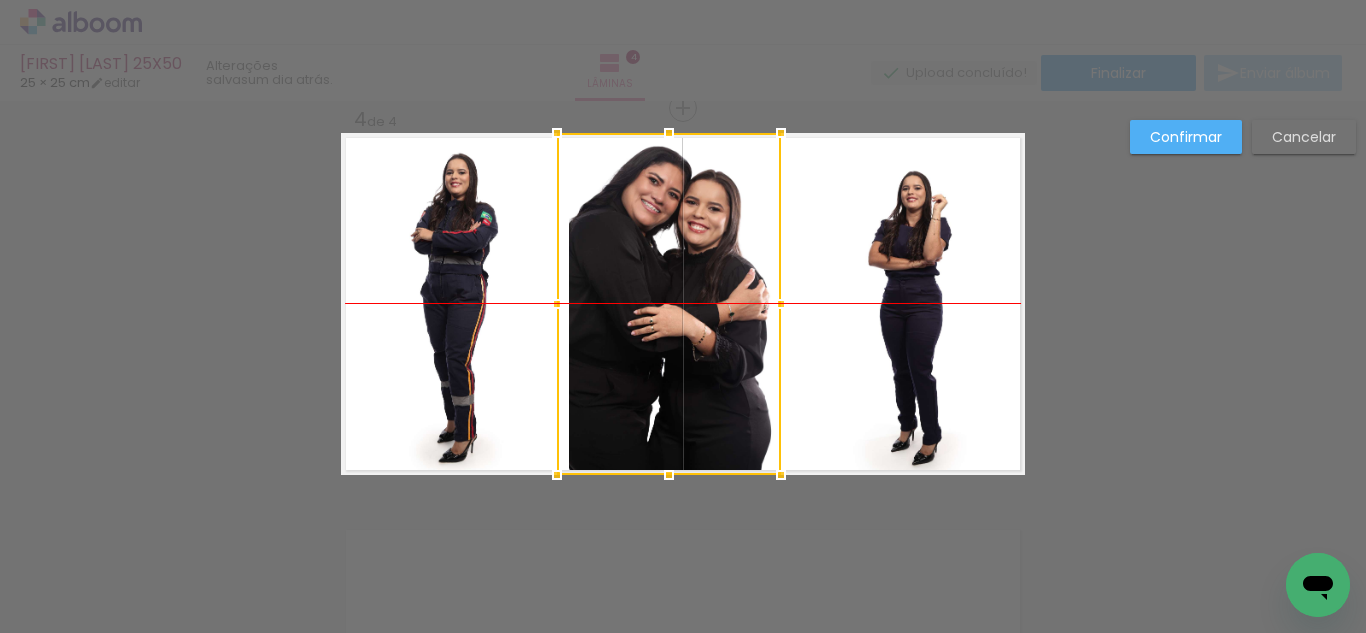 drag, startPoint x: 735, startPoint y: 243, endPoint x: 724, endPoint y: 245, distance: 11.18034 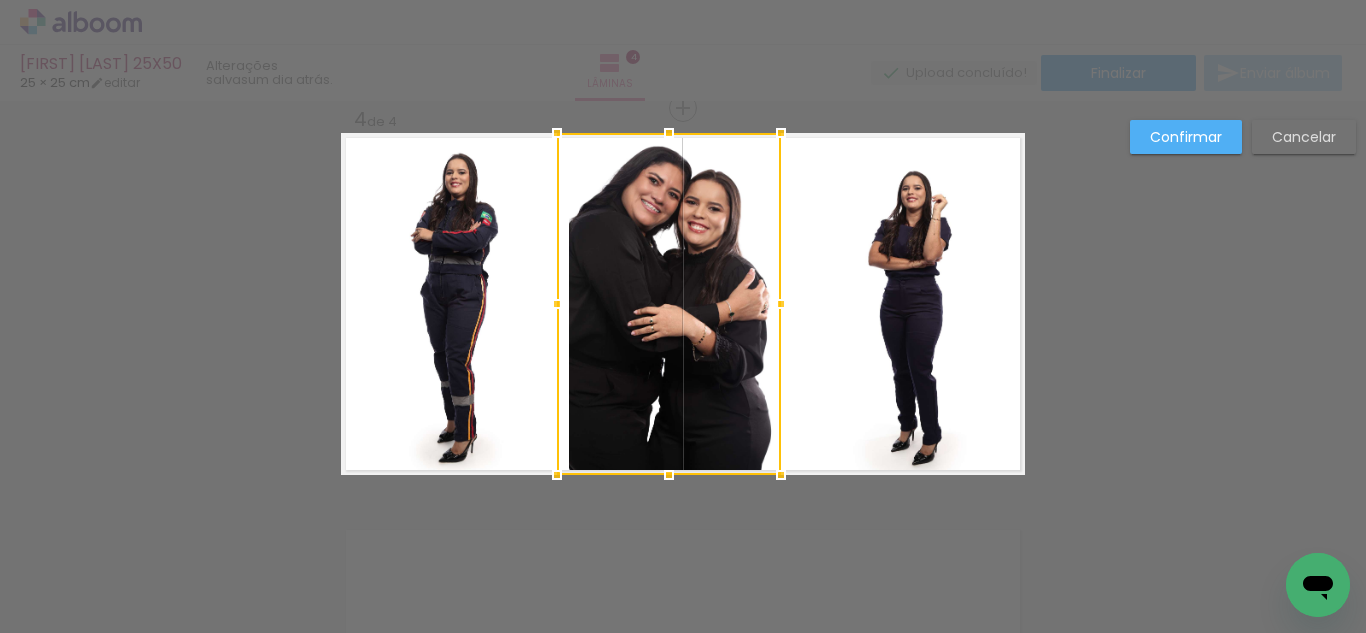 click at bounding box center [669, 304] 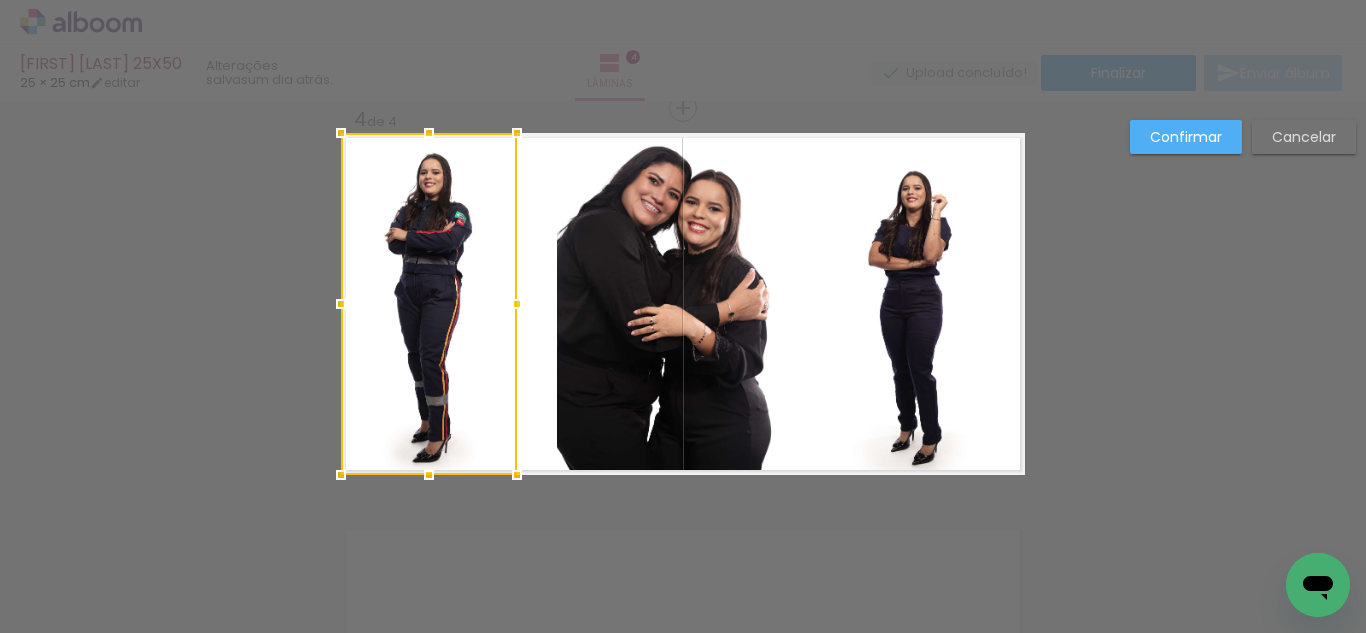 drag, startPoint x: 562, startPoint y: 303, endPoint x: 510, endPoint y: 307, distance: 52.153618 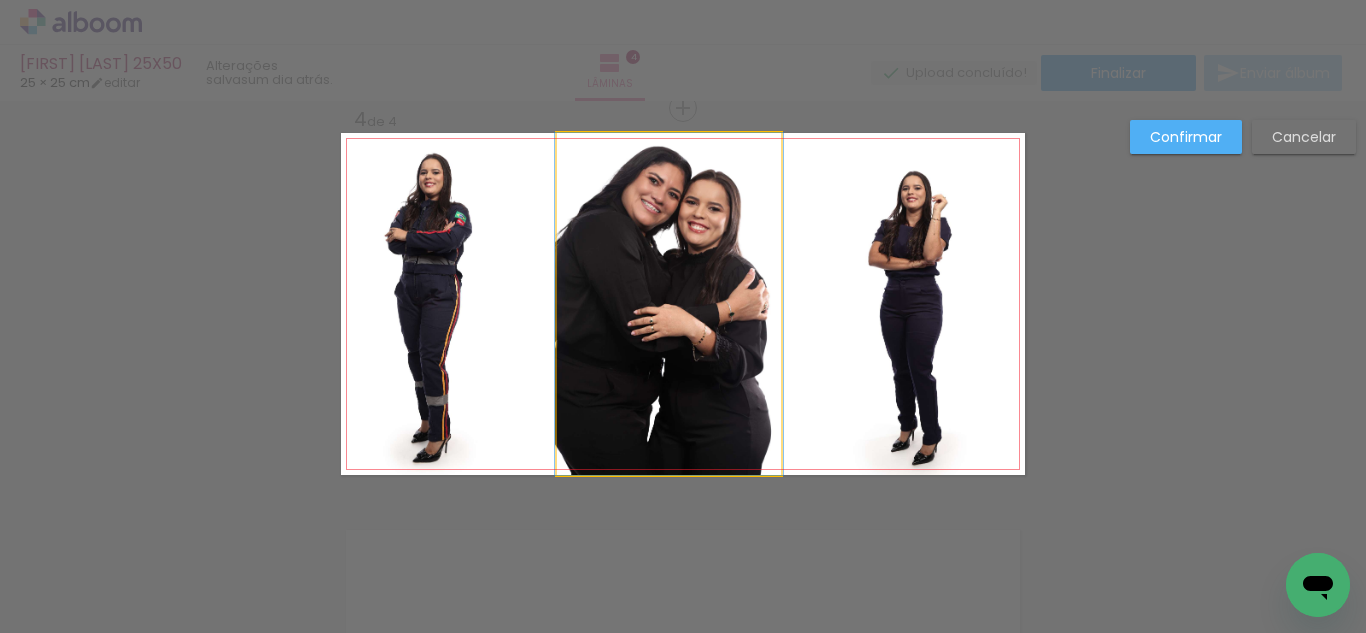 click 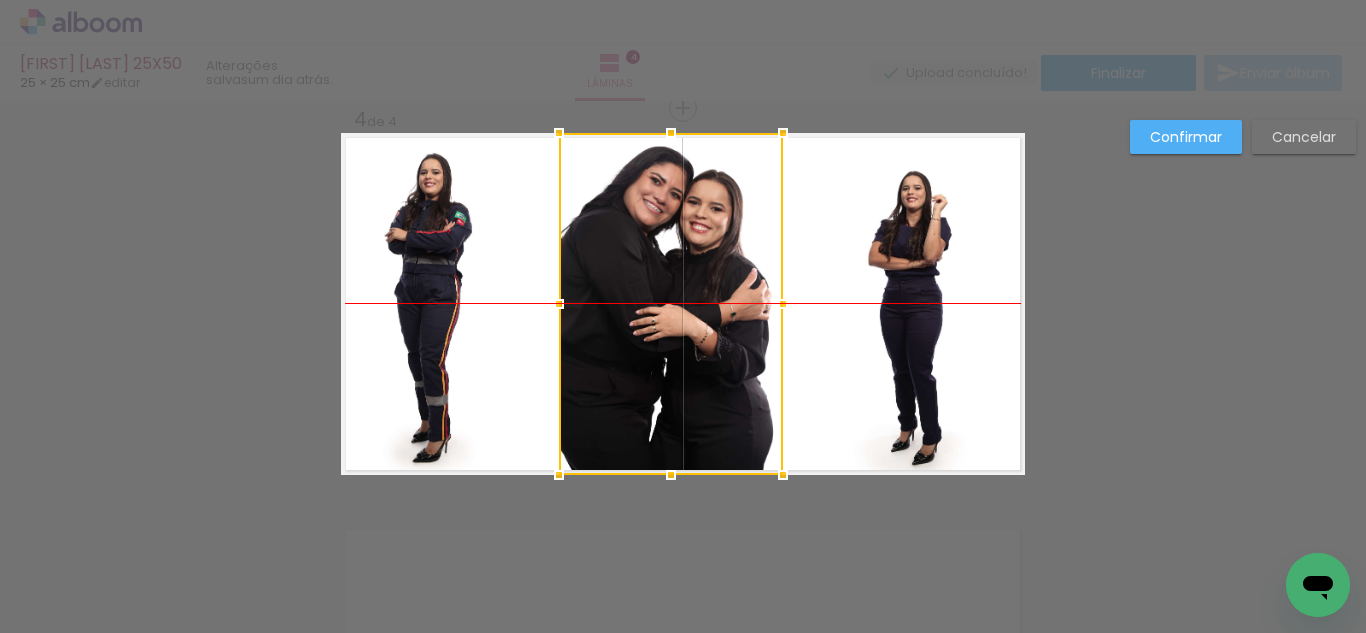 click at bounding box center (671, 304) 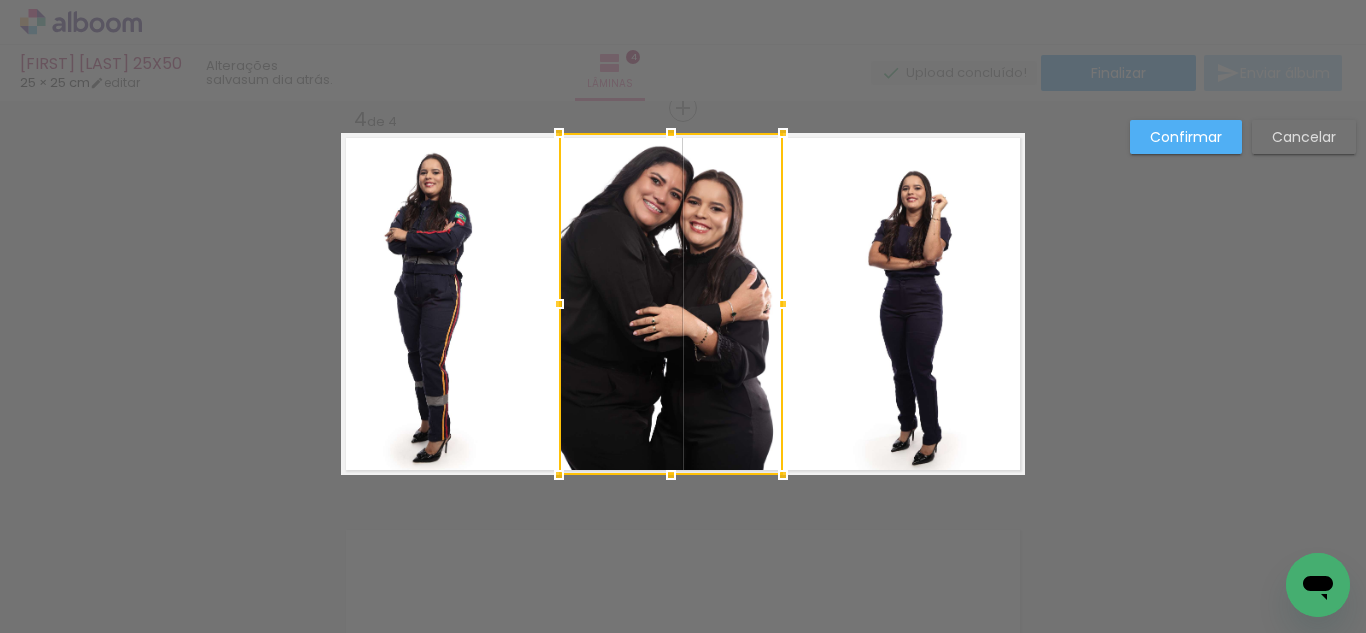 click 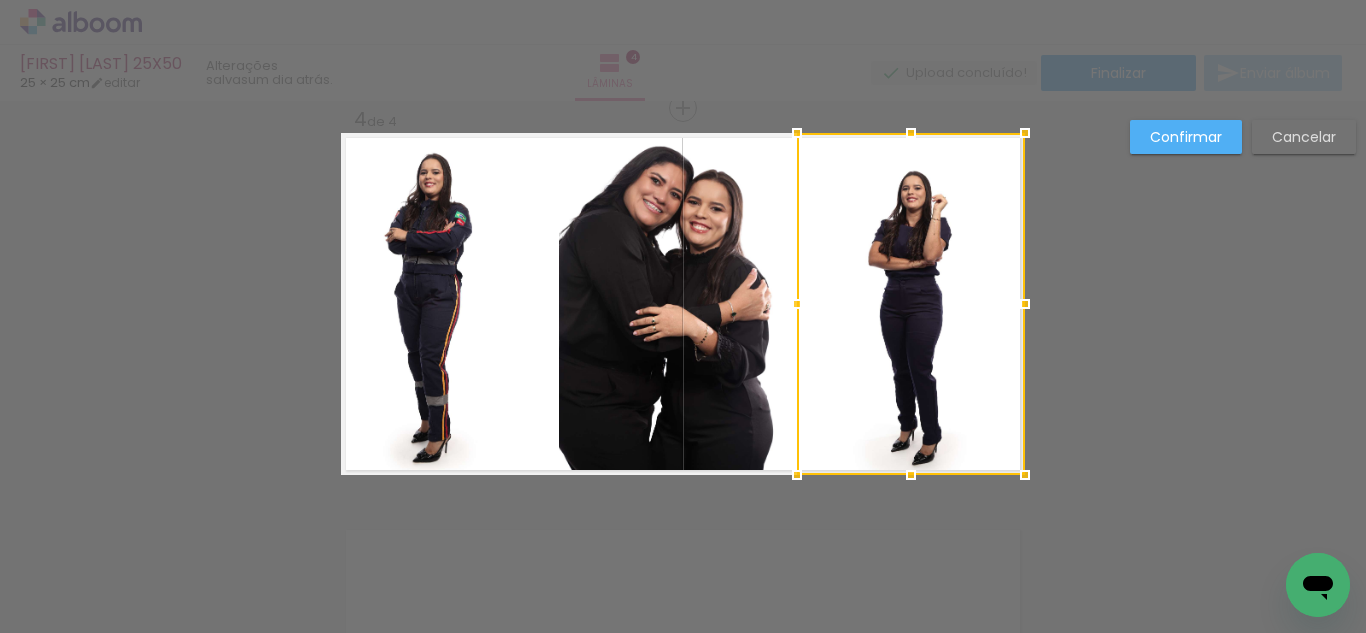 click on "Confirmar Cancelar" at bounding box center [683, -97] 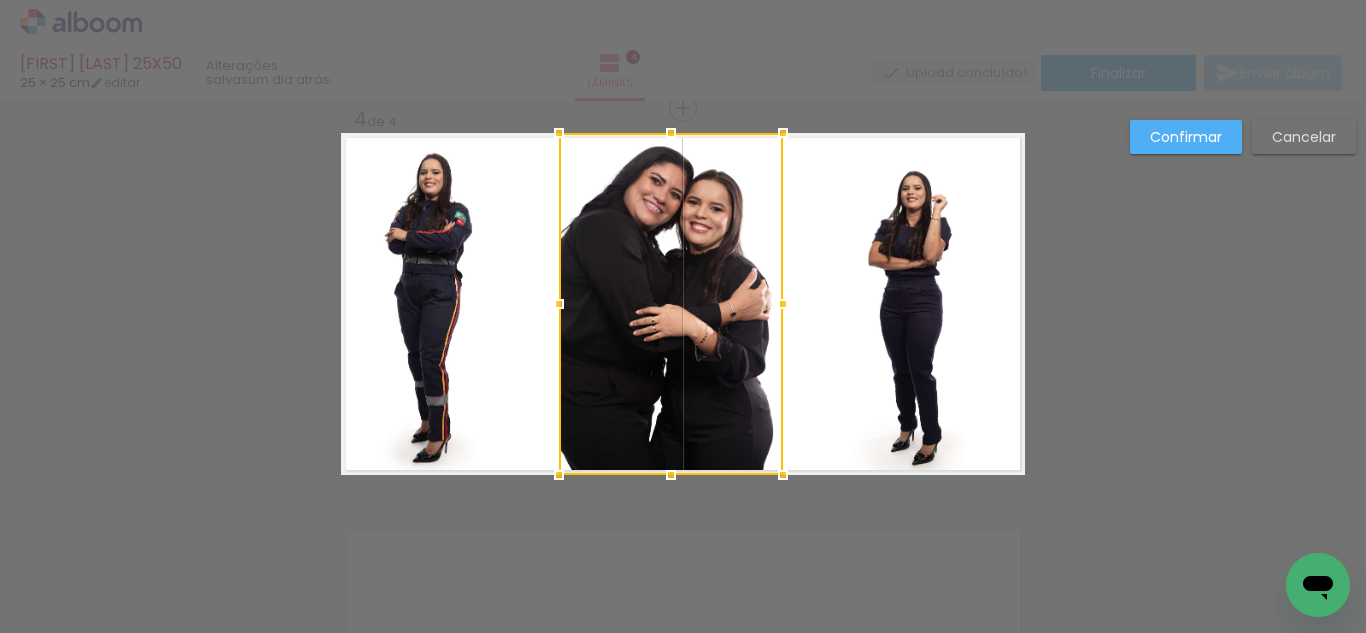 click 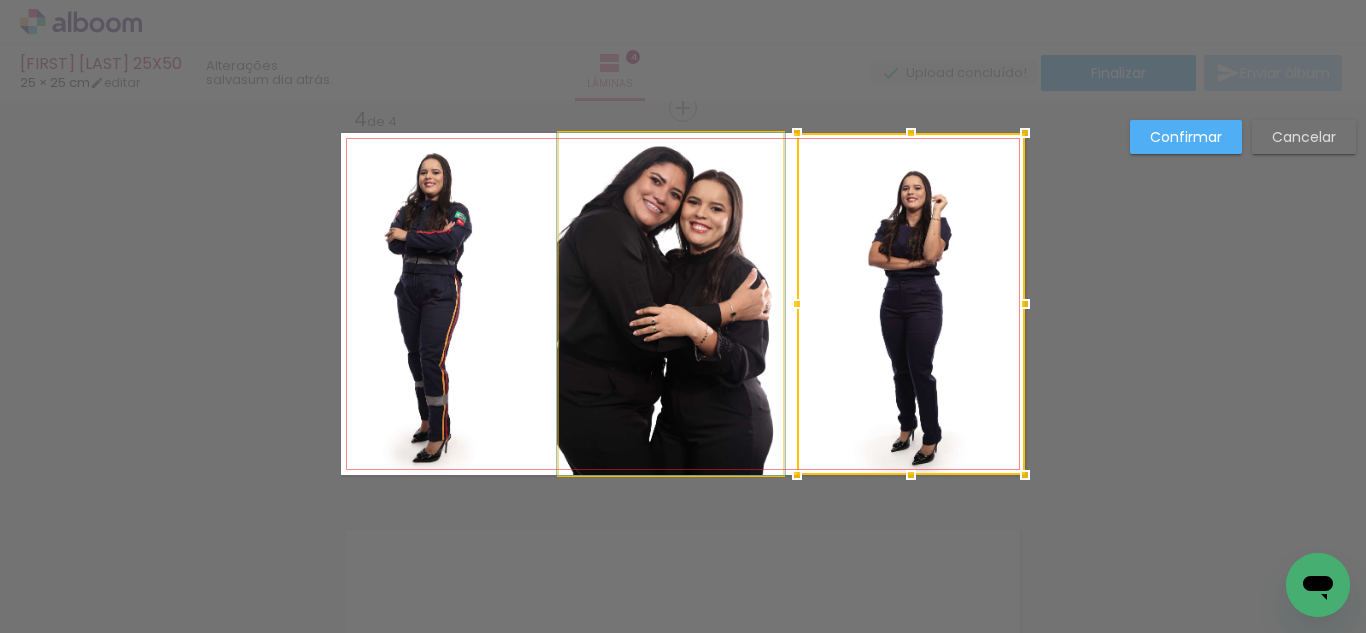 click 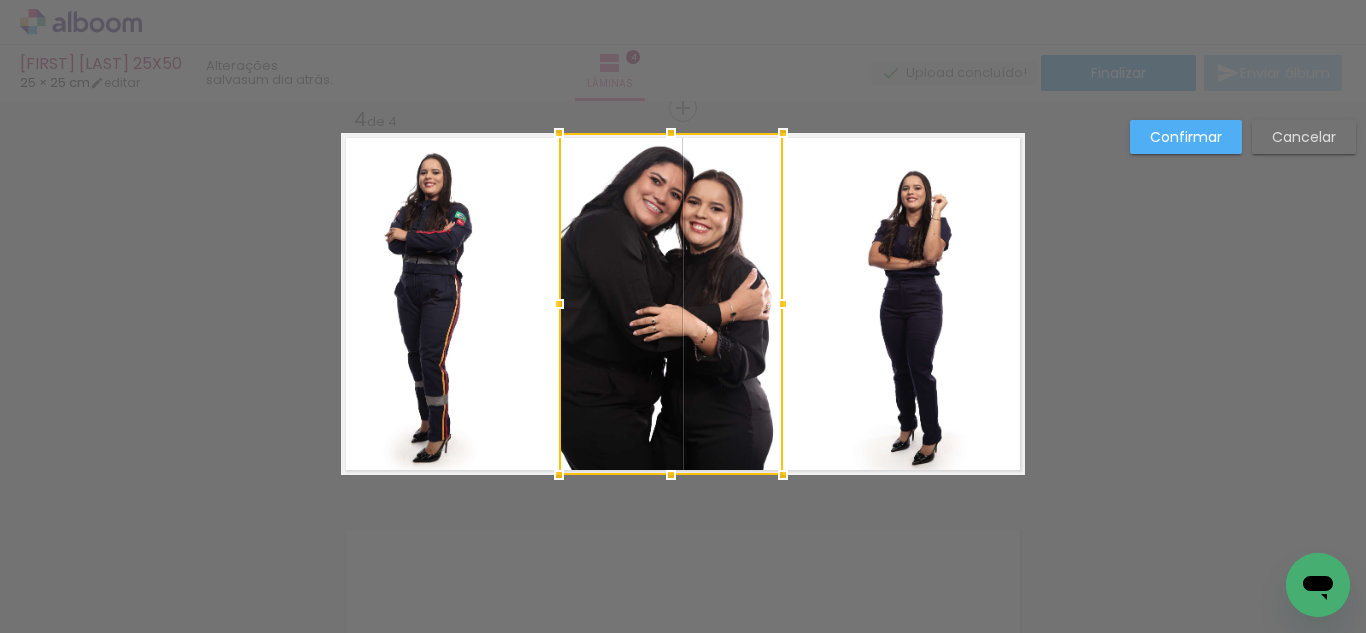 scroll, scrollTop: 1196, scrollLeft: 0, axis: vertical 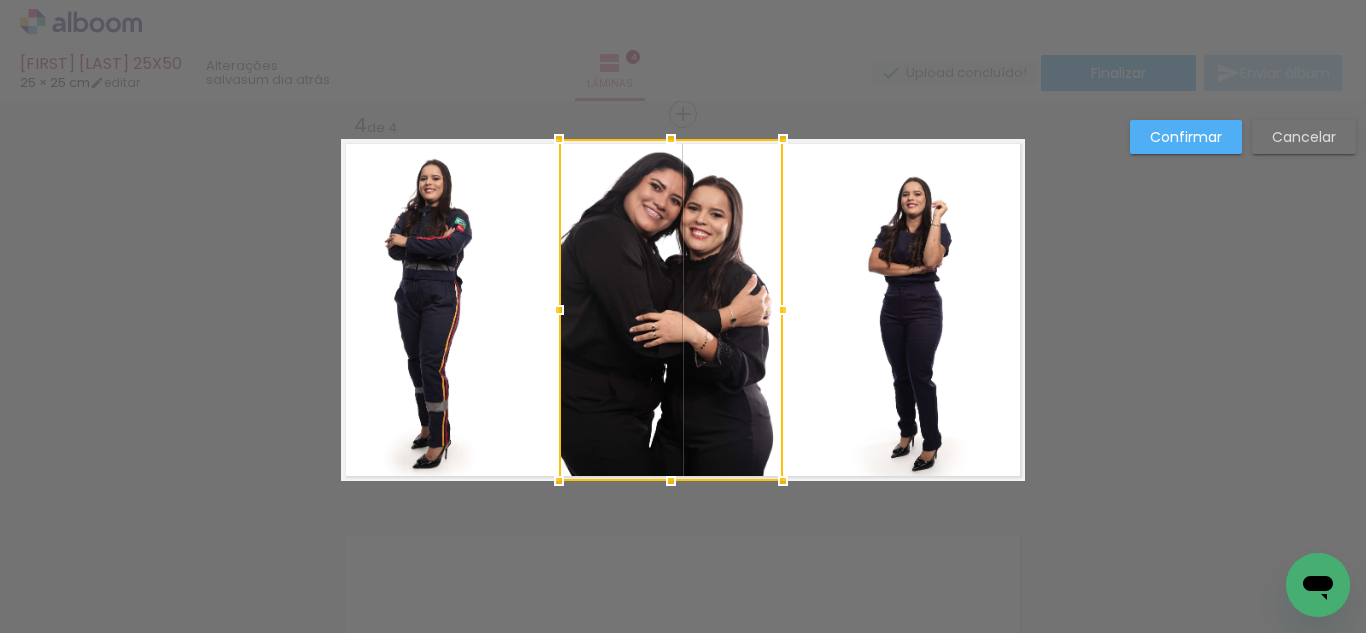 click 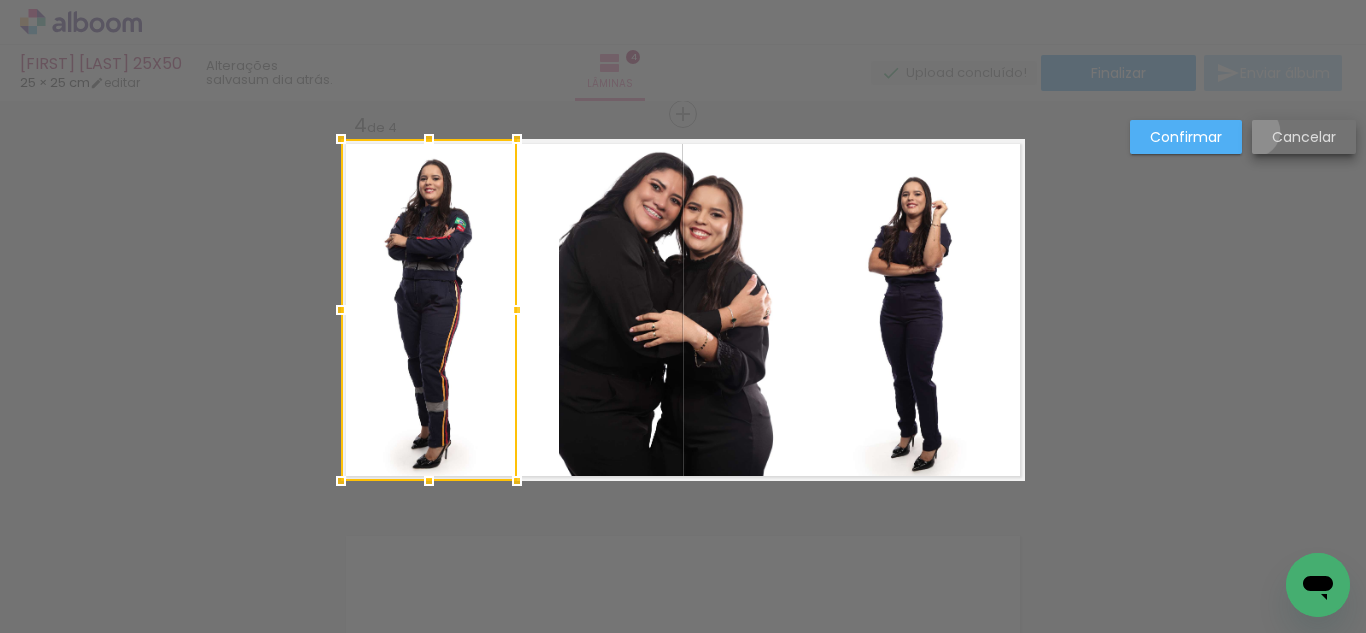 click on "Cancelar" at bounding box center [1304, 137] 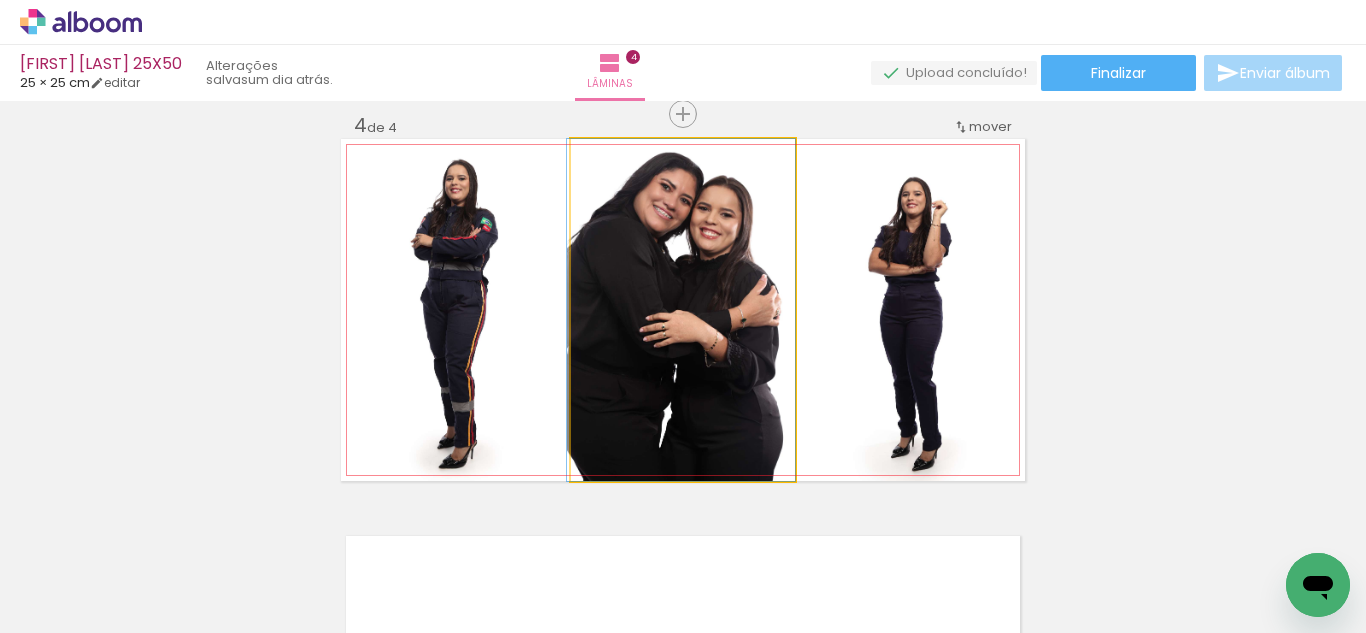drag, startPoint x: 632, startPoint y: 303, endPoint x: 472, endPoint y: 294, distance: 160.25293 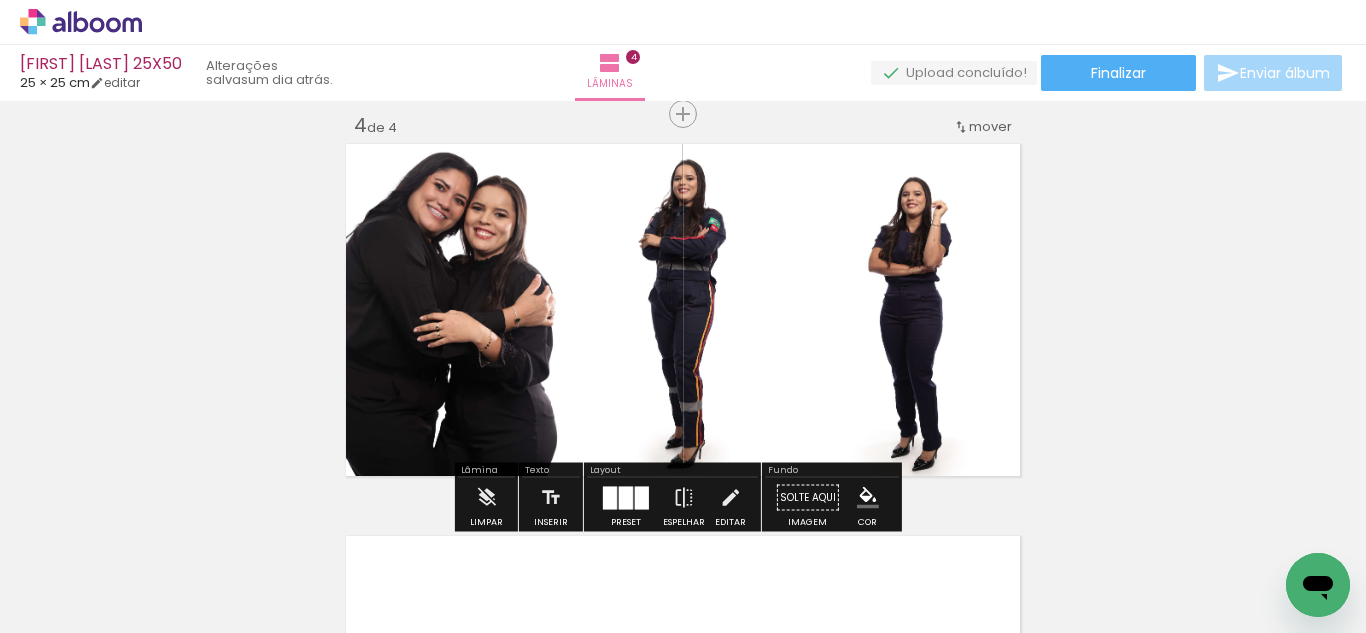 click 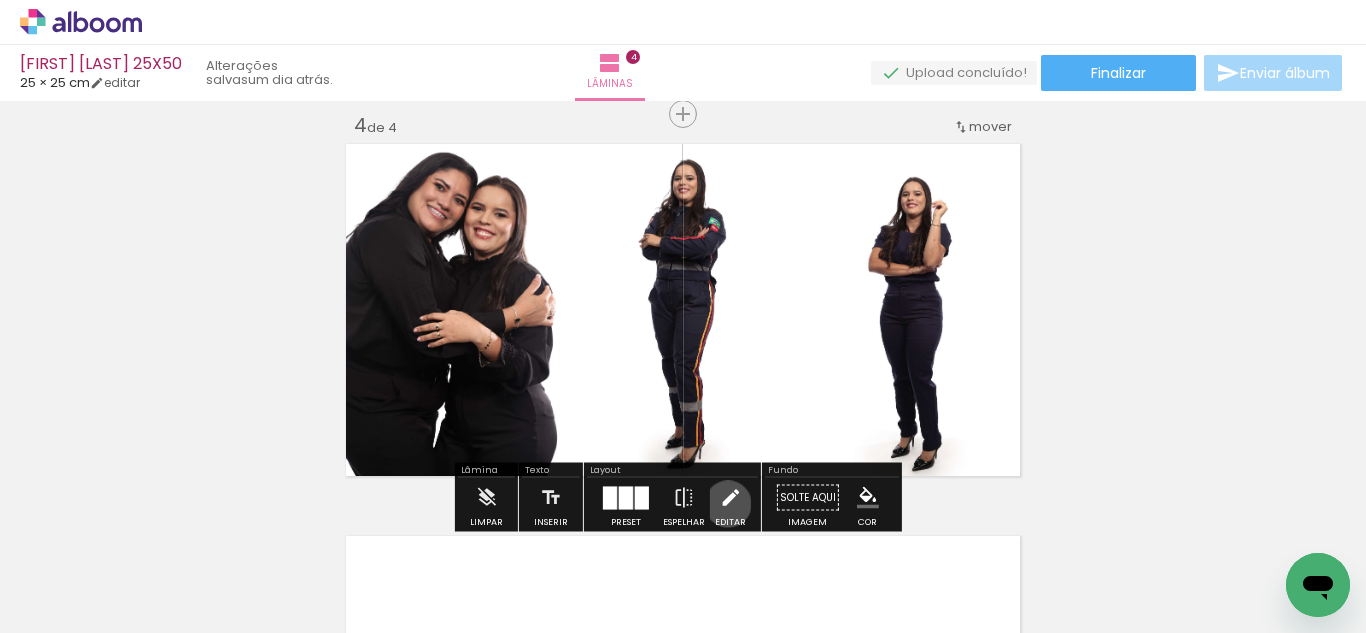 click at bounding box center [730, 498] 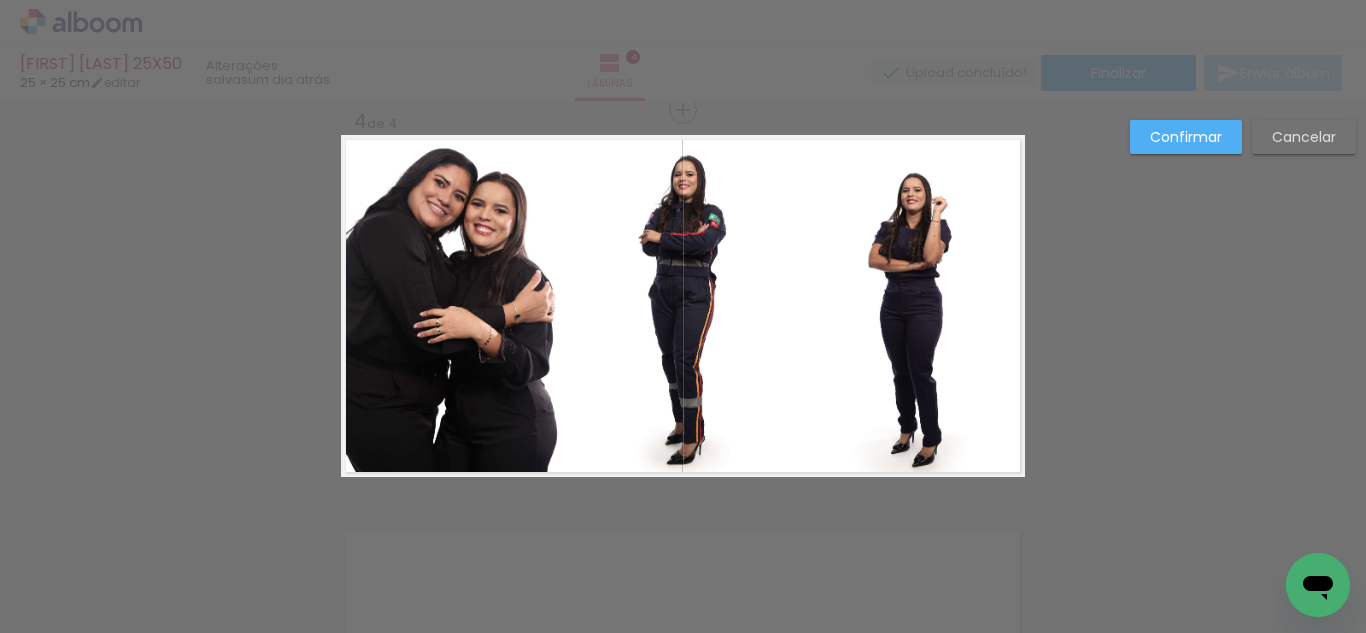 scroll, scrollTop: 1202, scrollLeft: 0, axis: vertical 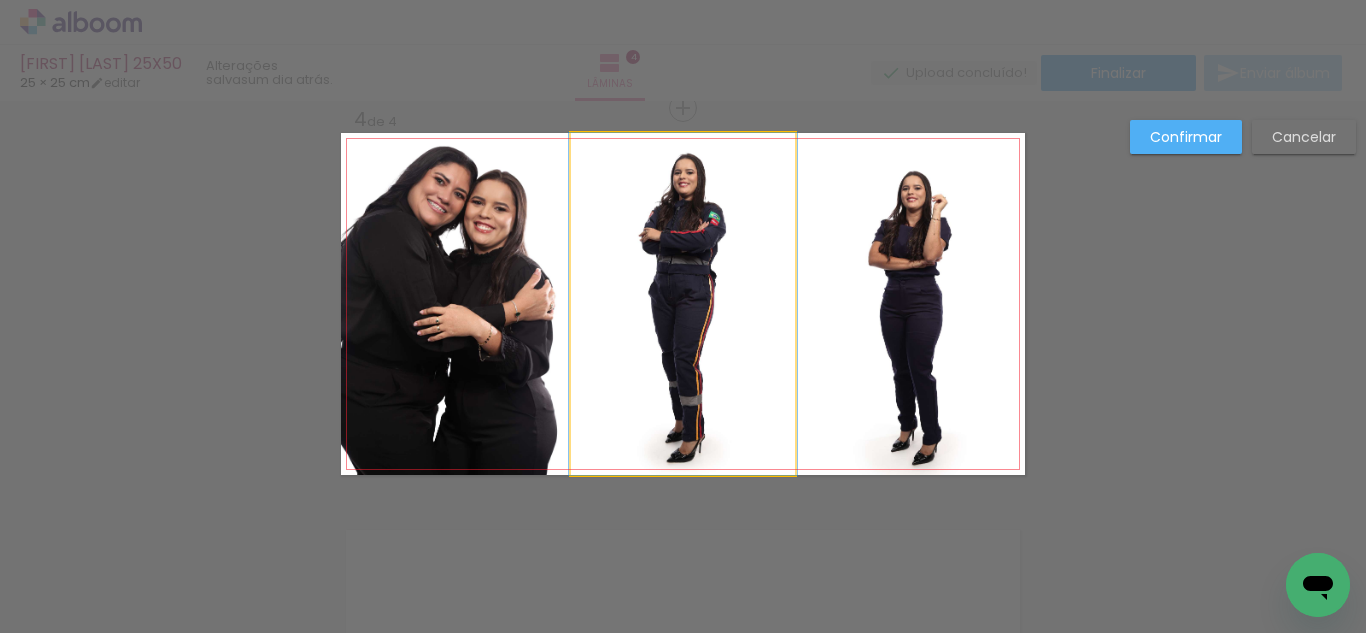 click 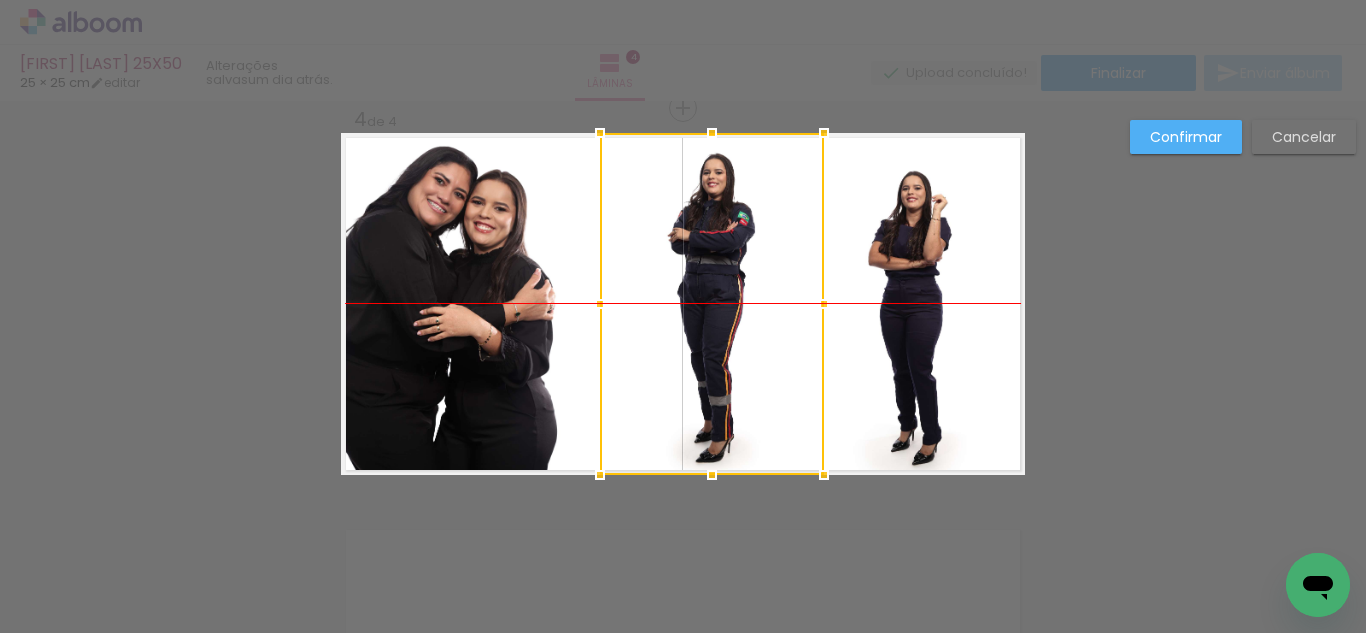 drag, startPoint x: 683, startPoint y: 340, endPoint x: 694, endPoint y: 340, distance: 11 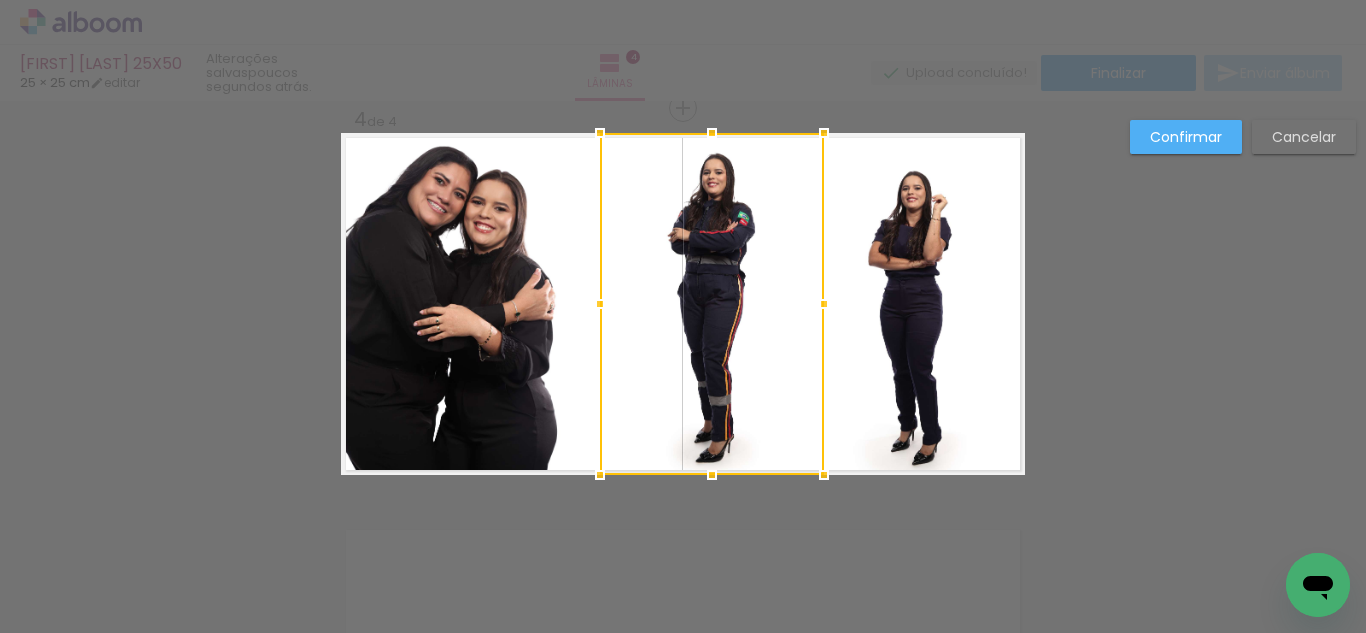 click 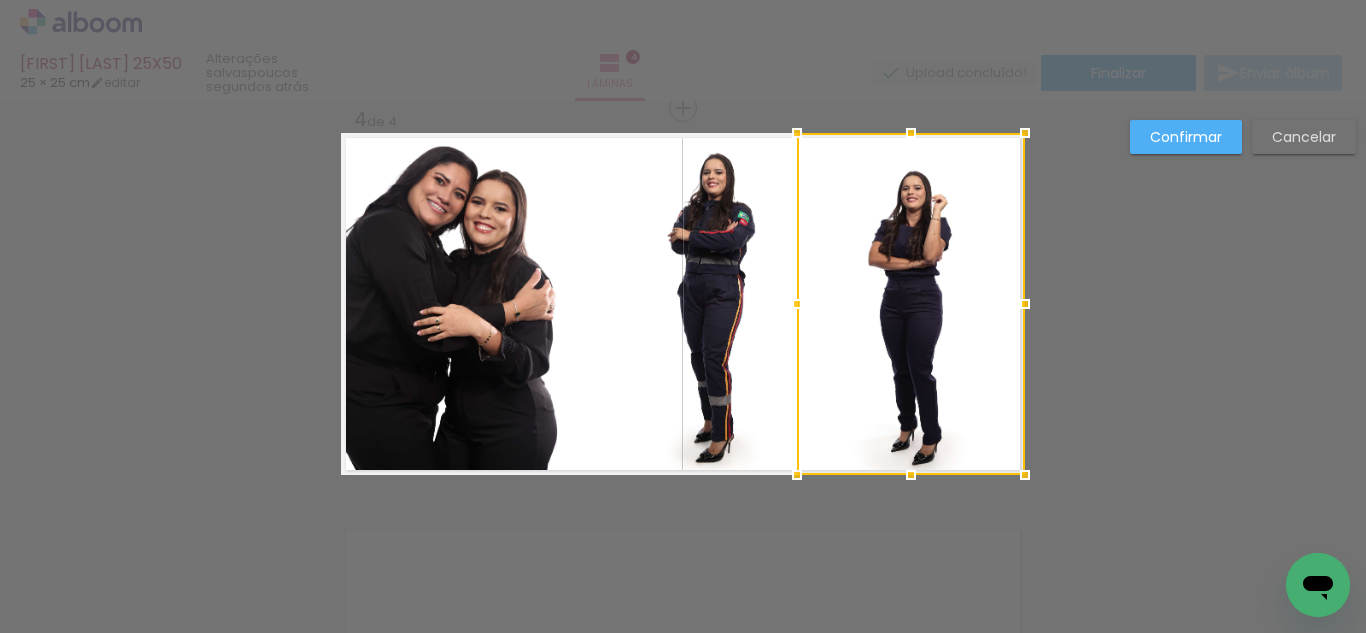click on "Confirmar" at bounding box center (0, 0) 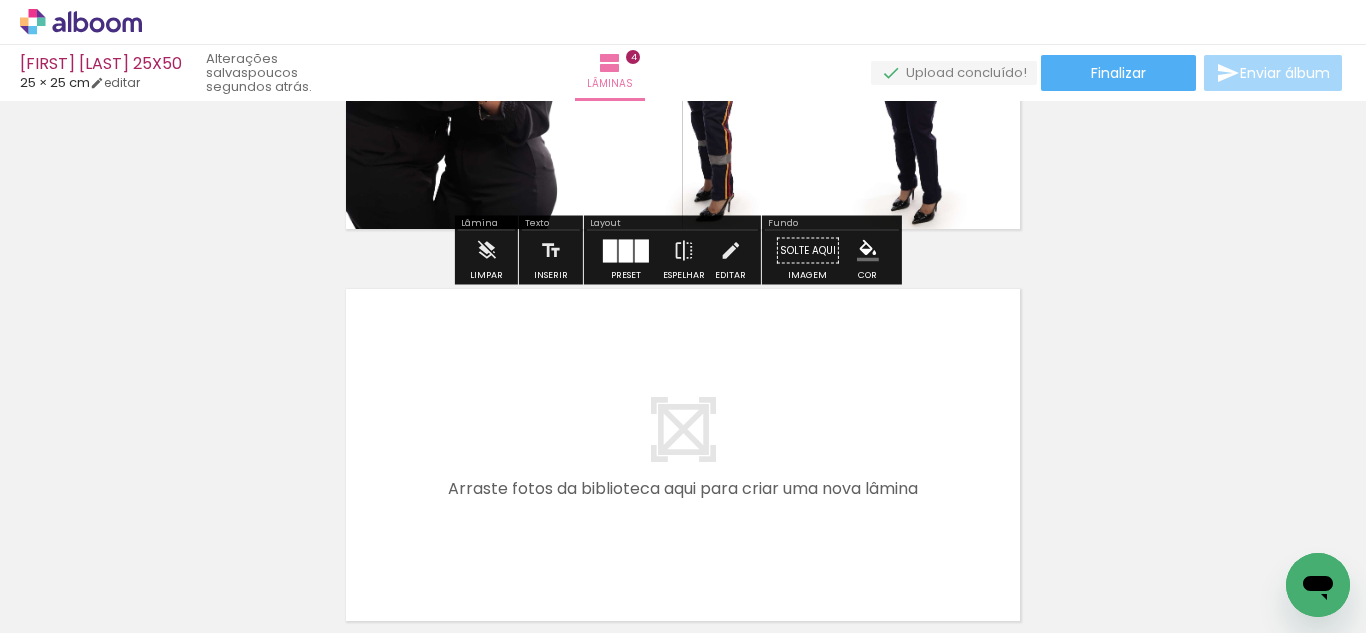 scroll, scrollTop: 1631, scrollLeft: 0, axis: vertical 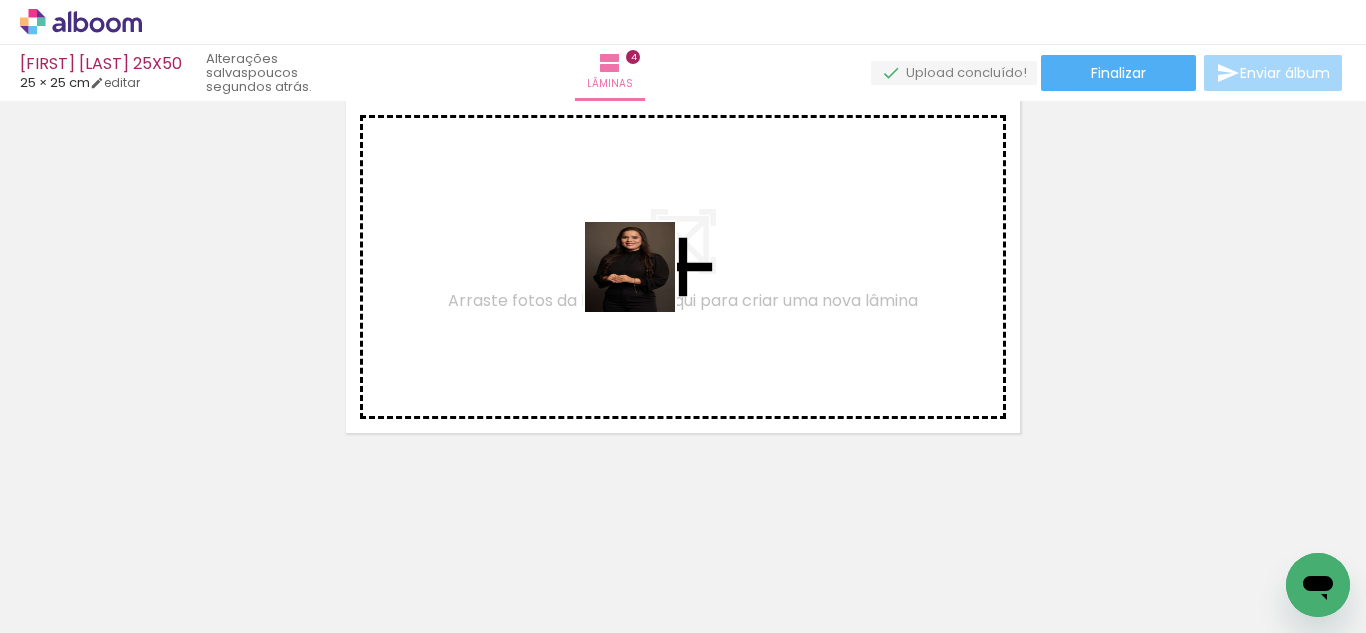 drag, startPoint x: 647, startPoint y: 297, endPoint x: 734, endPoint y: 541, distance: 259.04633 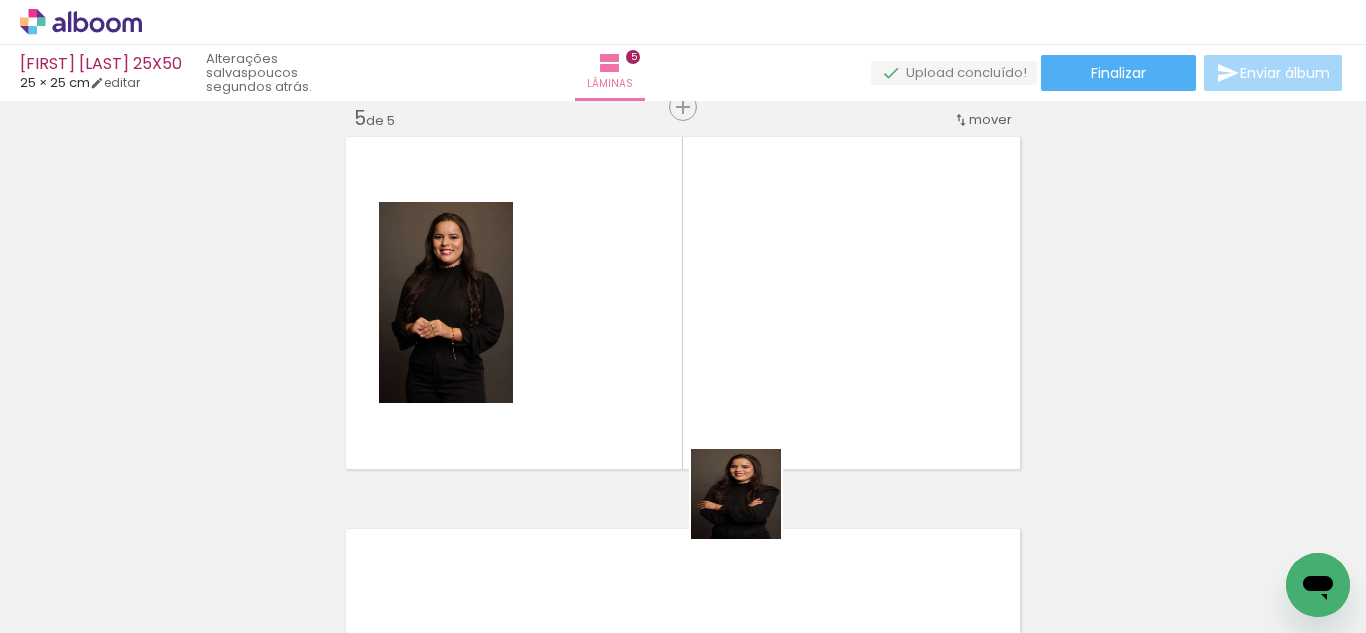 drag, startPoint x: 744, startPoint y: 546, endPoint x: 840, endPoint y: 532, distance: 97.015465 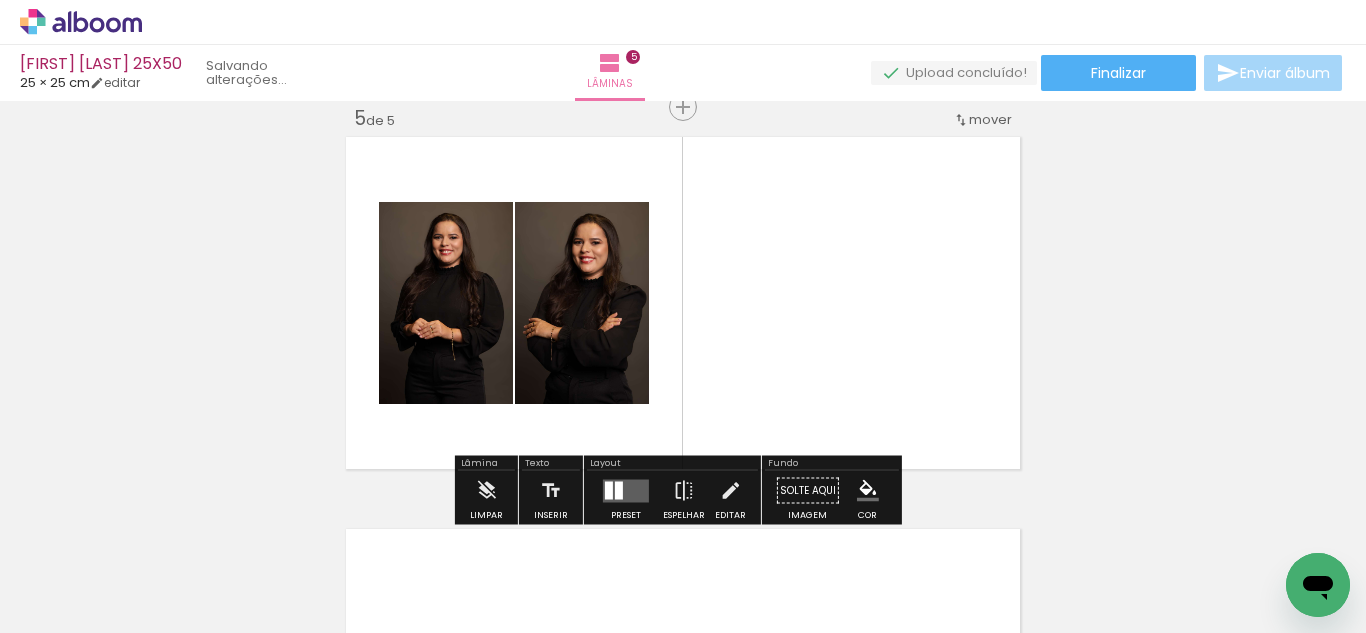scroll, scrollTop: 1594, scrollLeft: 0, axis: vertical 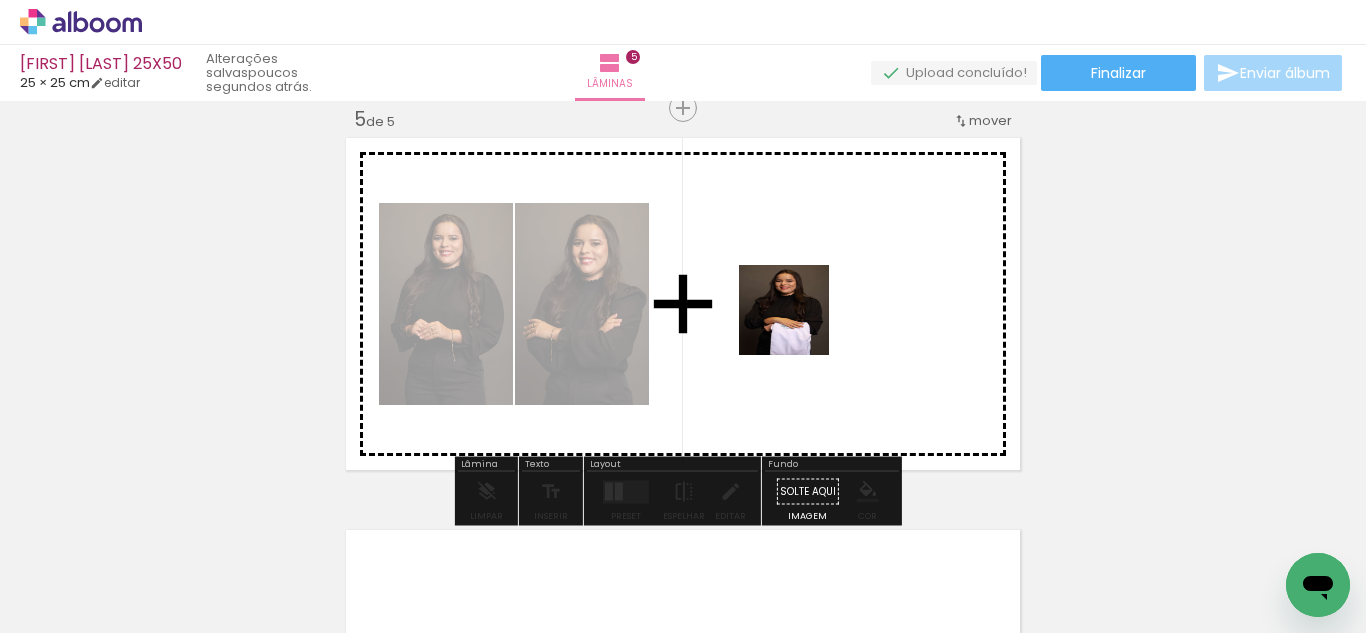 drag, startPoint x: 867, startPoint y: 561, endPoint x: 797, endPoint y: 322, distance: 249.04016 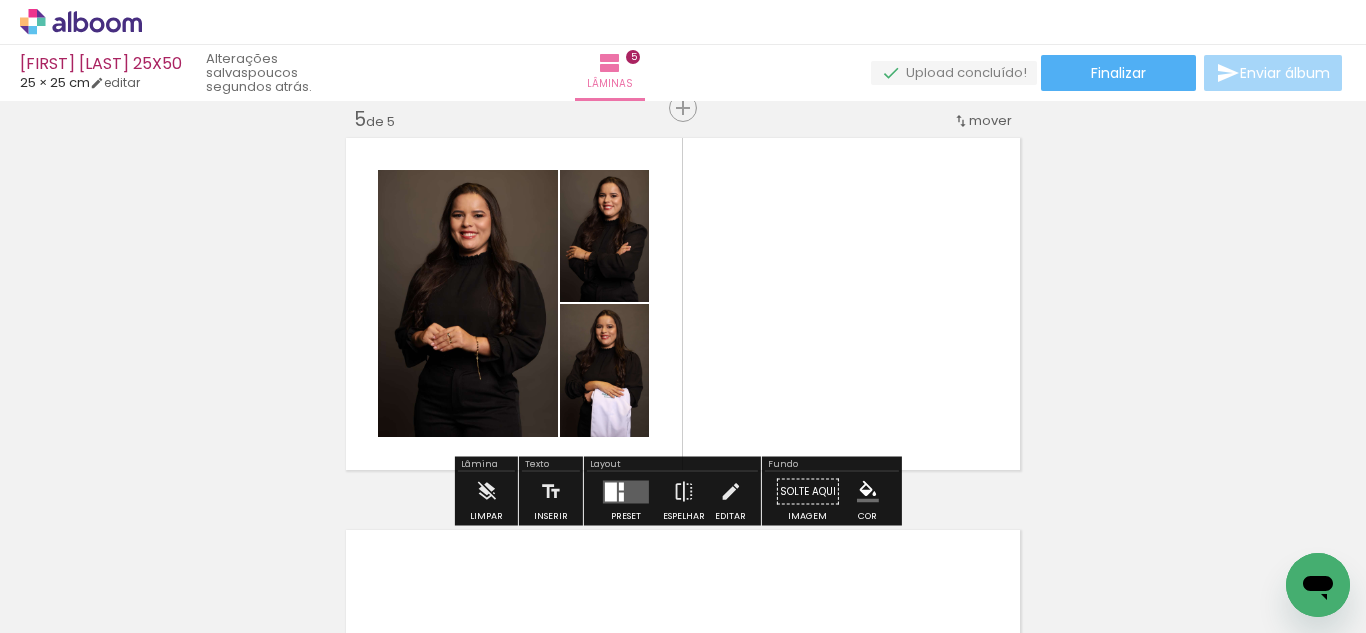 scroll, scrollTop: 0, scrollLeft: 2778, axis: horizontal 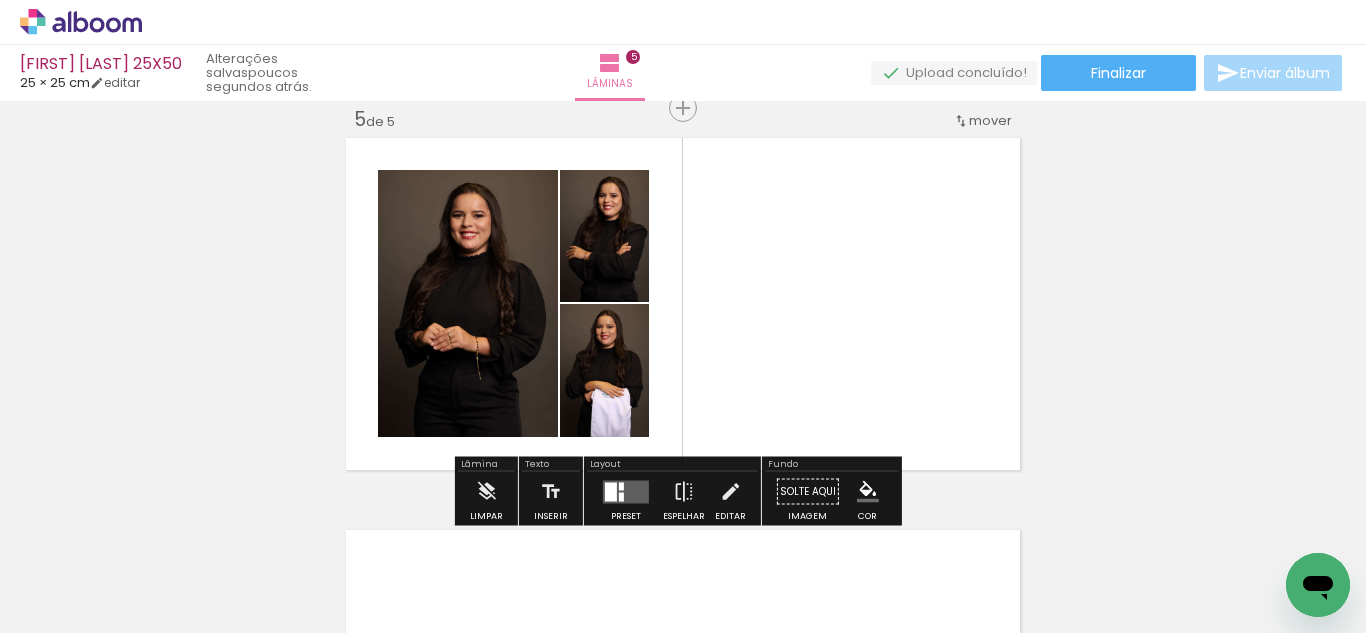 drag, startPoint x: 804, startPoint y: 541, endPoint x: 786, endPoint y: 318, distance: 223.72528 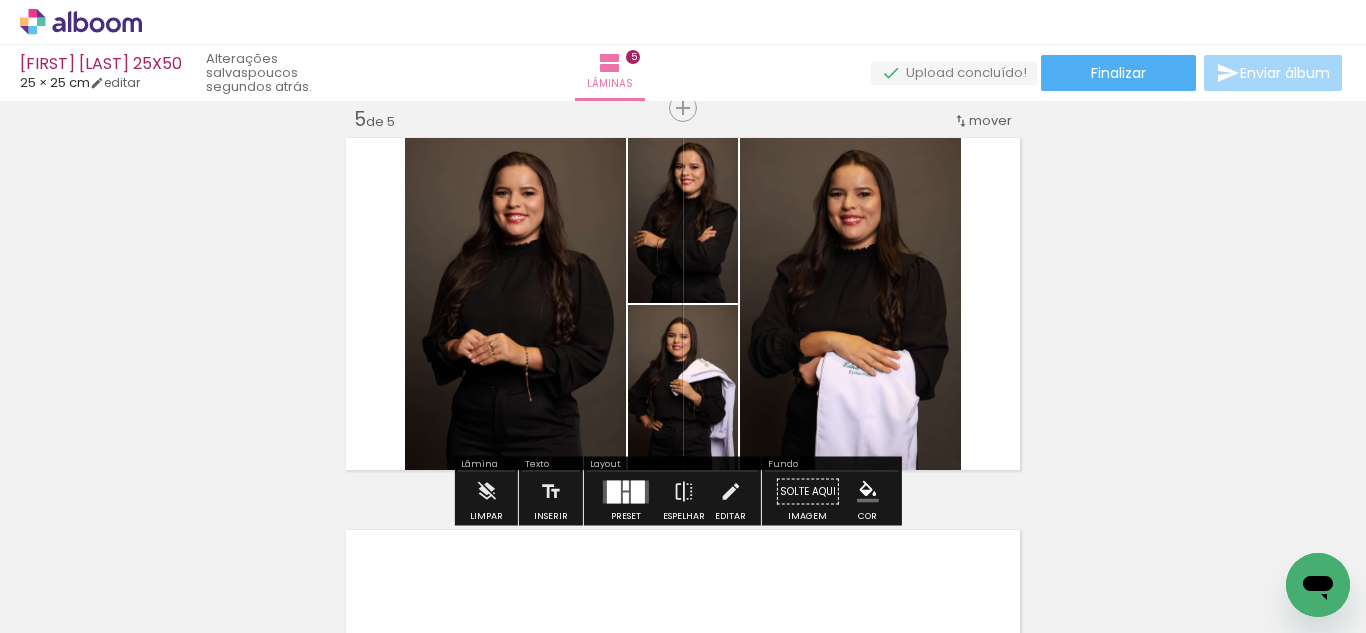 click at bounding box center [638, 491] 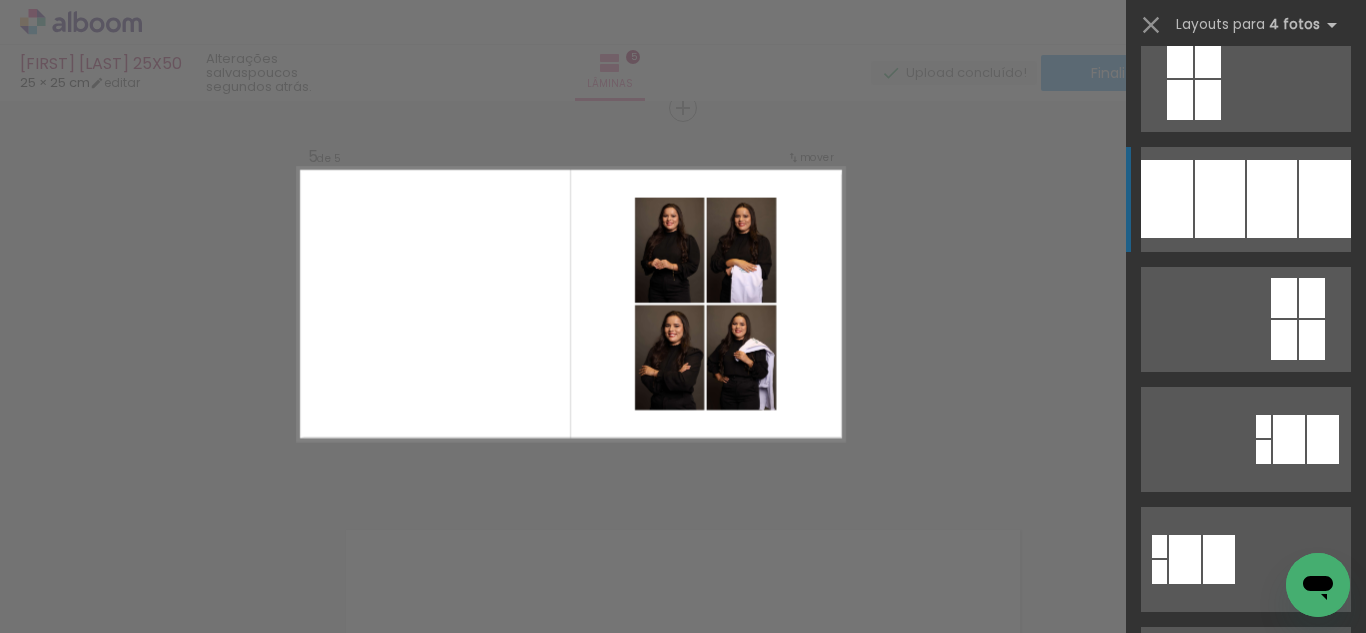 scroll, scrollTop: 273, scrollLeft: 0, axis: vertical 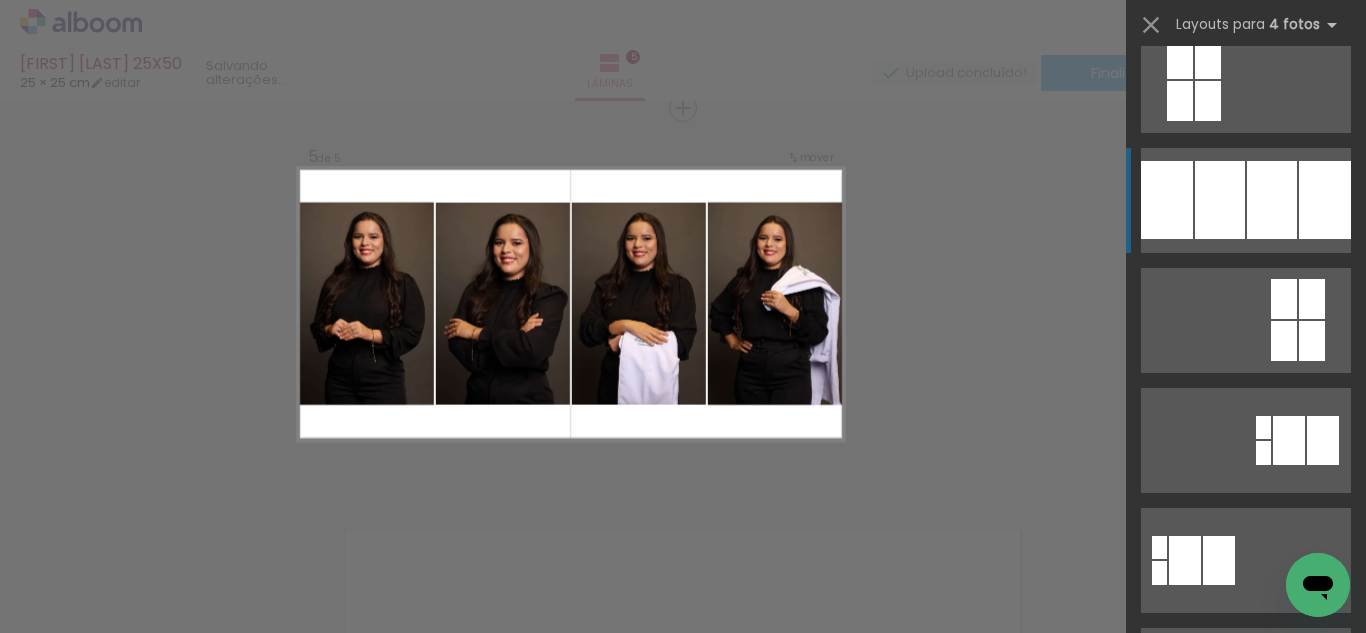 click at bounding box center (1308, -64) 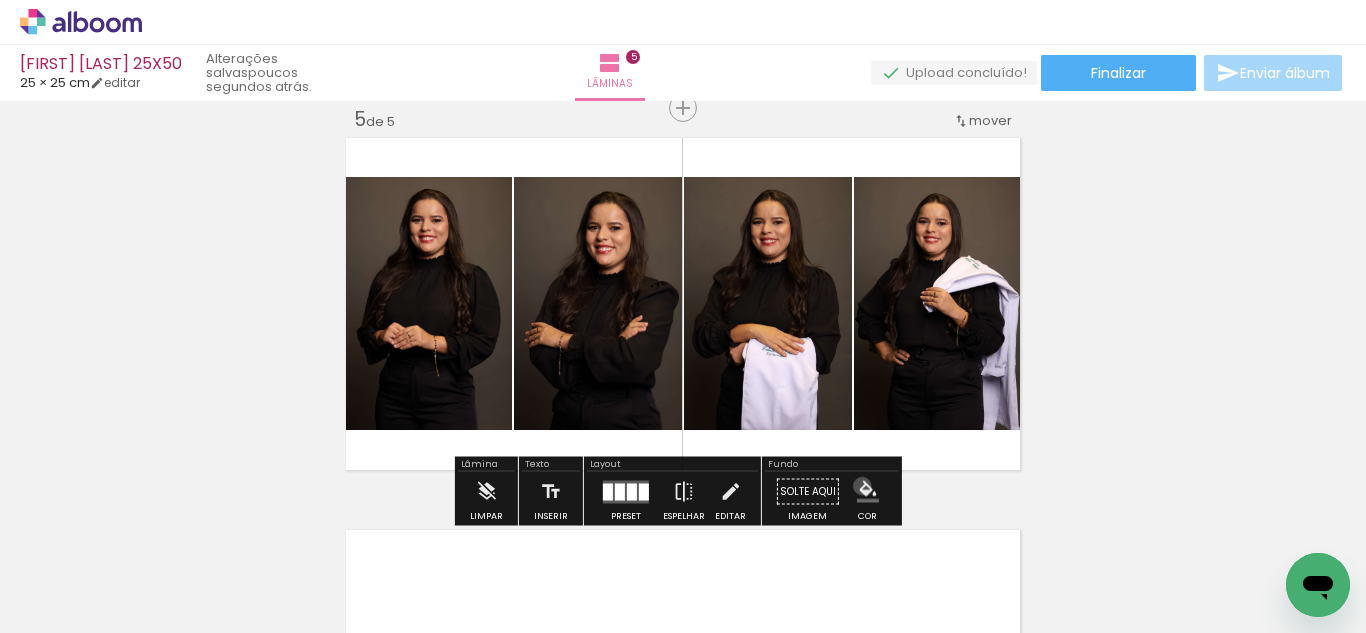click at bounding box center [868, 492] 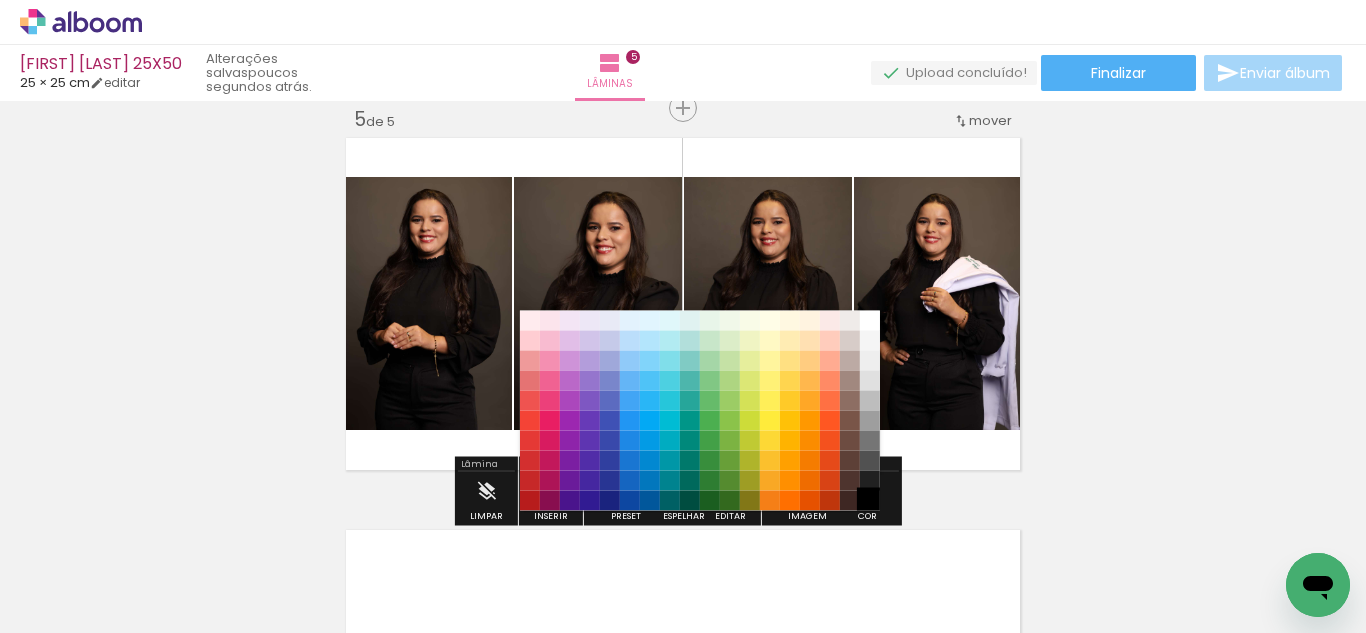 click on "#000000" at bounding box center [870, 501] 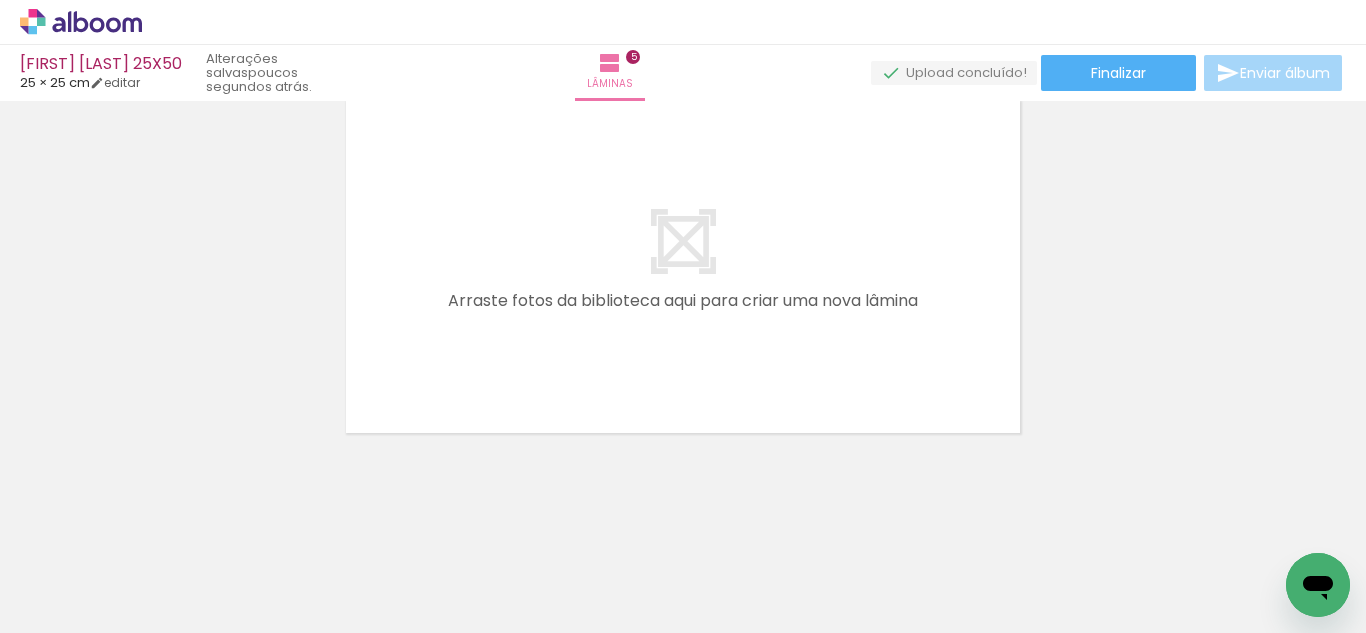 scroll, scrollTop: 2022, scrollLeft: 0, axis: vertical 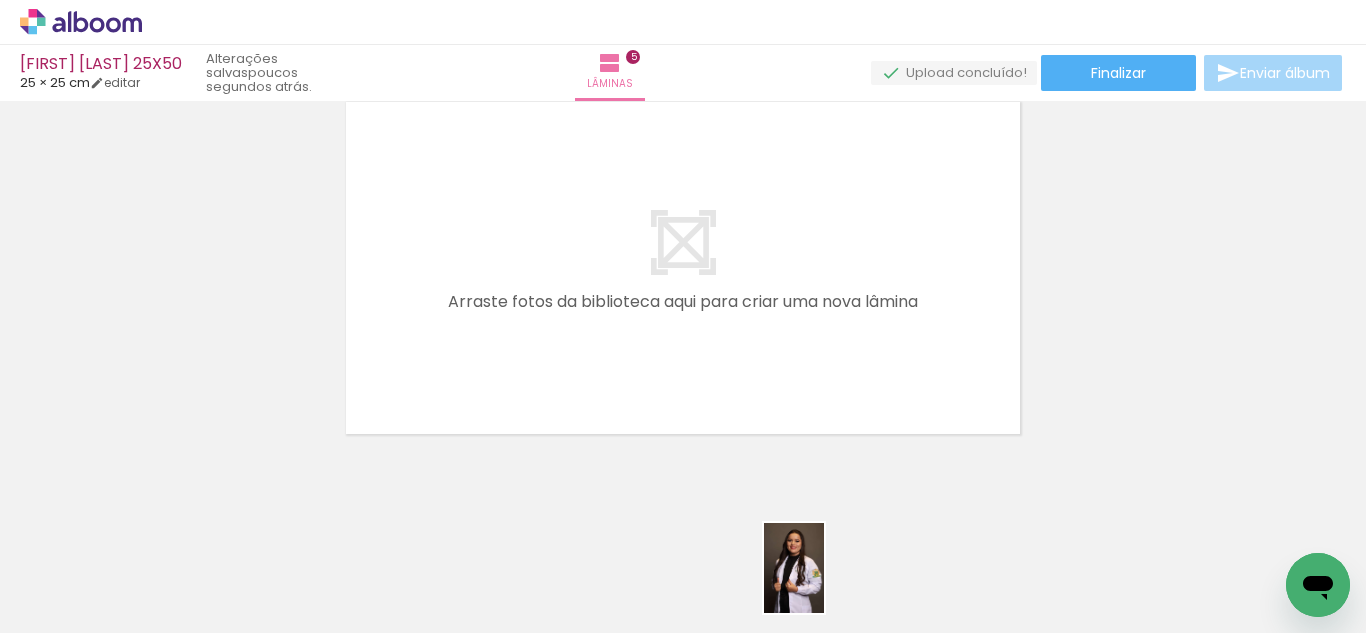 drag, startPoint x: 857, startPoint y: 556, endPoint x: 824, endPoint y: 577, distance: 39.115215 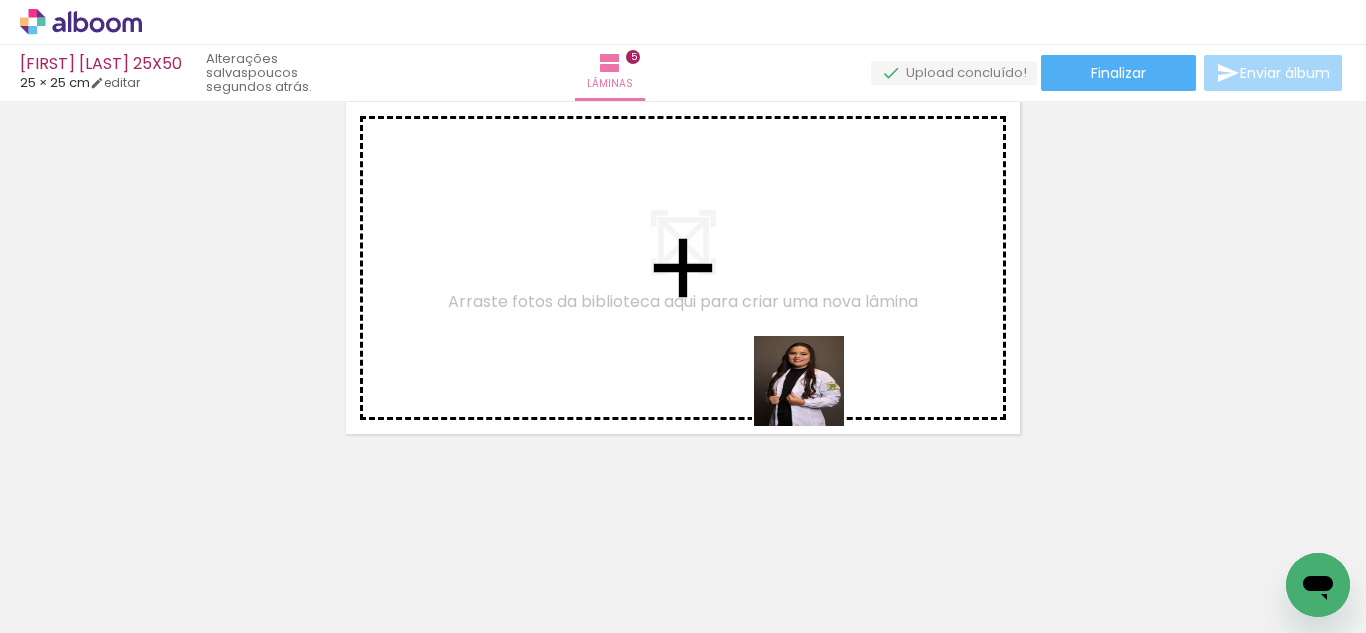 drag, startPoint x: 897, startPoint y: 540, endPoint x: 1009, endPoint y: 583, distance: 119.97083 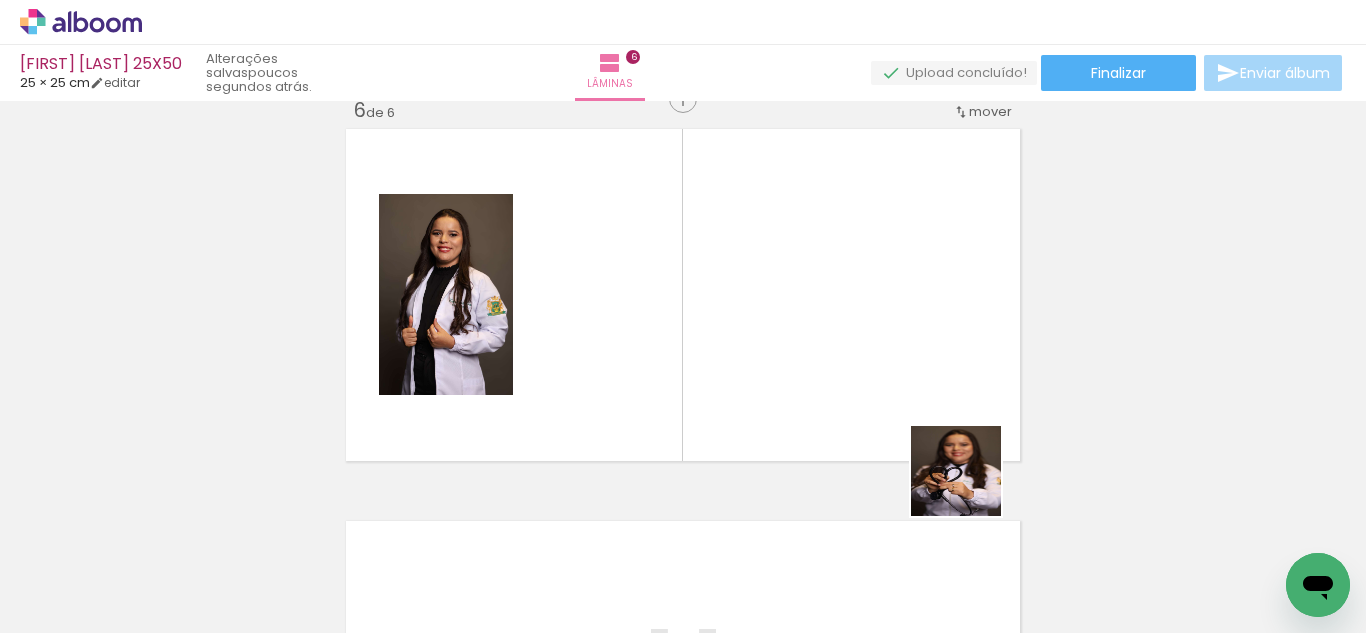 scroll, scrollTop: 1986, scrollLeft: 0, axis: vertical 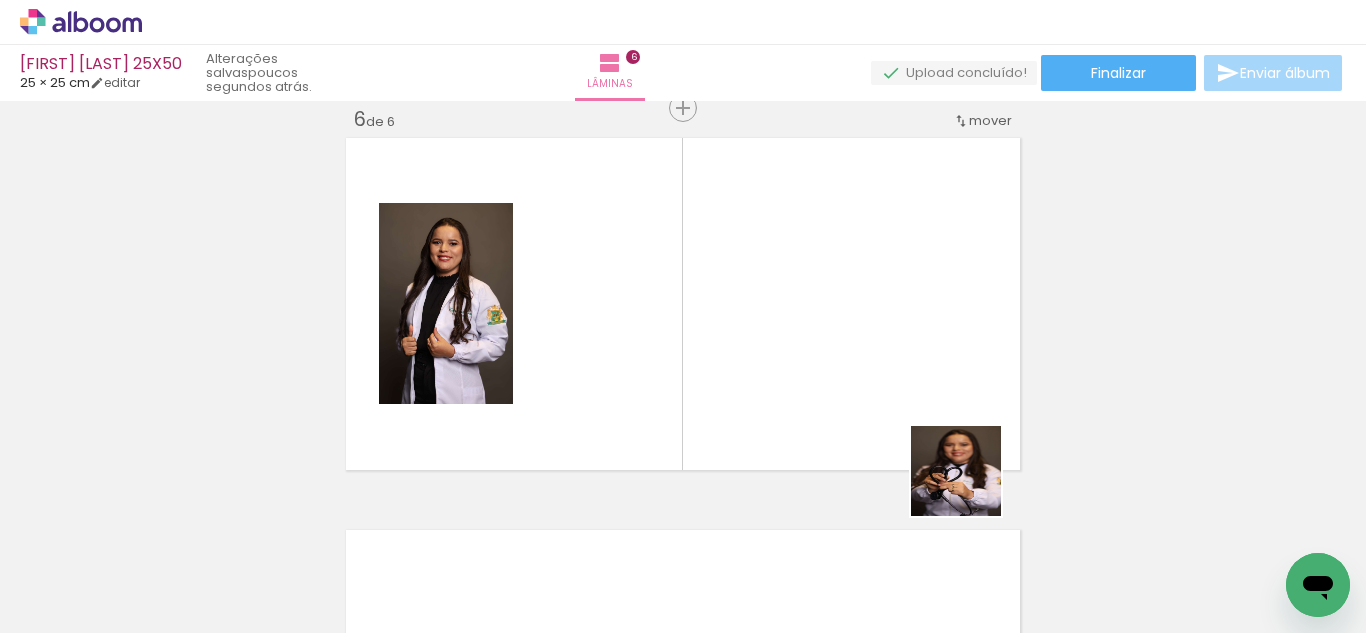 drag, startPoint x: 1026, startPoint y: 594, endPoint x: 829, endPoint y: 320, distance: 337.4685 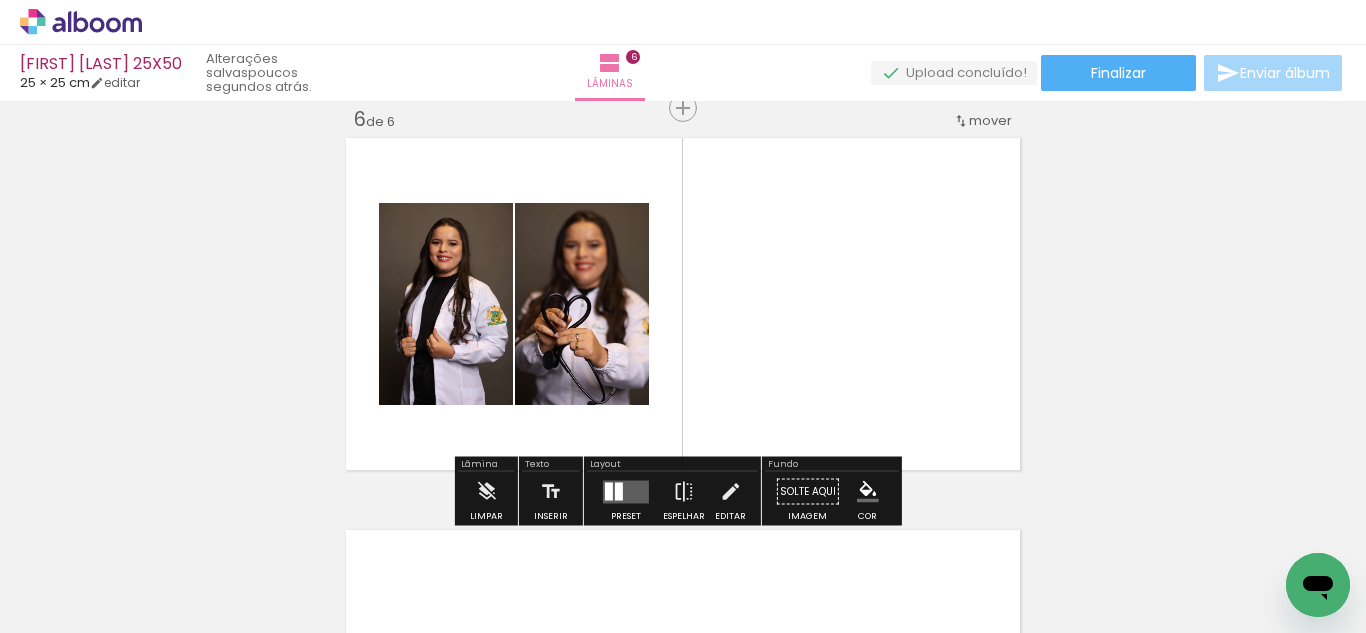 drag, startPoint x: 1121, startPoint y: 541, endPoint x: 768, endPoint y: 373, distance: 390.93863 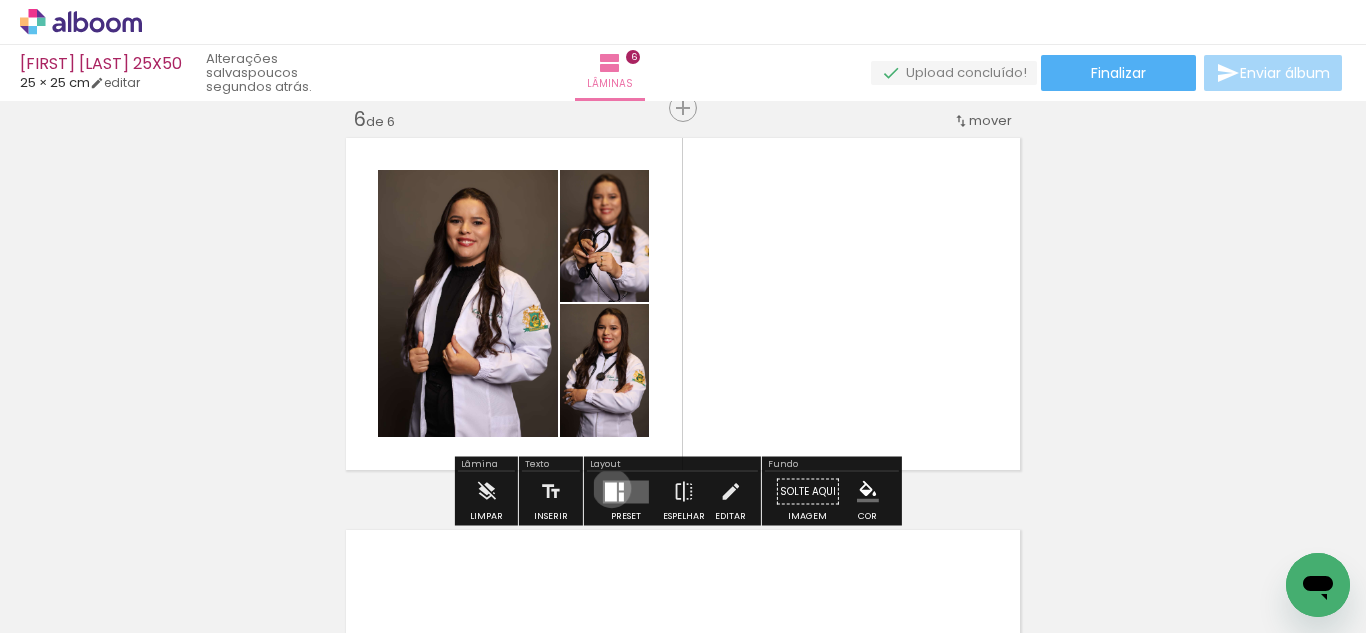 drag, startPoint x: 607, startPoint y: 488, endPoint x: 634, endPoint y: 479, distance: 28.460499 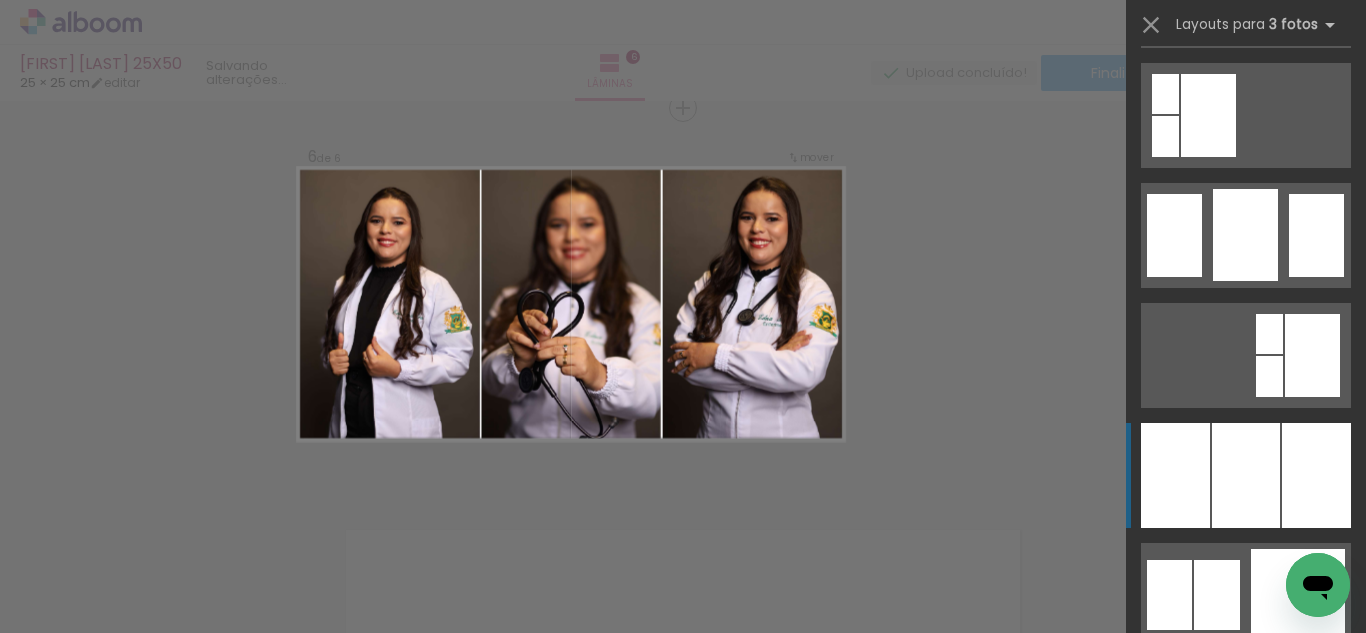 scroll, scrollTop: 1566, scrollLeft: 0, axis: vertical 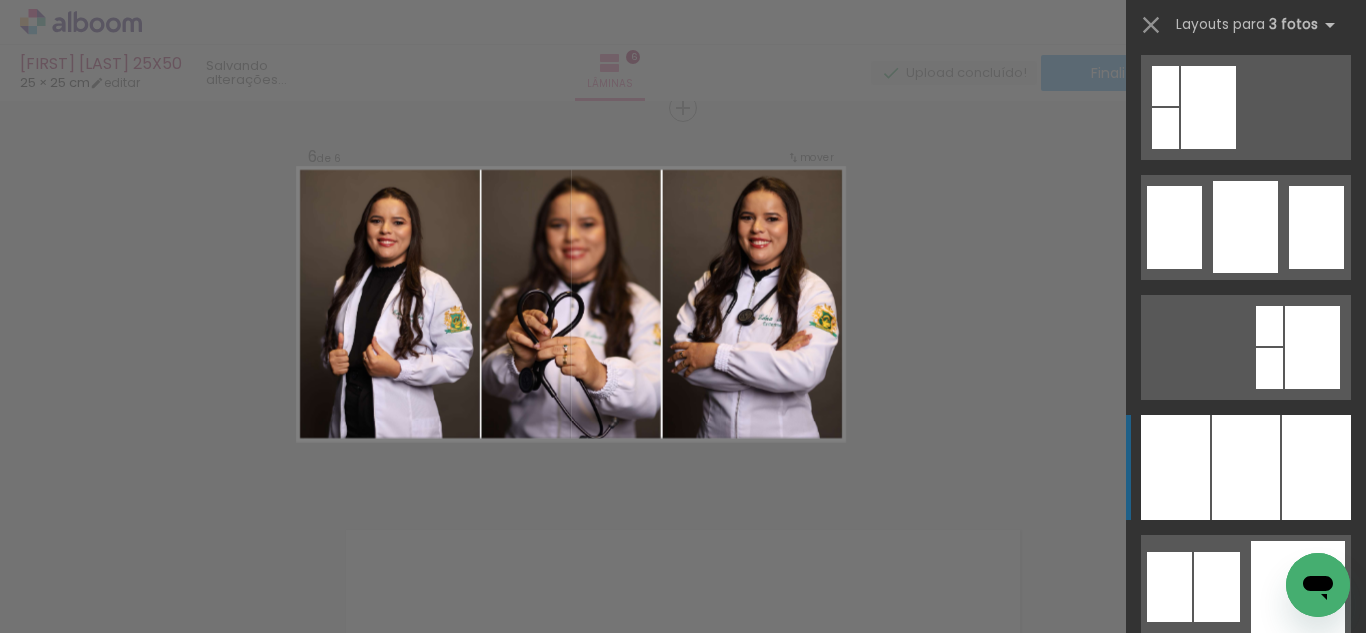 click at bounding box center [1246, 467] 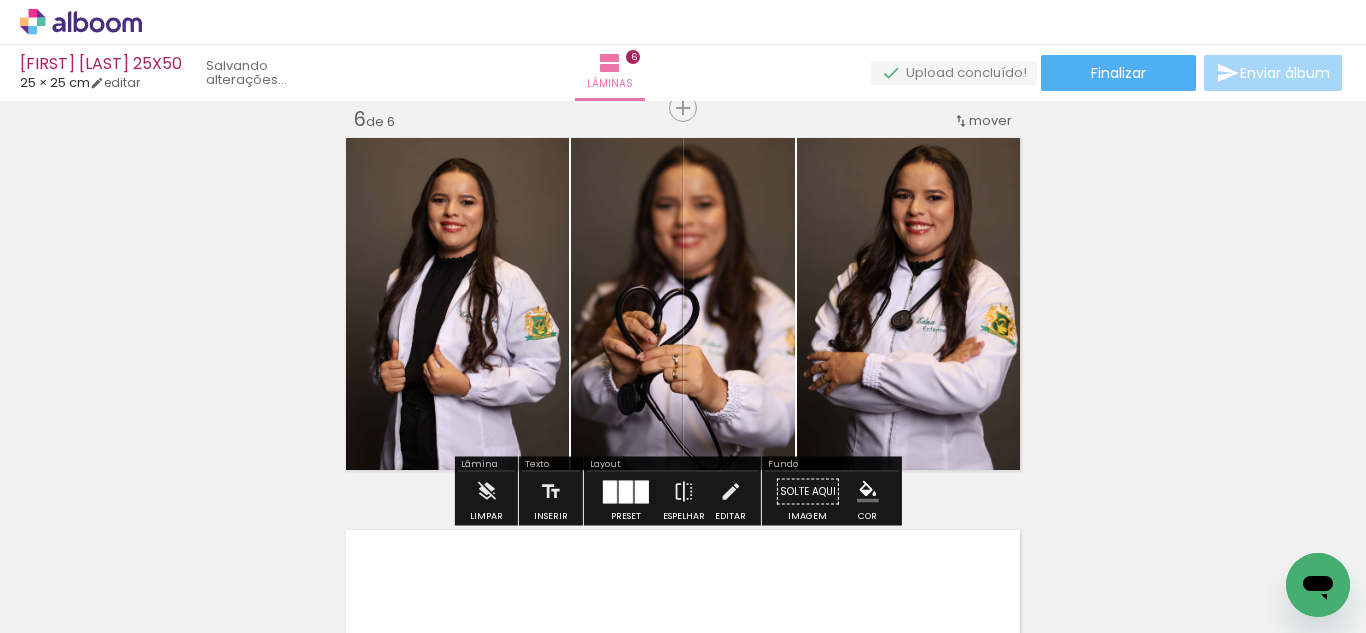 click 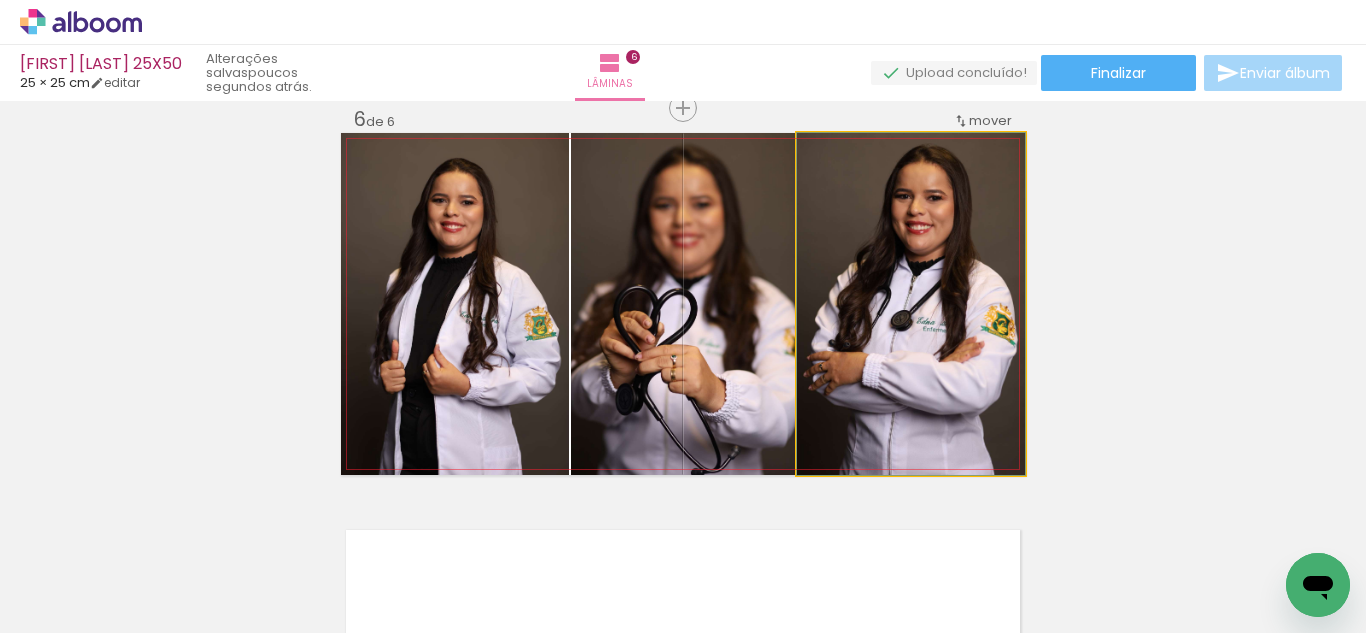 drag, startPoint x: 880, startPoint y: 374, endPoint x: 719, endPoint y: 360, distance: 161.60754 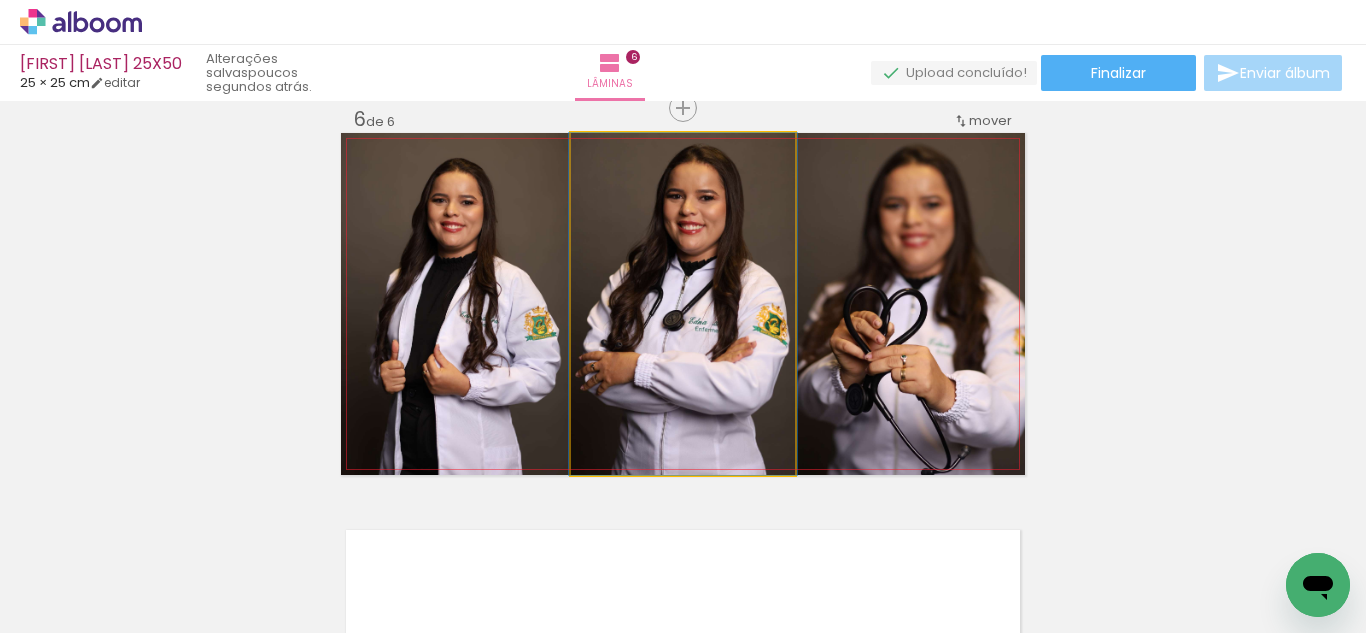 drag, startPoint x: 783, startPoint y: 373, endPoint x: 848, endPoint y: 352, distance: 68.30813 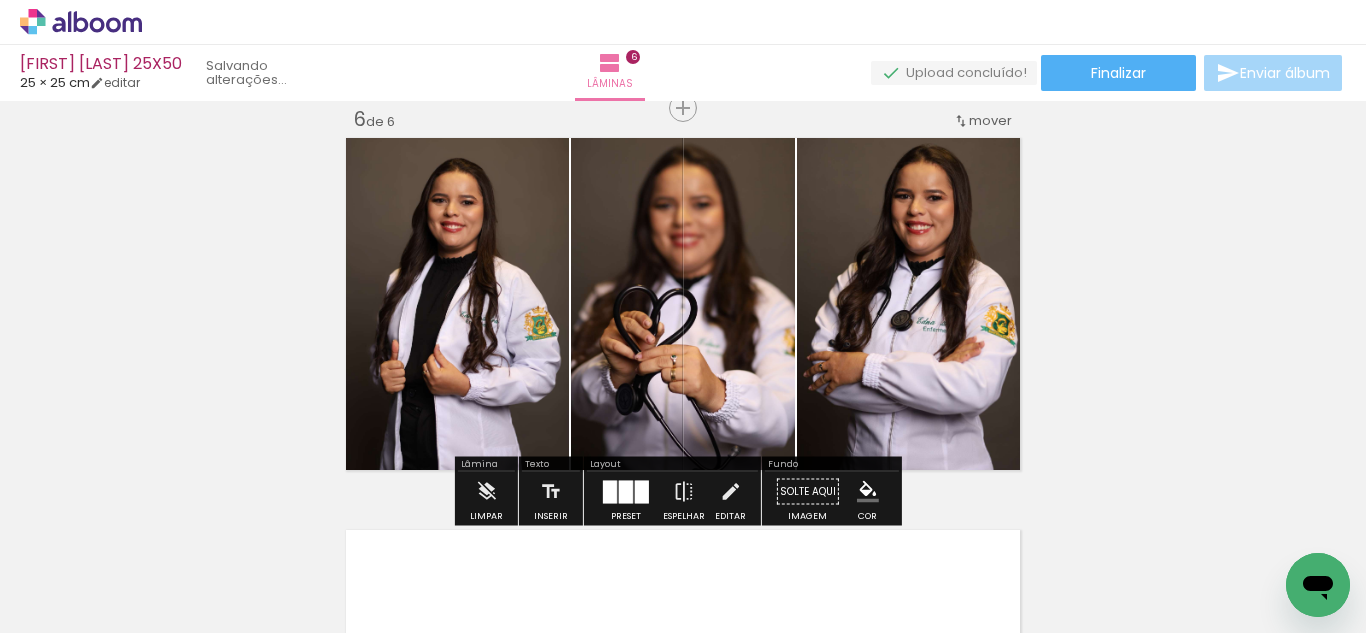click 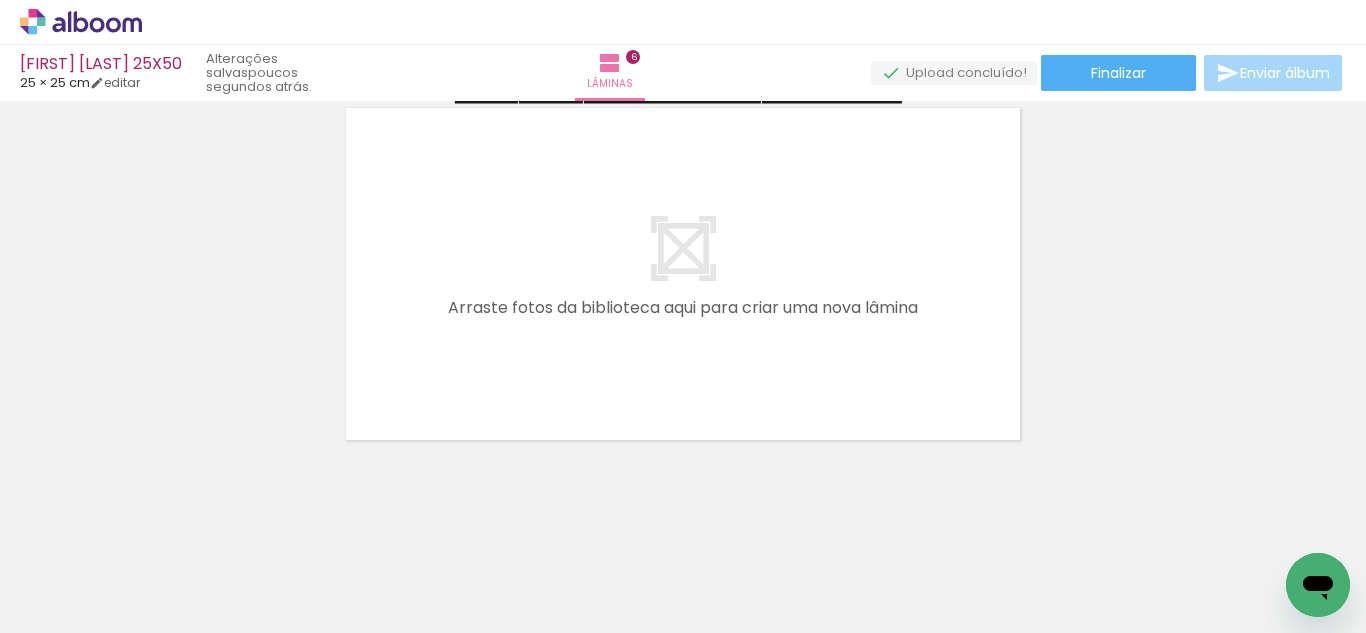 scroll, scrollTop: 2410, scrollLeft: 0, axis: vertical 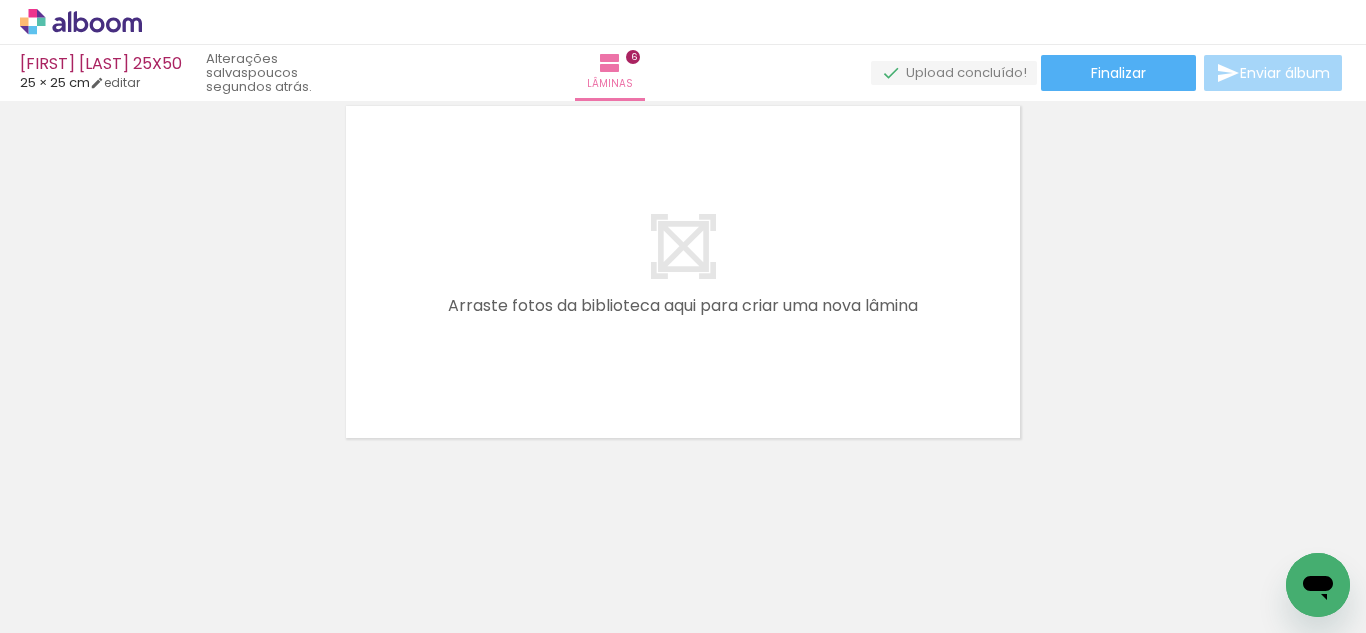 drag, startPoint x: 209, startPoint y: 570, endPoint x: 473, endPoint y: 407, distance: 310.26602 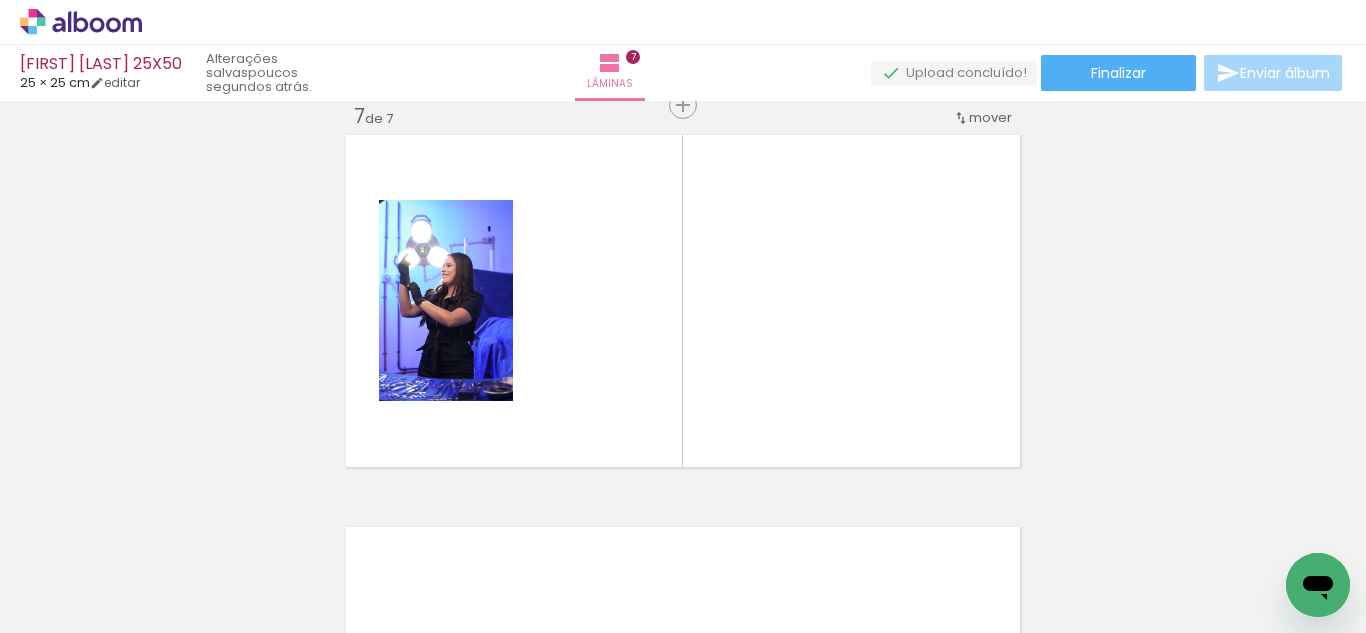 scroll, scrollTop: 2378, scrollLeft: 0, axis: vertical 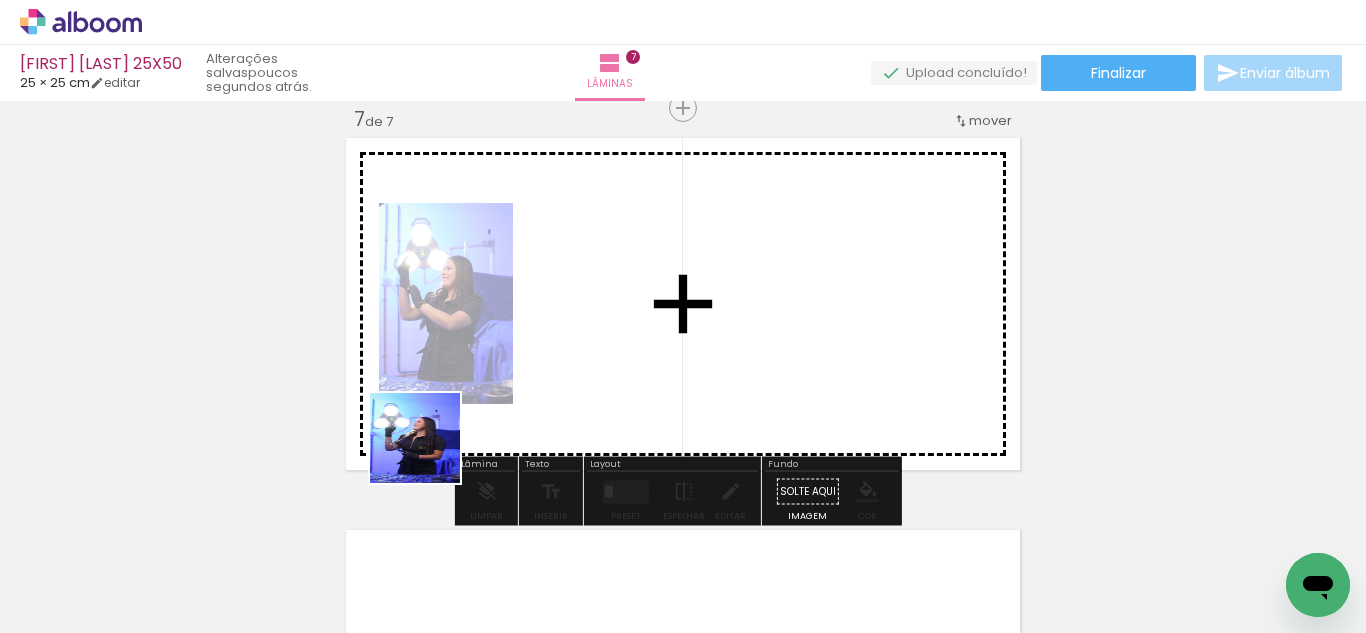 drag, startPoint x: 335, startPoint y: 576, endPoint x: 574, endPoint y: 310, distance: 357.59894 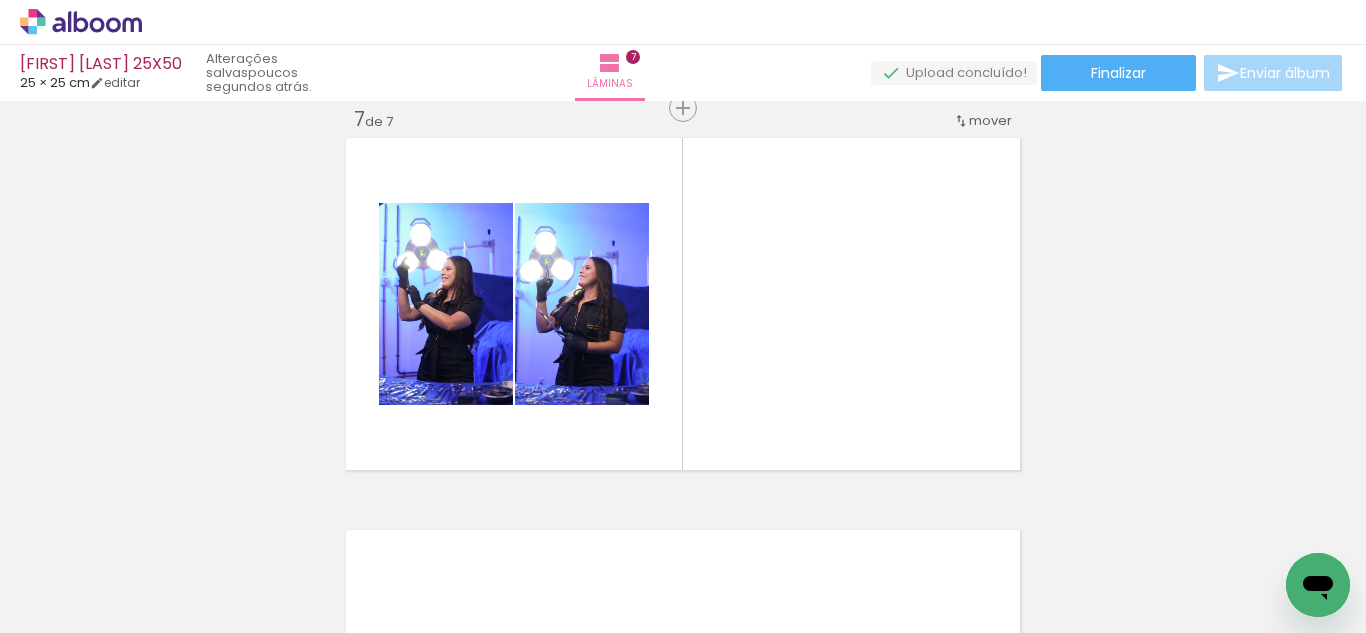 drag, startPoint x: 421, startPoint y: 578, endPoint x: 614, endPoint y: 341, distance: 305.6436 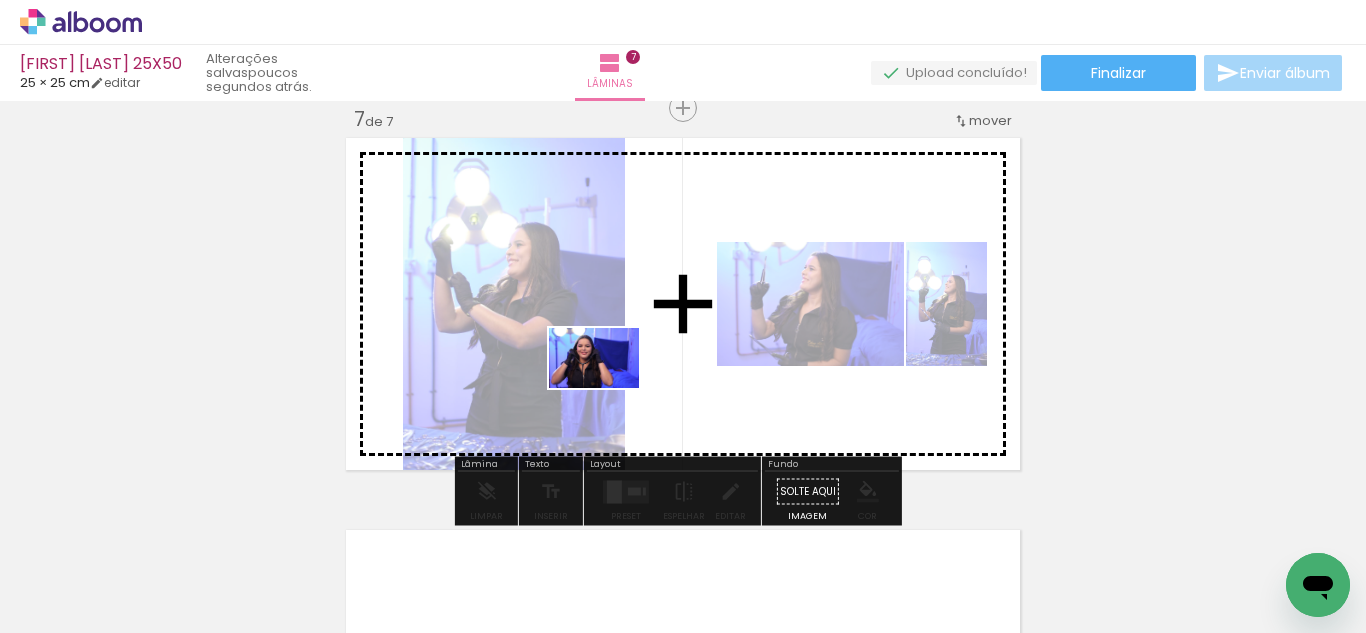 drag, startPoint x: 600, startPoint y: 429, endPoint x: 609, endPoint y: 388, distance: 41.976185 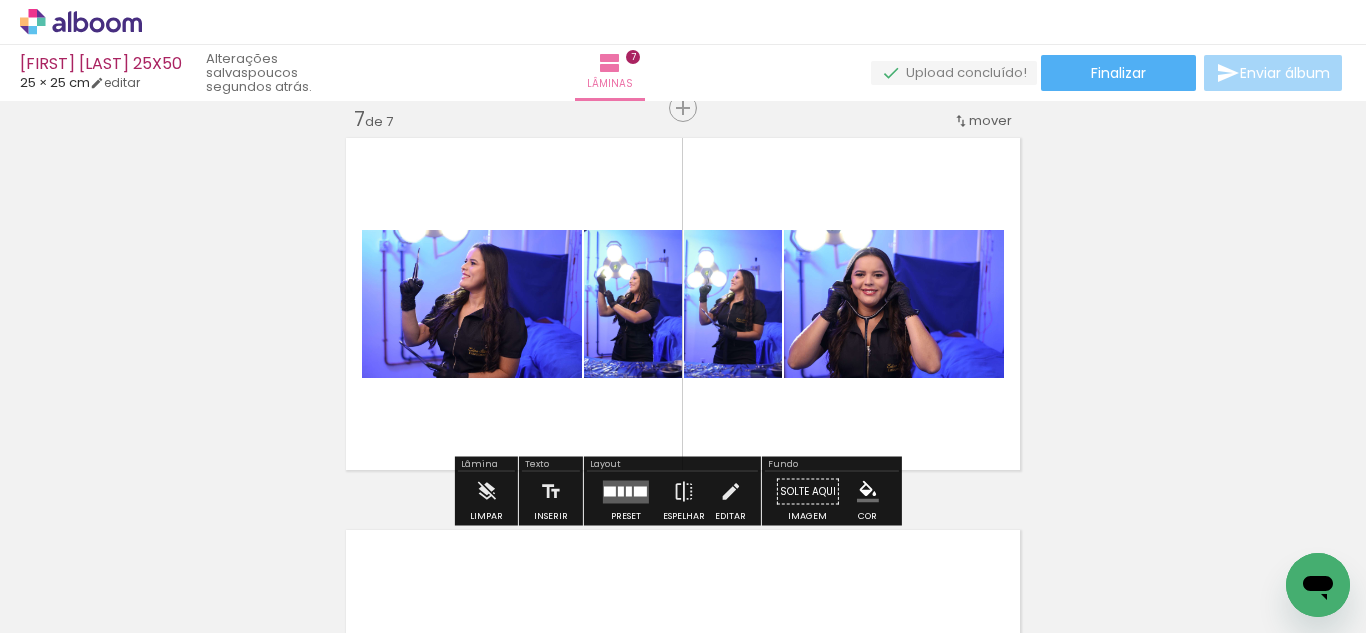 click at bounding box center [626, 491] 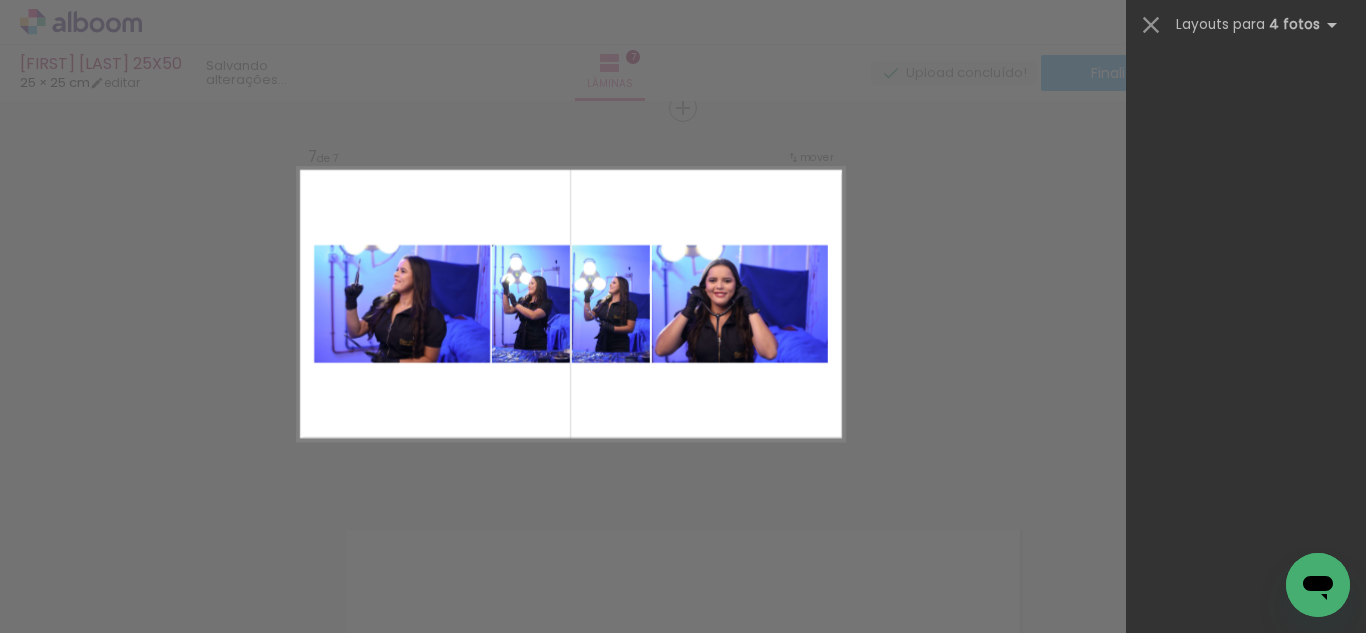 scroll, scrollTop: 0, scrollLeft: 0, axis: both 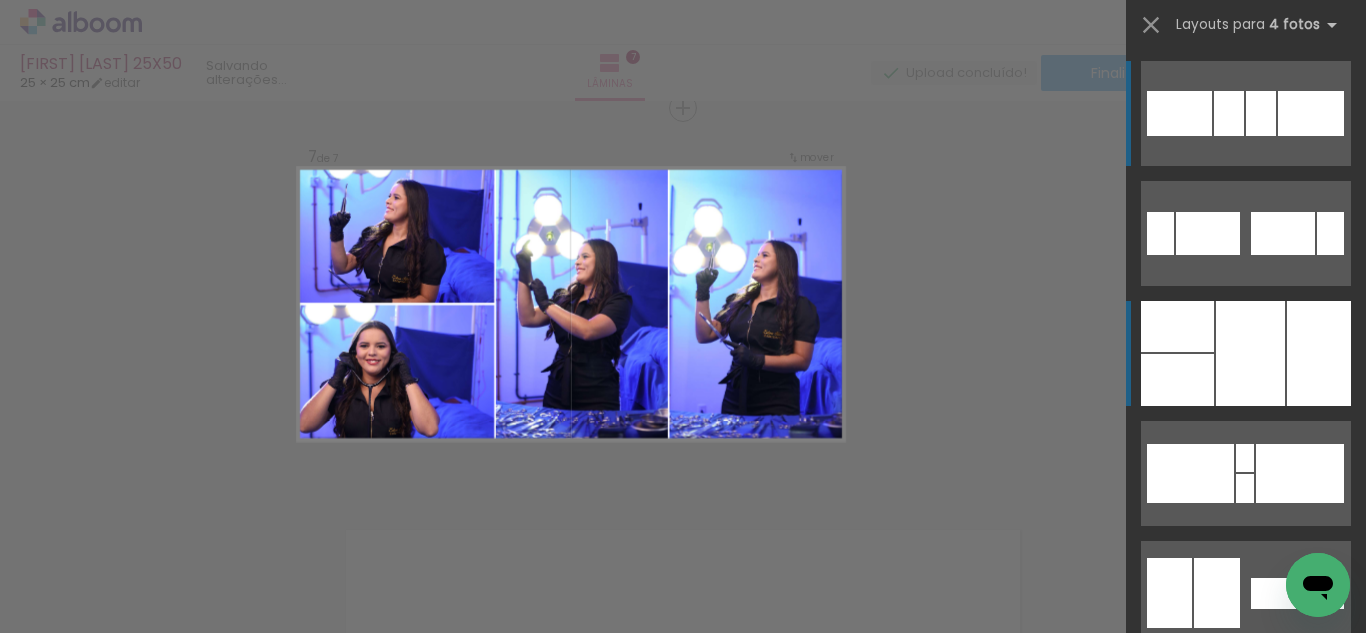 click at bounding box center (1177, 326) 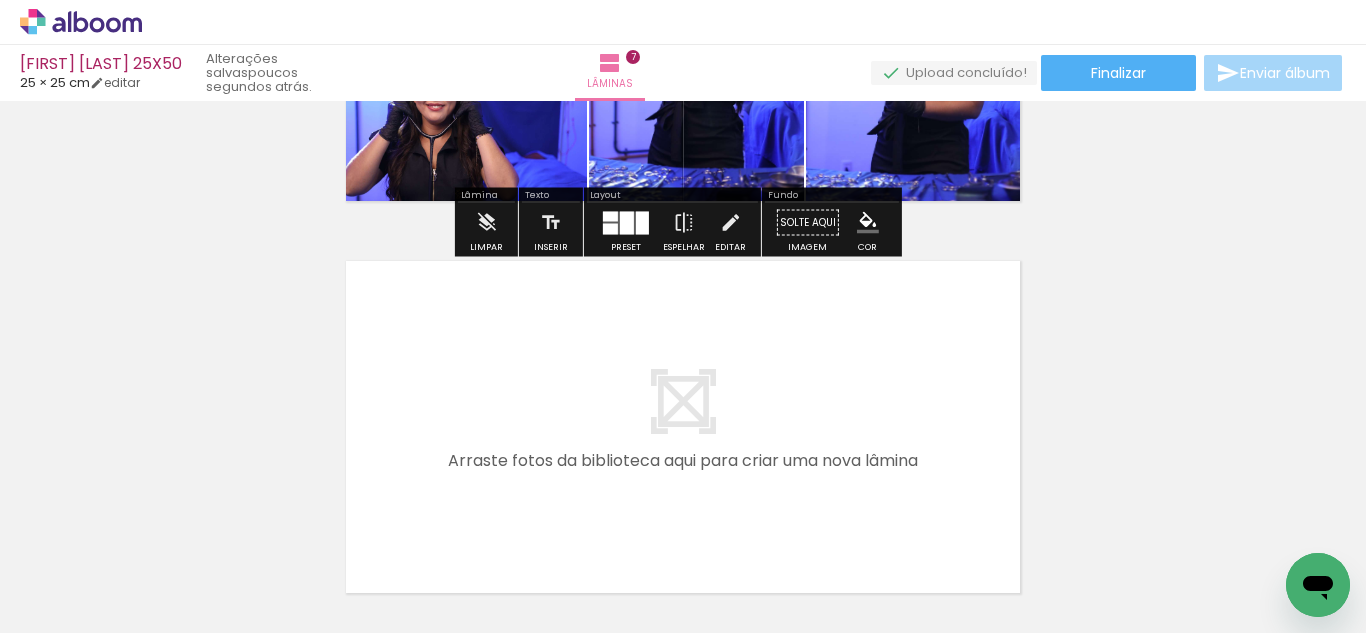scroll, scrollTop: 2807, scrollLeft: 0, axis: vertical 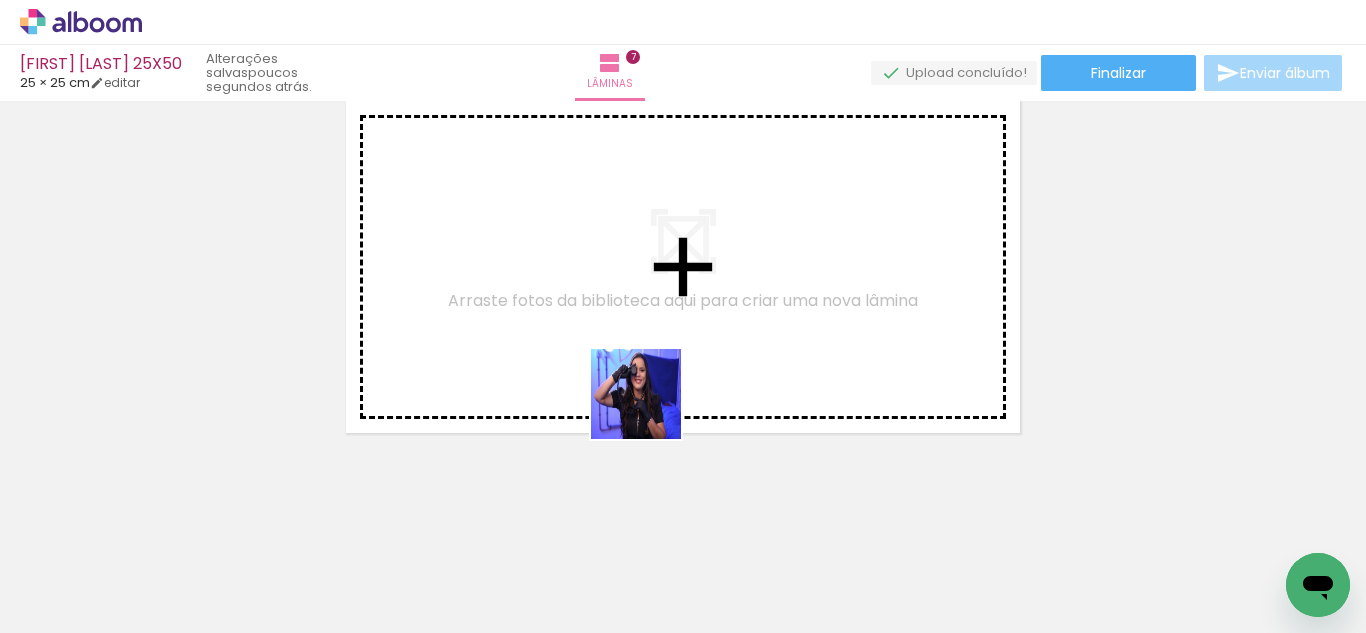 drag, startPoint x: 666, startPoint y: 568, endPoint x: 769, endPoint y: 569, distance: 103.00485 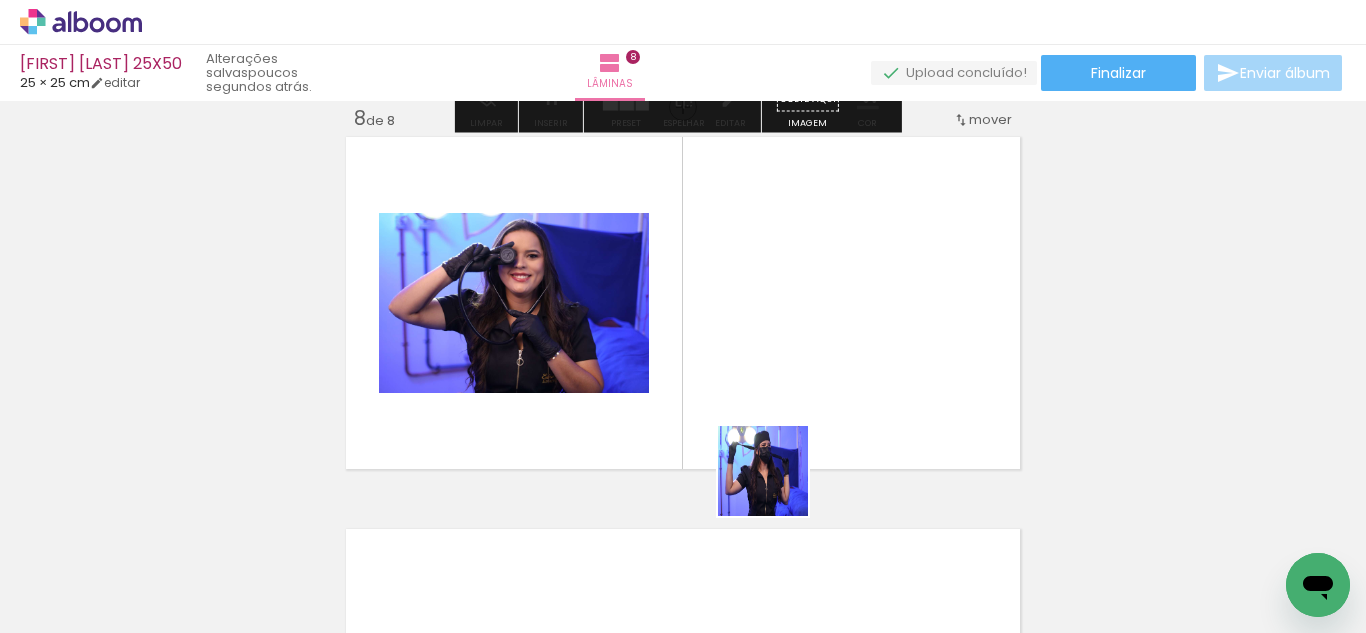 drag, startPoint x: 778, startPoint y: 486, endPoint x: 887, endPoint y: 557, distance: 130.0846 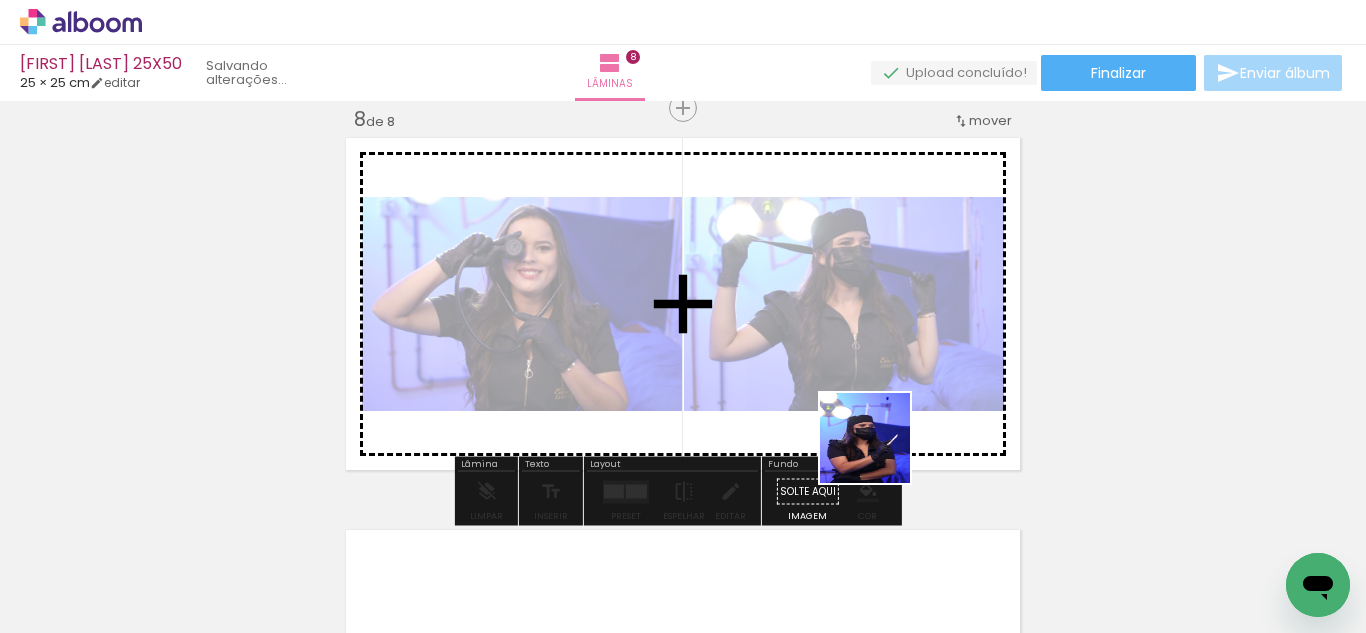 drag, startPoint x: 890, startPoint y: 563, endPoint x: 1009, endPoint y: 577, distance: 119.8207 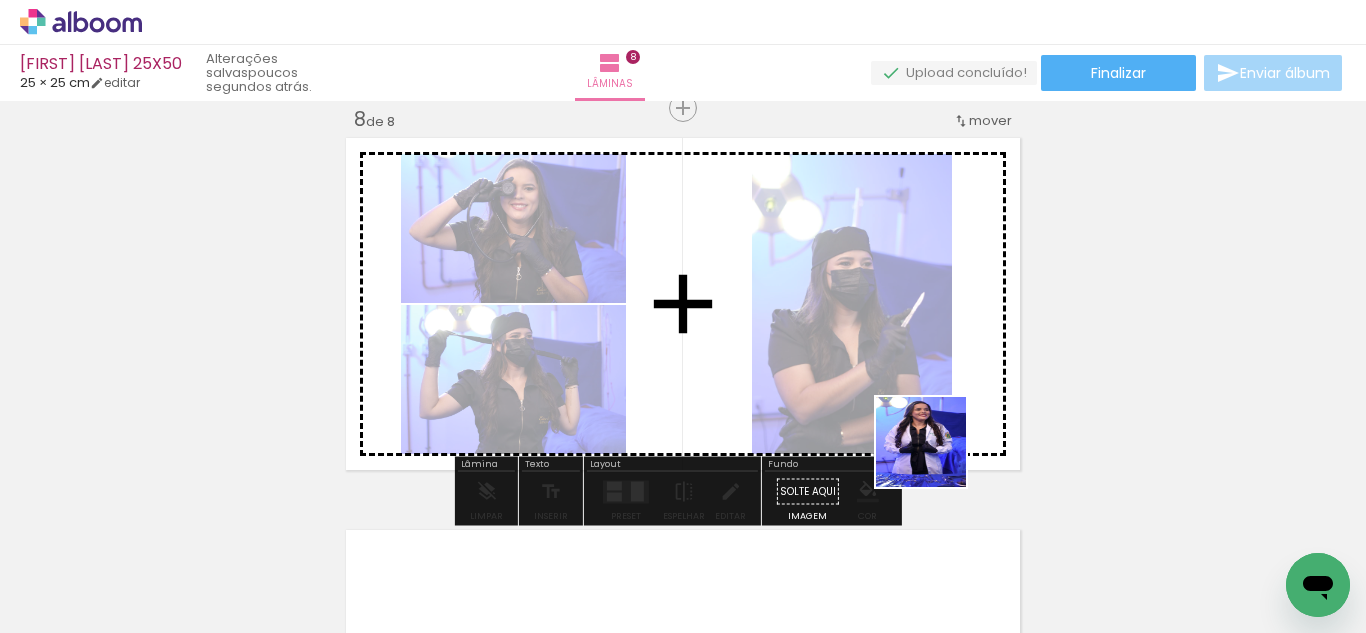 drag, startPoint x: 1009, startPoint y: 577, endPoint x: 709, endPoint y: 448, distance: 326.55933 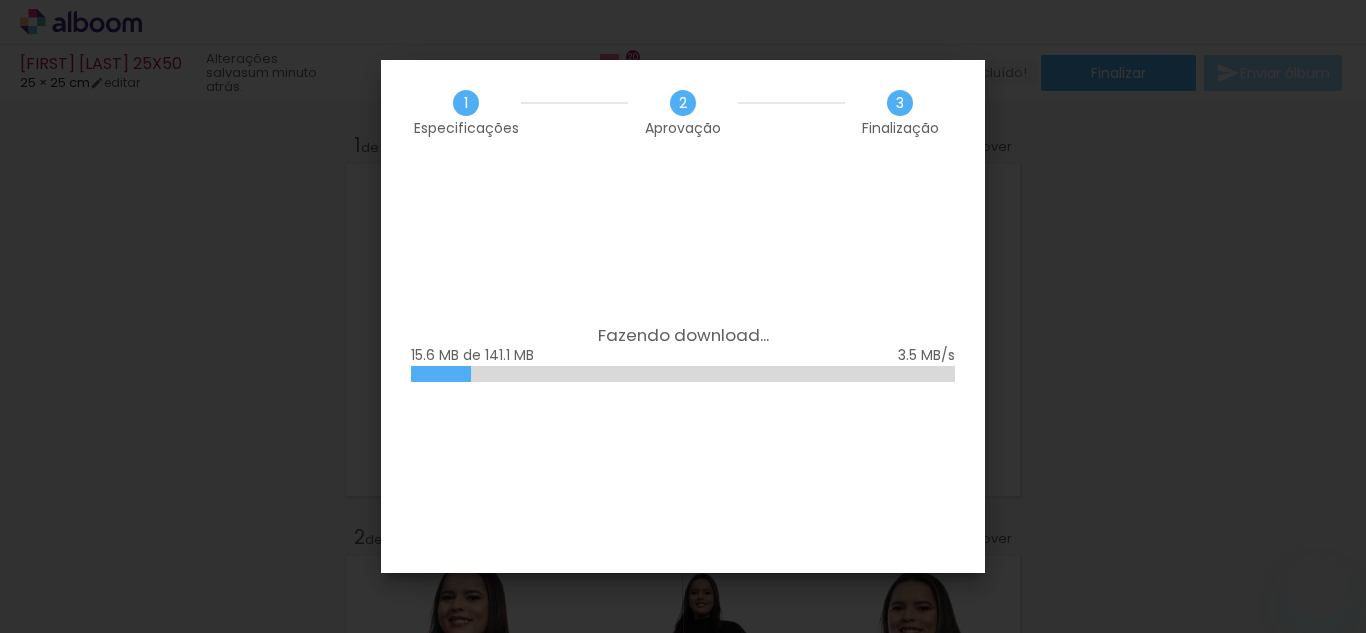 scroll, scrollTop: 0, scrollLeft: 0, axis: both 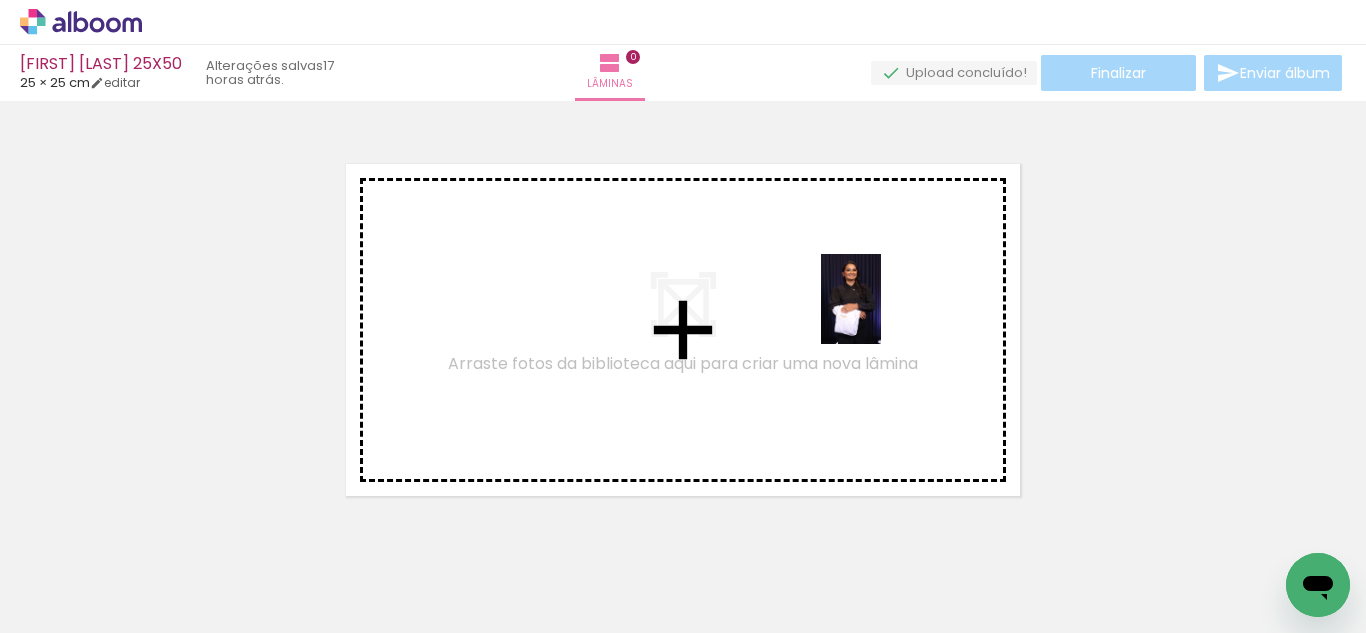 drag, startPoint x: 1081, startPoint y: 566, endPoint x: 881, endPoint y: 314, distance: 321.72037 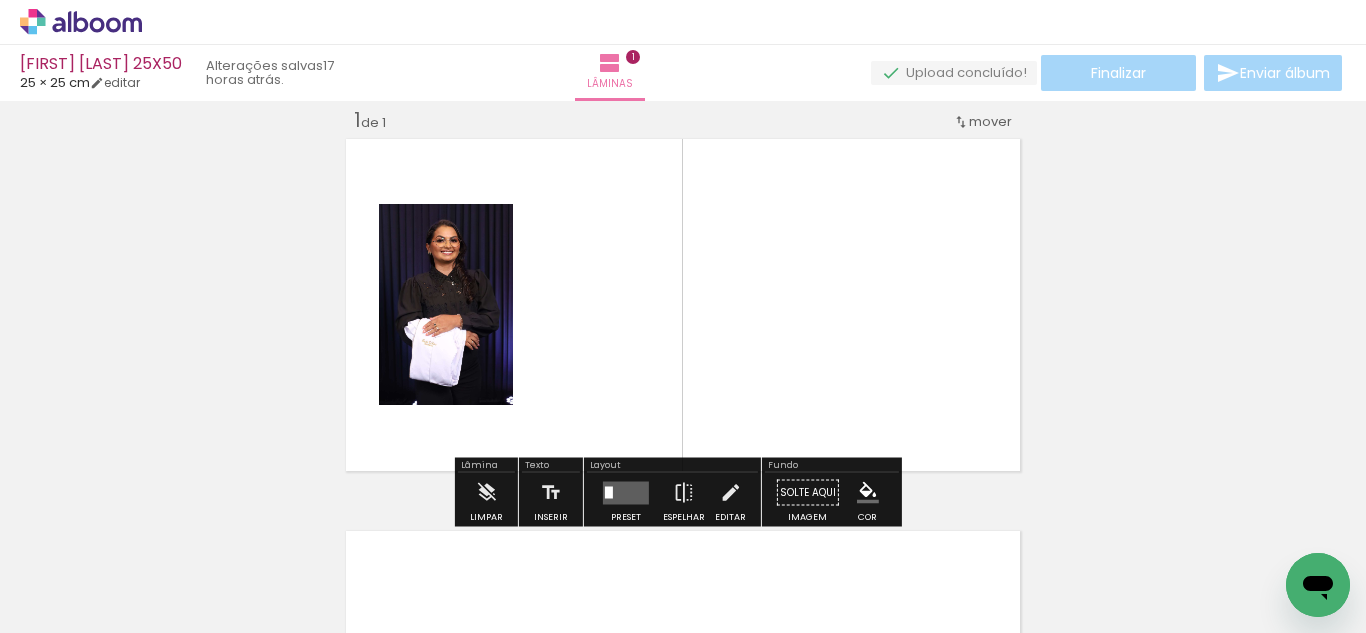 scroll, scrollTop: 26, scrollLeft: 0, axis: vertical 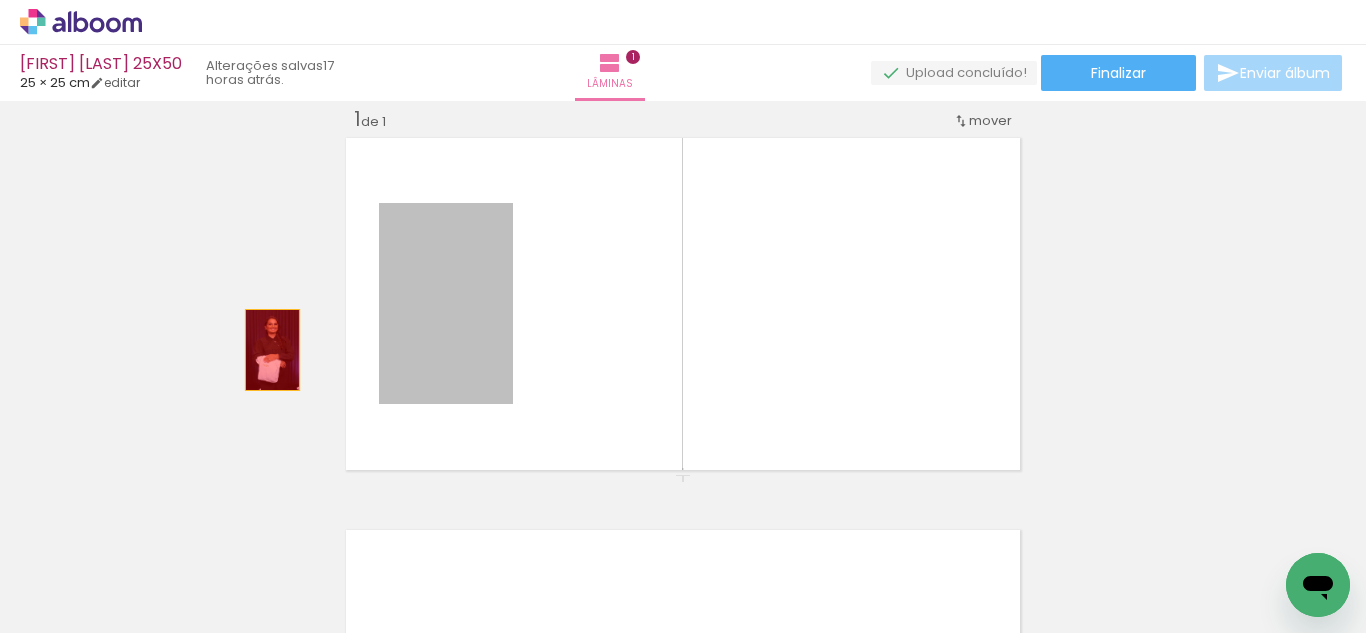 drag, startPoint x: 437, startPoint y: 333, endPoint x: 203, endPoint y: 357, distance: 235.22755 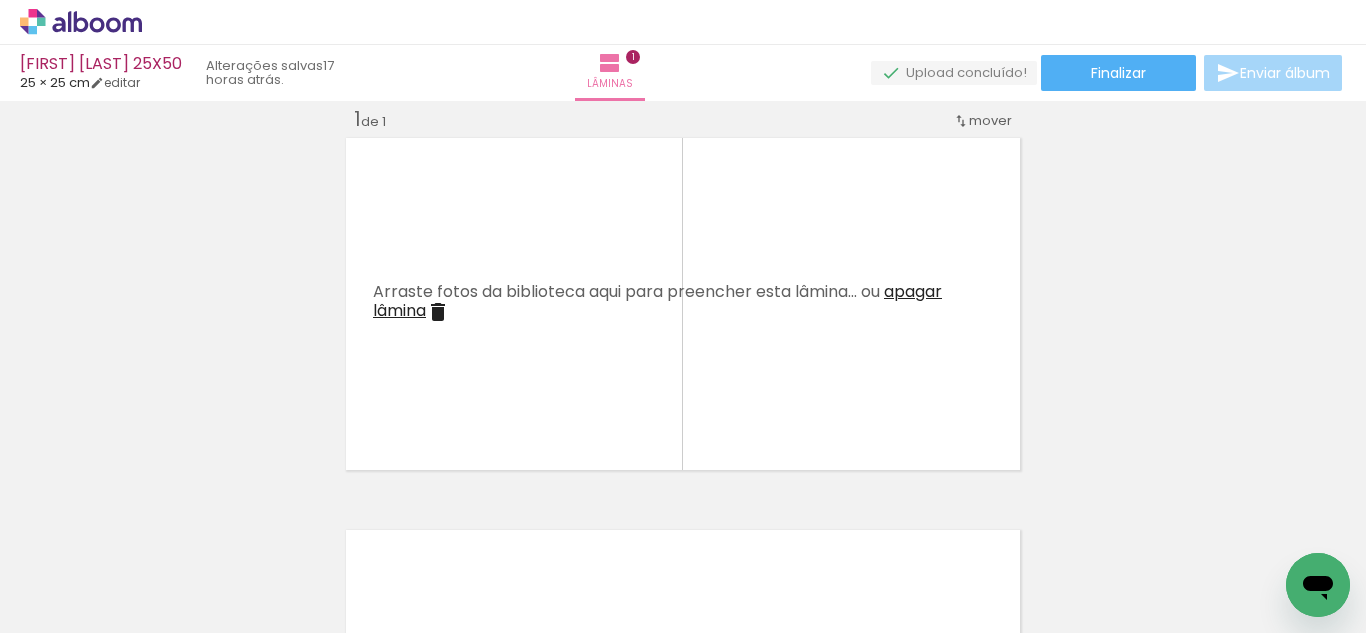 scroll, scrollTop: 0, scrollLeft: 5492, axis: horizontal 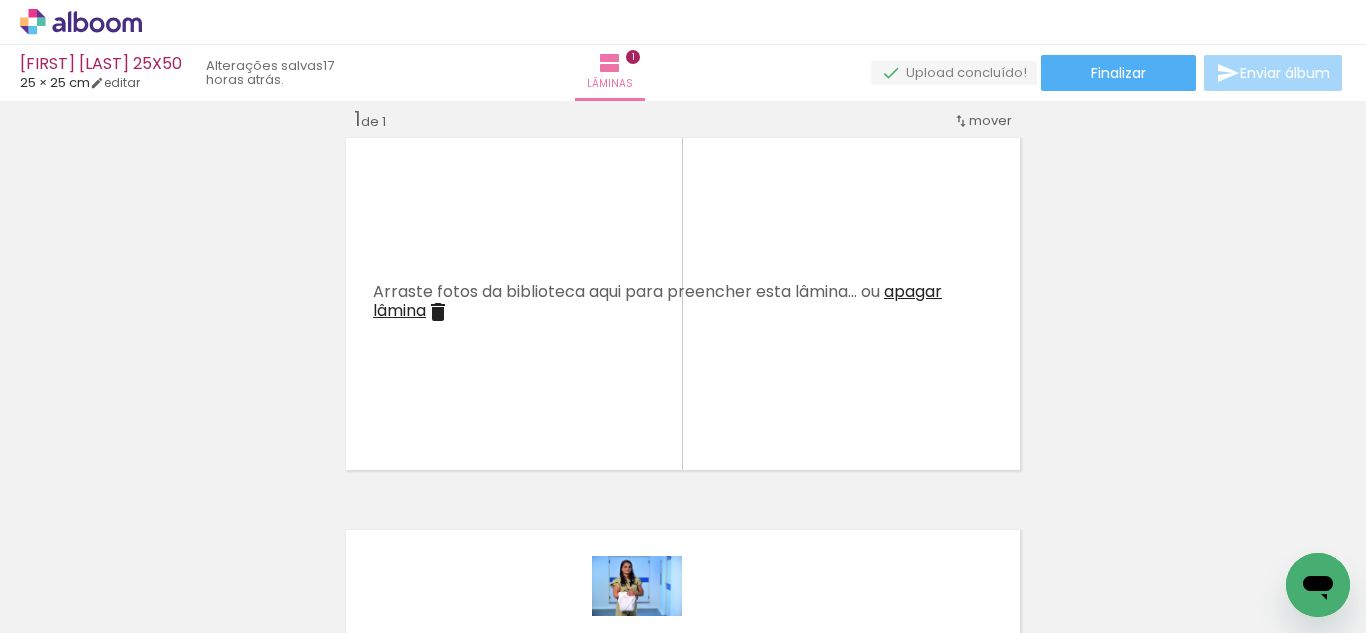 drag, startPoint x: 658, startPoint y: 581, endPoint x: 652, endPoint y: 616, distance: 35.510563 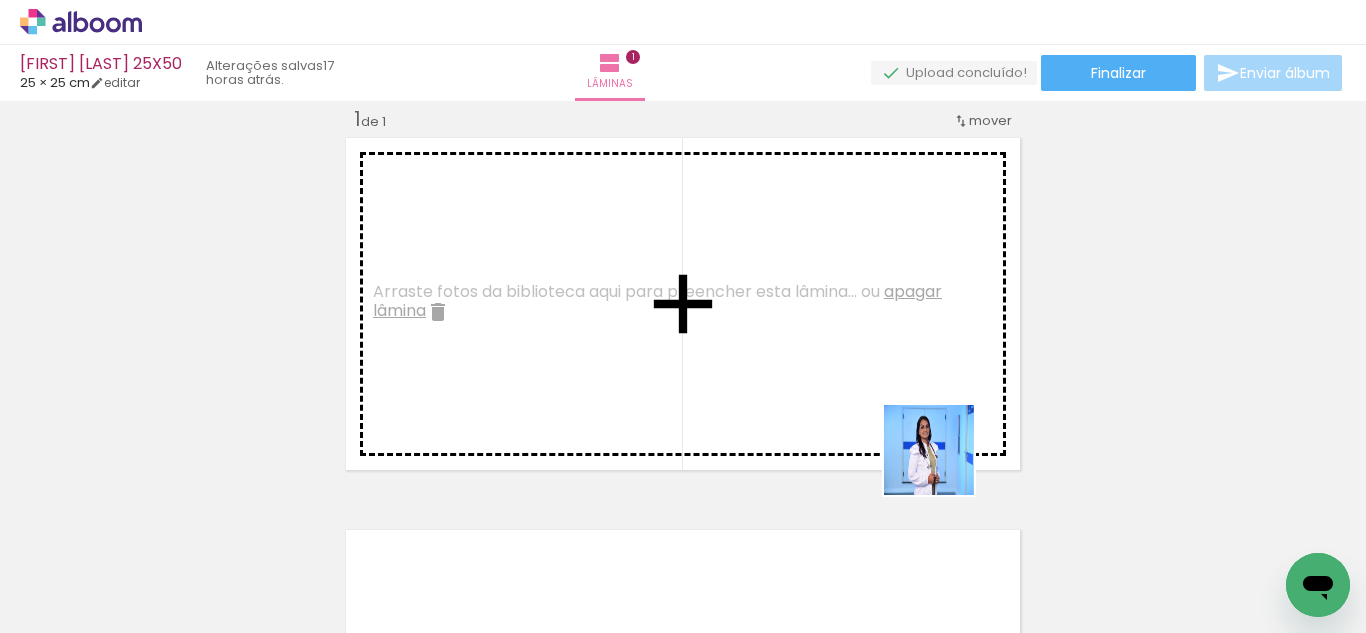 drag, startPoint x: 1004, startPoint y: 576, endPoint x: 839, endPoint y: 430, distance: 220.32022 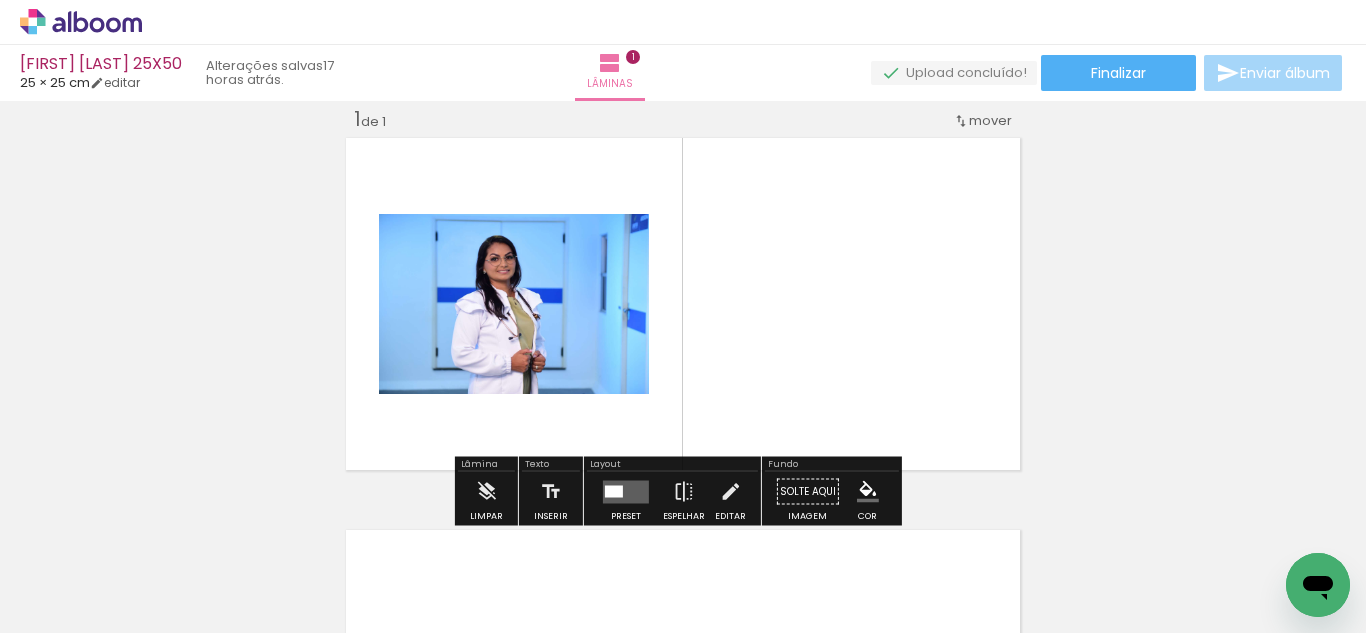 click at bounding box center [626, 492] 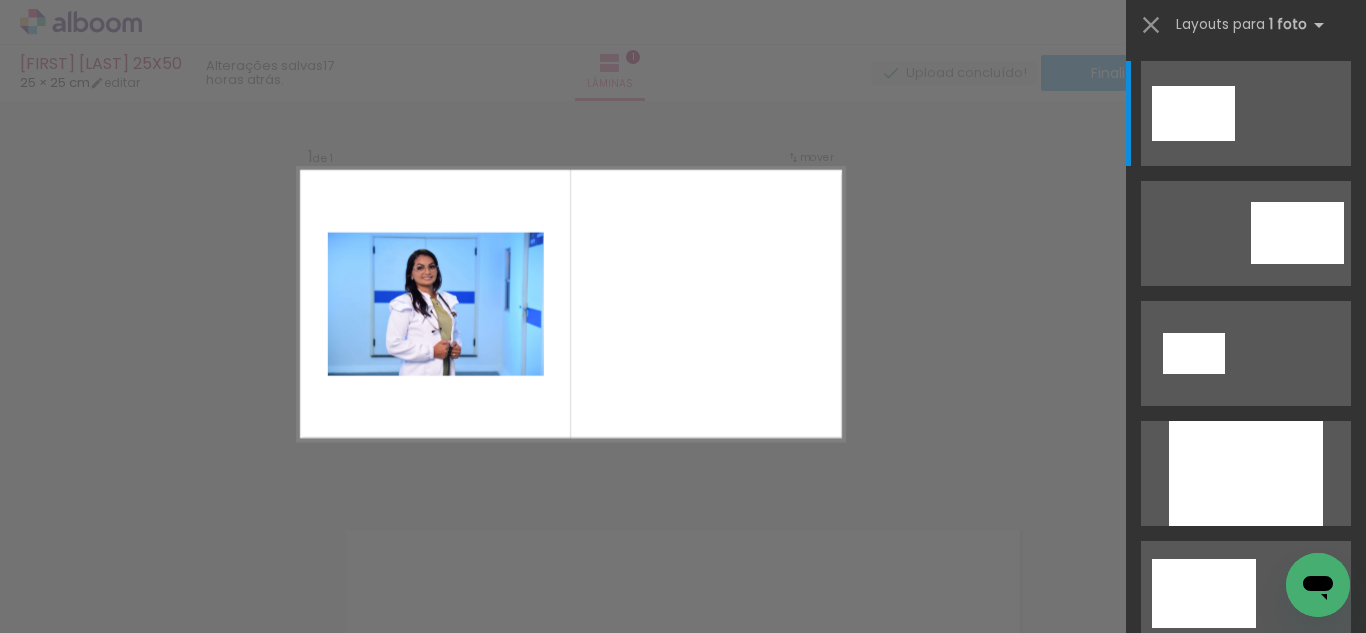 scroll, scrollTop: 25, scrollLeft: 0, axis: vertical 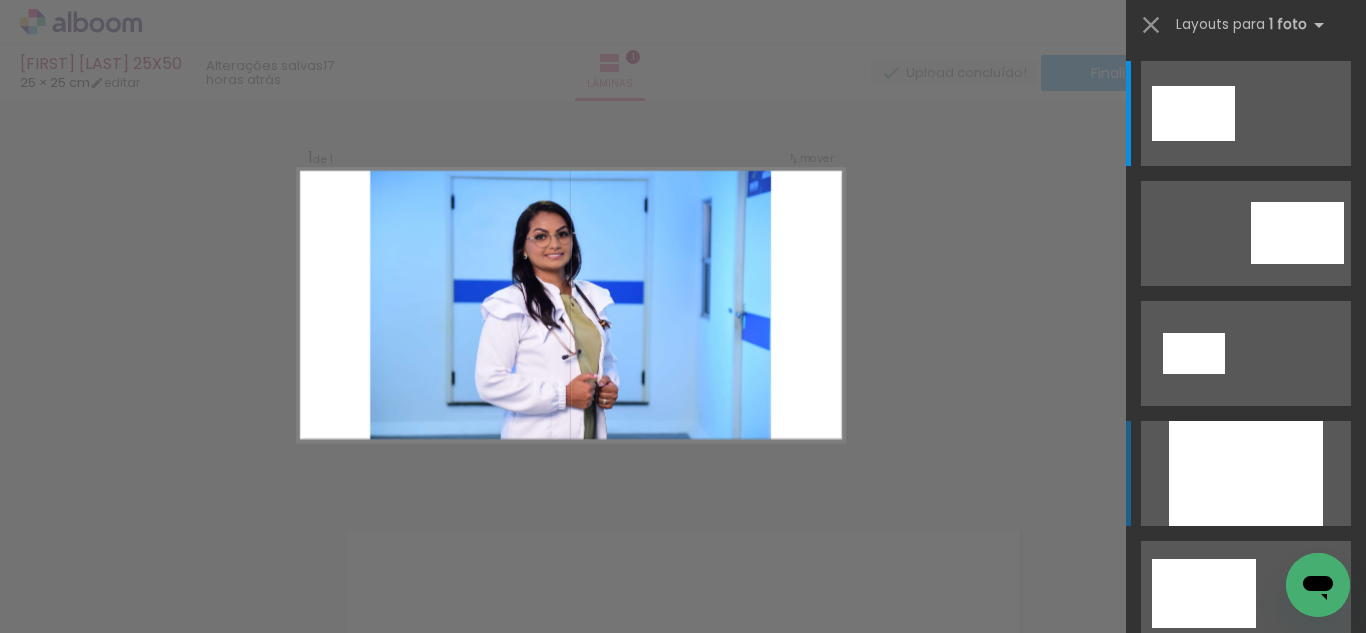 click at bounding box center [1246, 473] 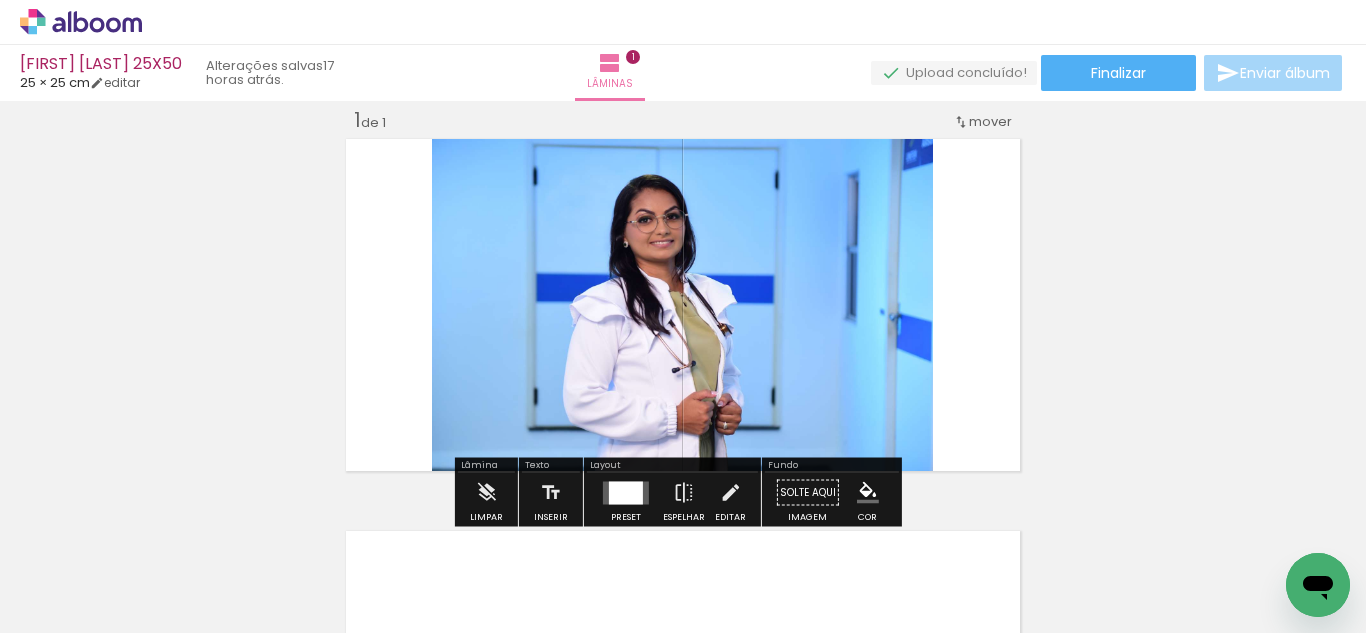click 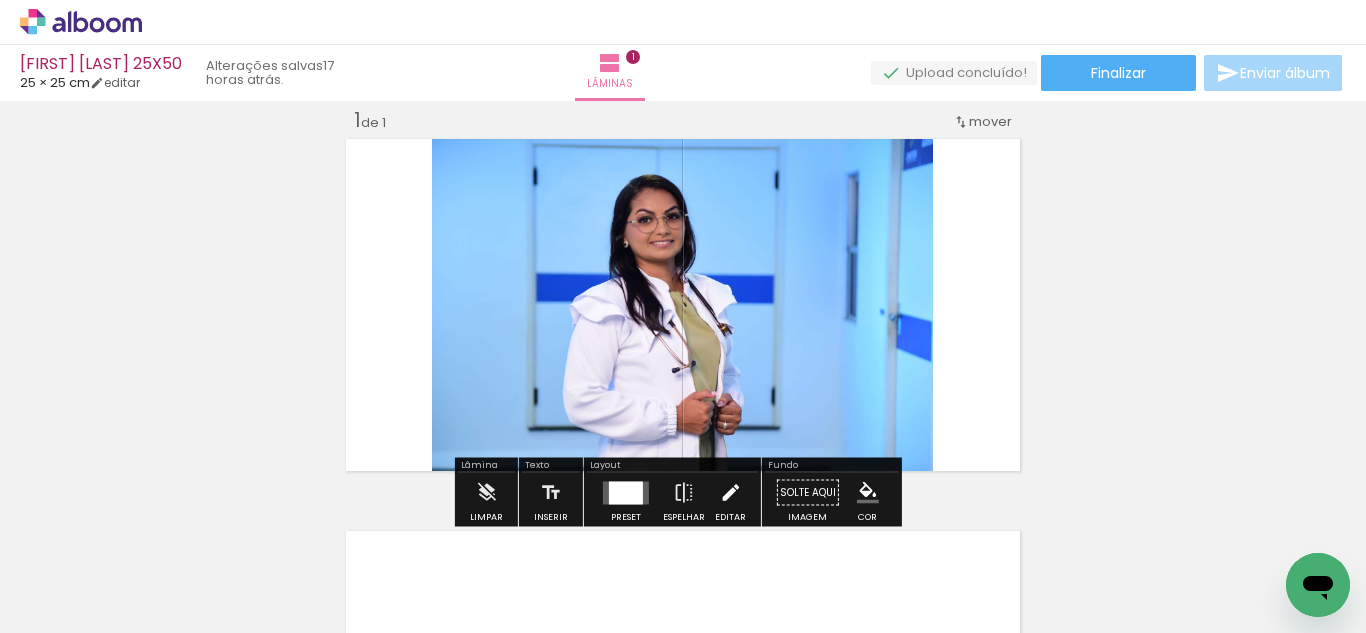 click at bounding box center [730, 493] 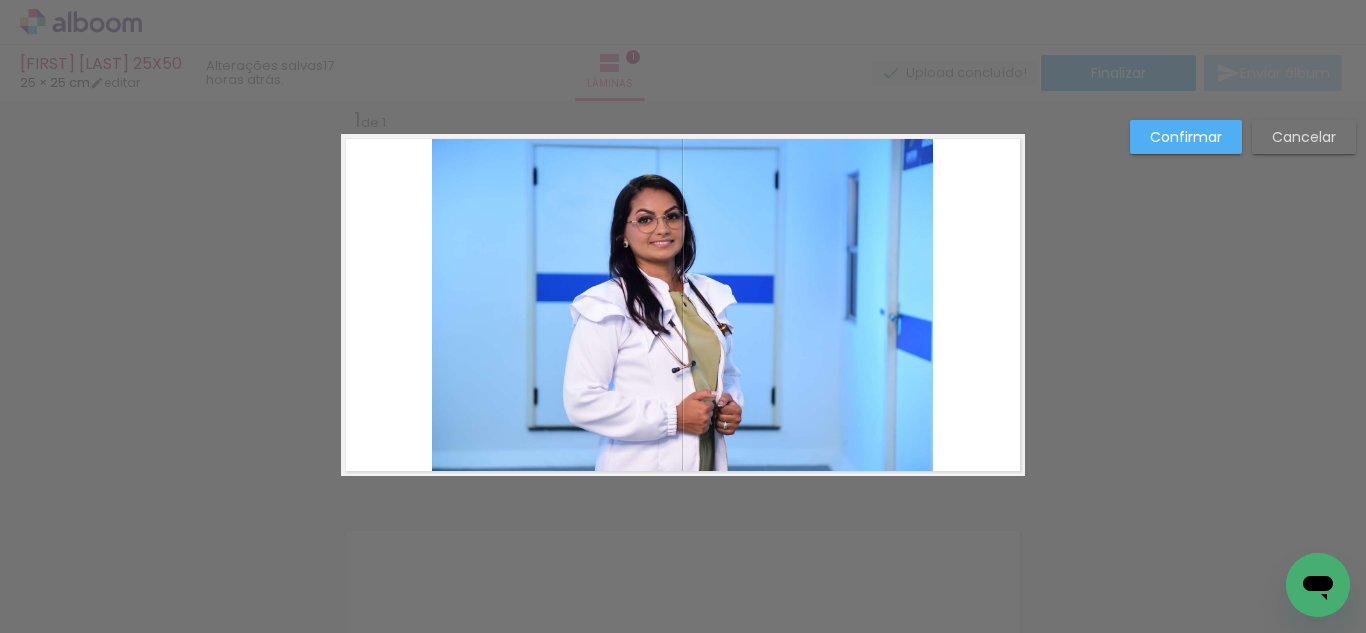 click 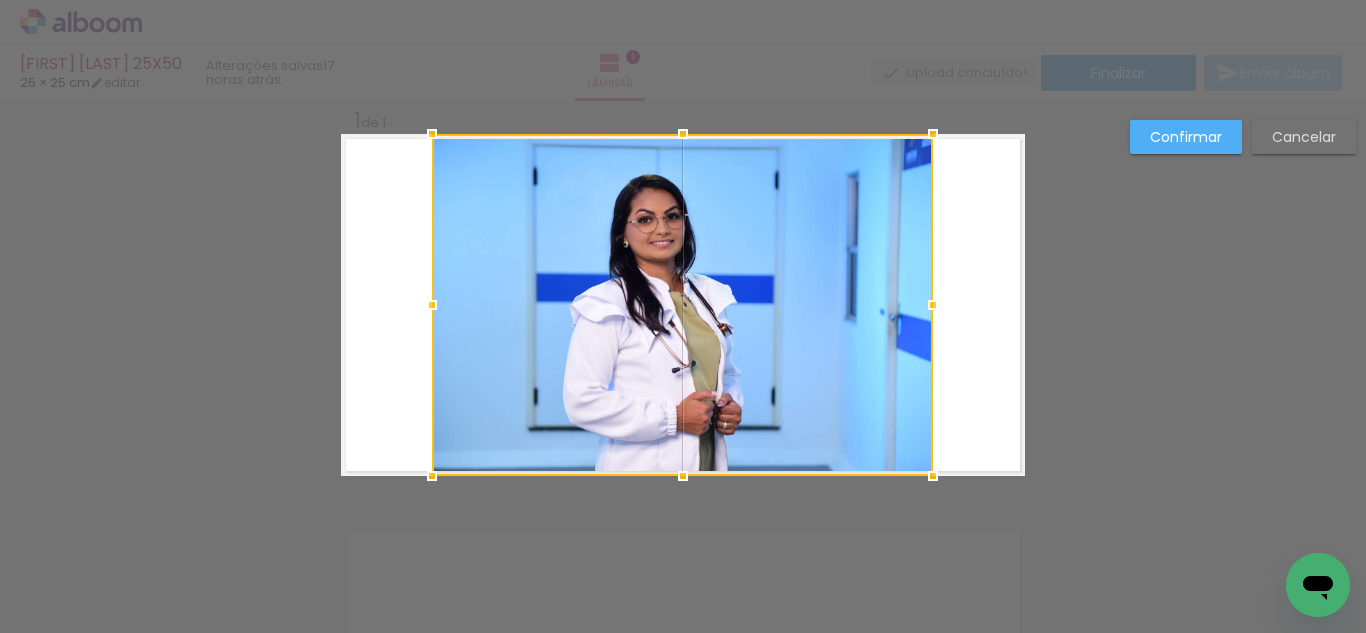 scroll, scrollTop: 26, scrollLeft: 0, axis: vertical 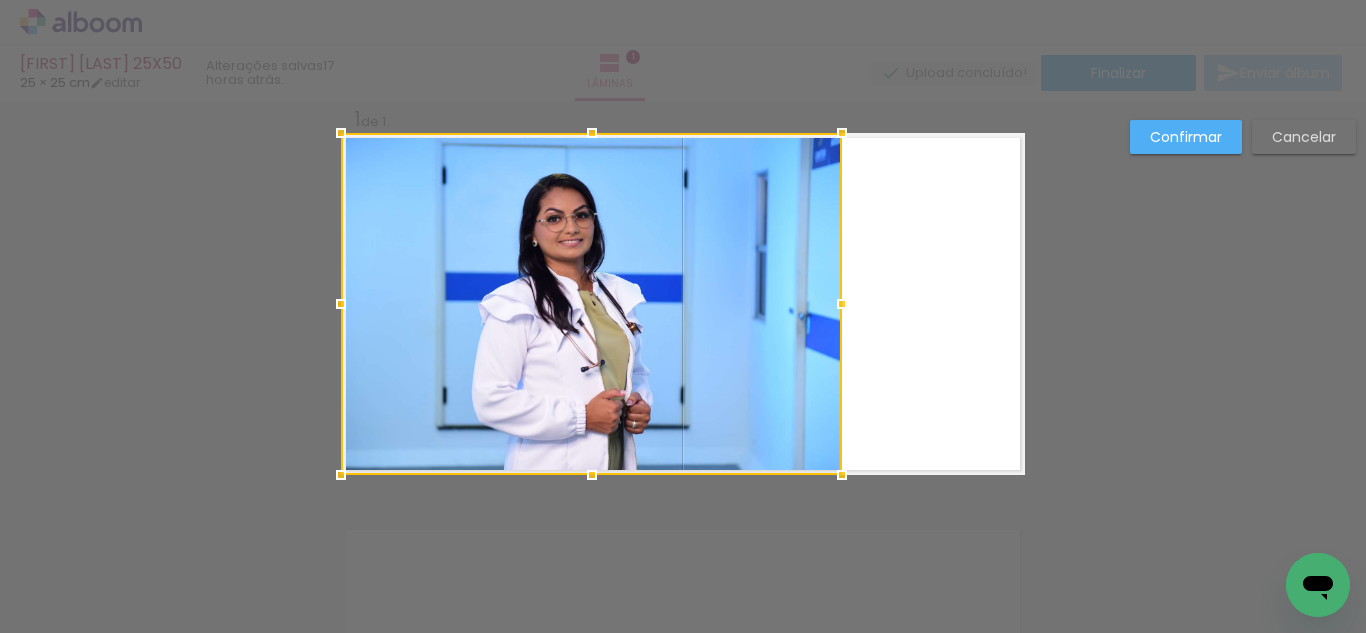drag, startPoint x: 826, startPoint y: 315, endPoint x: 658, endPoint y: 311, distance: 168.0476 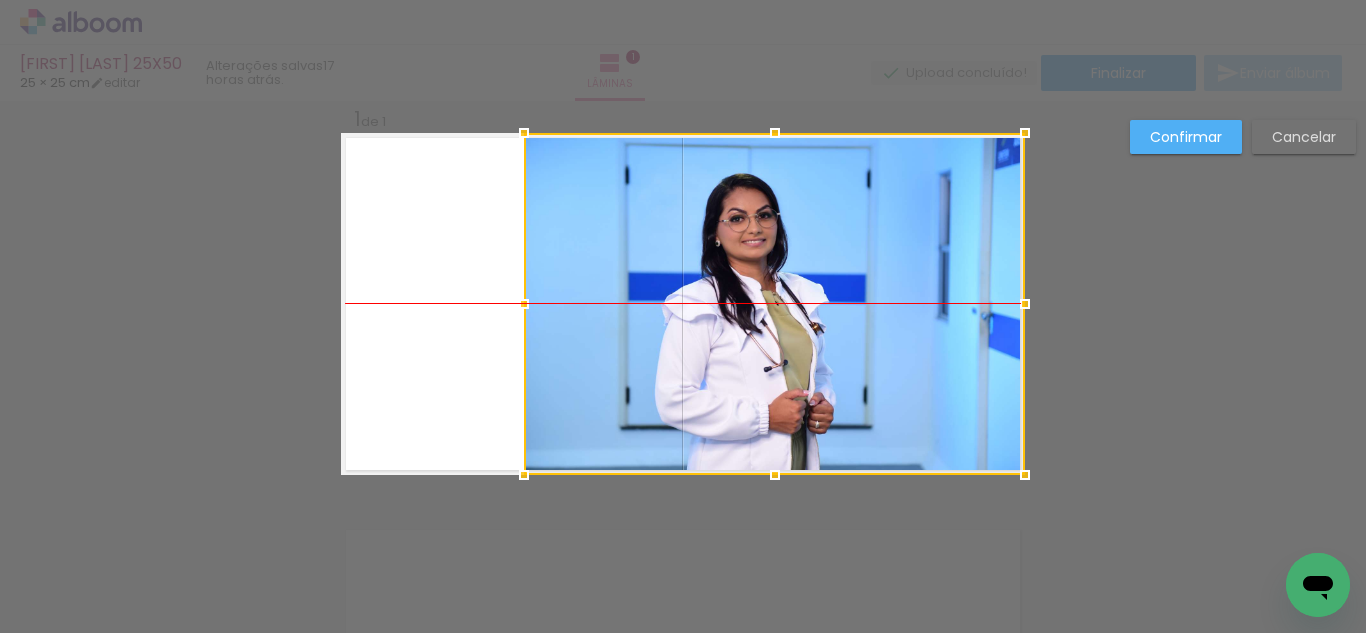 drag, startPoint x: 516, startPoint y: 272, endPoint x: 759, endPoint y: 284, distance: 243.29611 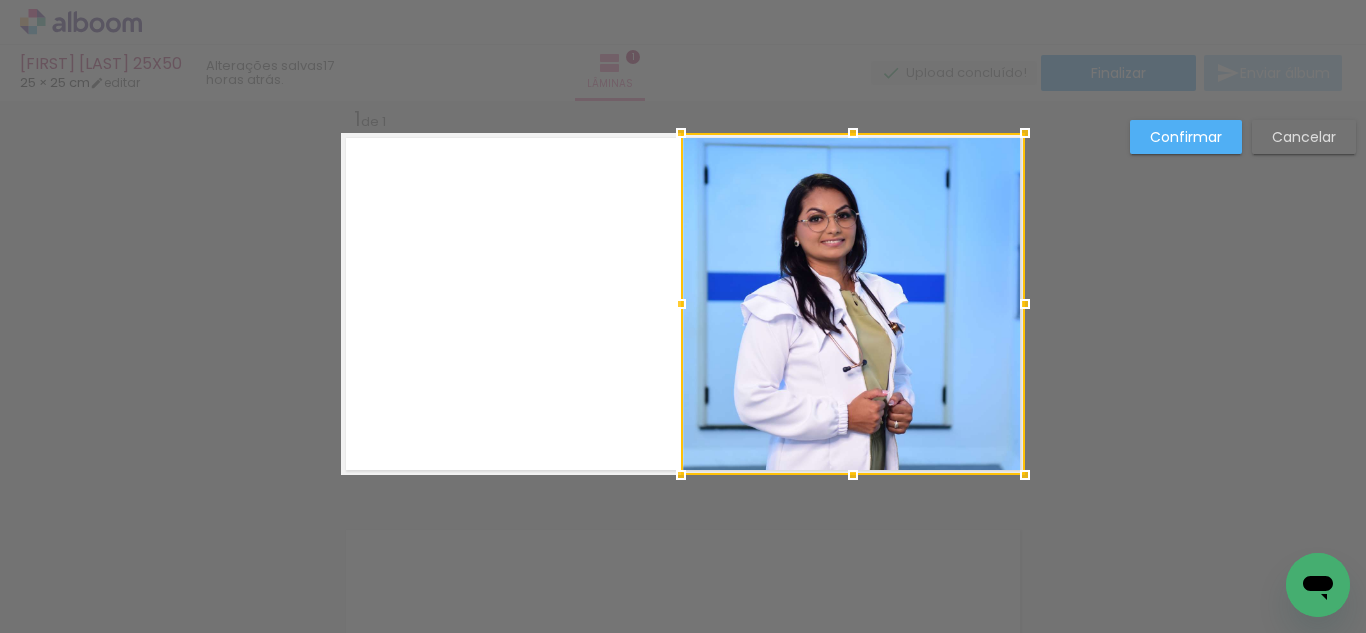 drag, startPoint x: 534, startPoint y: 297, endPoint x: 620, endPoint y: 301, distance: 86.09297 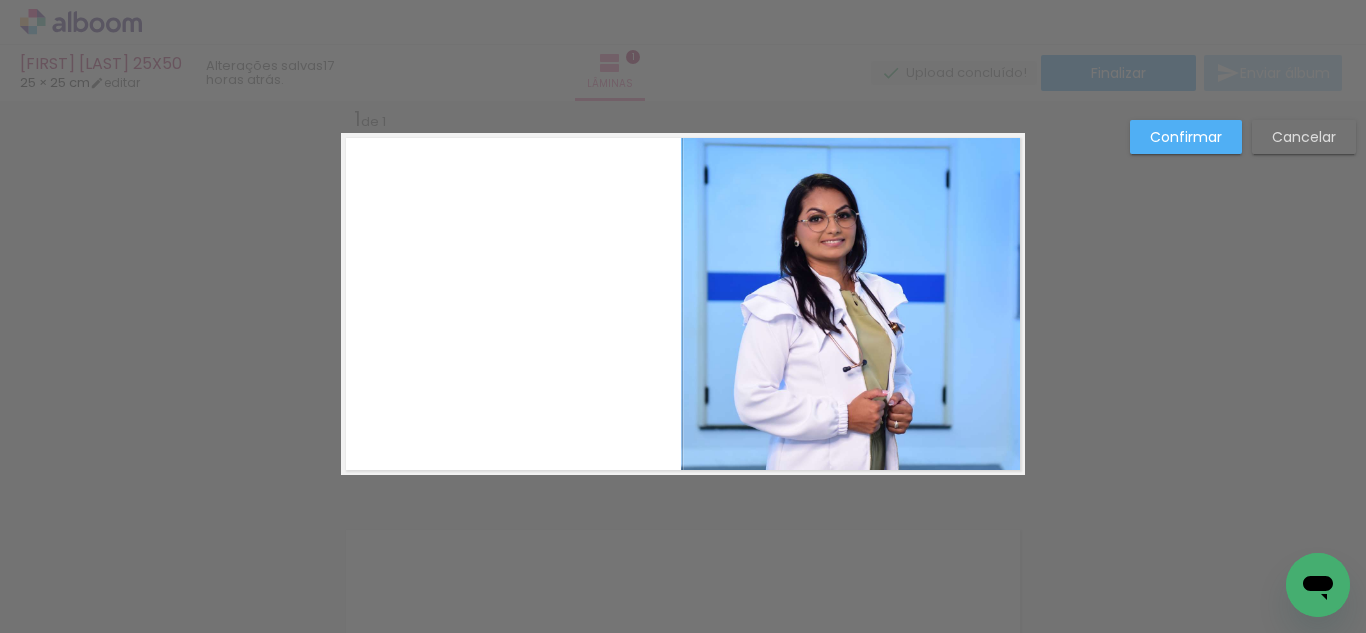 click on "Confirmar Cancelar" at bounding box center (683, 491) 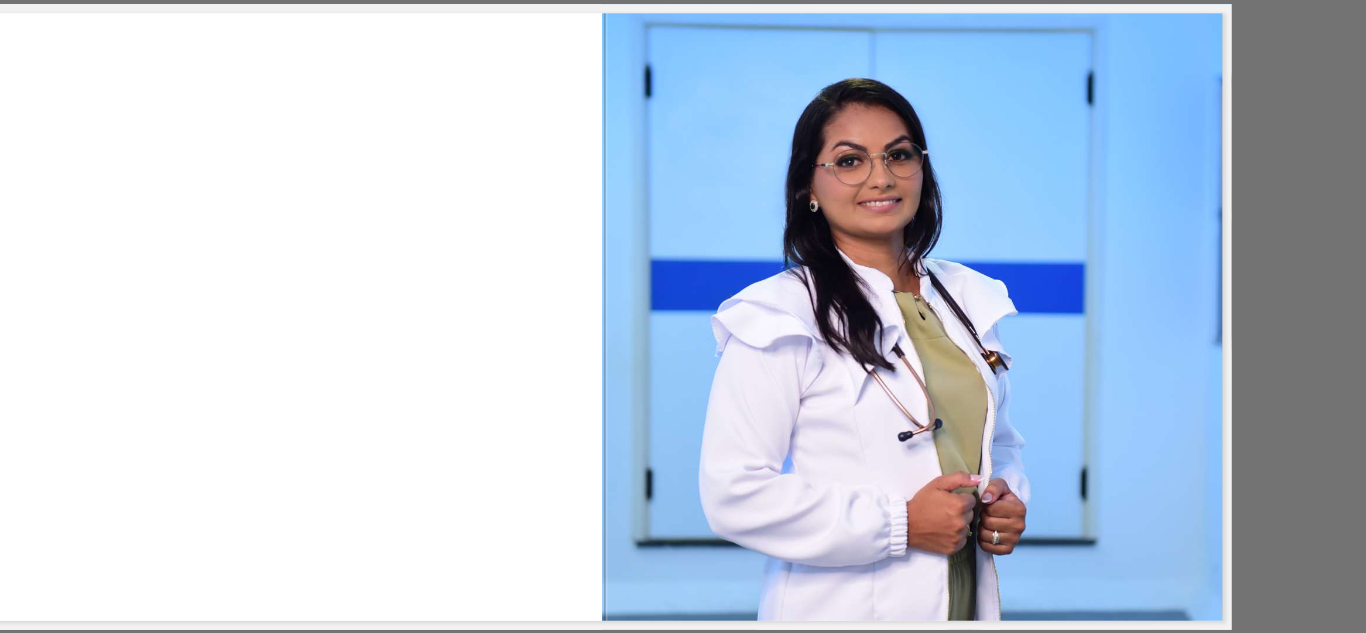 click 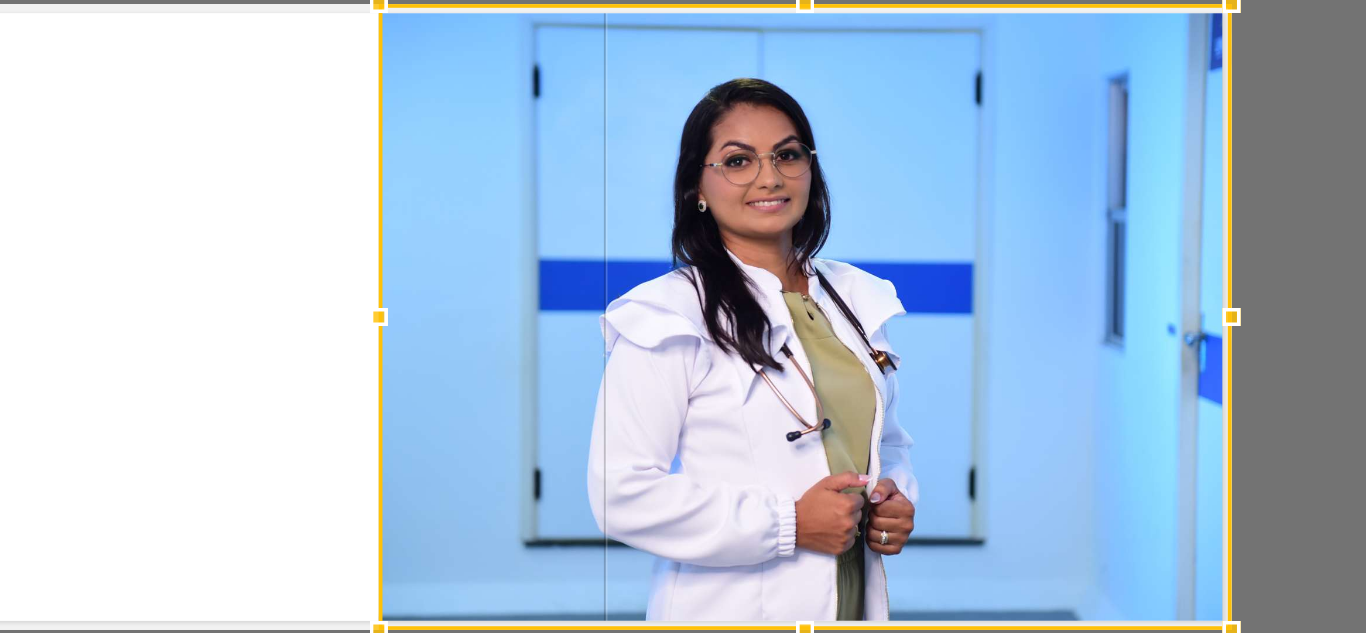 drag, startPoint x: 677, startPoint y: 297, endPoint x: 605, endPoint y: 303, distance: 72.249565 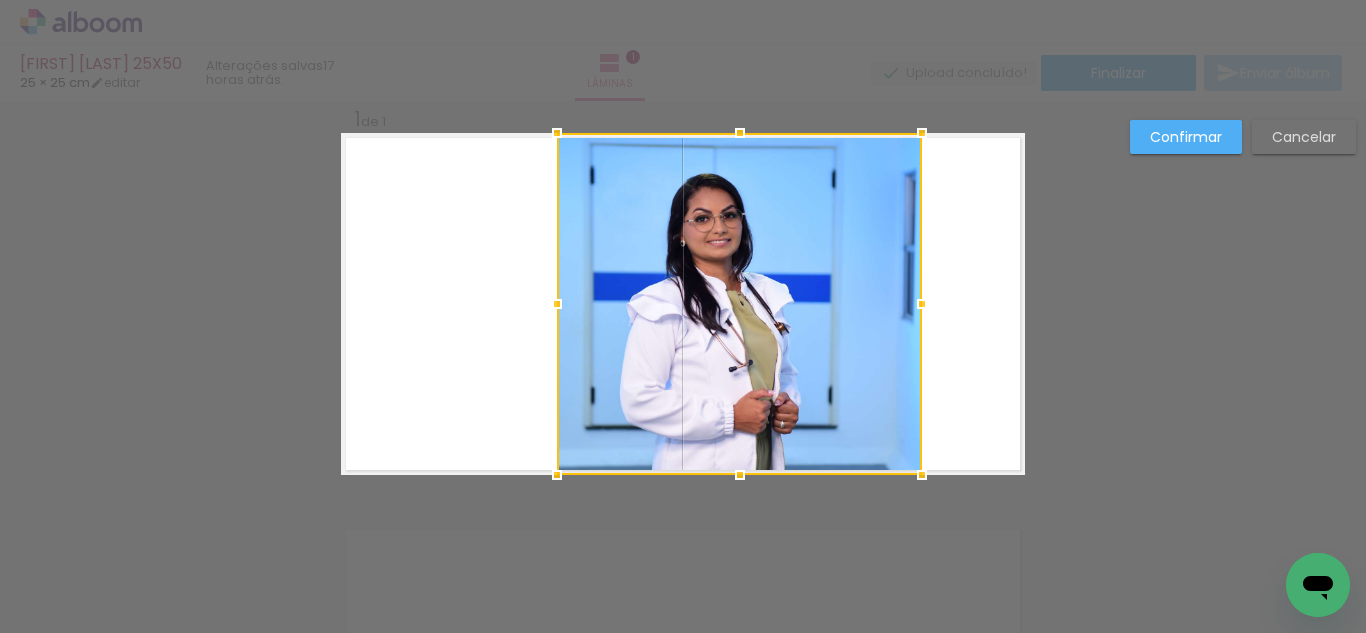 drag, startPoint x: 1017, startPoint y: 303, endPoint x: 706, endPoint y: 281, distance: 311.77716 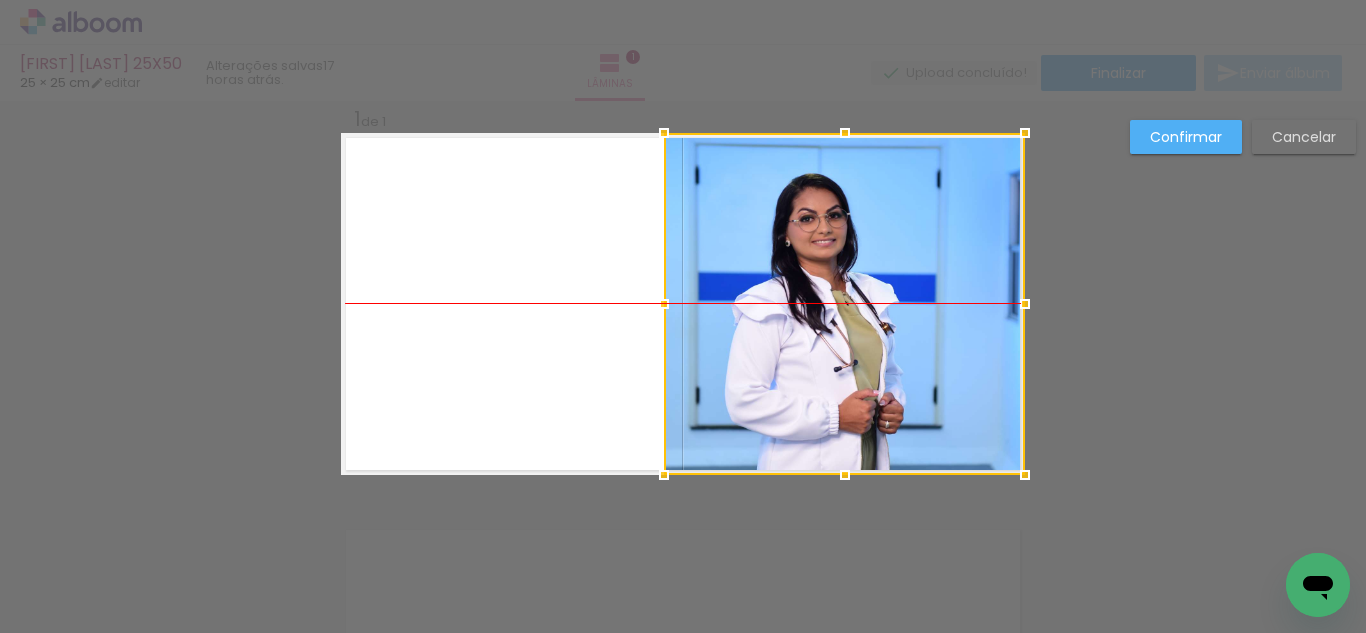 drag, startPoint x: 694, startPoint y: 277, endPoint x: 809, endPoint y: 277, distance: 115 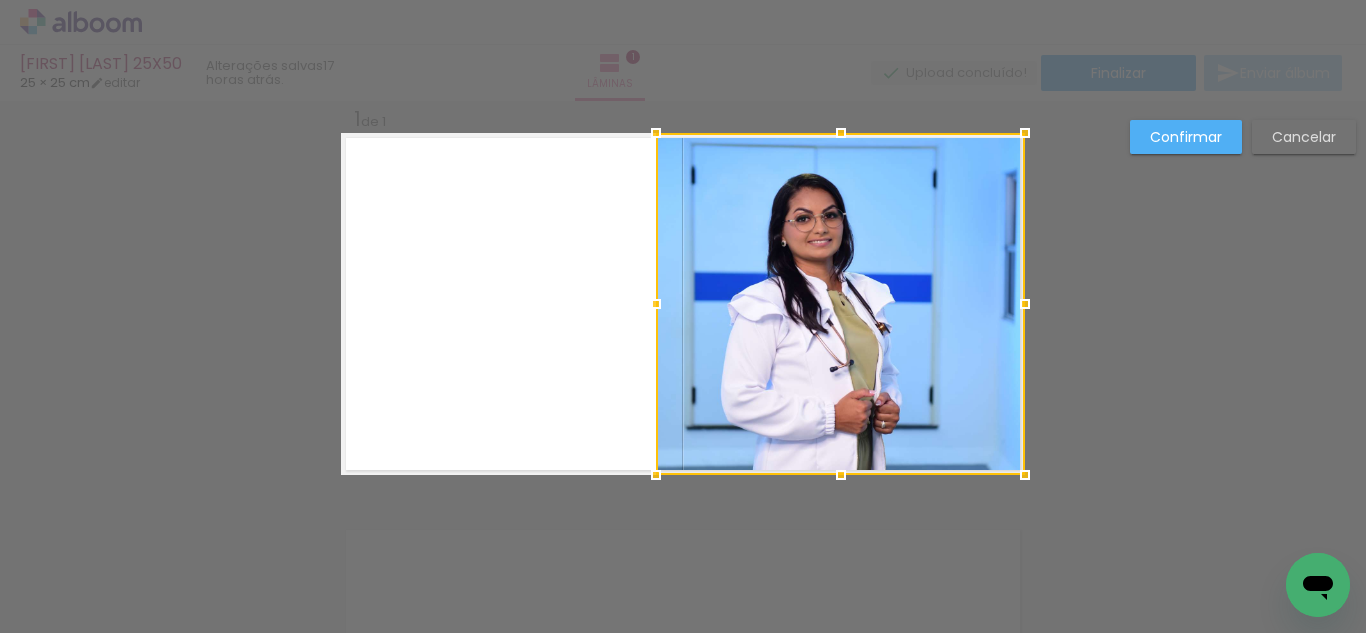 drag, startPoint x: 663, startPoint y: 295, endPoint x: 645, endPoint y: 297, distance: 18.110771 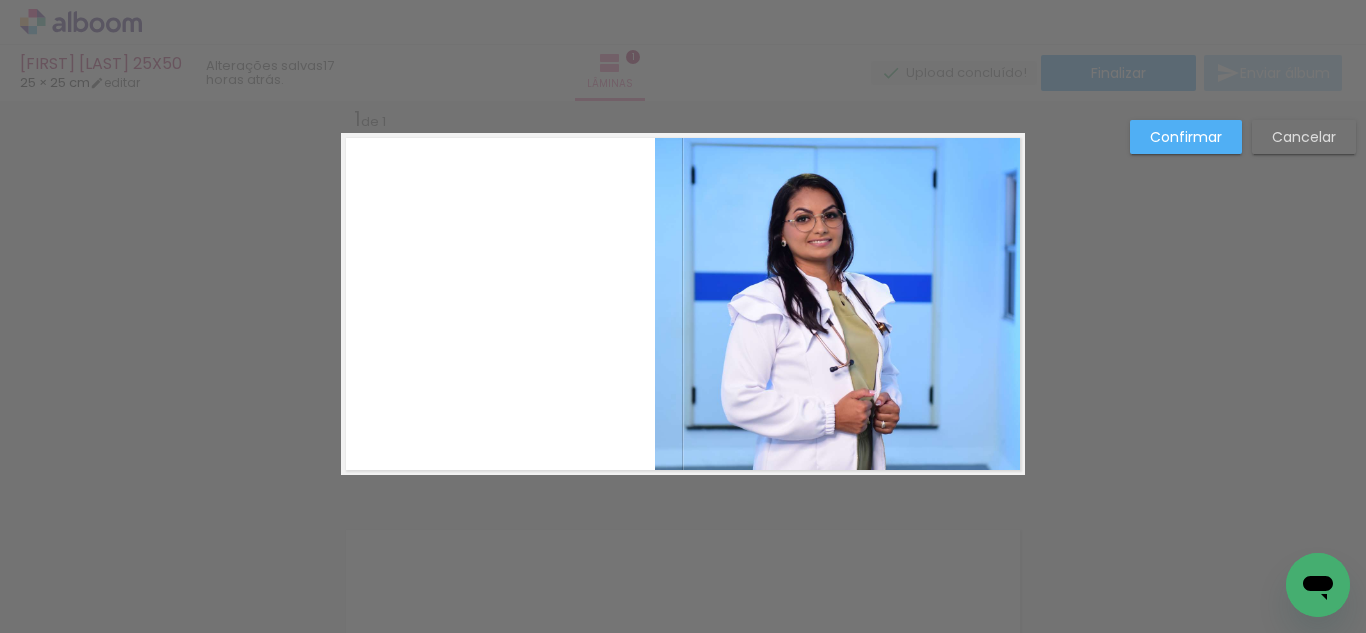 click 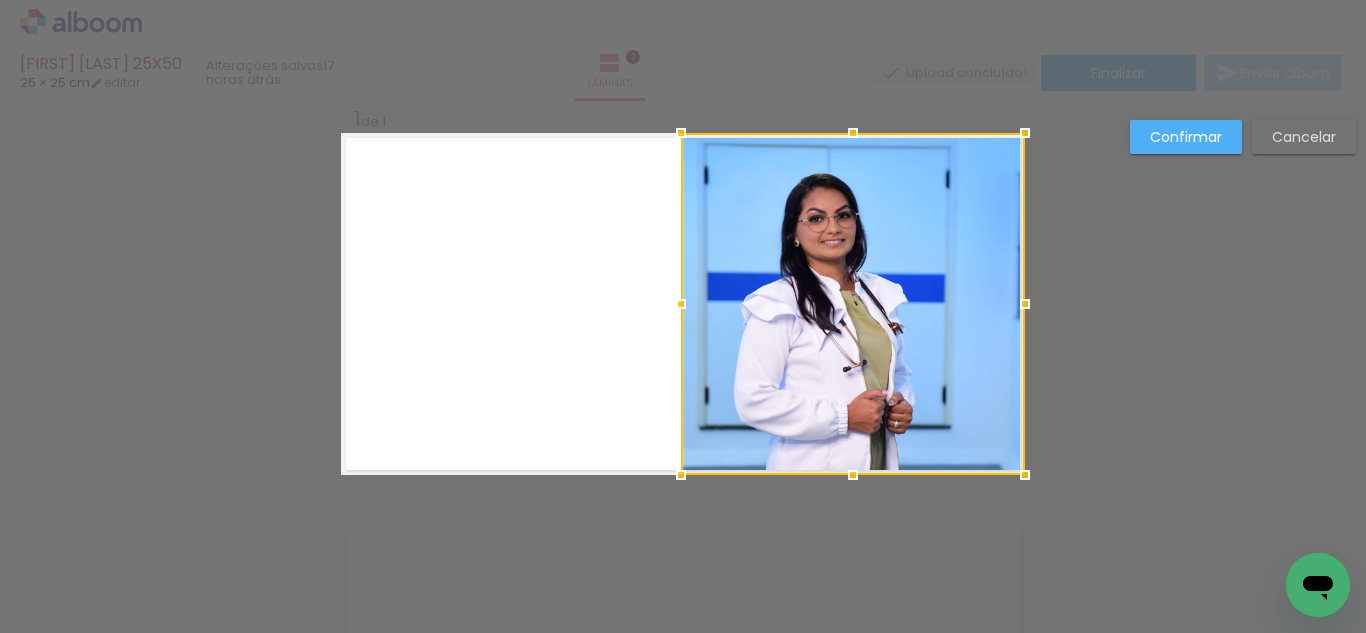 drag, startPoint x: 663, startPoint y: 293, endPoint x: 689, endPoint y: 294, distance: 26.019224 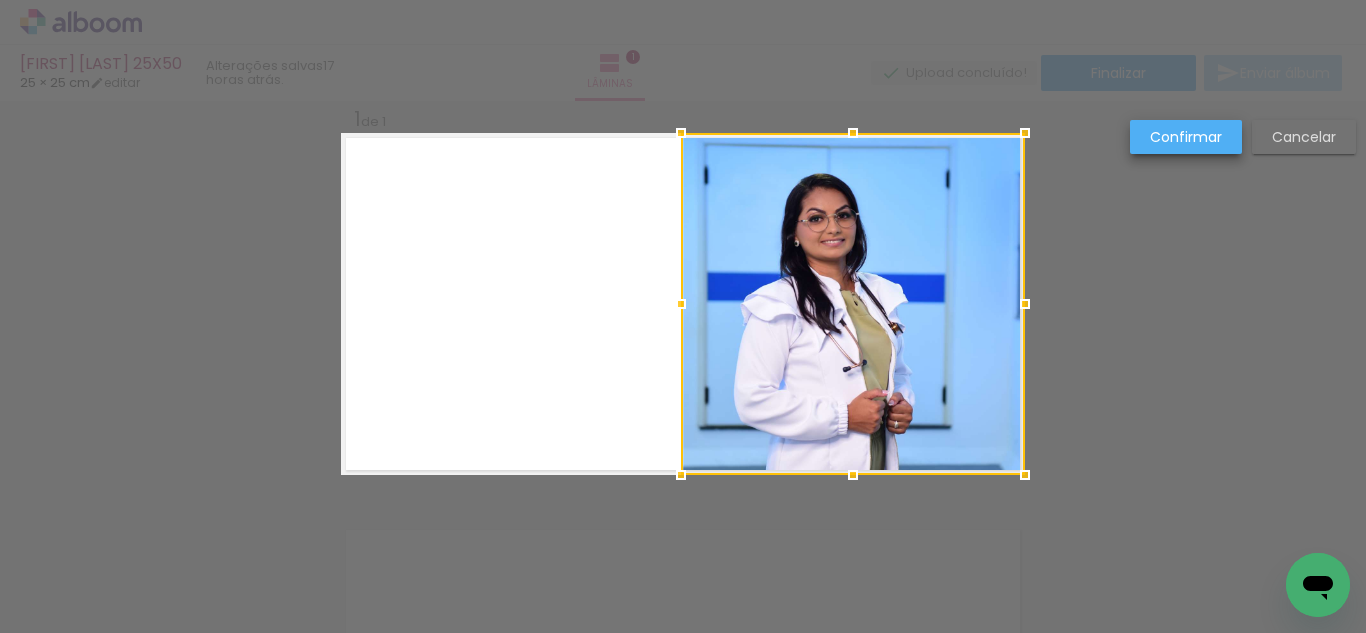 click on "Confirmar" at bounding box center (0, 0) 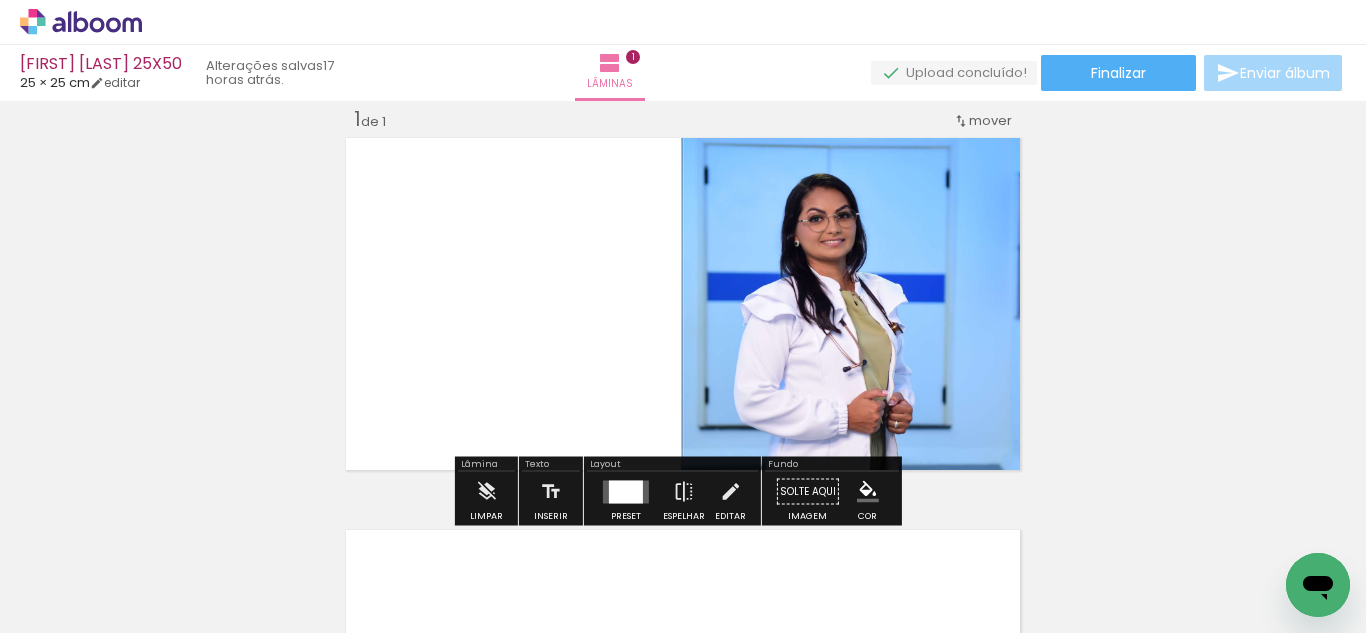 scroll, scrollTop: 78, scrollLeft: 0, axis: vertical 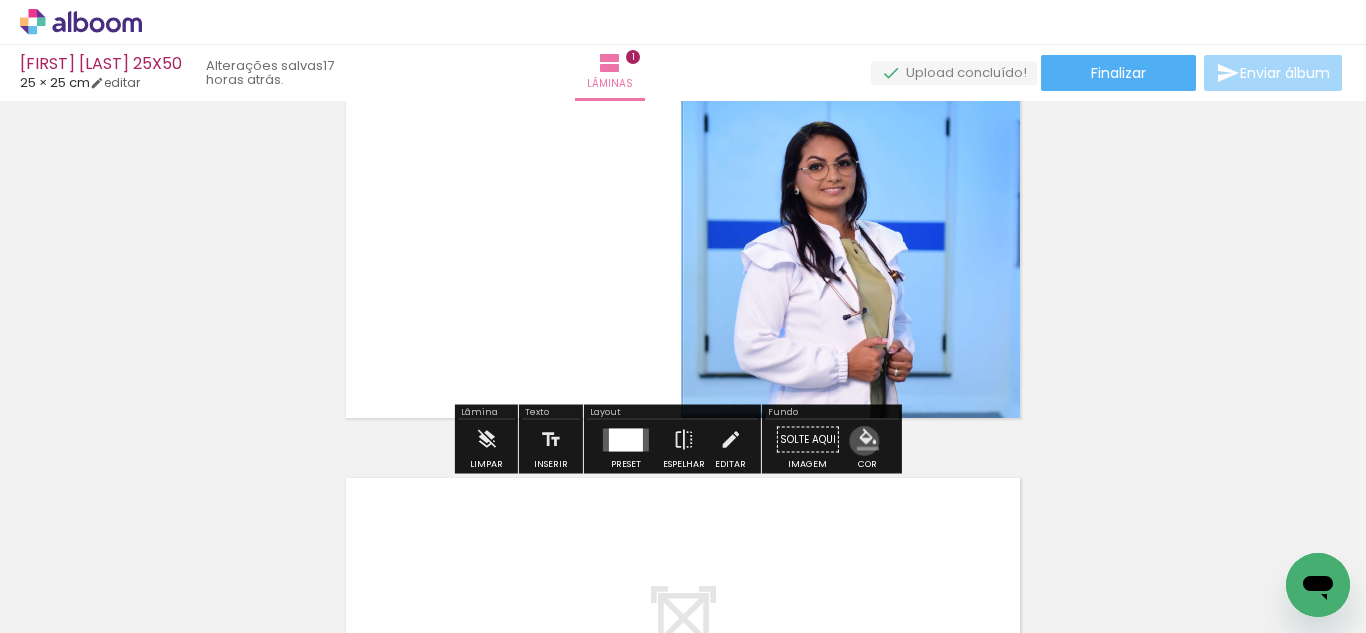 click at bounding box center (868, 440) 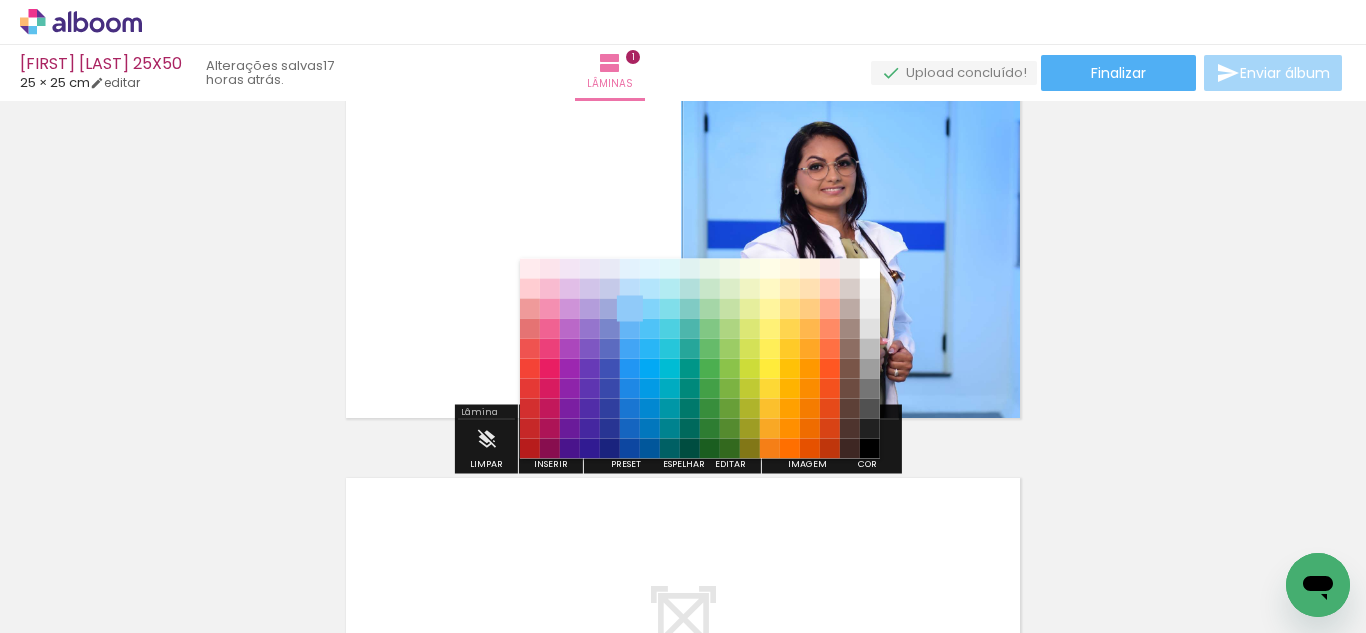 click on "#90caf9" at bounding box center (630, 309) 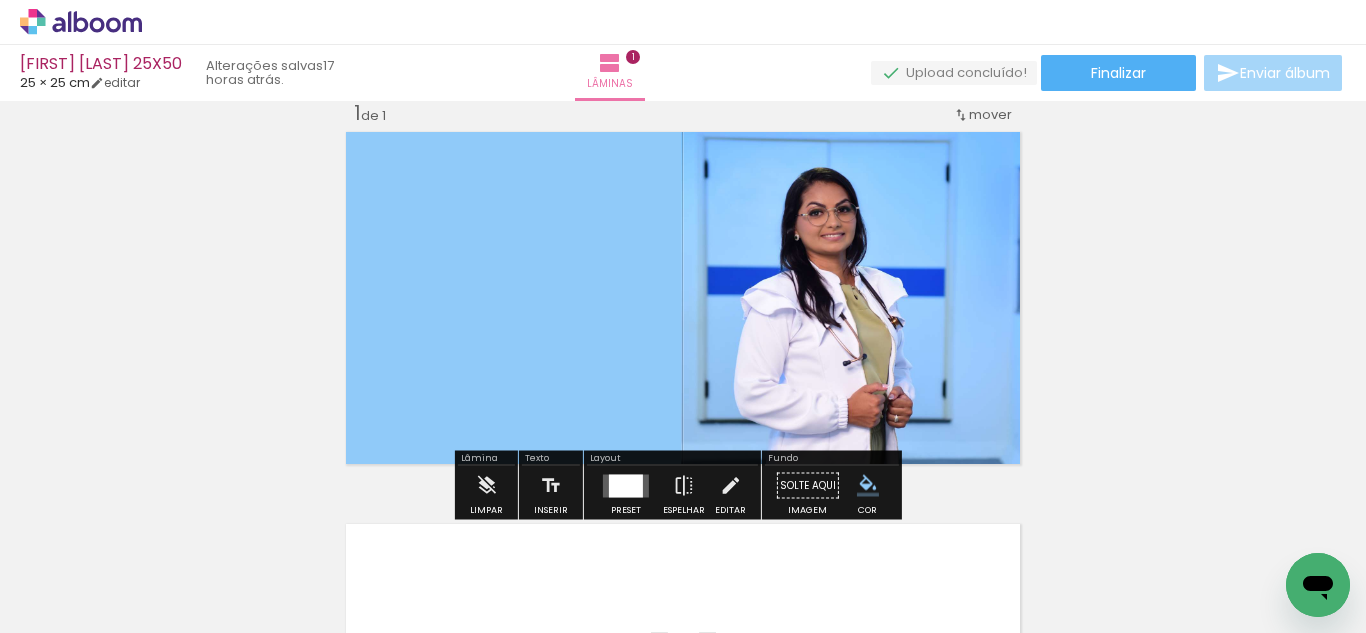 scroll, scrollTop: 31, scrollLeft: 0, axis: vertical 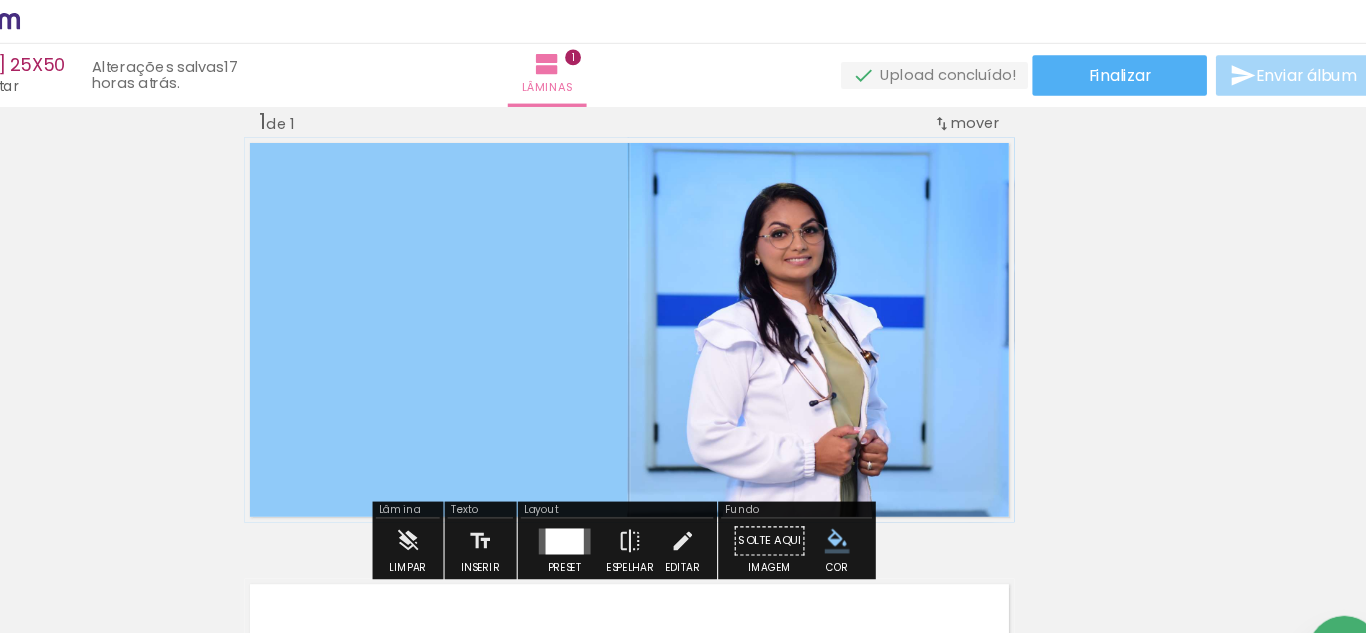 click at bounding box center (868, 487) 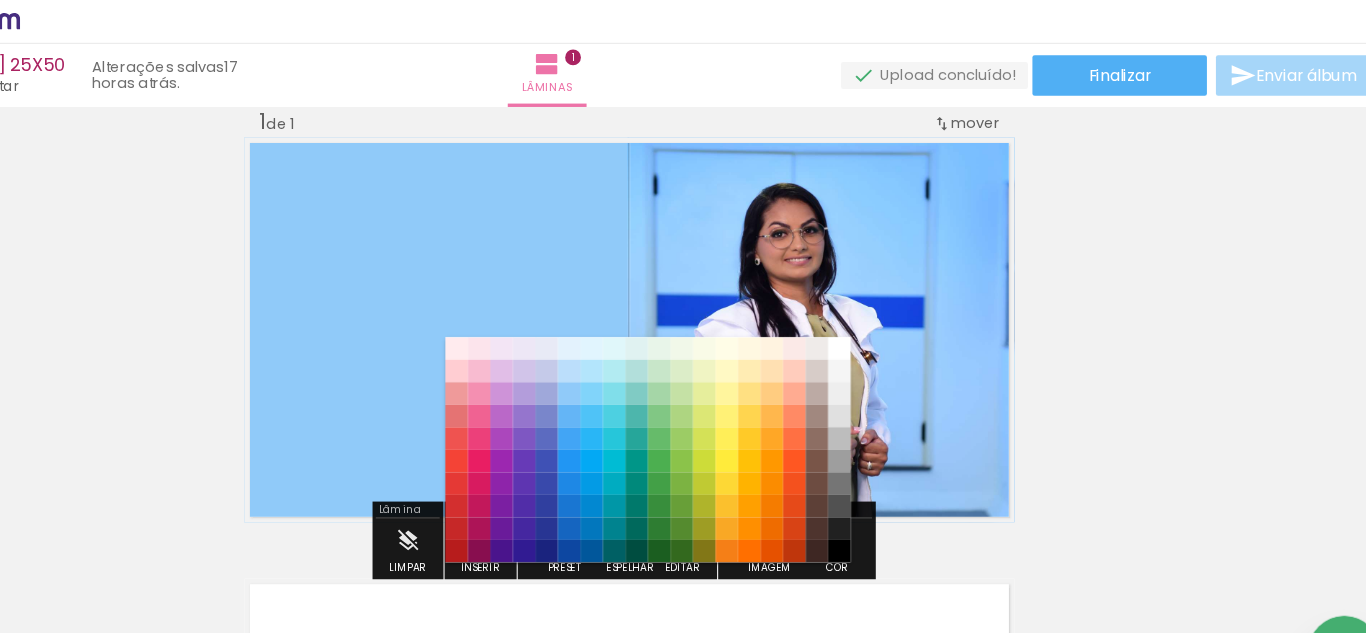 click 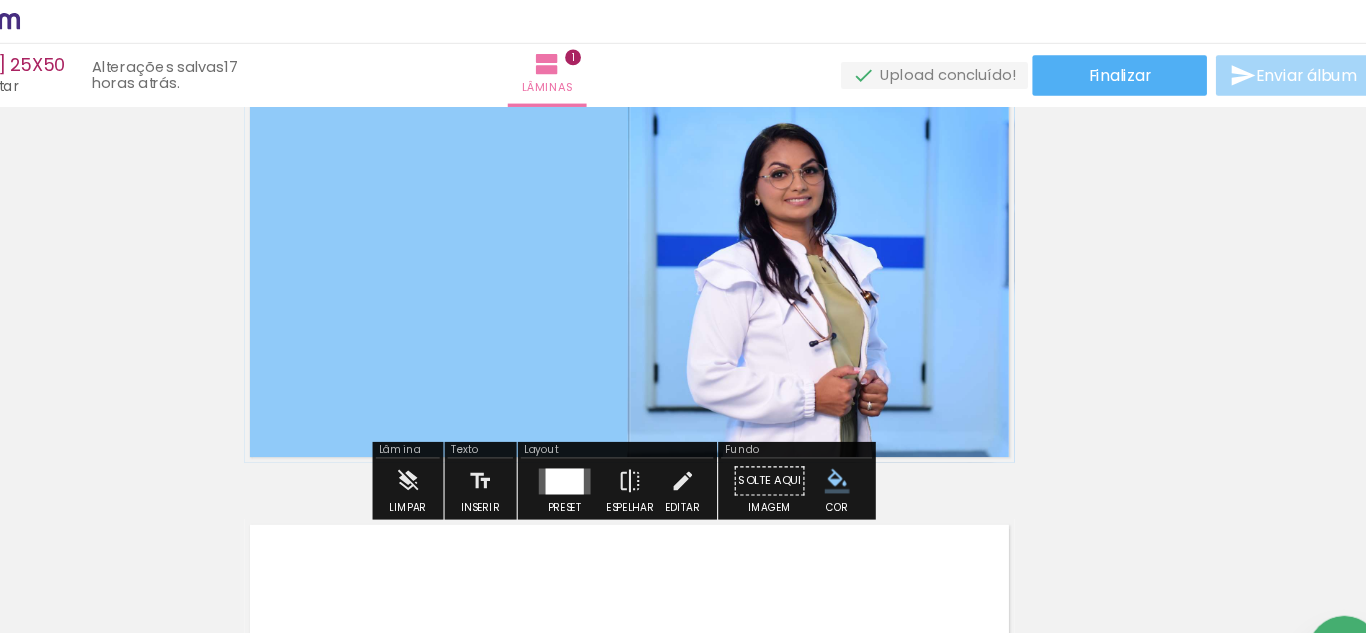 scroll, scrollTop: 87, scrollLeft: 0, axis: vertical 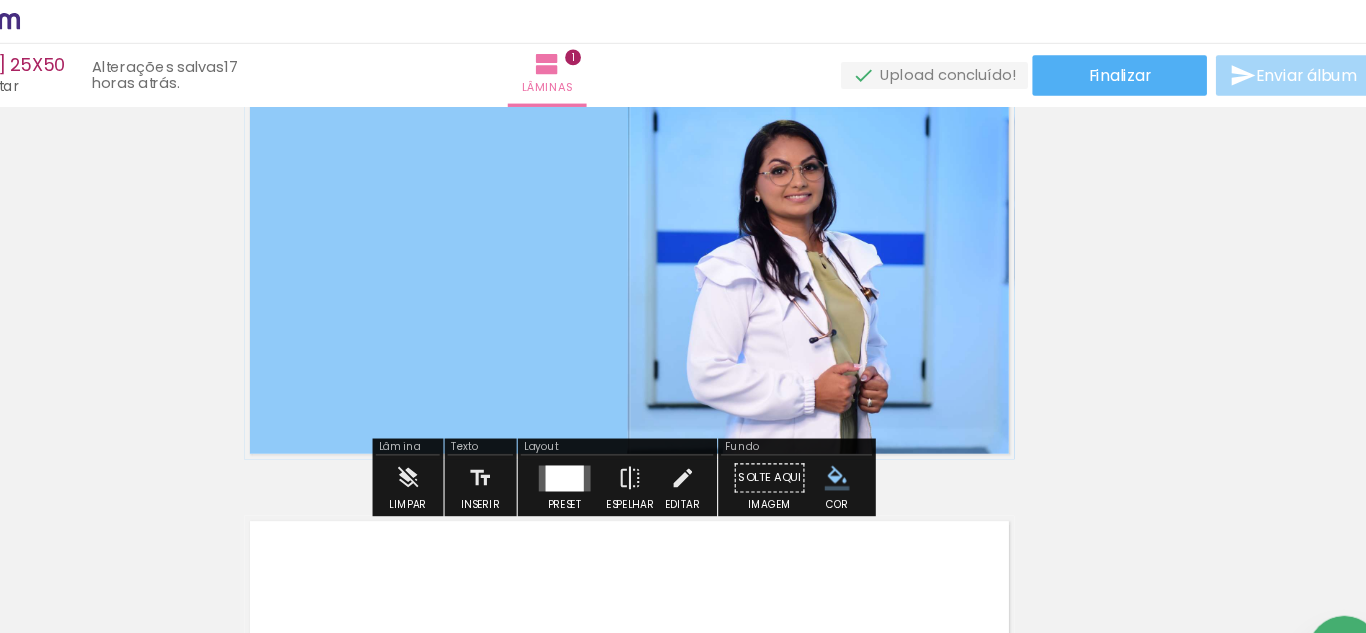 click at bounding box center (868, 431) 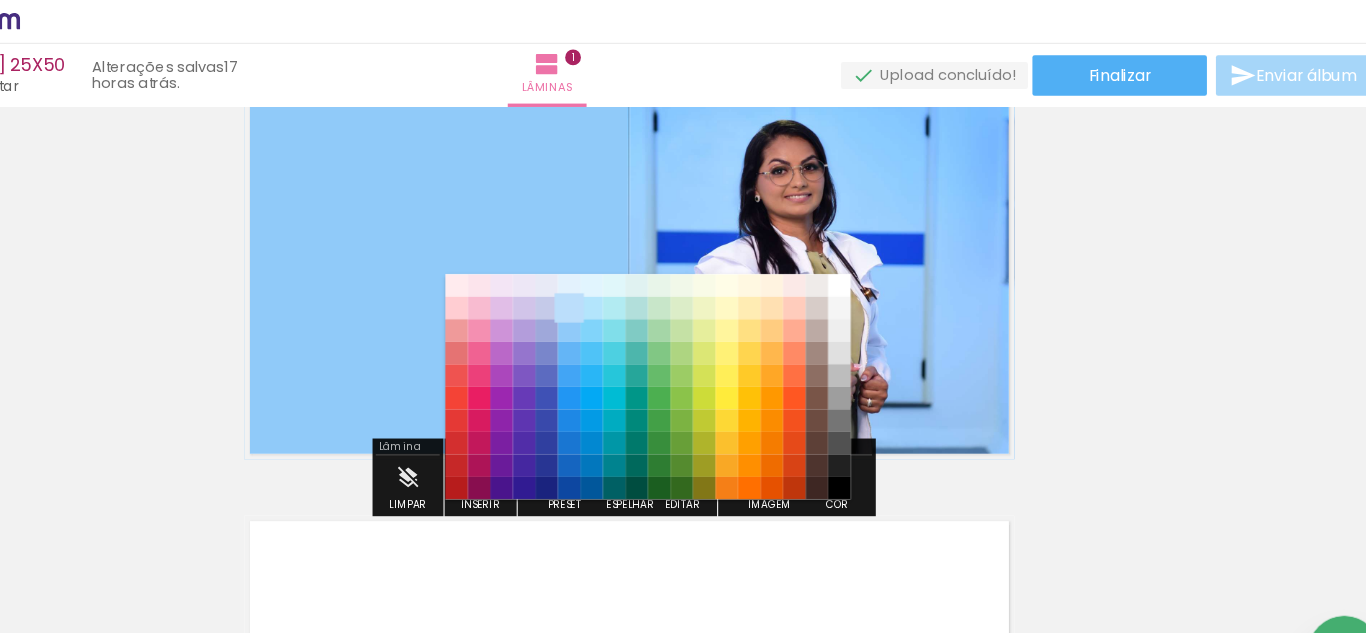 click on "#bbdefb" at bounding box center (630, 280) 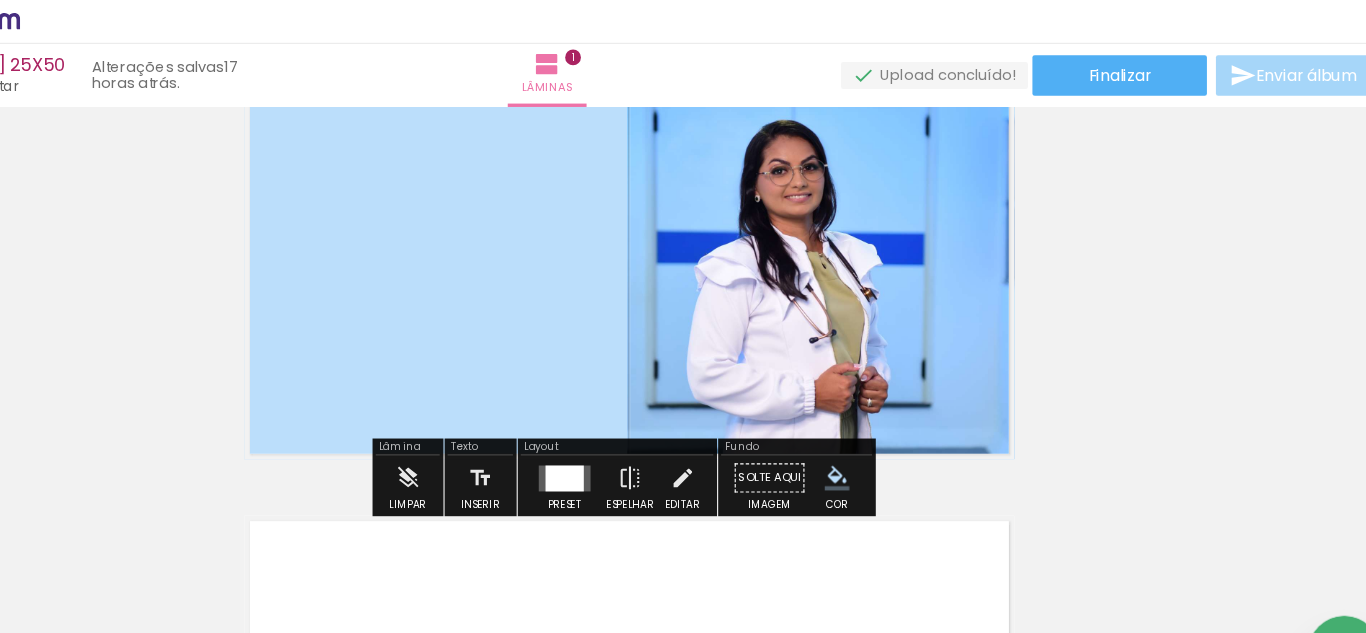 click on "Inserir lâmina 1  de 1" at bounding box center [683, 413] 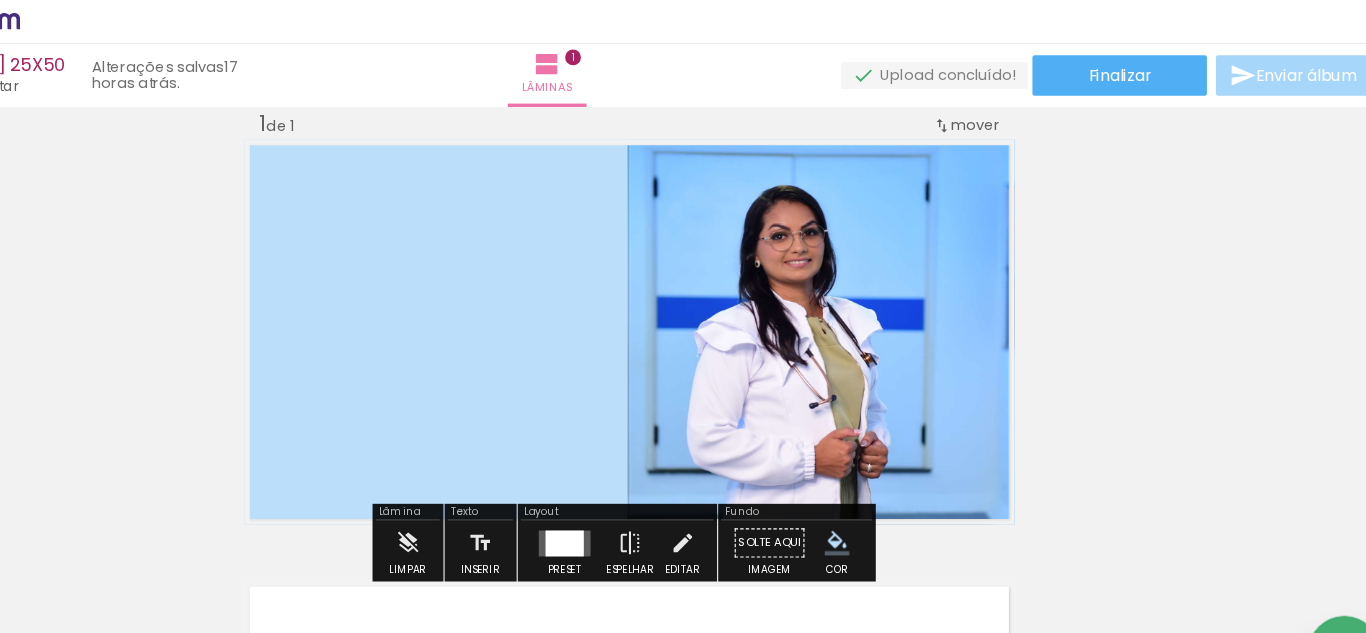 click 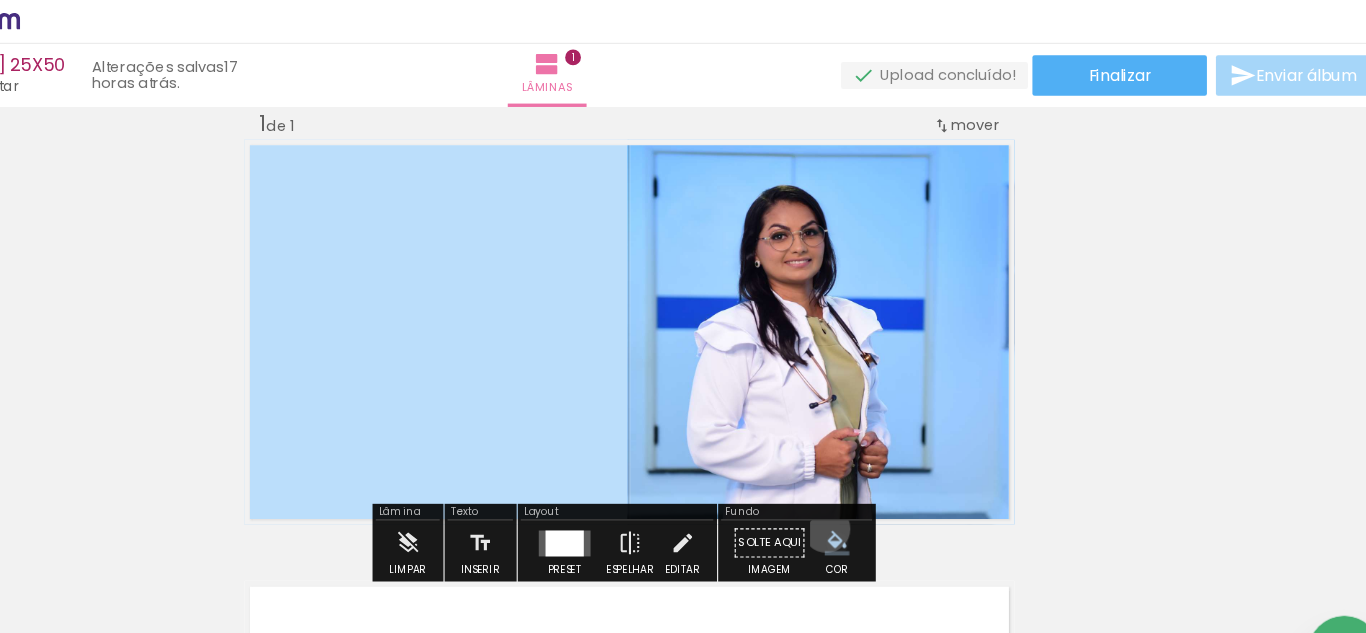 click at bounding box center (868, 489) 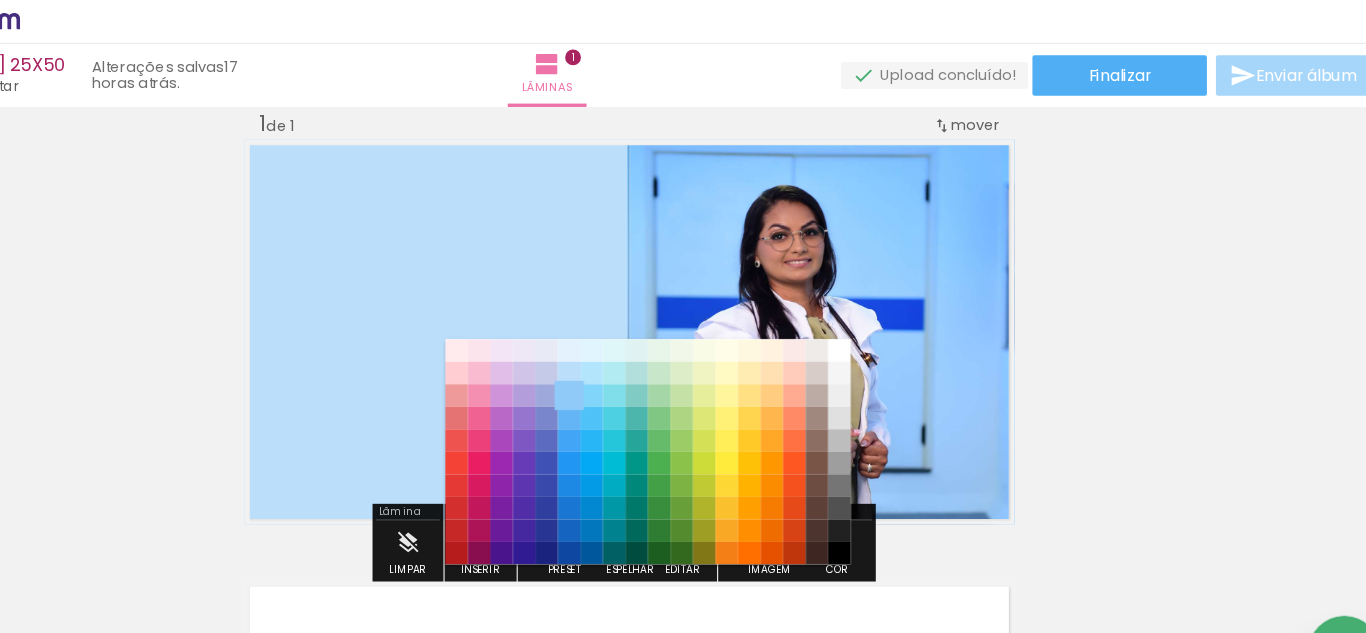 click on "#90caf9" at bounding box center [630, 358] 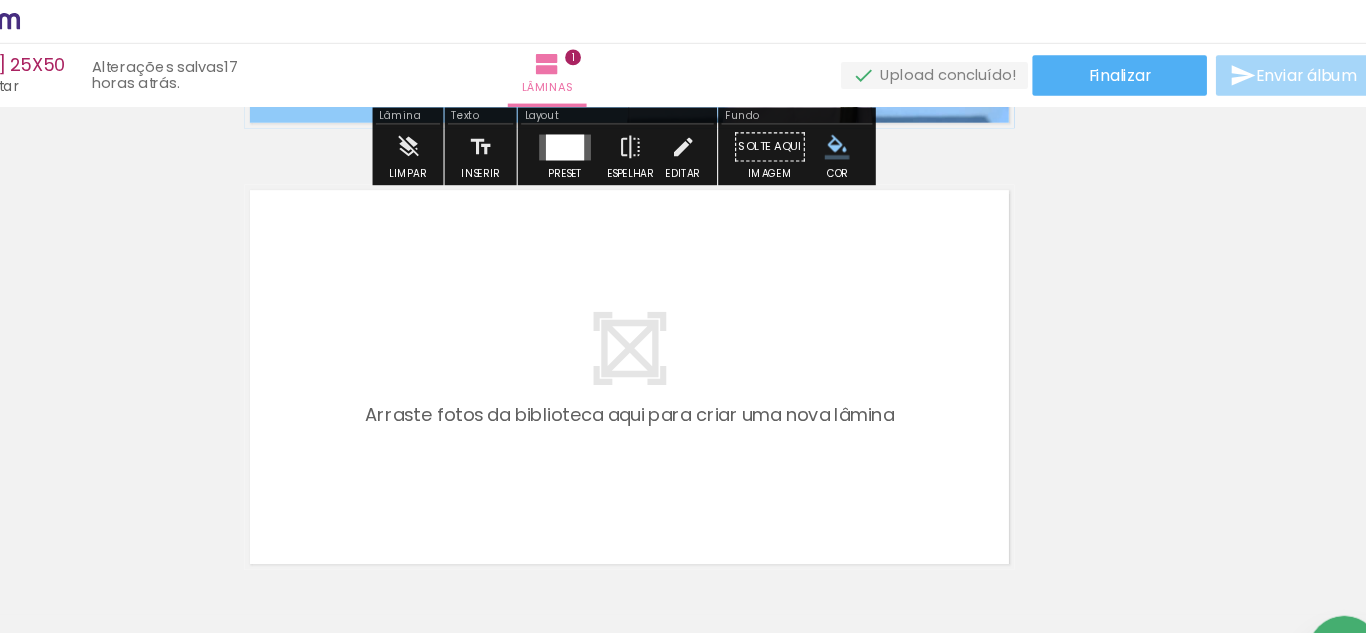 scroll, scrollTop: 383, scrollLeft: 0, axis: vertical 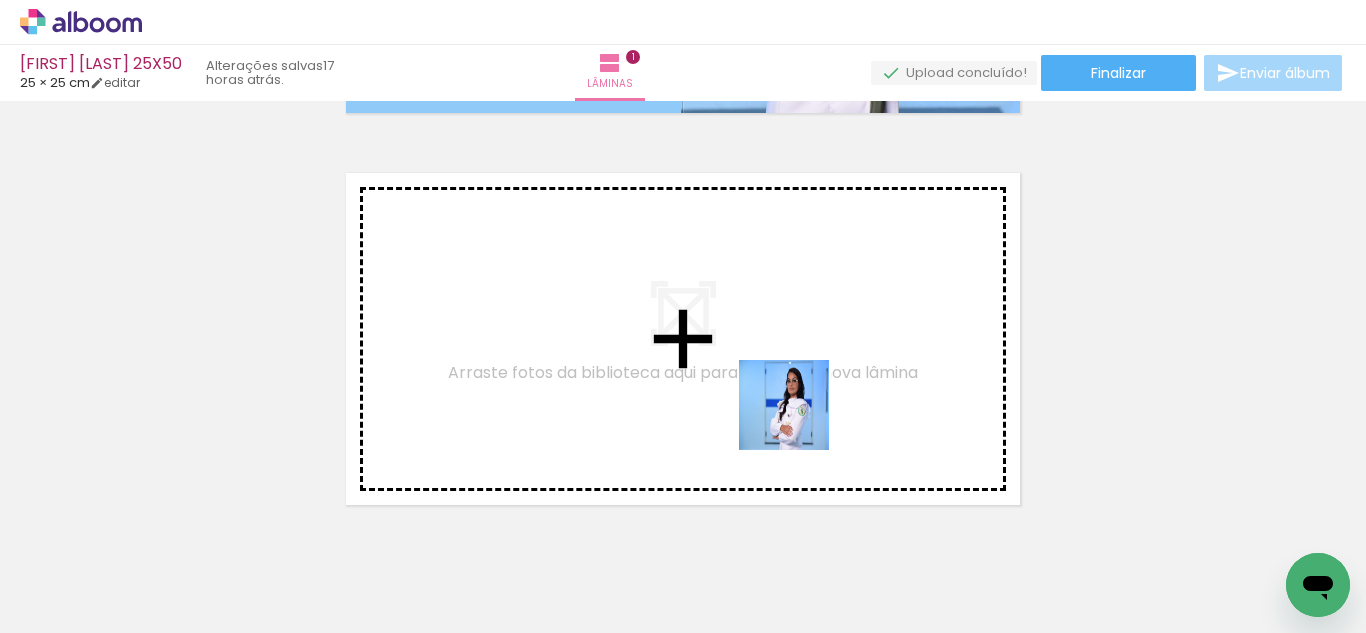 drag, startPoint x: 933, startPoint y: 476, endPoint x: 1167, endPoint y: 573, distance: 253.3081 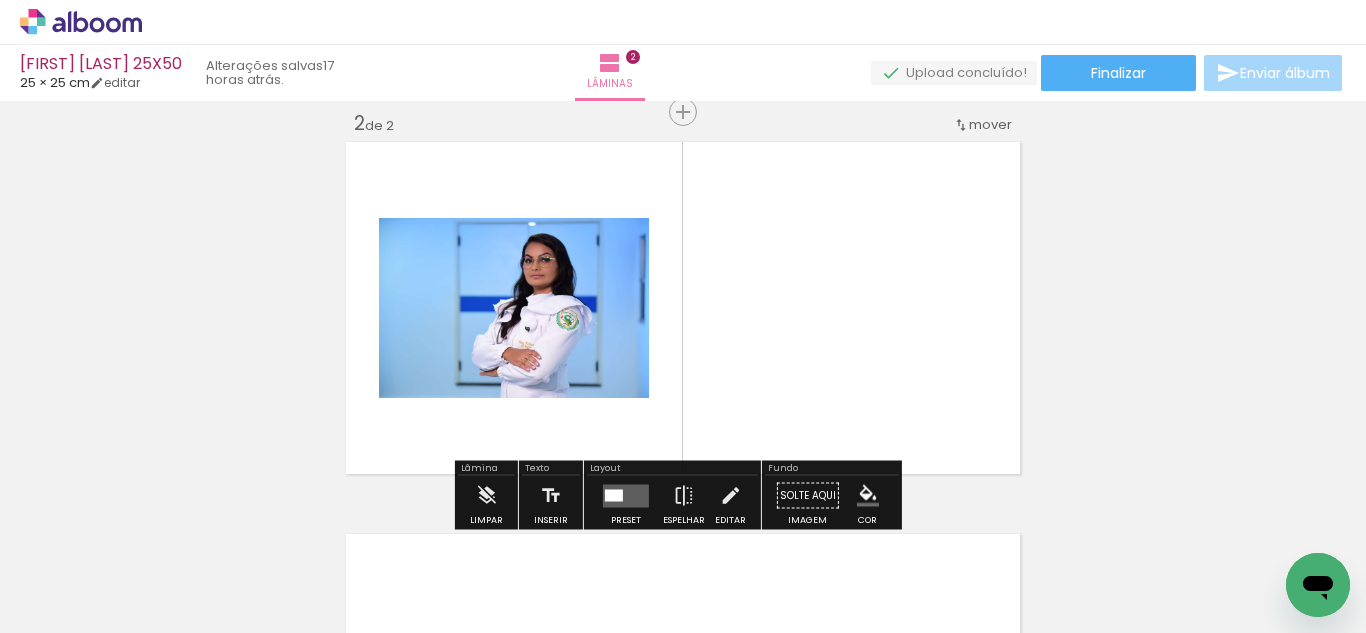 scroll, scrollTop: 418, scrollLeft: 0, axis: vertical 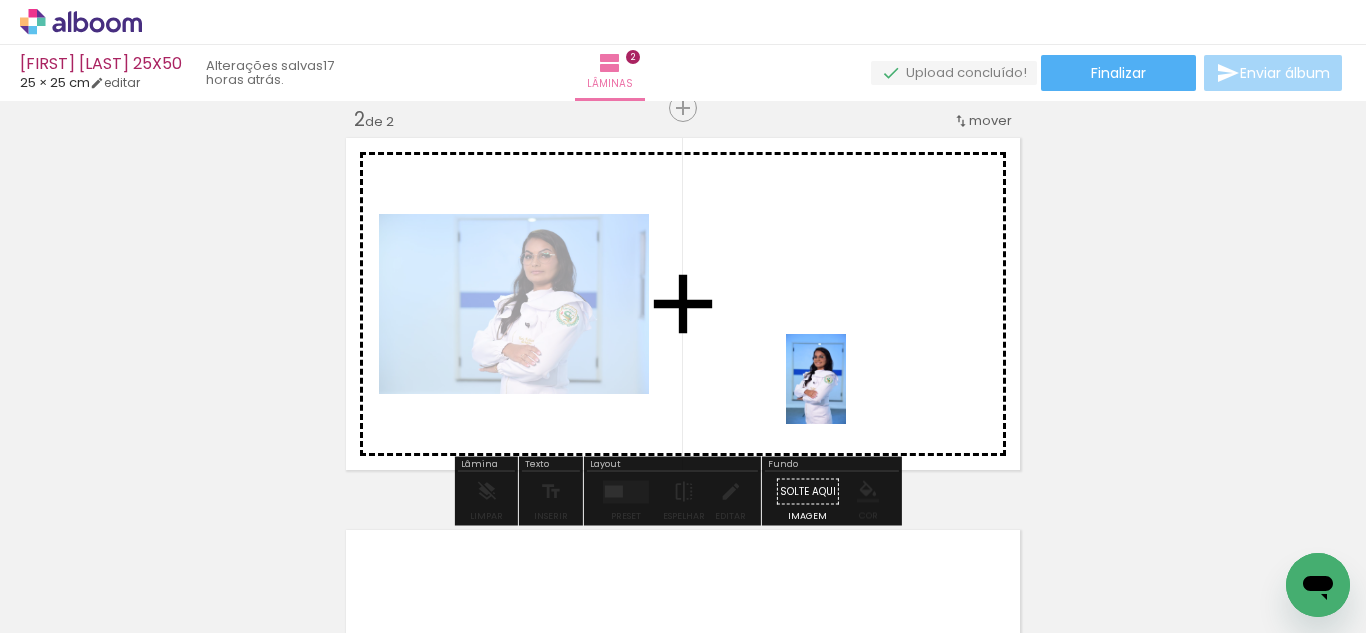 drag, startPoint x: 1281, startPoint y: 559, endPoint x: 846, endPoint y: 394, distance: 465.24188 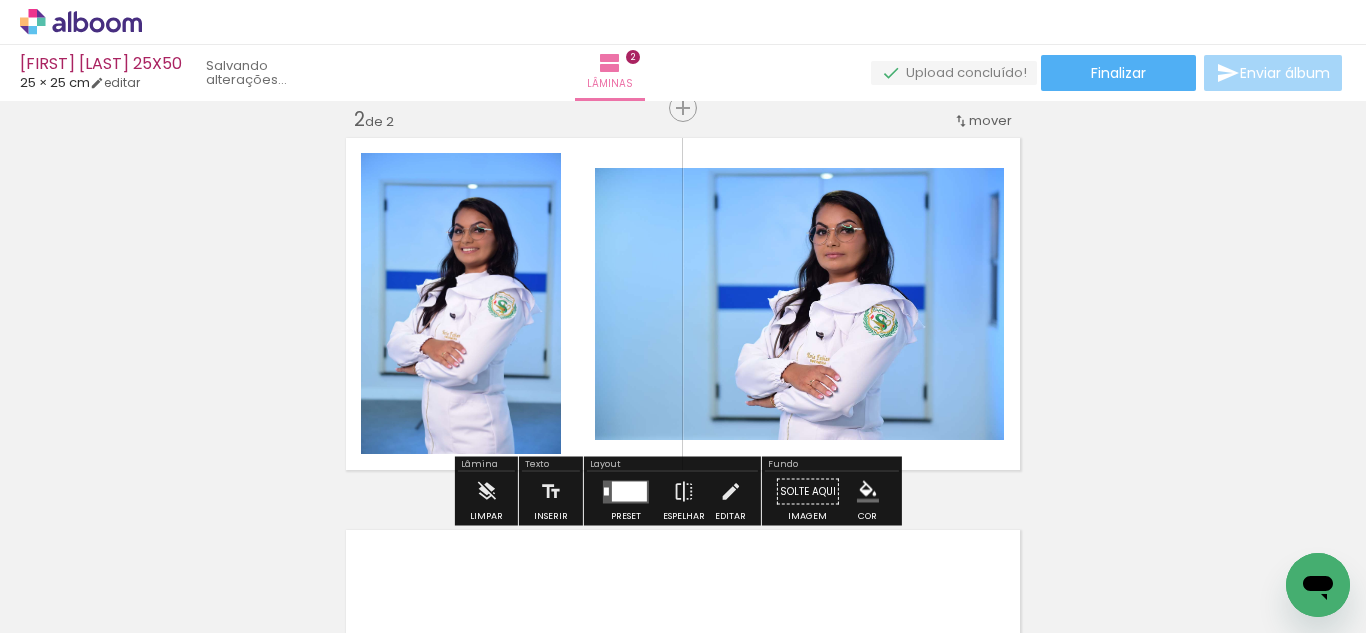 click at bounding box center [626, 492] 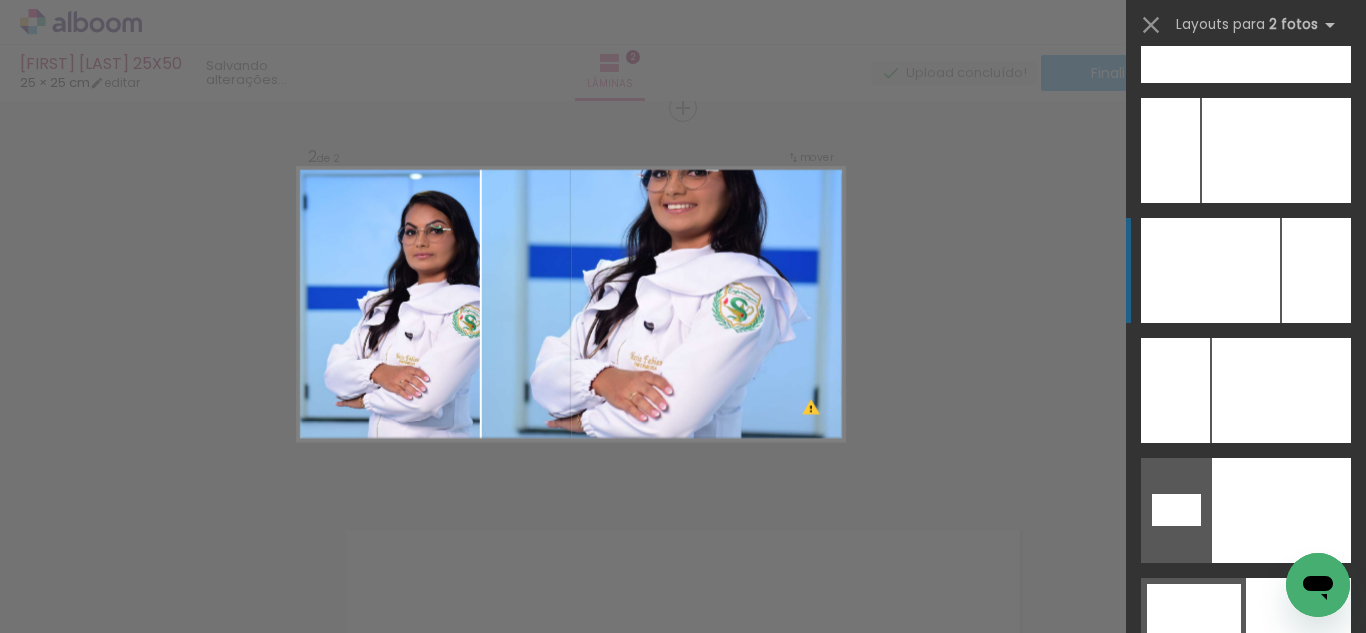 scroll, scrollTop: 9324, scrollLeft: 0, axis: vertical 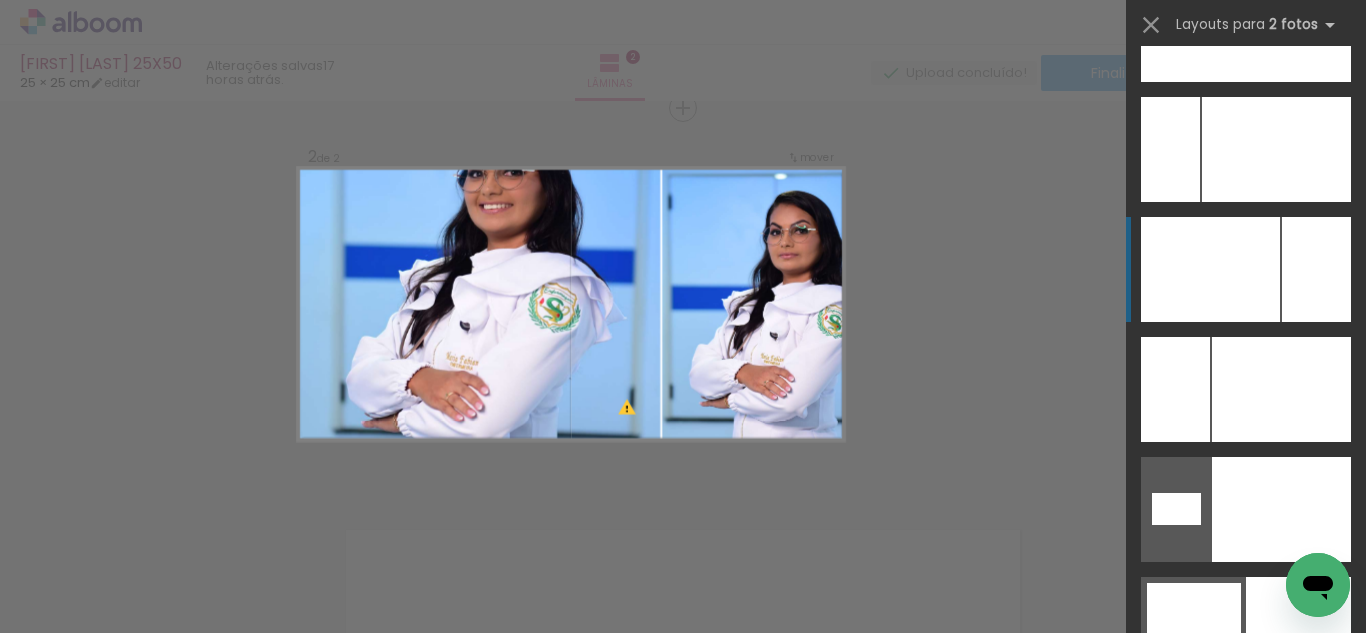 click at bounding box center (1210, 269) 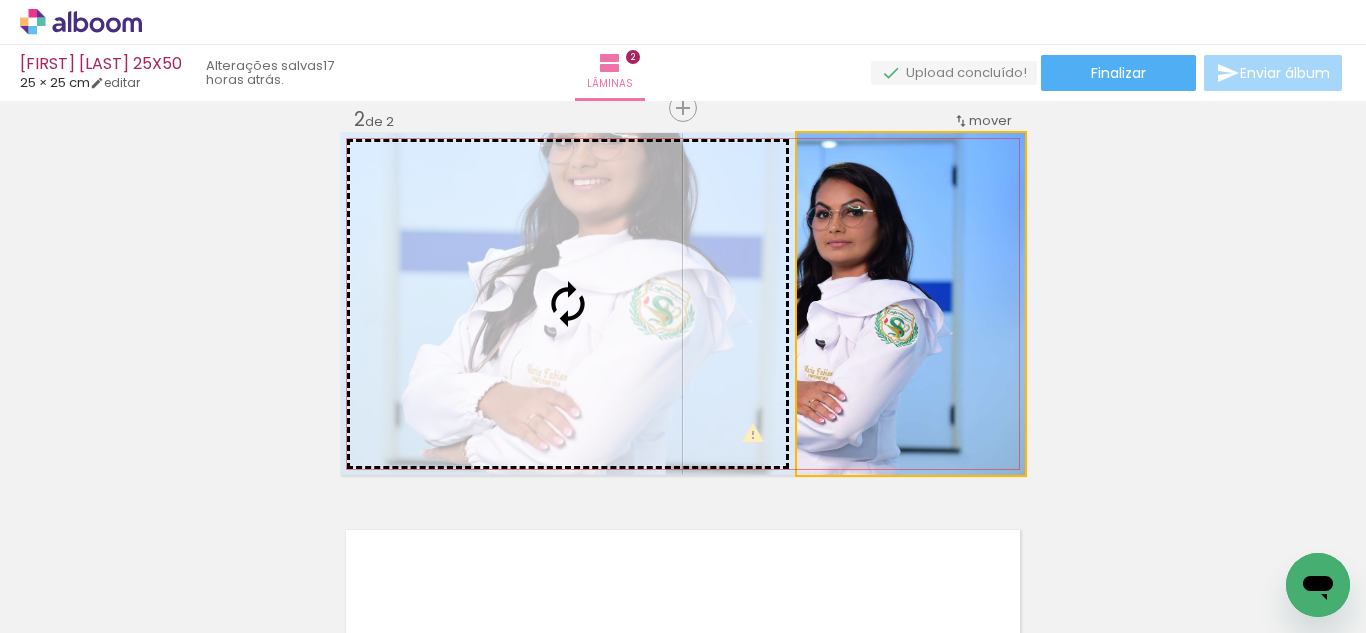 drag, startPoint x: 927, startPoint y: 318, endPoint x: 617, endPoint y: 326, distance: 310.1032 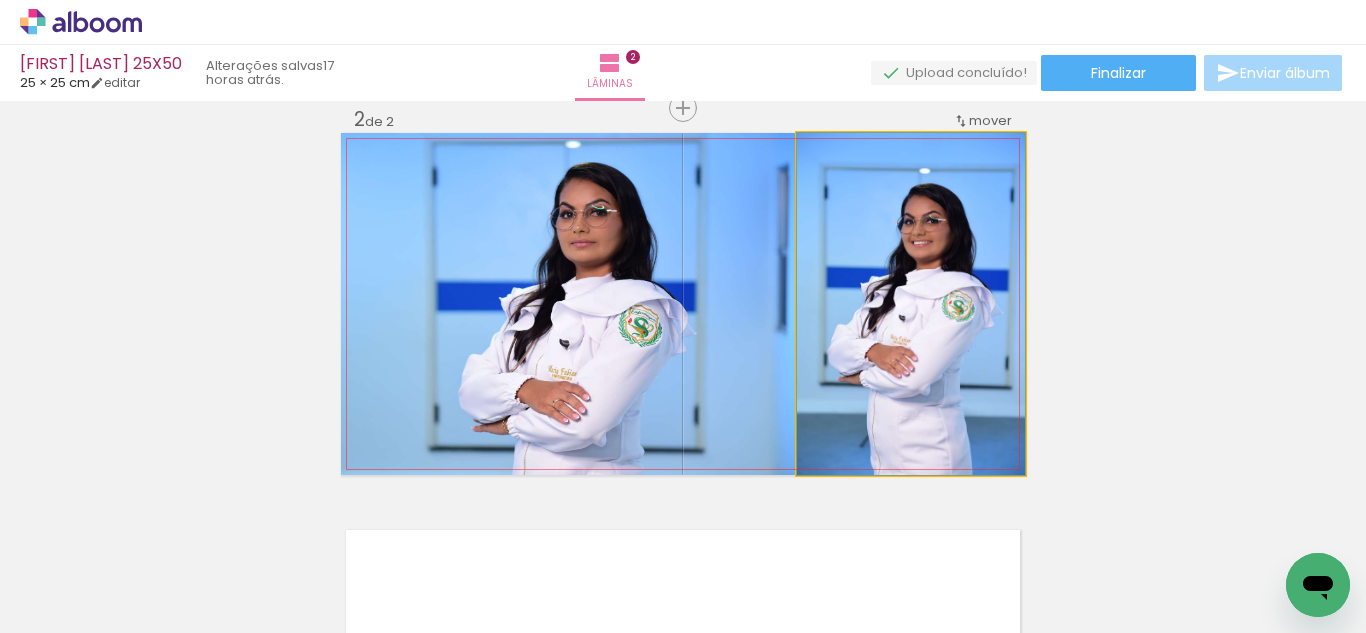 click 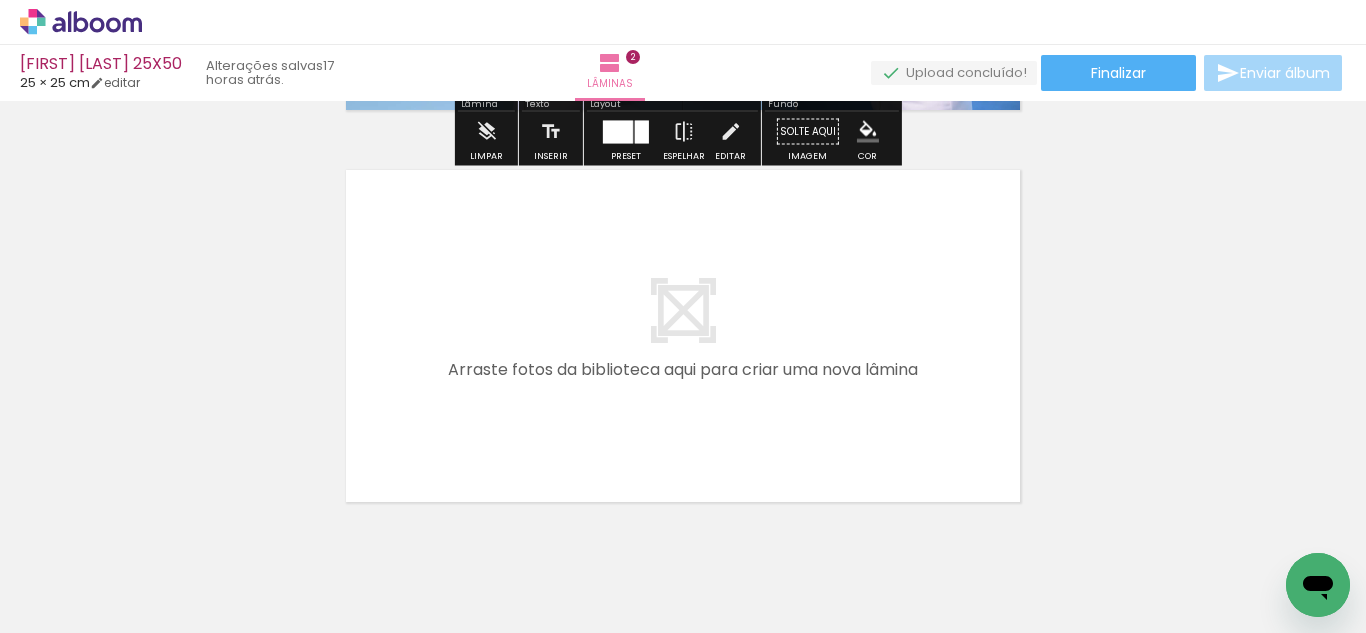 scroll, scrollTop: 779, scrollLeft: 0, axis: vertical 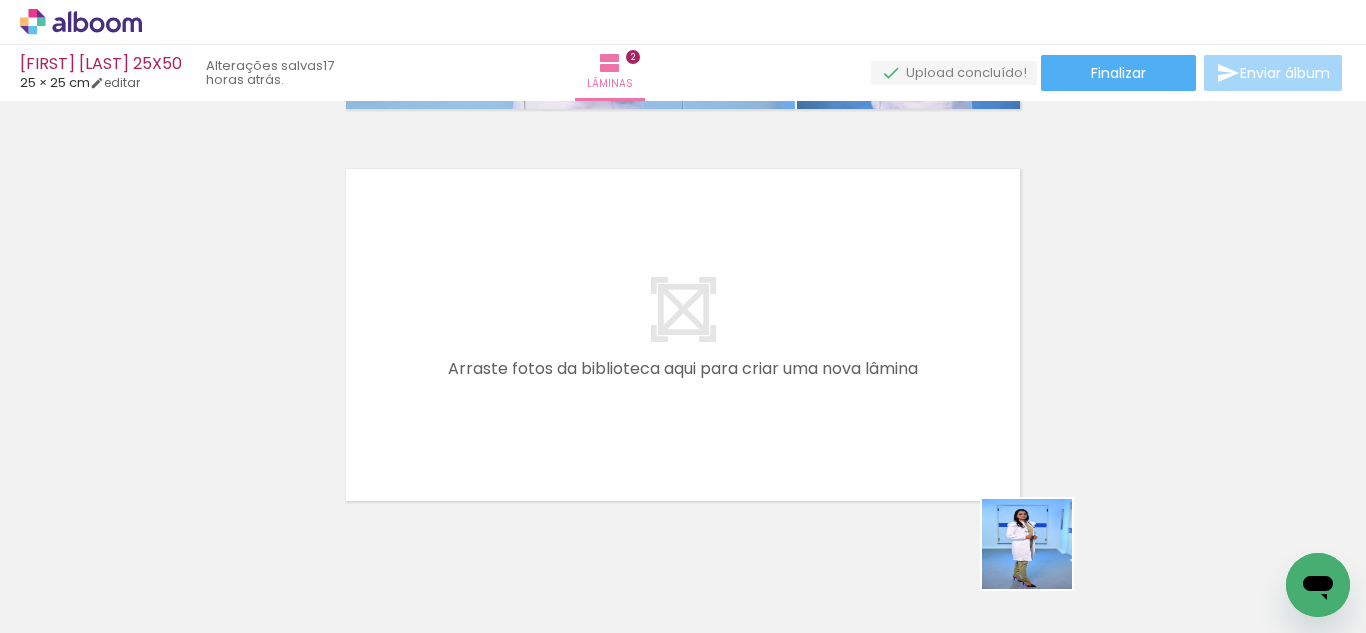 drag, startPoint x: 1042, startPoint y: 559, endPoint x: 823, endPoint y: 492, distance: 229.01965 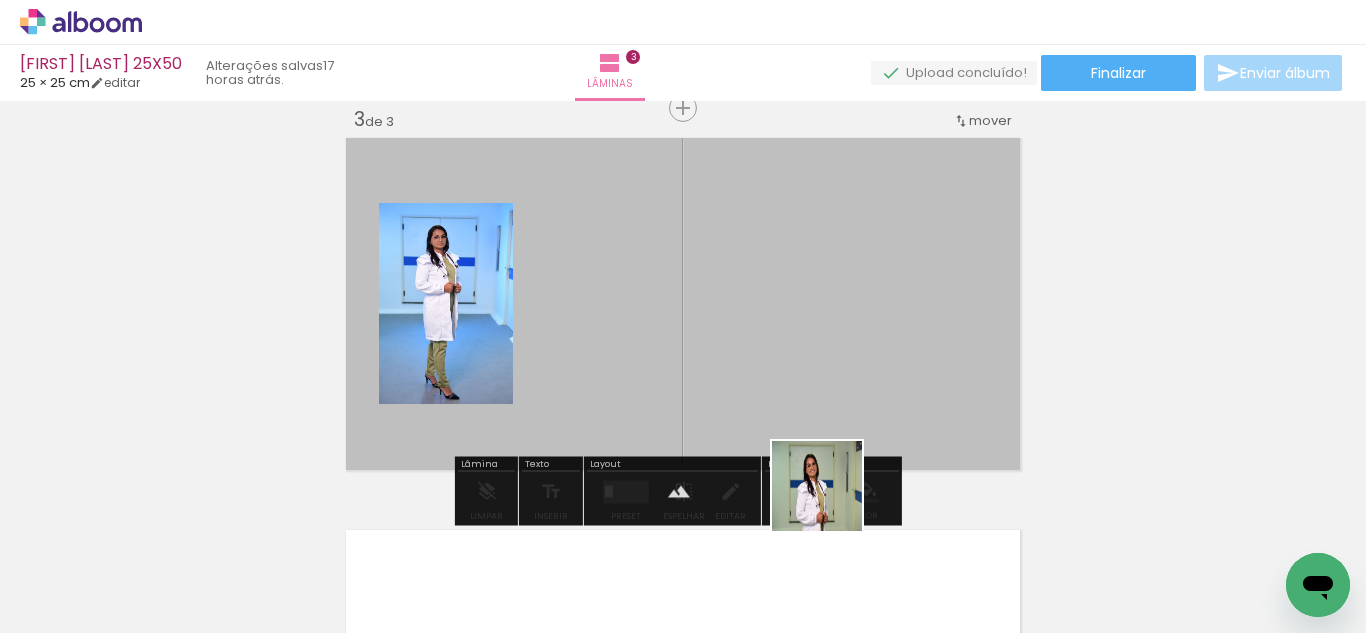 drag, startPoint x: 832, startPoint y: 501, endPoint x: 769, endPoint y: 355, distance: 159.01257 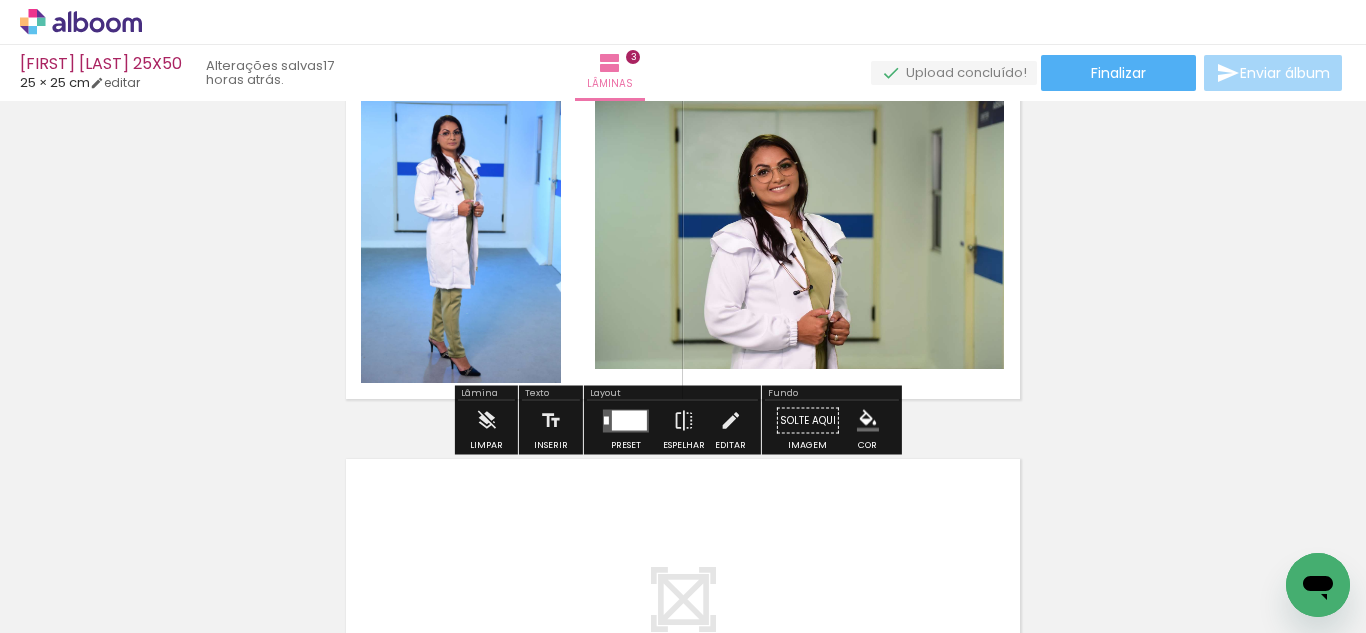 scroll, scrollTop: 882, scrollLeft: 0, axis: vertical 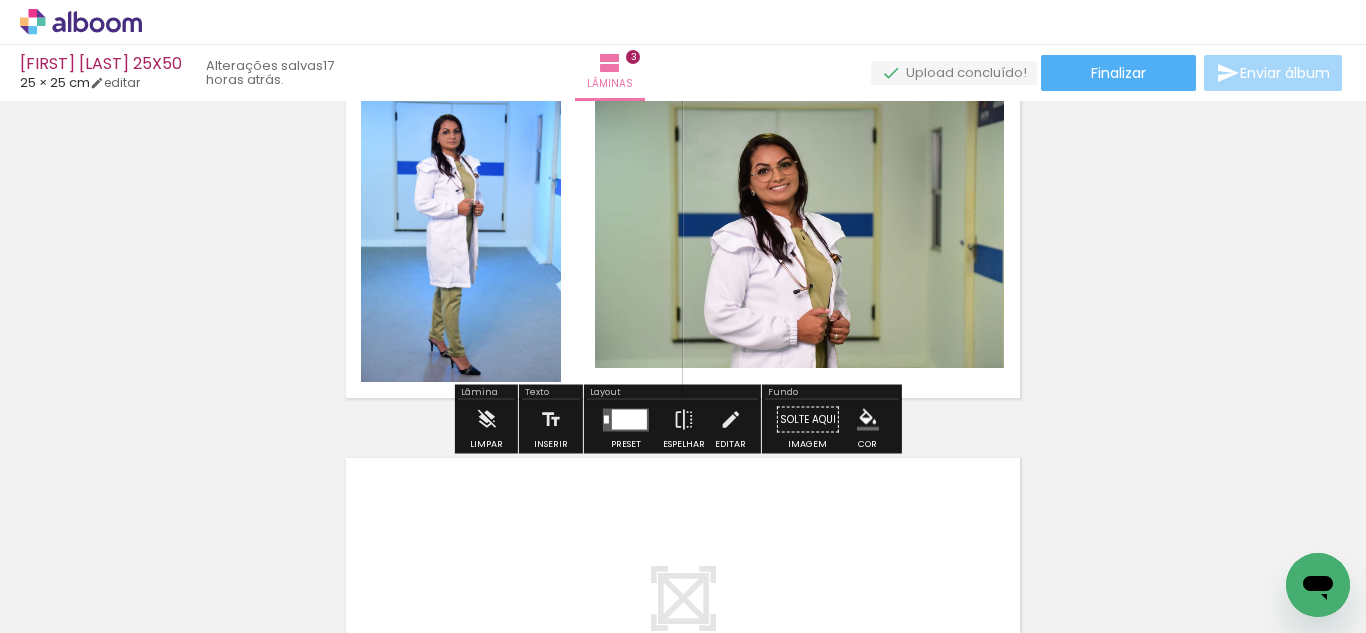 click at bounding box center (629, 419) 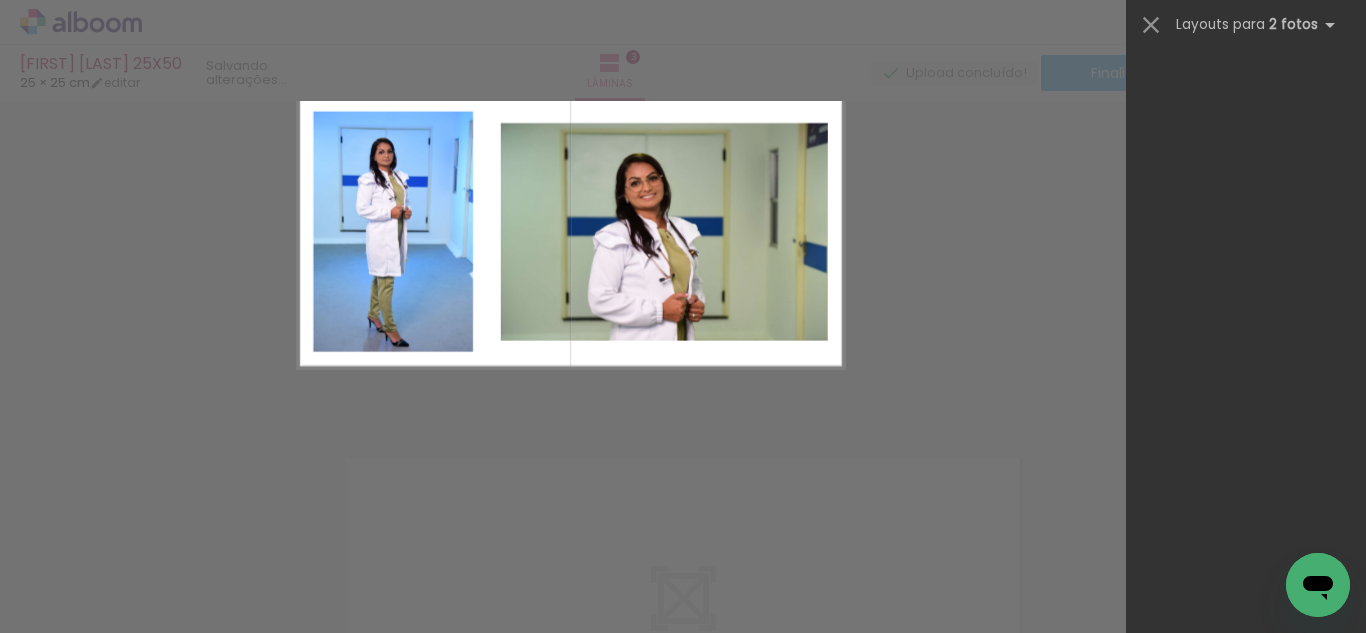 scroll, scrollTop: 0, scrollLeft: 0, axis: both 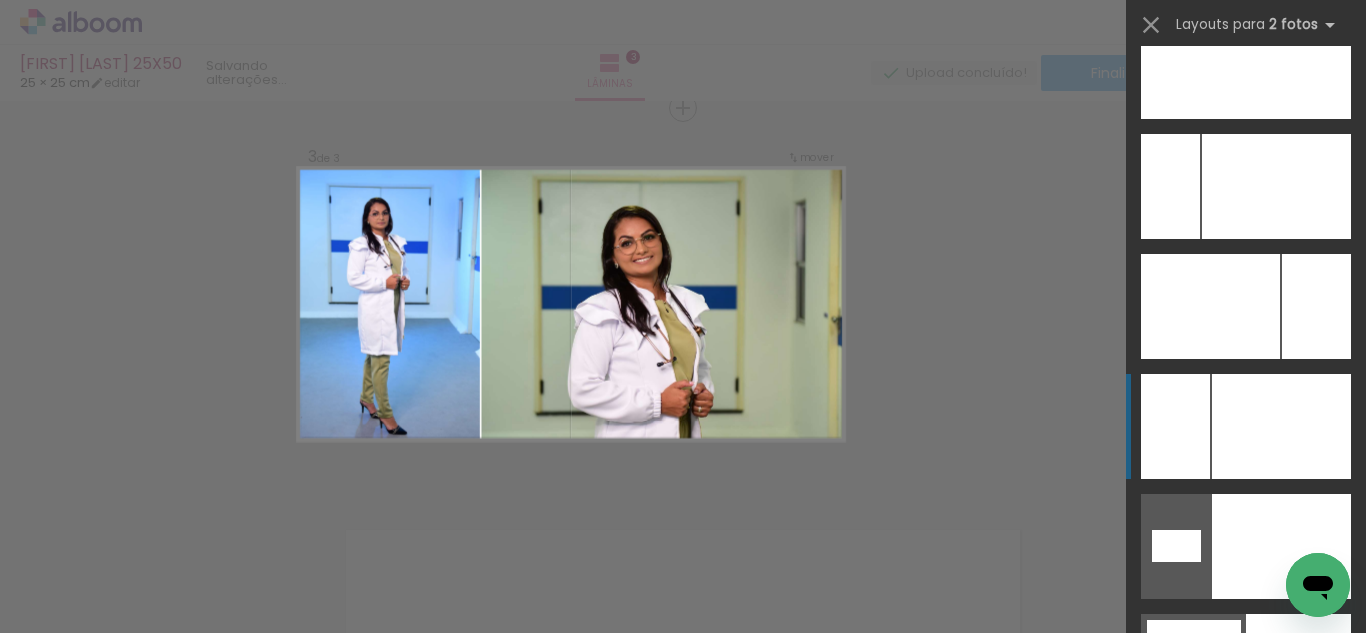 click at bounding box center [1246, -414] 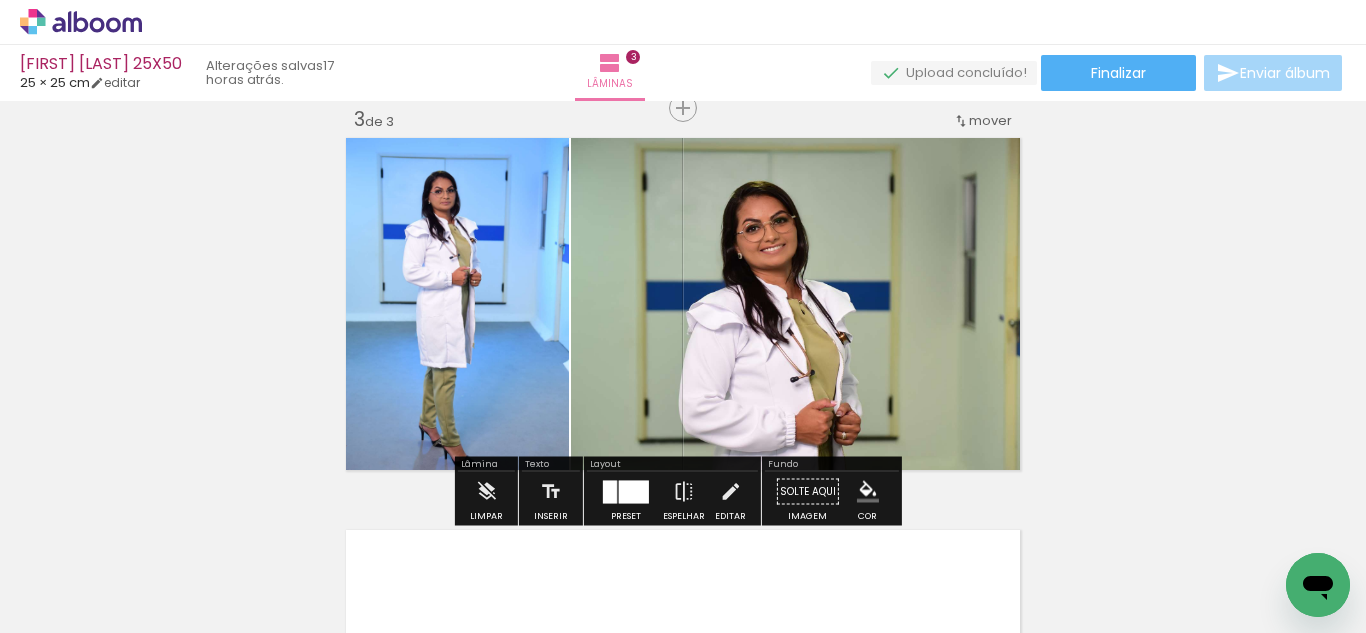 click 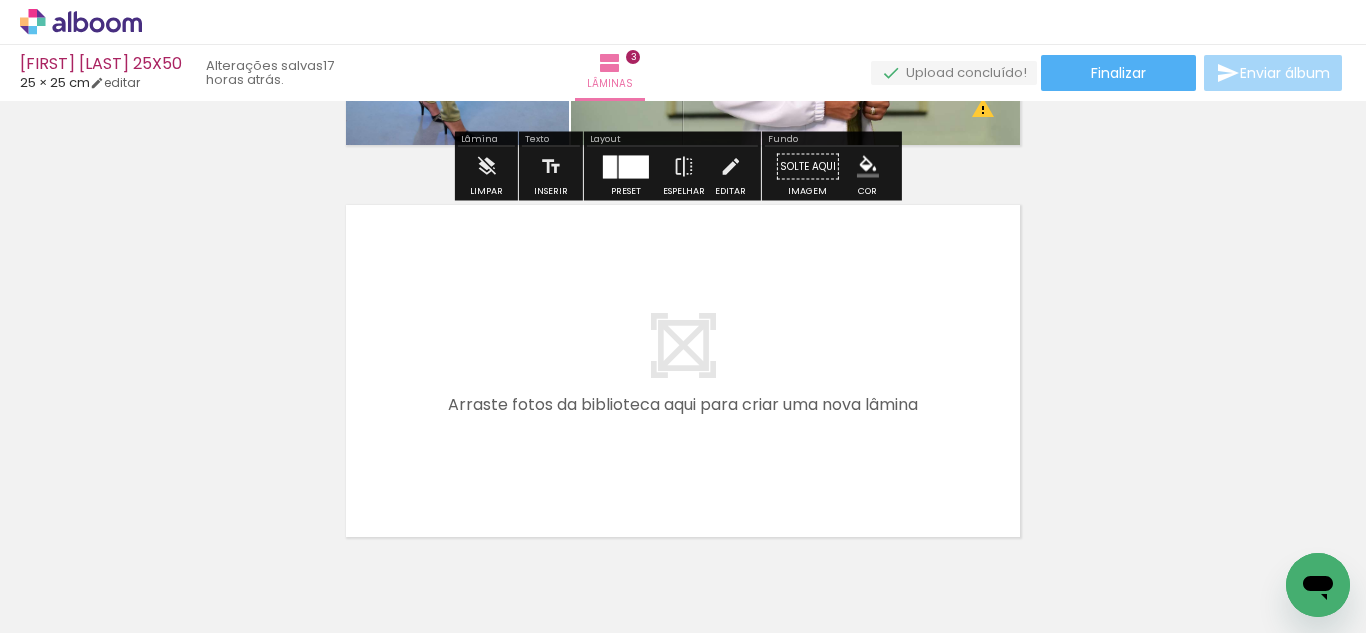 scroll, scrollTop: 1239, scrollLeft: 0, axis: vertical 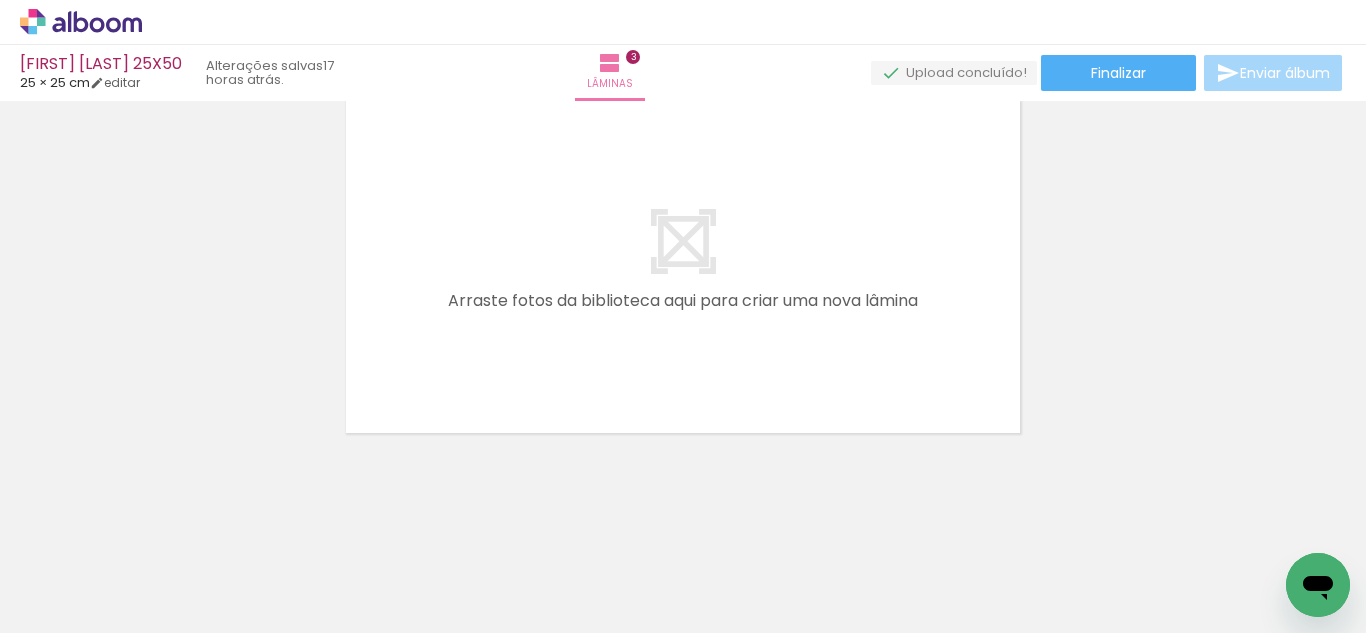 click at bounding box center (683, 316) 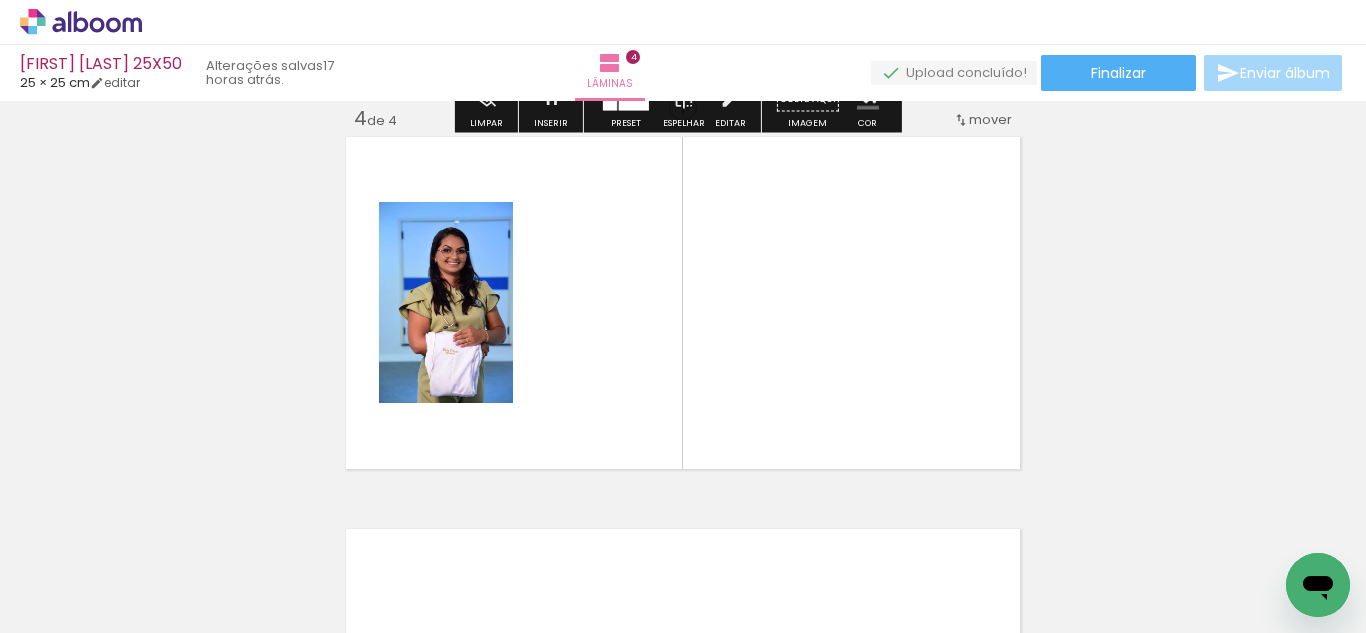 scroll, scrollTop: 1202, scrollLeft: 0, axis: vertical 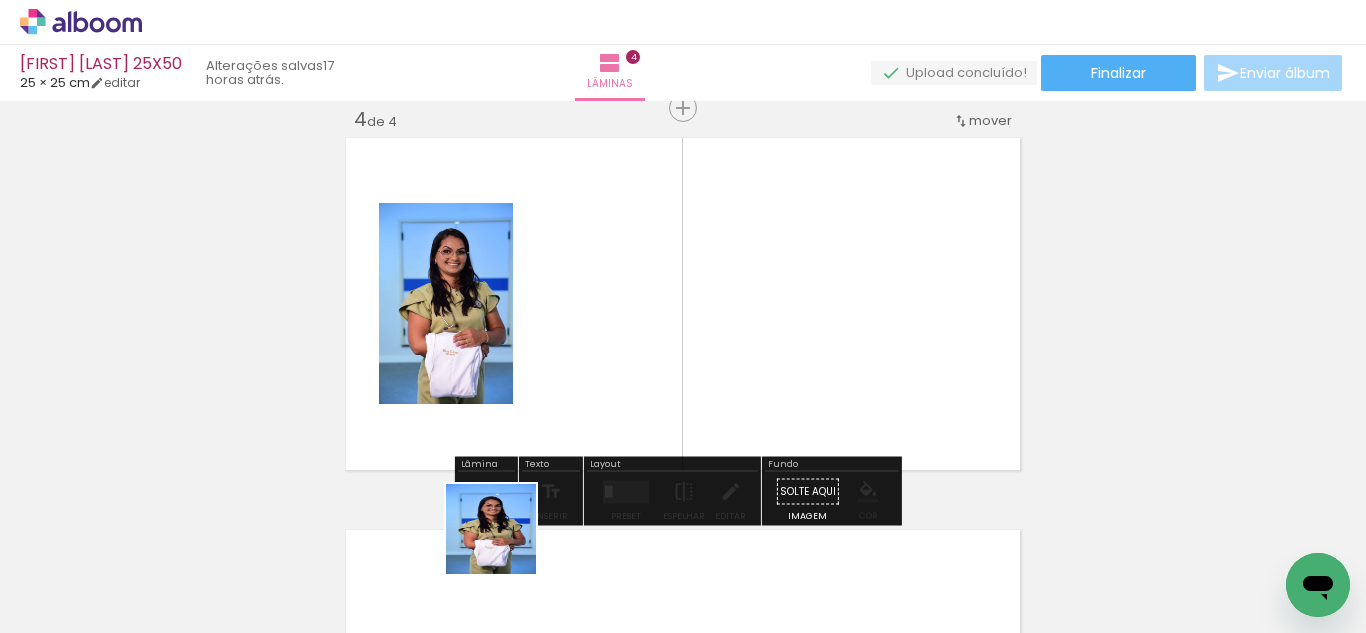 drag, startPoint x: 506, startPoint y: 544, endPoint x: 488, endPoint y: 511, distance: 37.589893 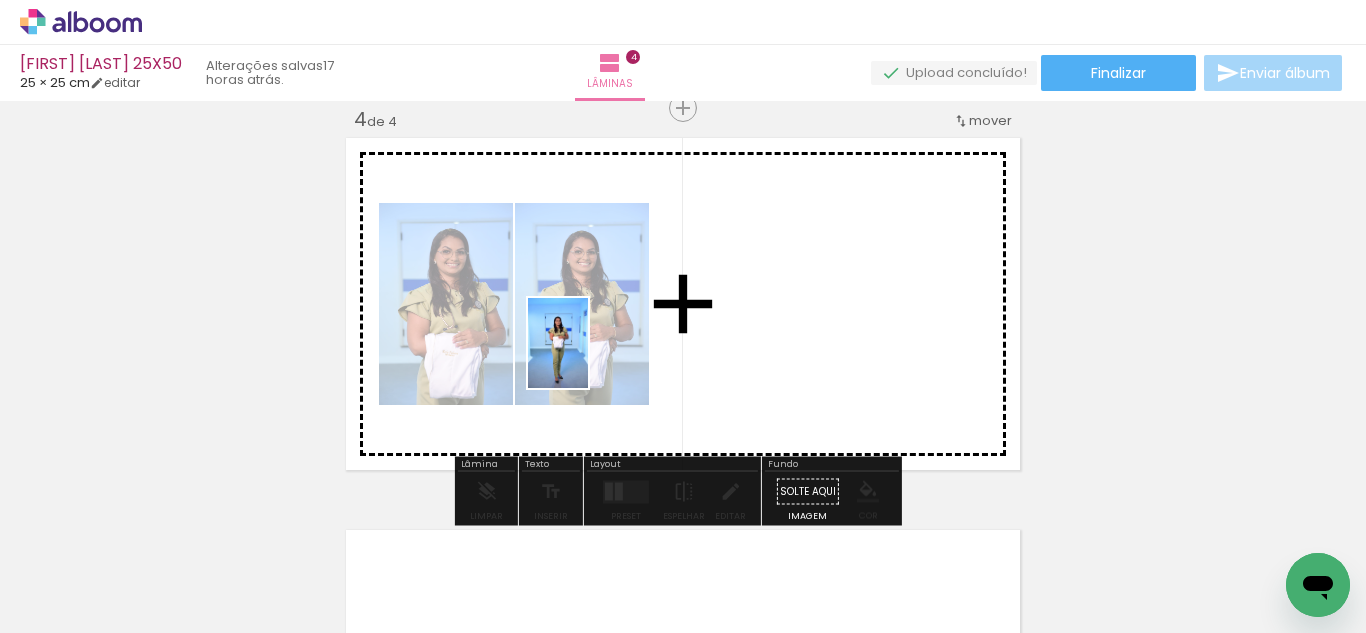 drag, startPoint x: 532, startPoint y: 428, endPoint x: 582, endPoint y: 402, distance: 56.35601 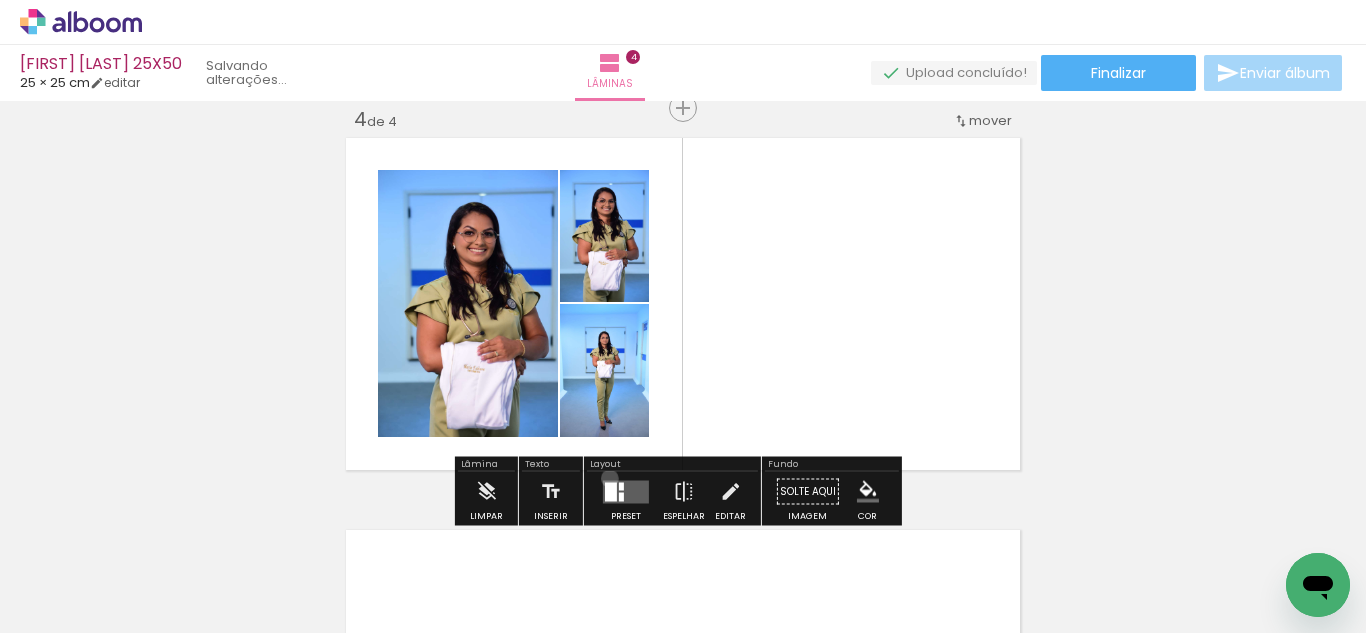 click at bounding box center (626, 492) 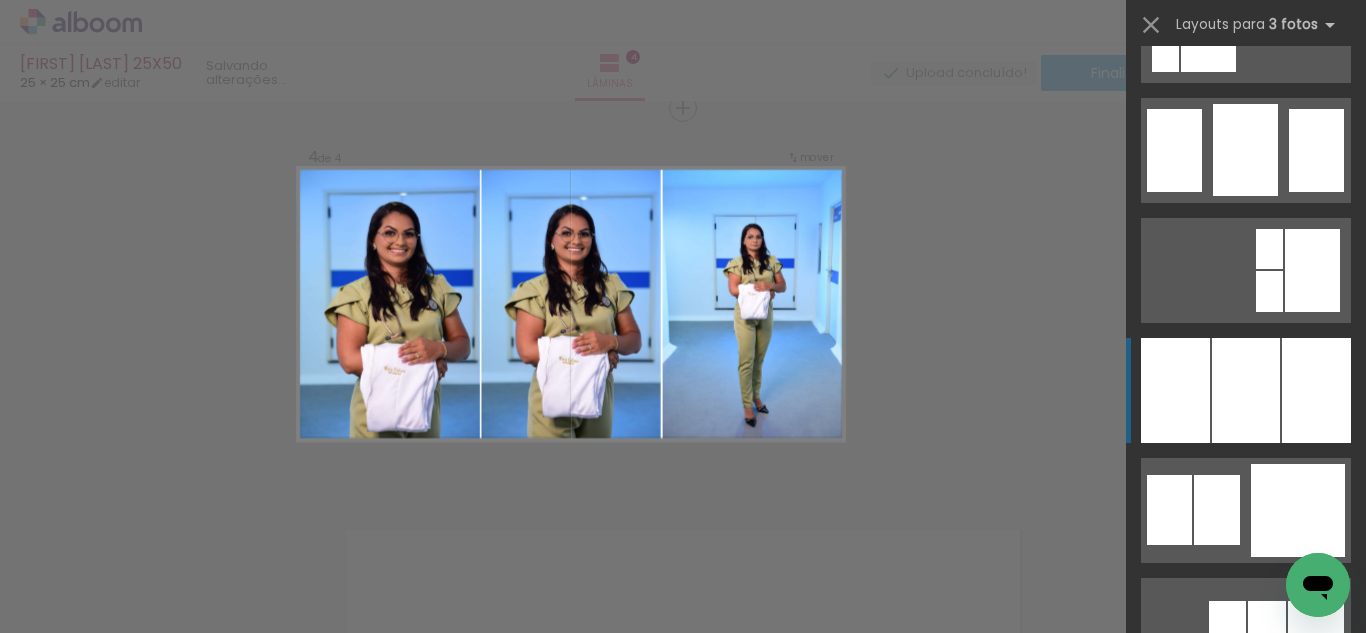 scroll, scrollTop: 1644, scrollLeft: 0, axis: vertical 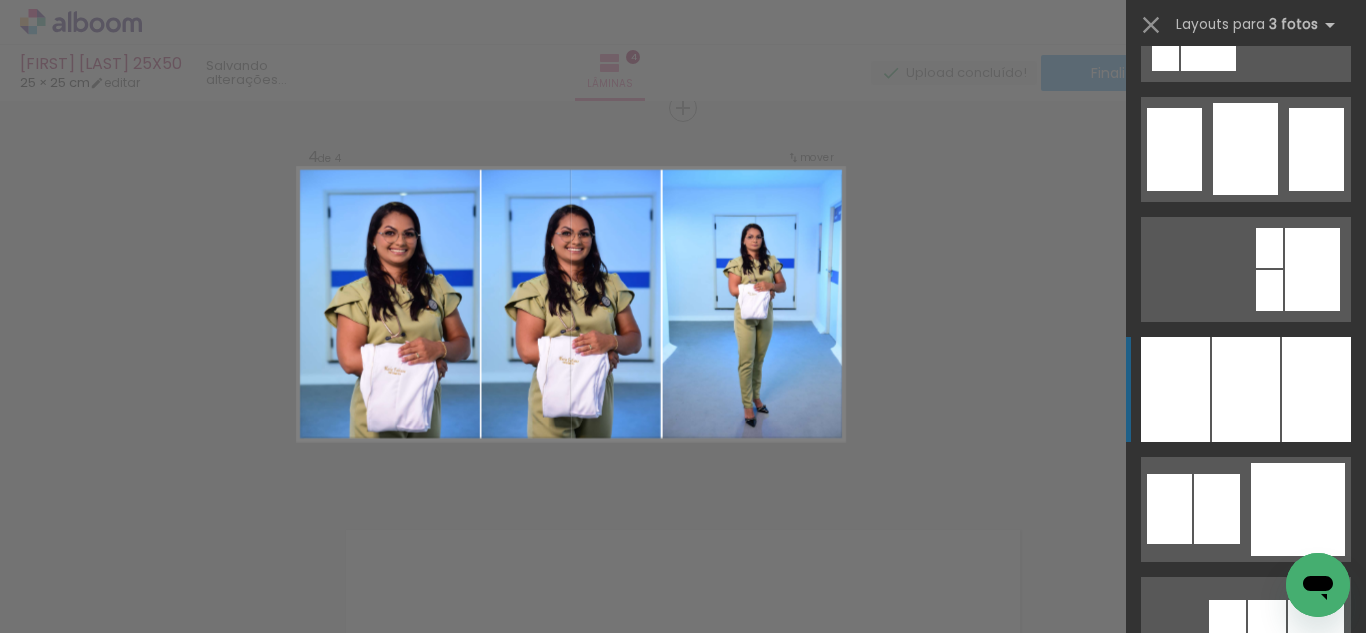 drag, startPoint x: 1241, startPoint y: 389, endPoint x: 923, endPoint y: 376, distance: 318.26562 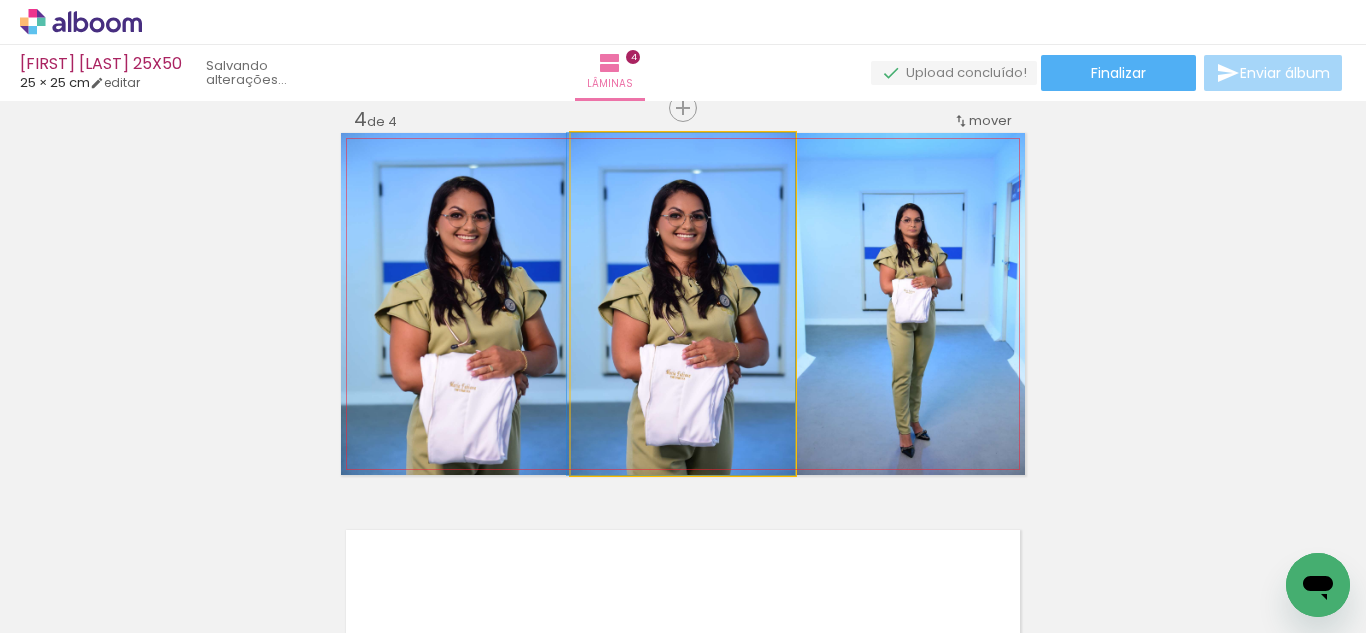 drag, startPoint x: 777, startPoint y: 374, endPoint x: 667, endPoint y: 363, distance: 110.54863 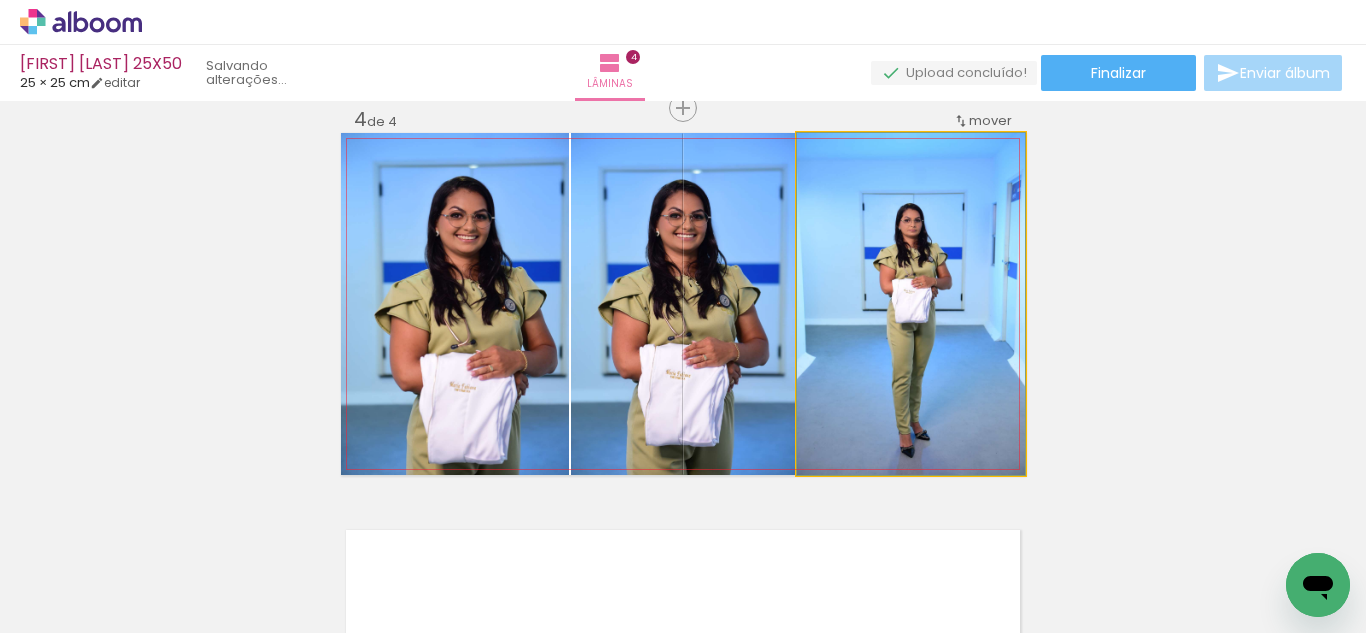 drag, startPoint x: 845, startPoint y: 378, endPoint x: 688, endPoint y: 358, distance: 158.26875 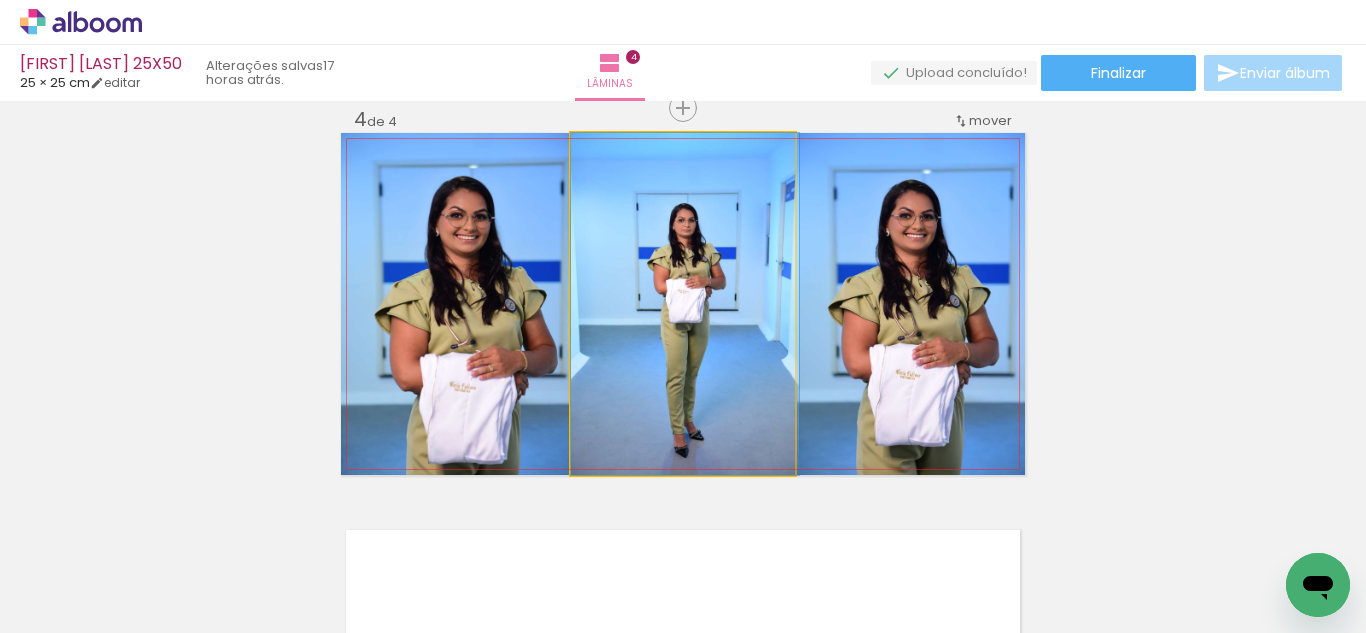 drag, startPoint x: 691, startPoint y: 363, endPoint x: 728, endPoint y: 359, distance: 37.215588 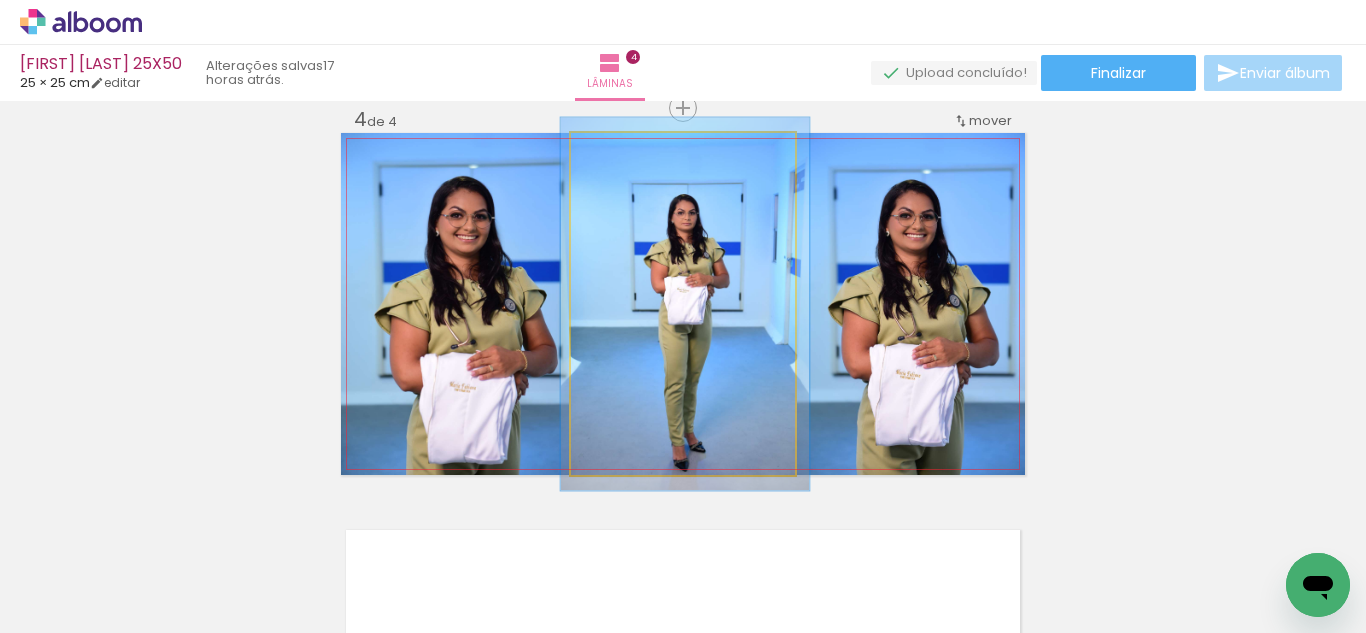 type on "109" 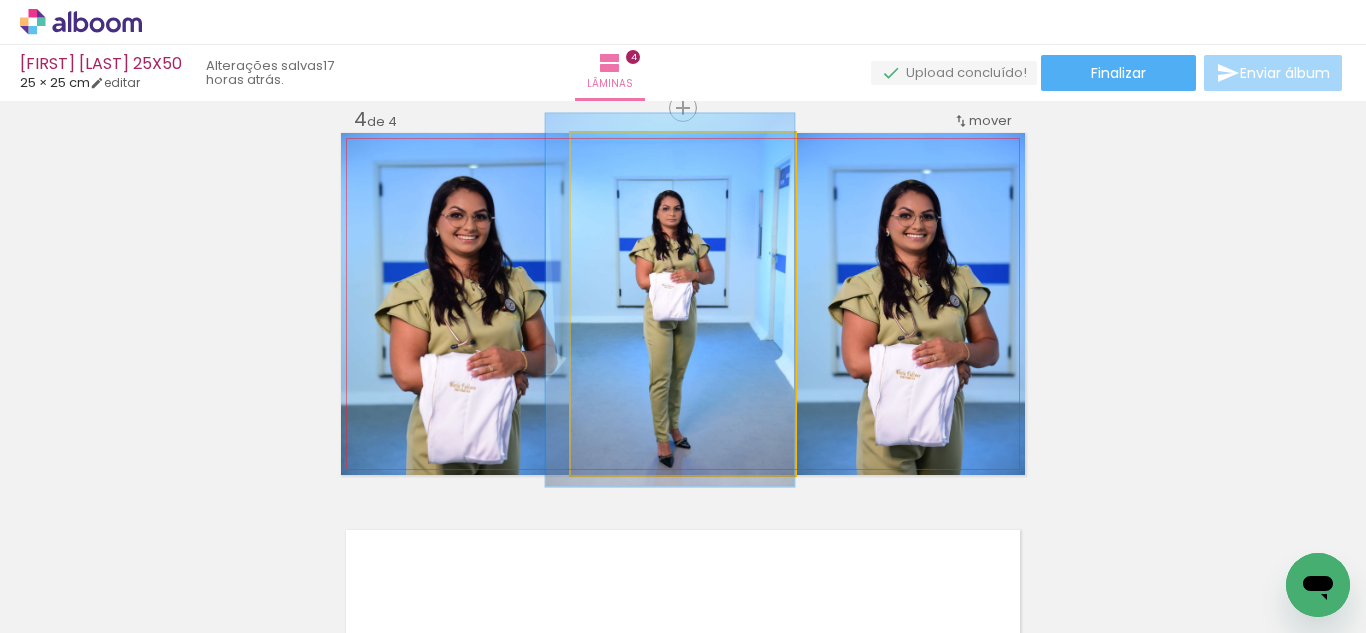 drag, startPoint x: 650, startPoint y: 239, endPoint x: 629, endPoint y: 235, distance: 21.377558 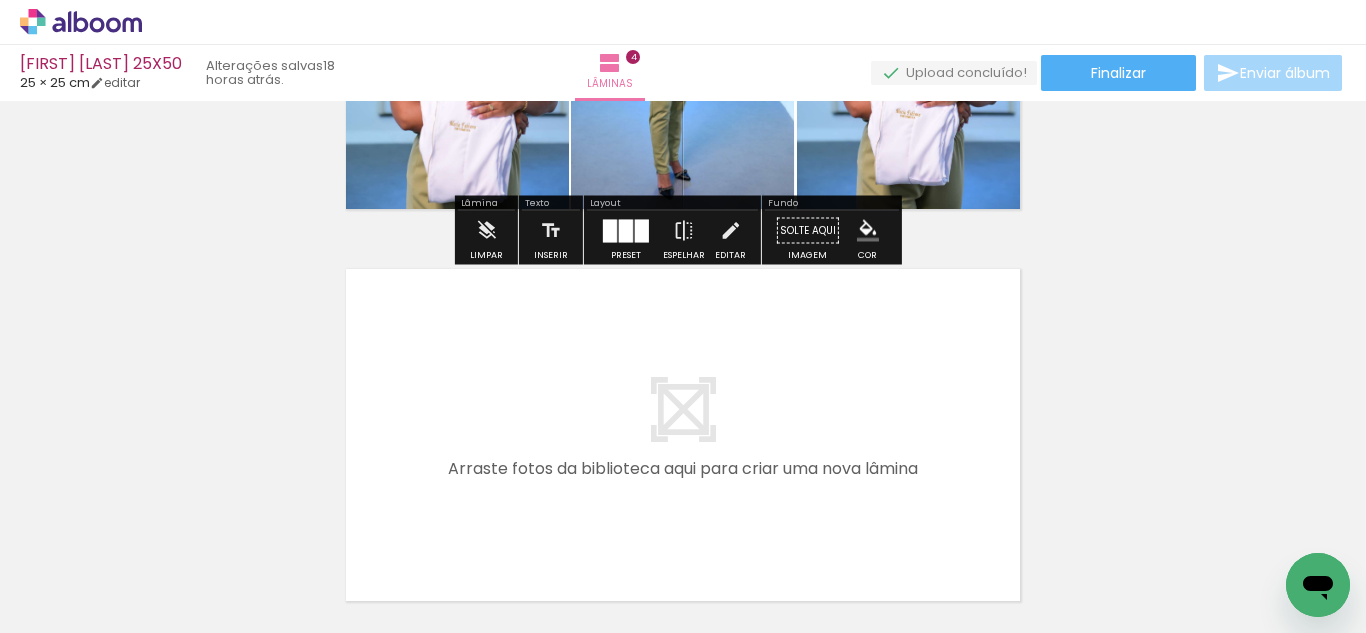 drag, startPoint x: 637, startPoint y: 562, endPoint x: 665, endPoint y: 405, distance: 159.47726 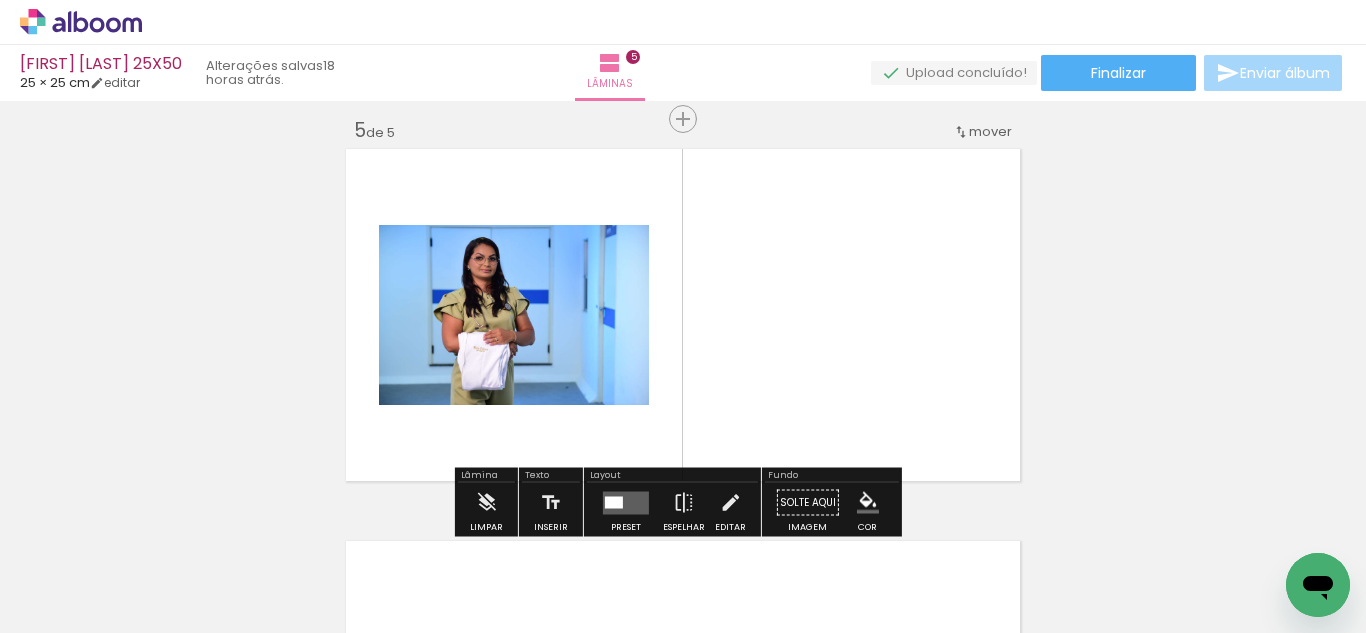 scroll, scrollTop: 1594, scrollLeft: 0, axis: vertical 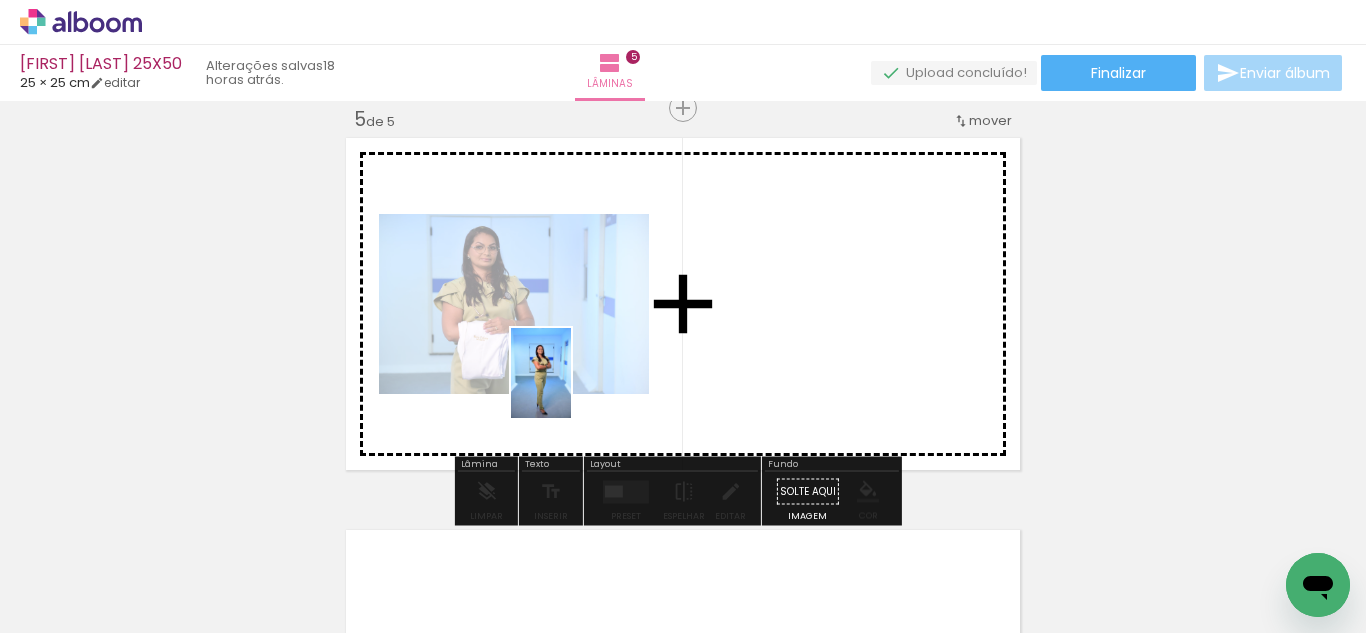drag, startPoint x: 520, startPoint y: 582, endPoint x: 473, endPoint y: 501, distance: 93.64828 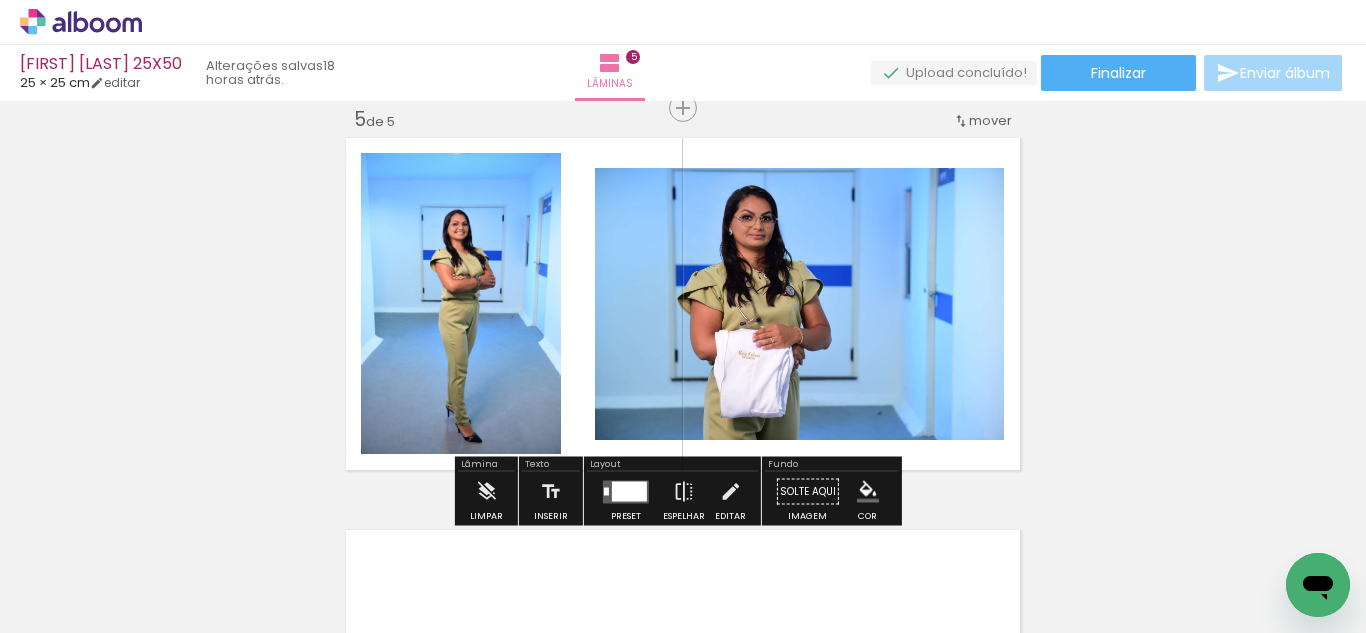 scroll, scrollTop: 0, scrollLeft: 5116, axis: horizontal 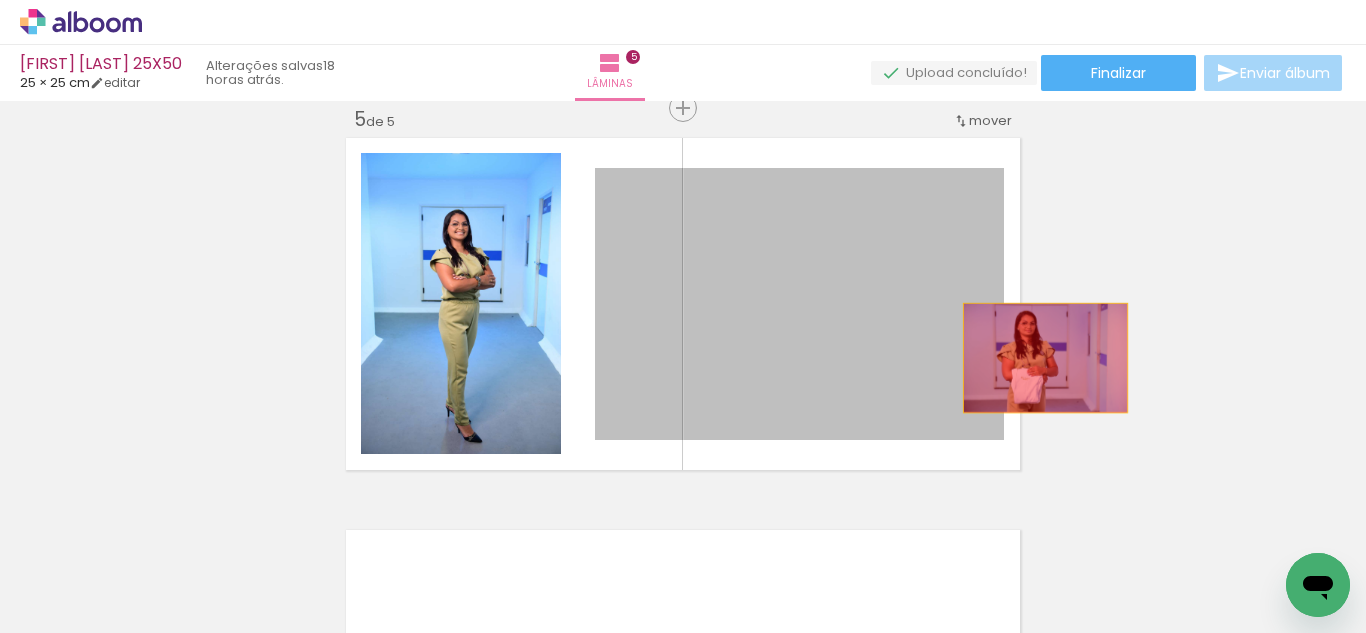 drag, startPoint x: 753, startPoint y: 383, endPoint x: 1100, endPoint y: 352, distance: 348.382 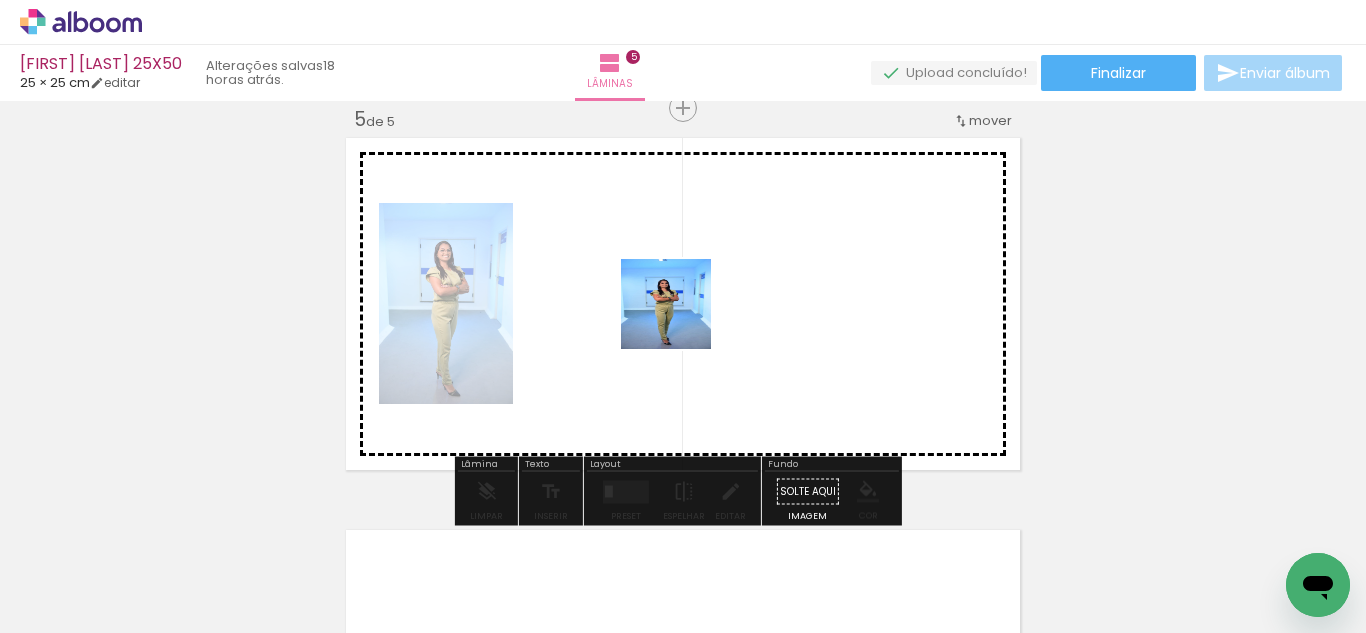 drag, startPoint x: 629, startPoint y: 435, endPoint x: 515, endPoint y: 484, distance: 124.08465 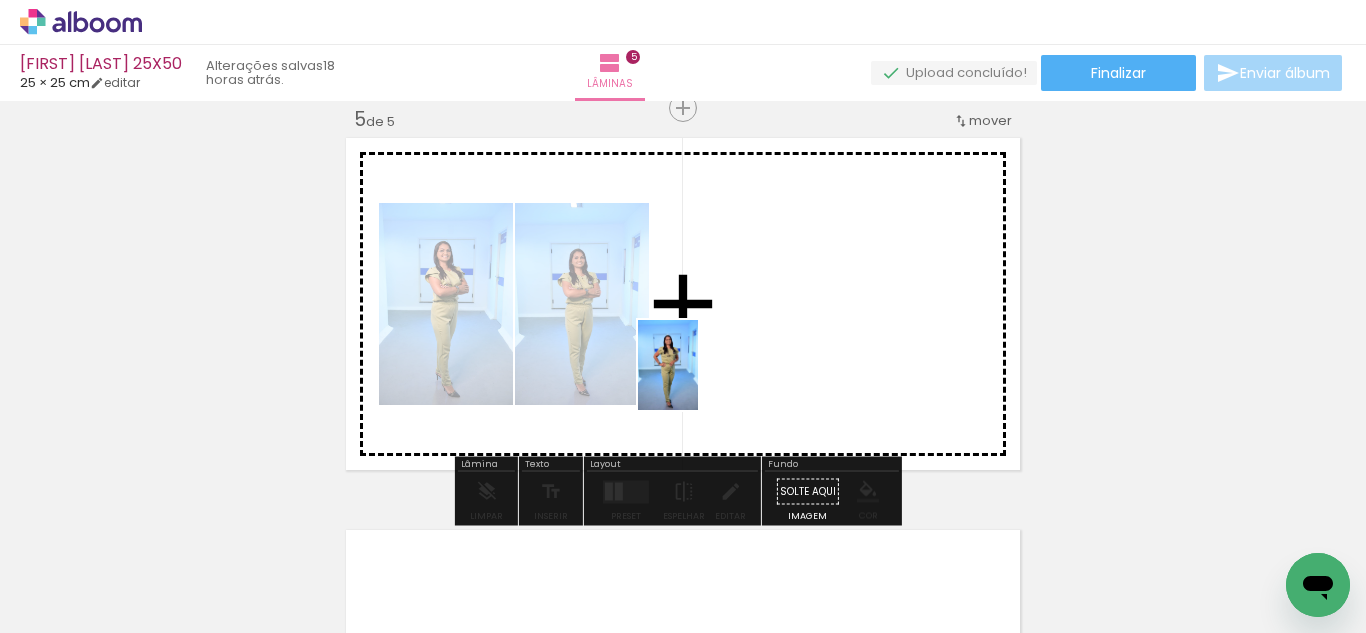 drag, startPoint x: 479, startPoint y: 593, endPoint x: 672, endPoint y: 390, distance: 280.10355 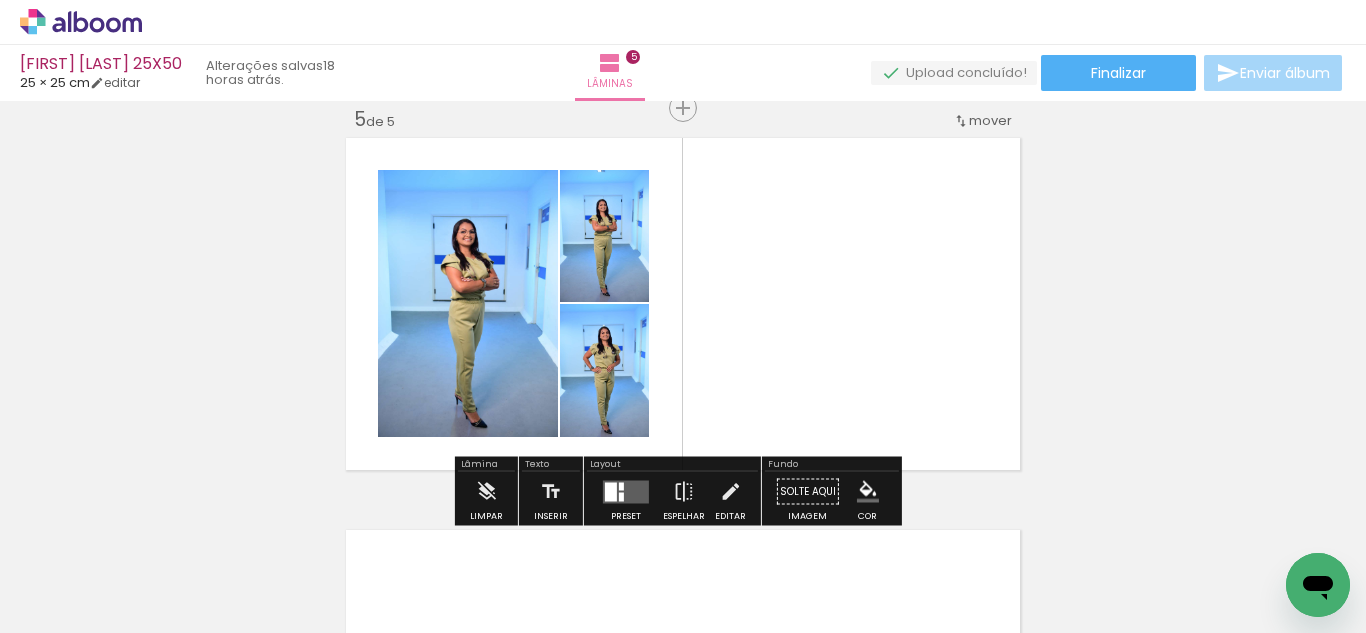 click at bounding box center [626, 492] 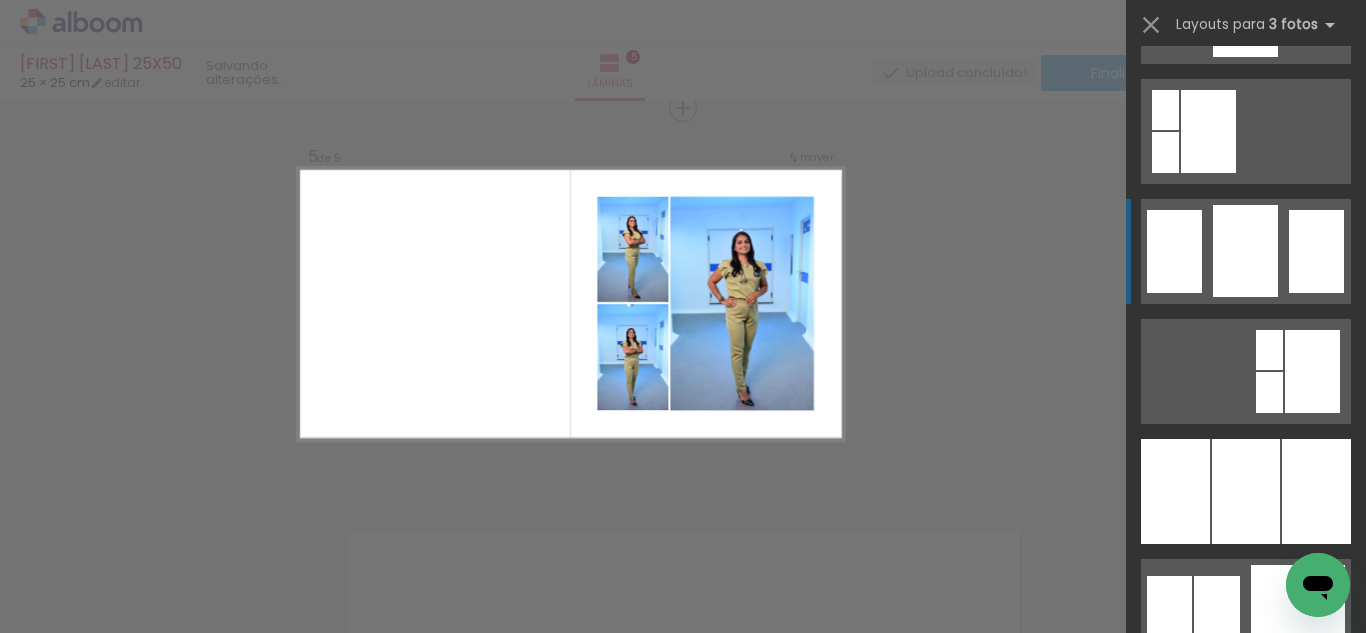 scroll, scrollTop: 1555, scrollLeft: 0, axis: vertical 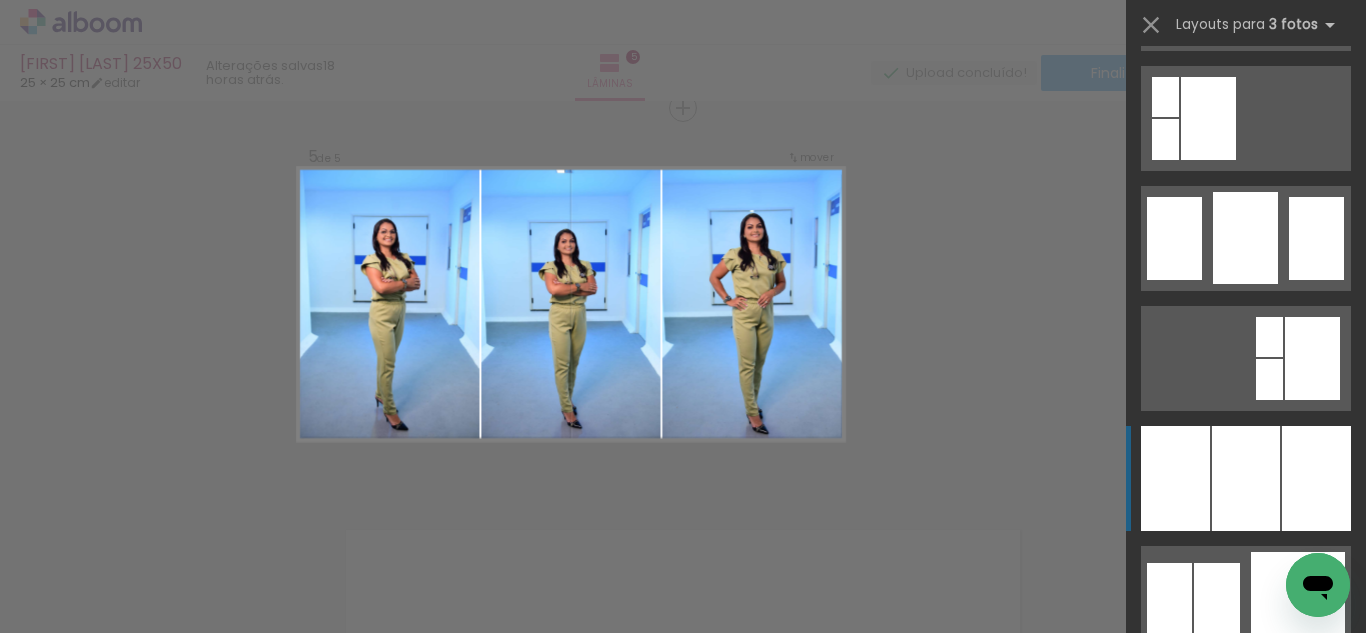 click at bounding box center (1246, 478) 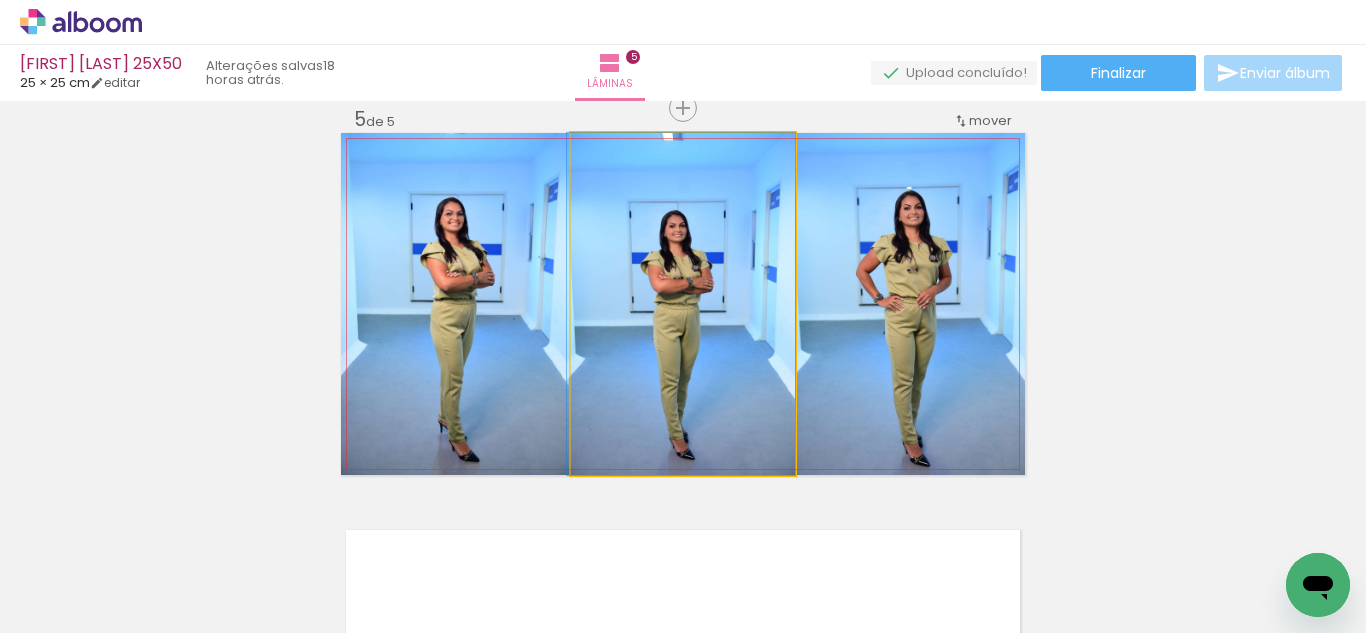 drag, startPoint x: 683, startPoint y: 394, endPoint x: 668, endPoint y: 394, distance: 15 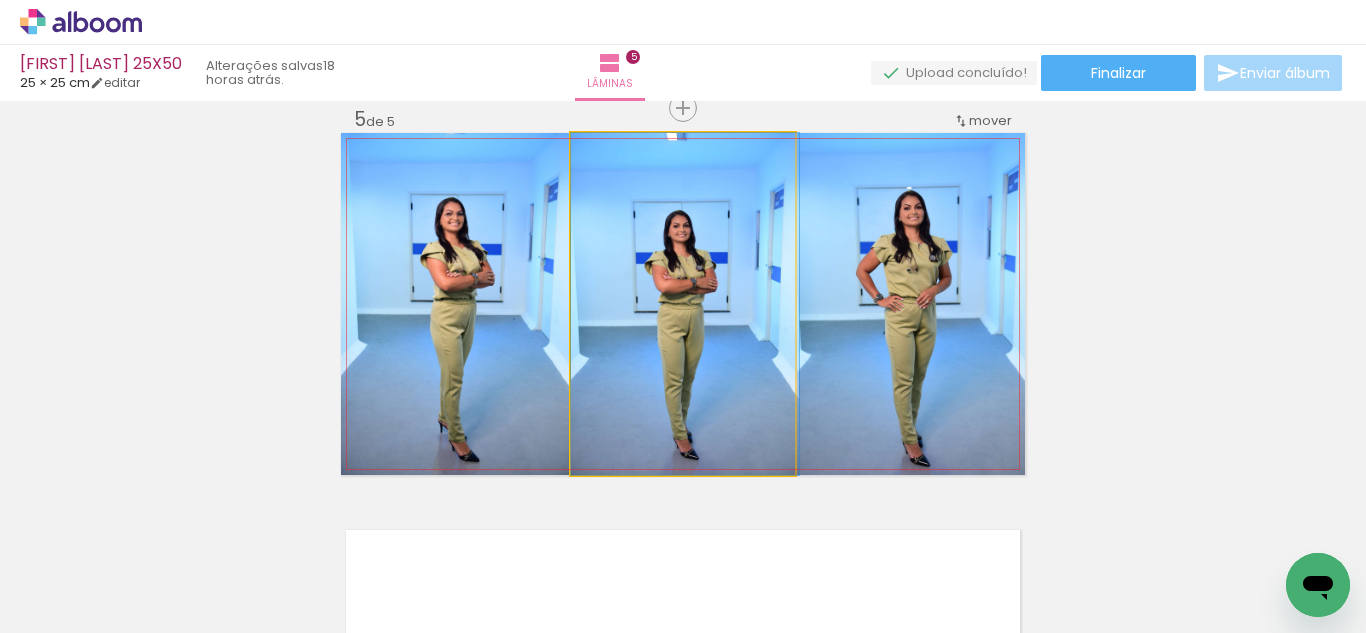 drag, startPoint x: 695, startPoint y: 382, endPoint x: 705, endPoint y: 337, distance: 46.09772 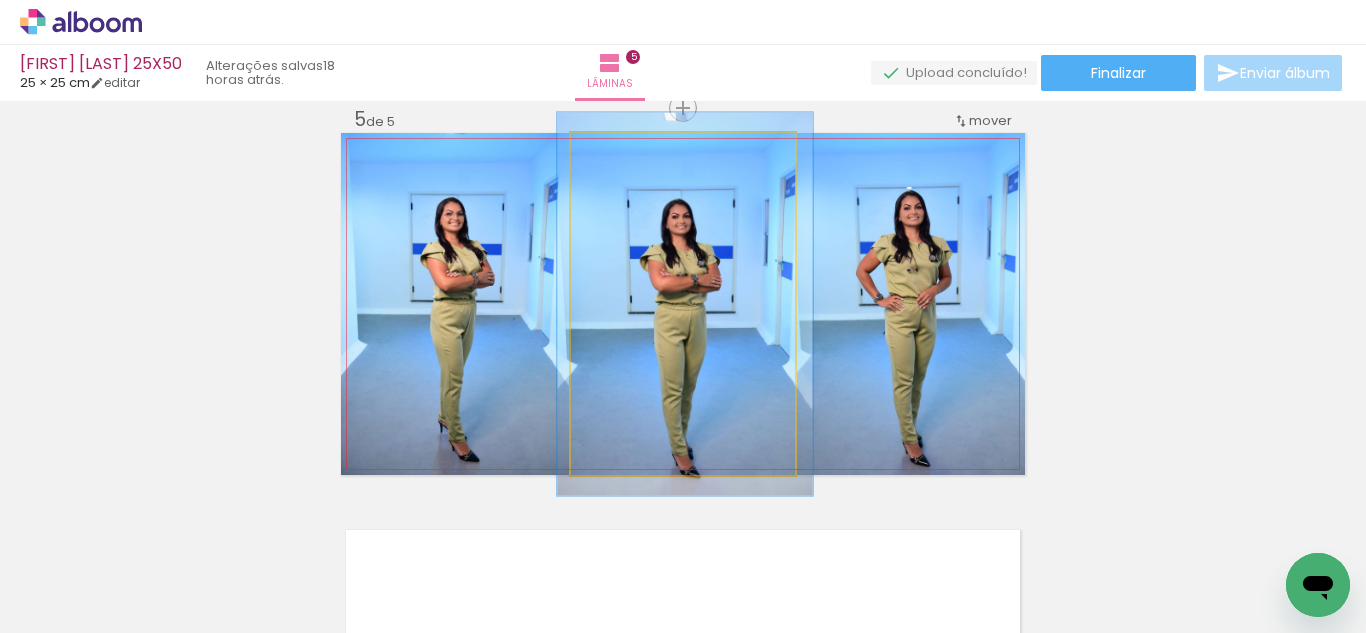 type on "113" 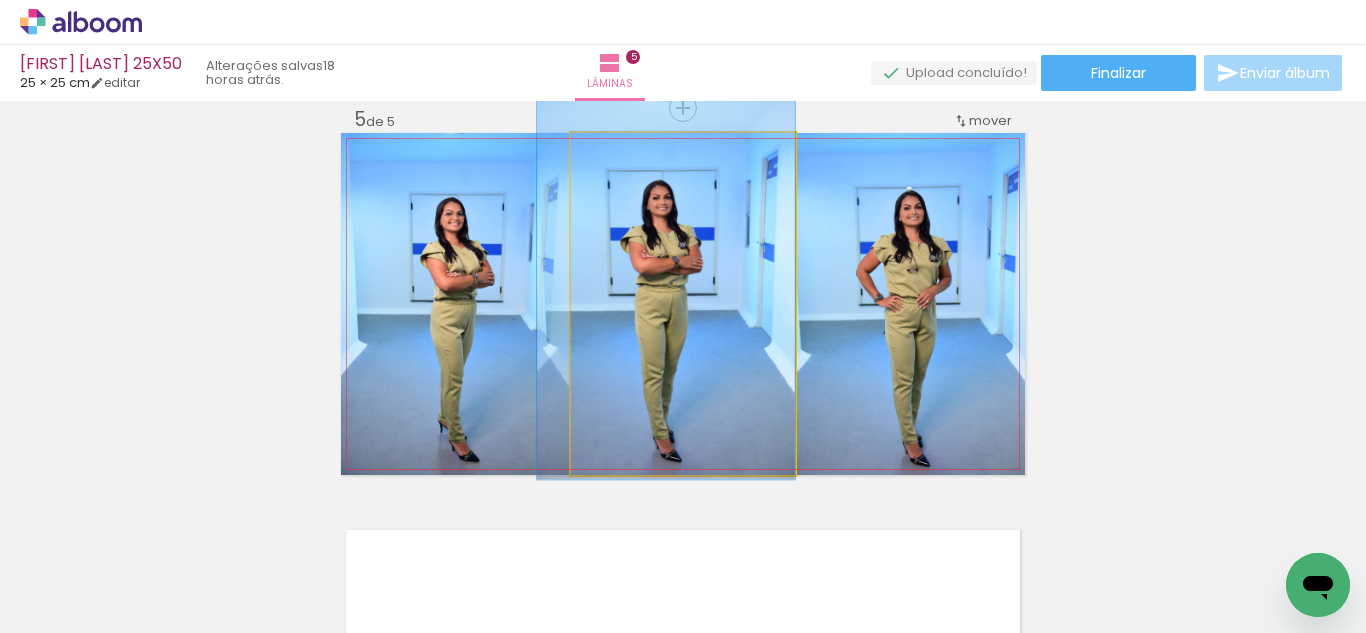 drag, startPoint x: 713, startPoint y: 255, endPoint x: 681, endPoint y: 239, distance: 35.77709 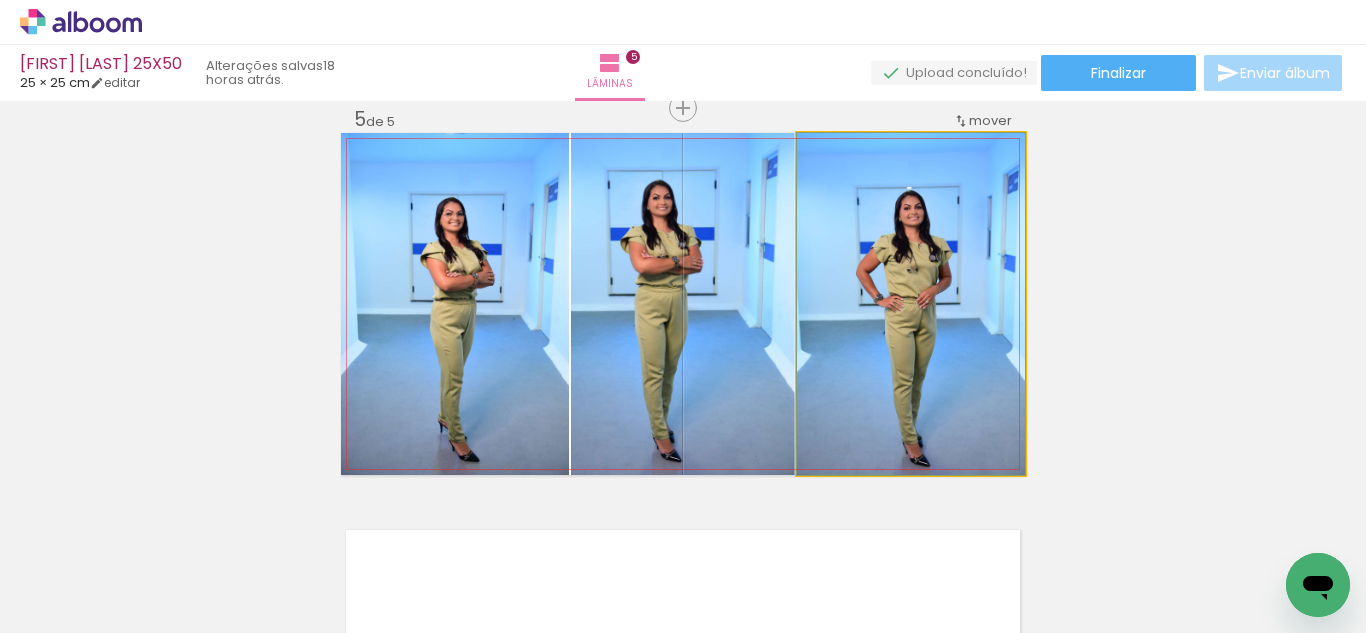 drag, startPoint x: 889, startPoint y: 312, endPoint x: 887, endPoint y: 300, distance: 12.165525 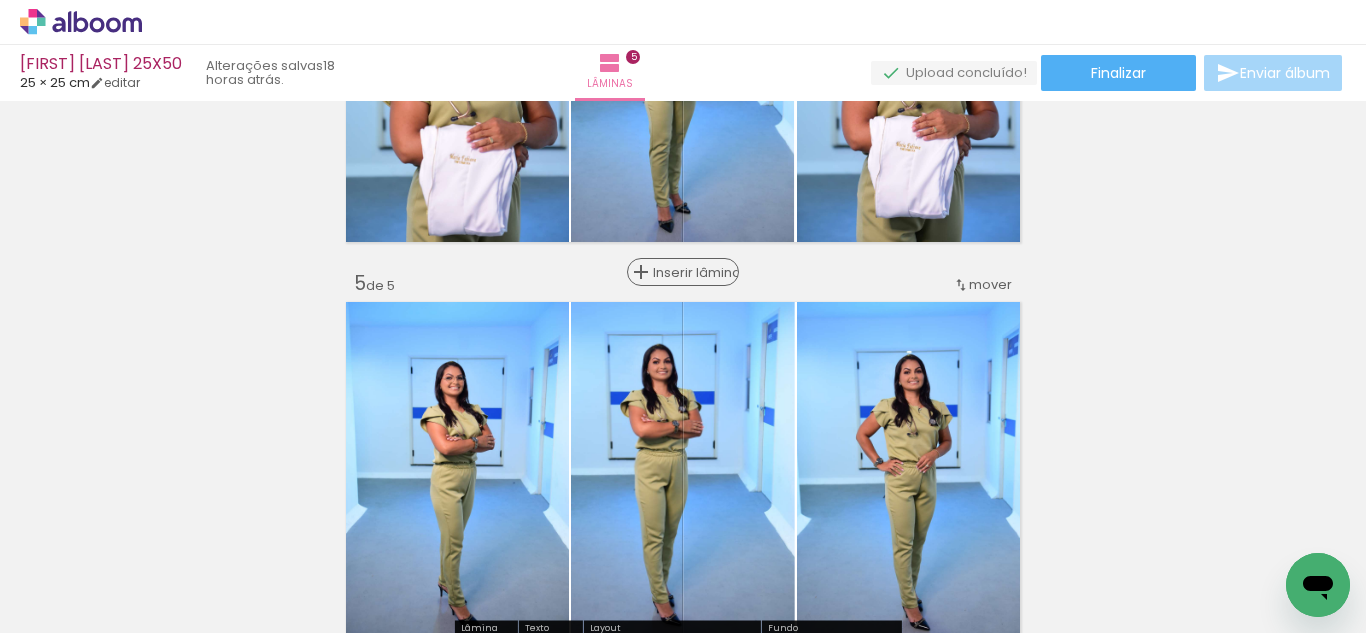 scroll, scrollTop: 1429, scrollLeft: 0, axis: vertical 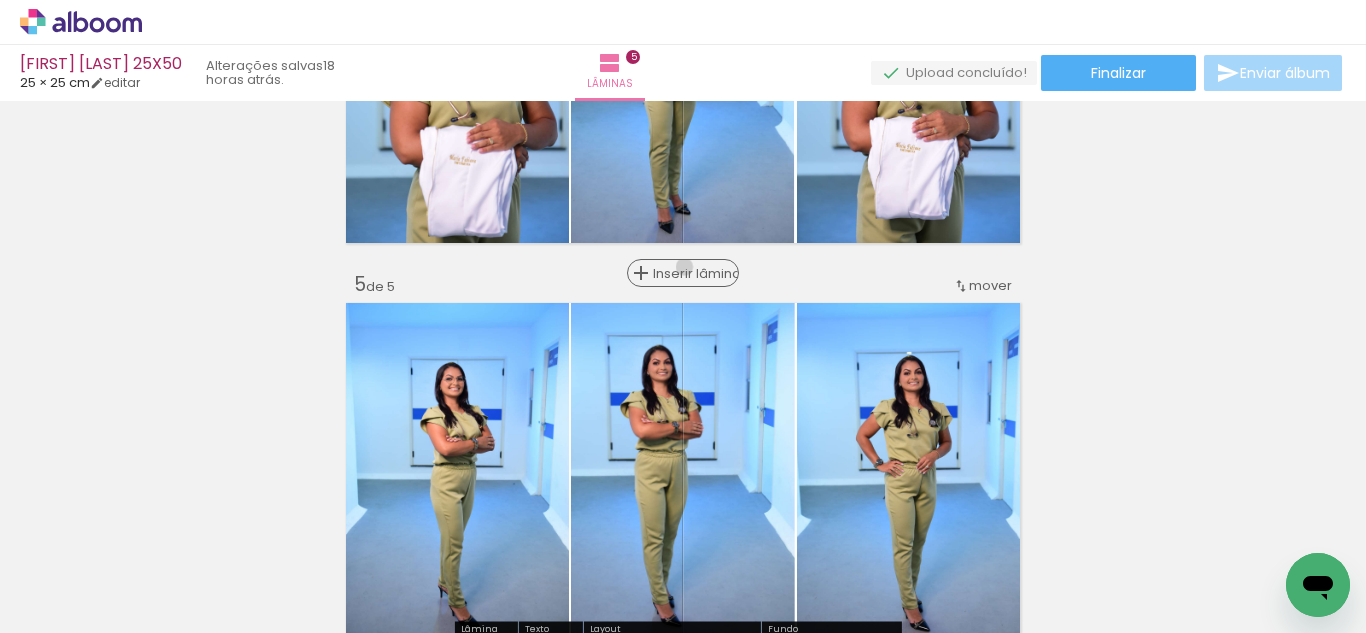 click on "Inserir lâmina" at bounding box center [692, 273] 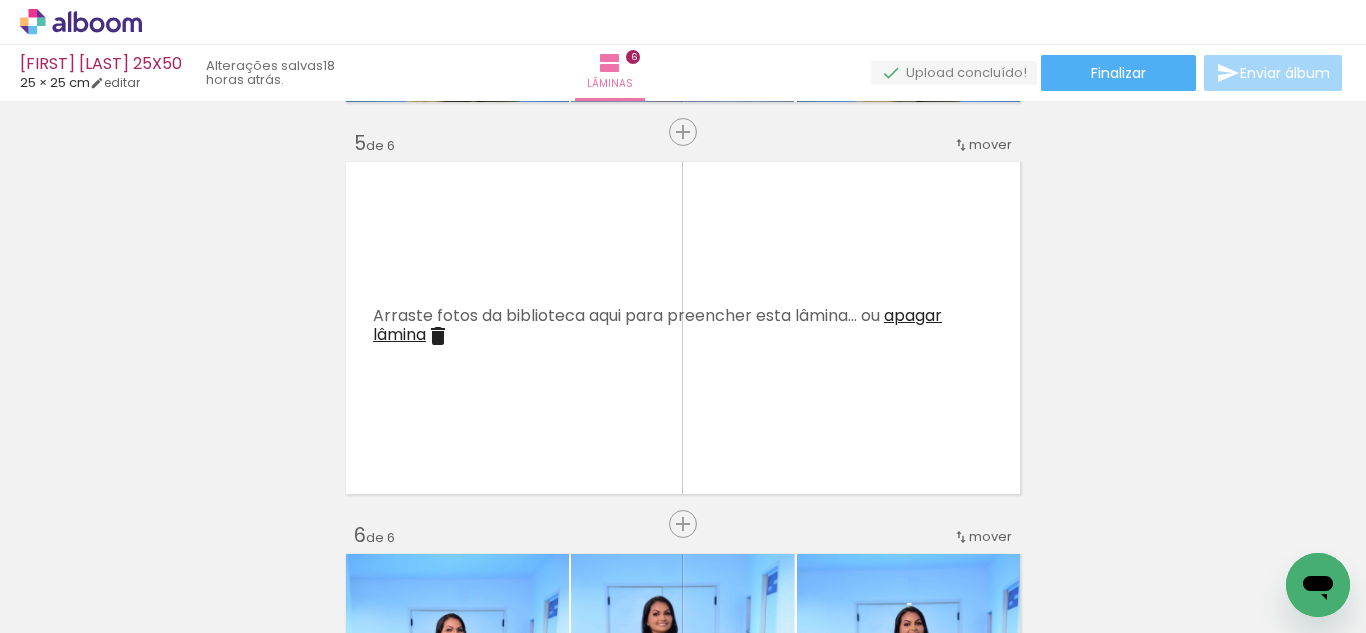 scroll, scrollTop: 1571, scrollLeft: 0, axis: vertical 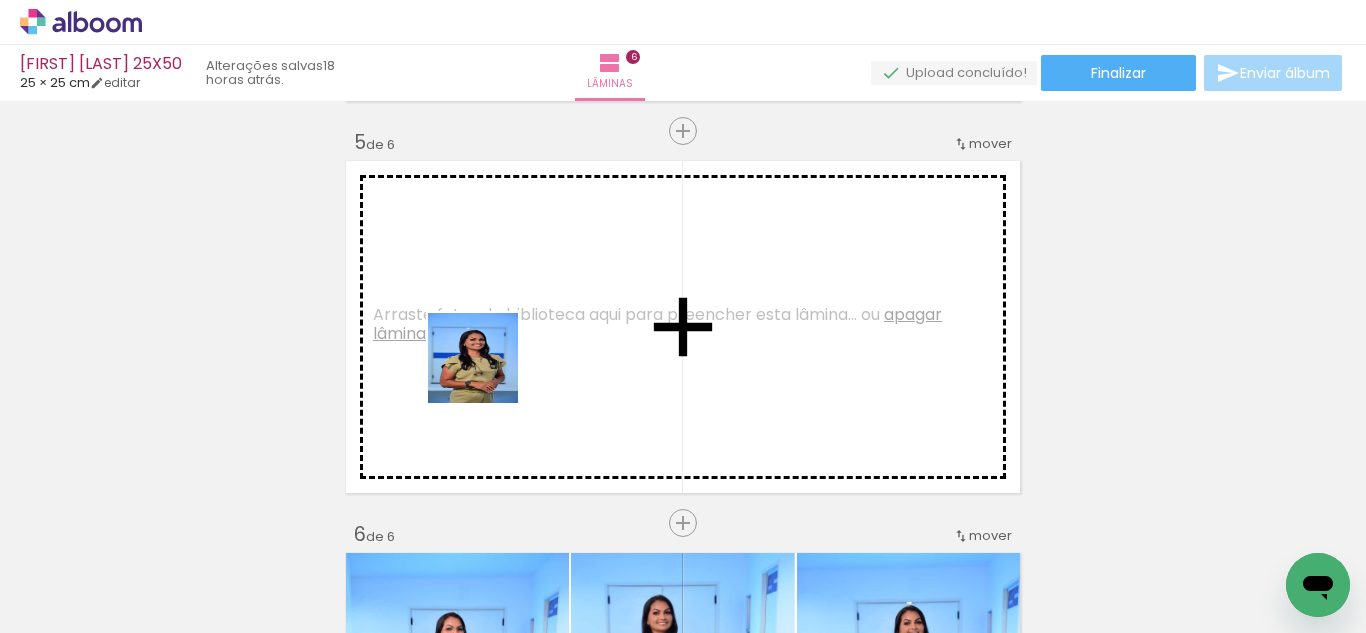 drag, startPoint x: 397, startPoint y: 476, endPoint x: 918, endPoint y: 536, distance: 524.44354 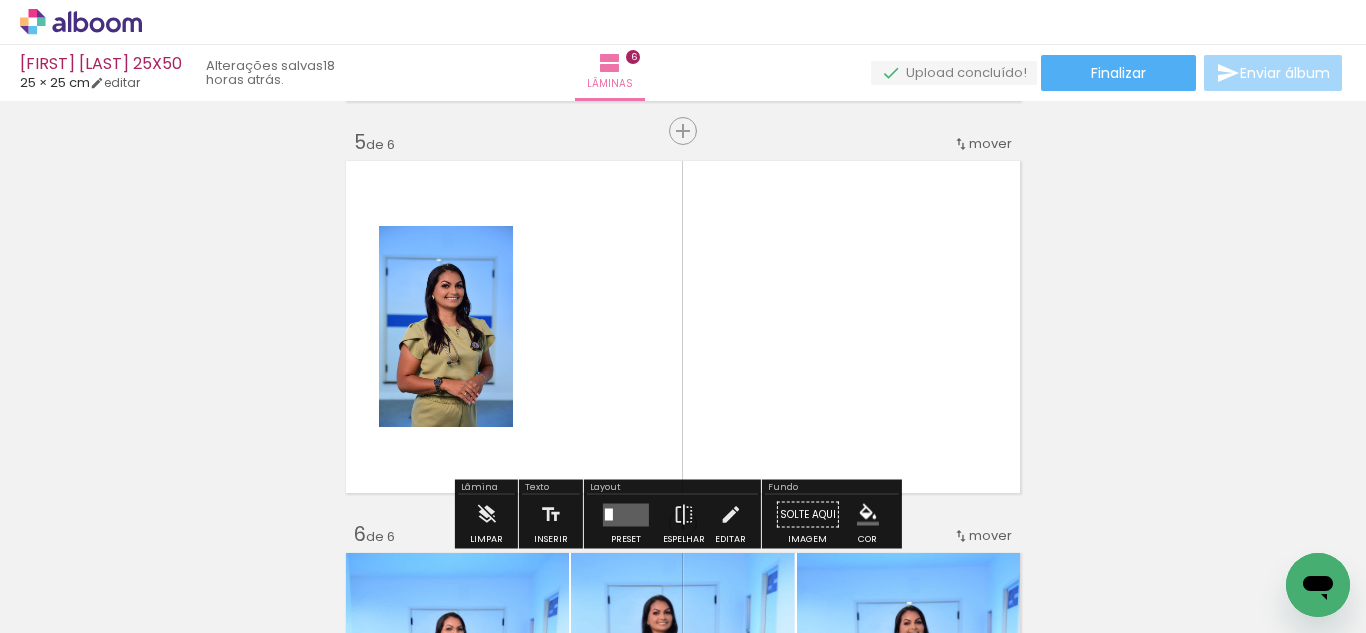 click at bounding box center [683, 316] 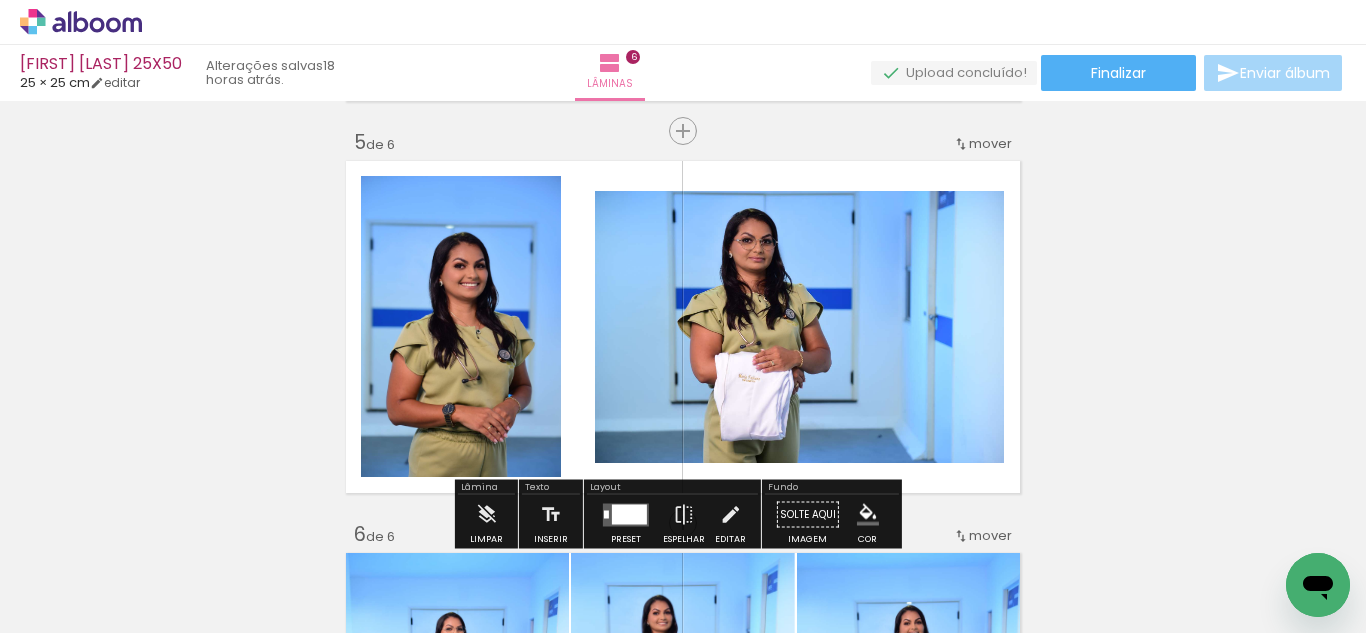 click on "Layout" at bounding box center [672, 489] 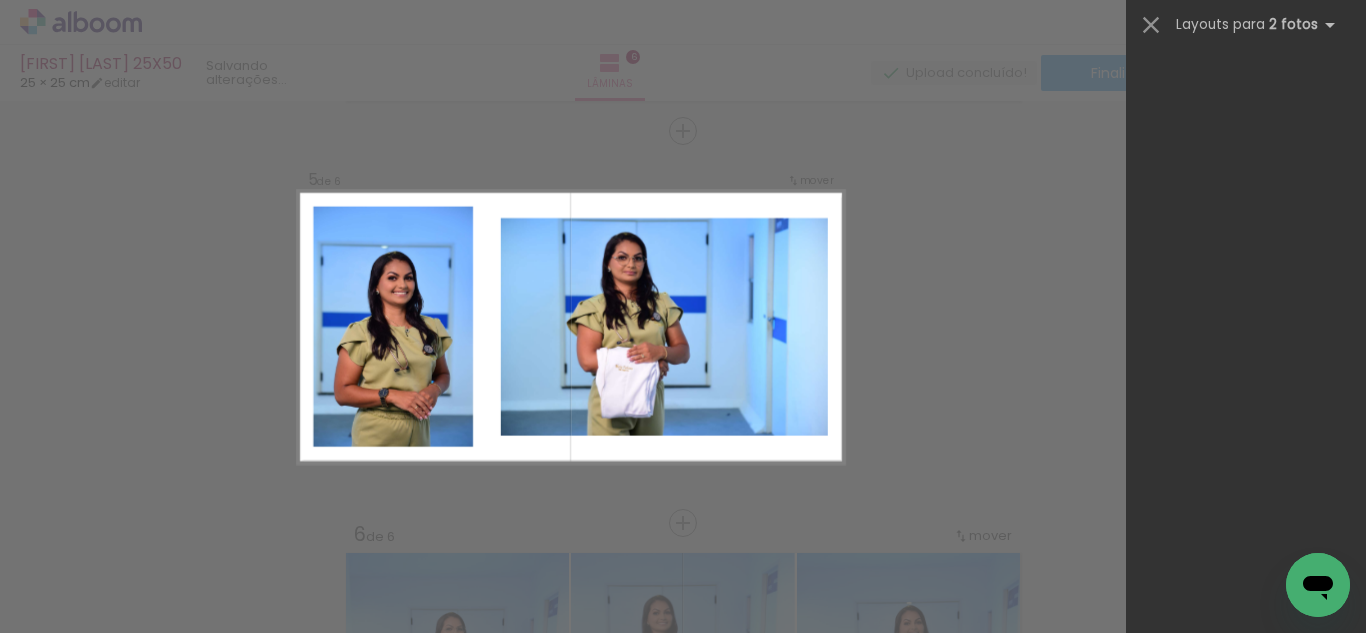 scroll, scrollTop: 0, scrollLeft: 0, axis: both 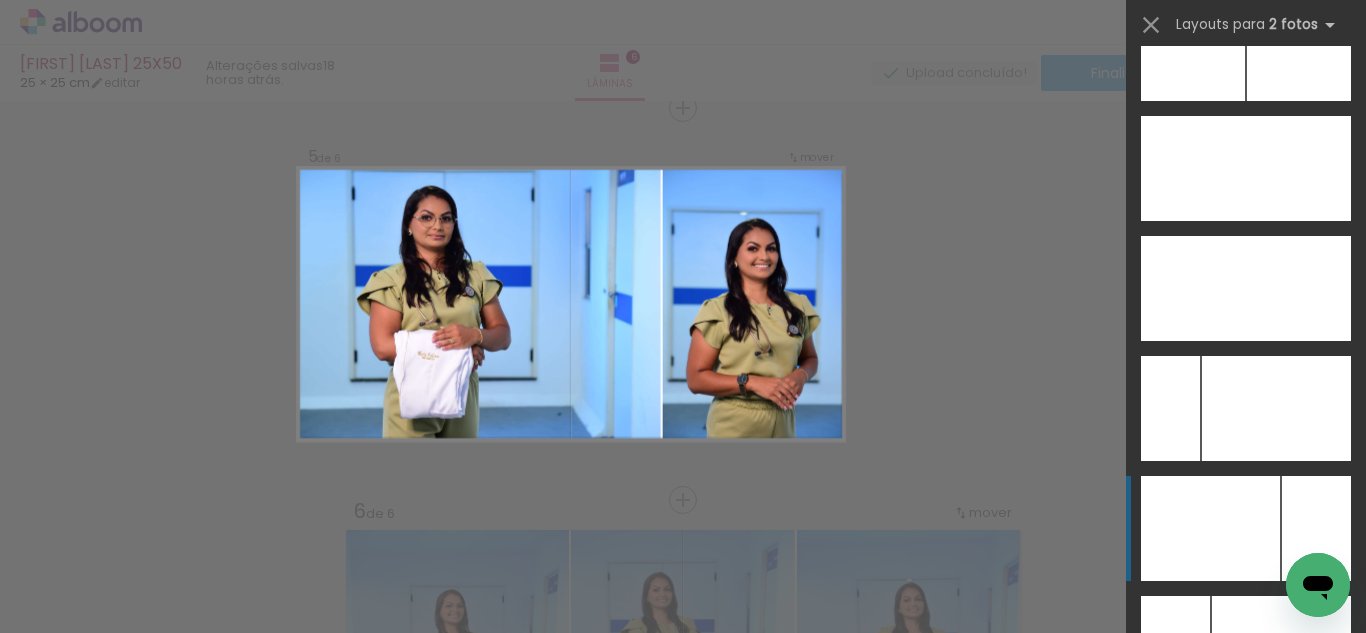 click at bounding box center [1210, 528] 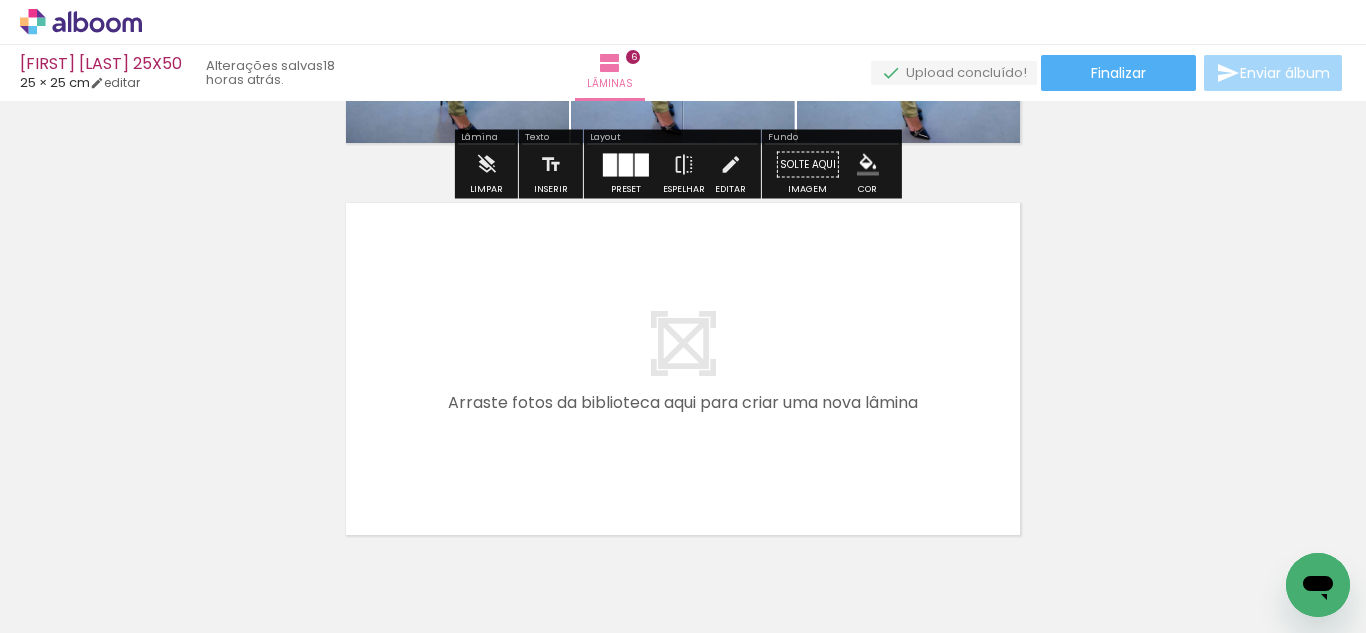 scroll, scrollTop: 2415, scrollLeft: 0, axis: vertical 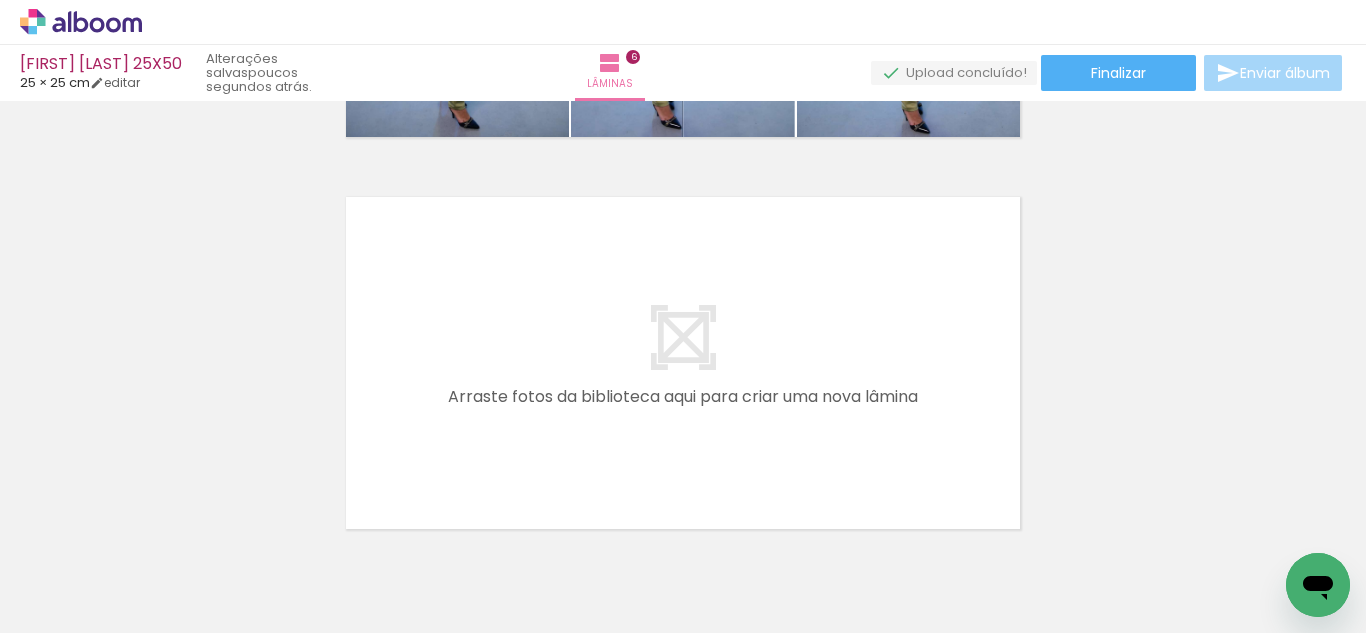 click at bounding box center [683, -1597] 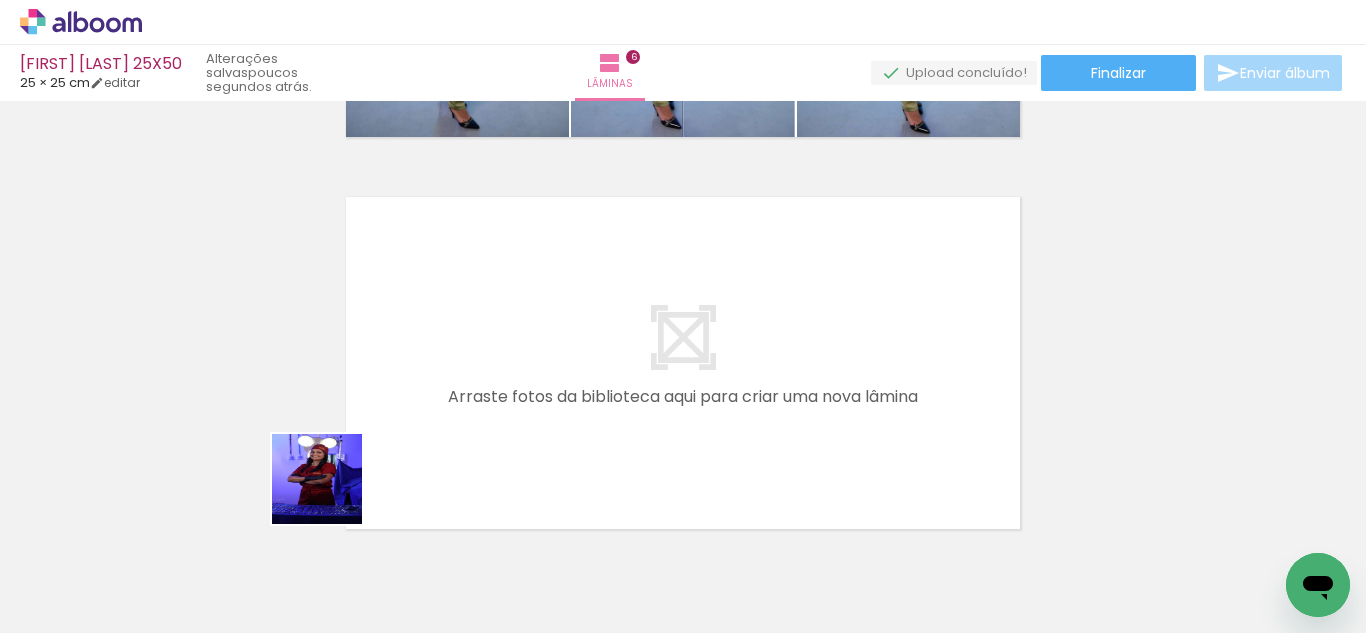 drag, startPoint x: 205, startPoint y: 569, endPoint x: 399, endPoint y: 512, distance: 202.2004 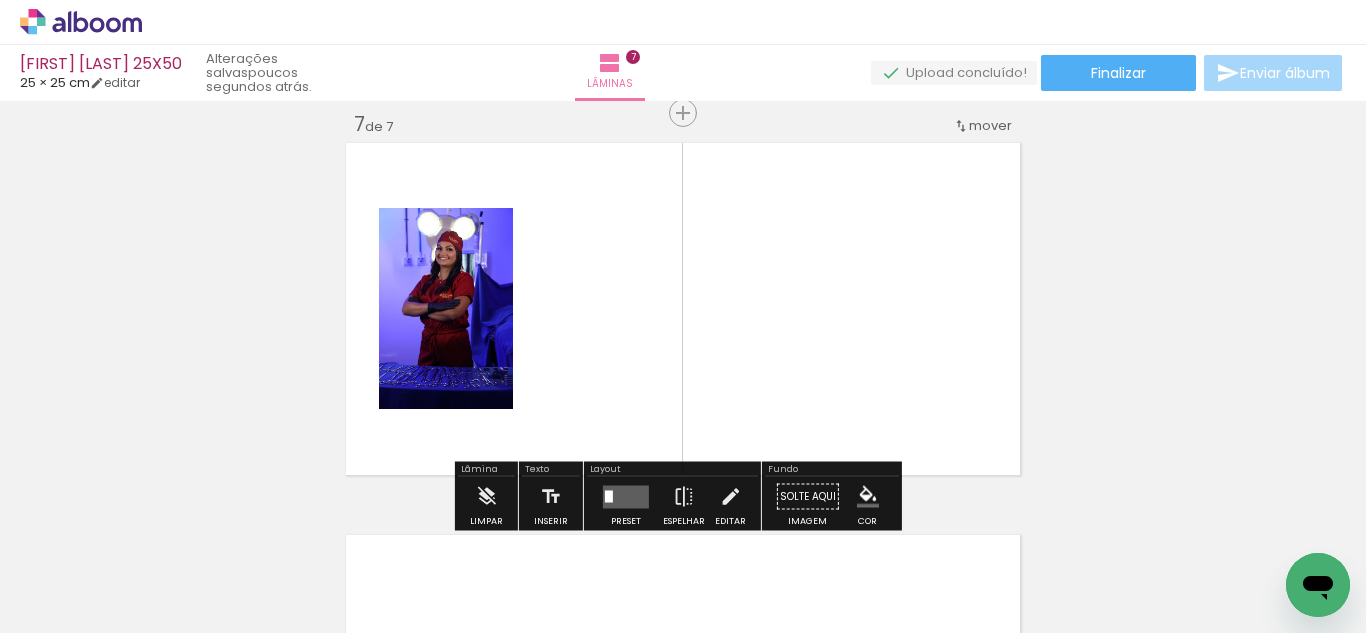 scroll, scrollTop: 2378, scrollLeft: 0, axis: vertical 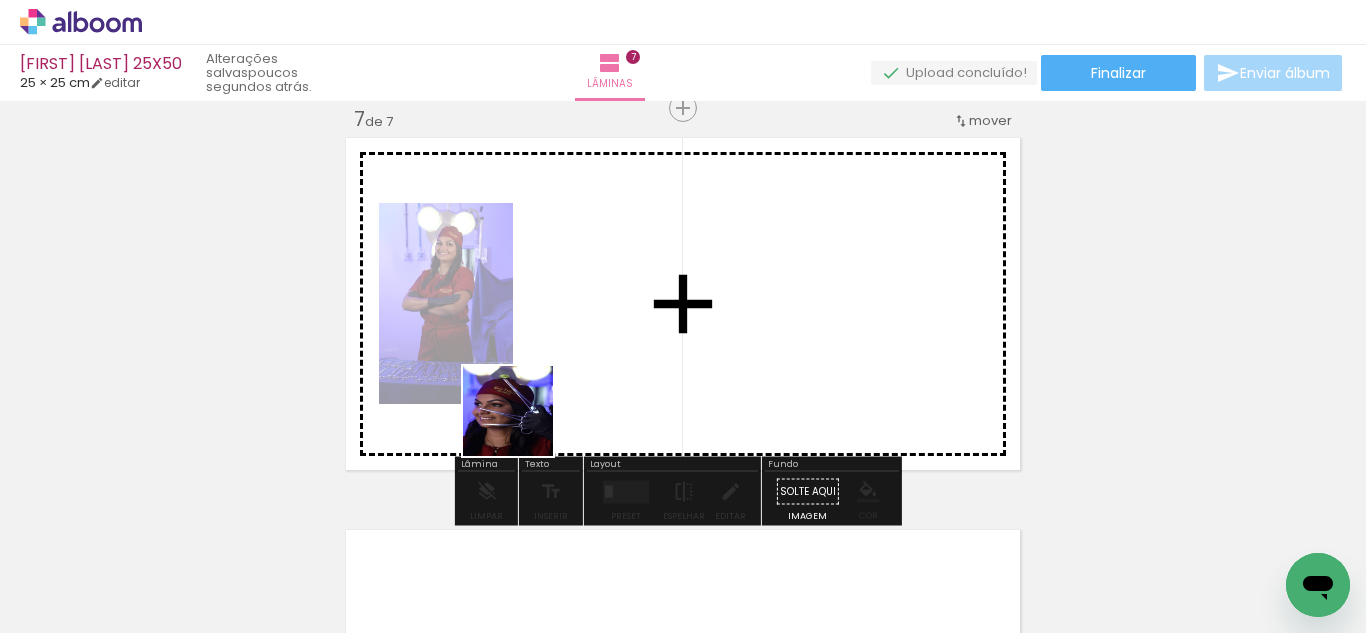 drag, startPoint x: 349, startPoint y: 581, endPoint x: 571, endPoint y: 406, distance: 282.6818 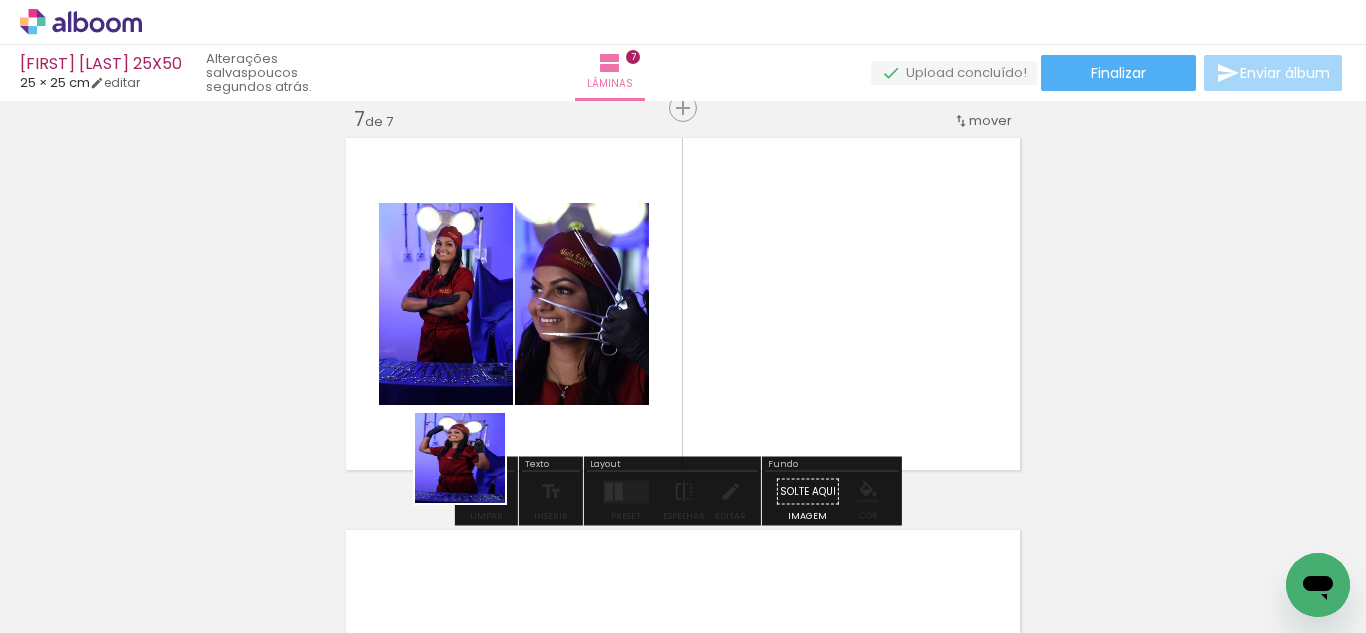 drag, startPoint x: 438, startPoint y: 553, endPoint x: 686, endPoint y: 287, distance: 363.6757 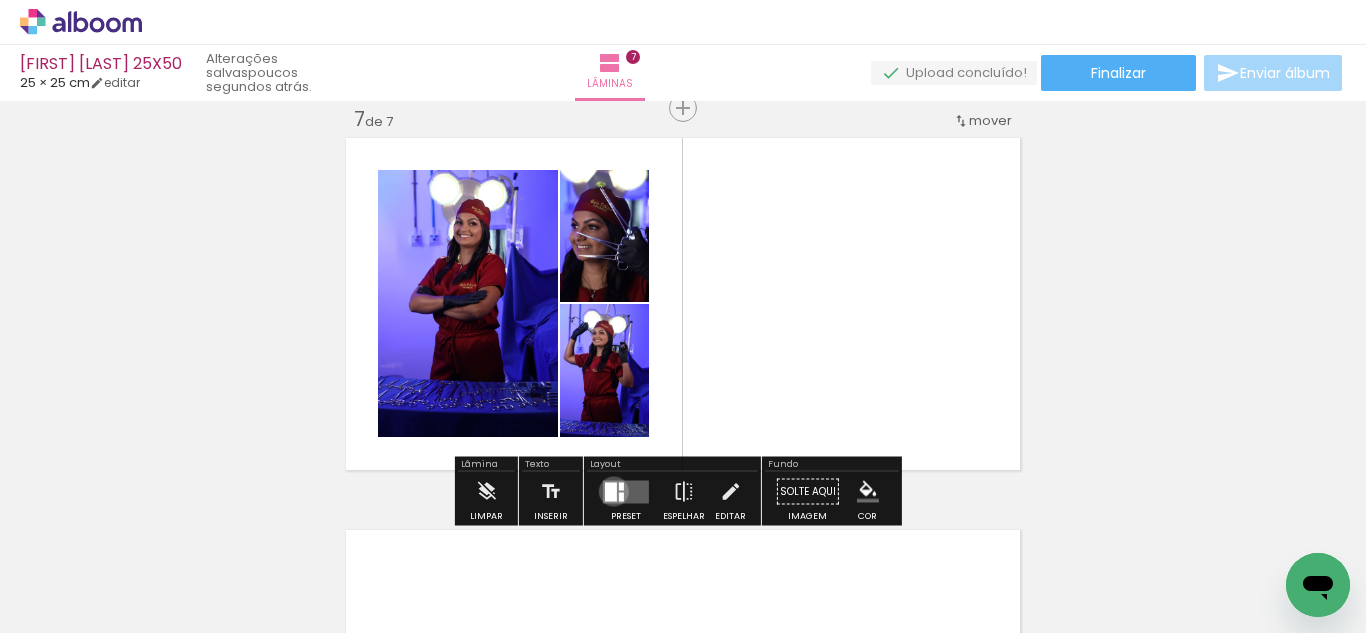 click at bounding box center [611, 491] 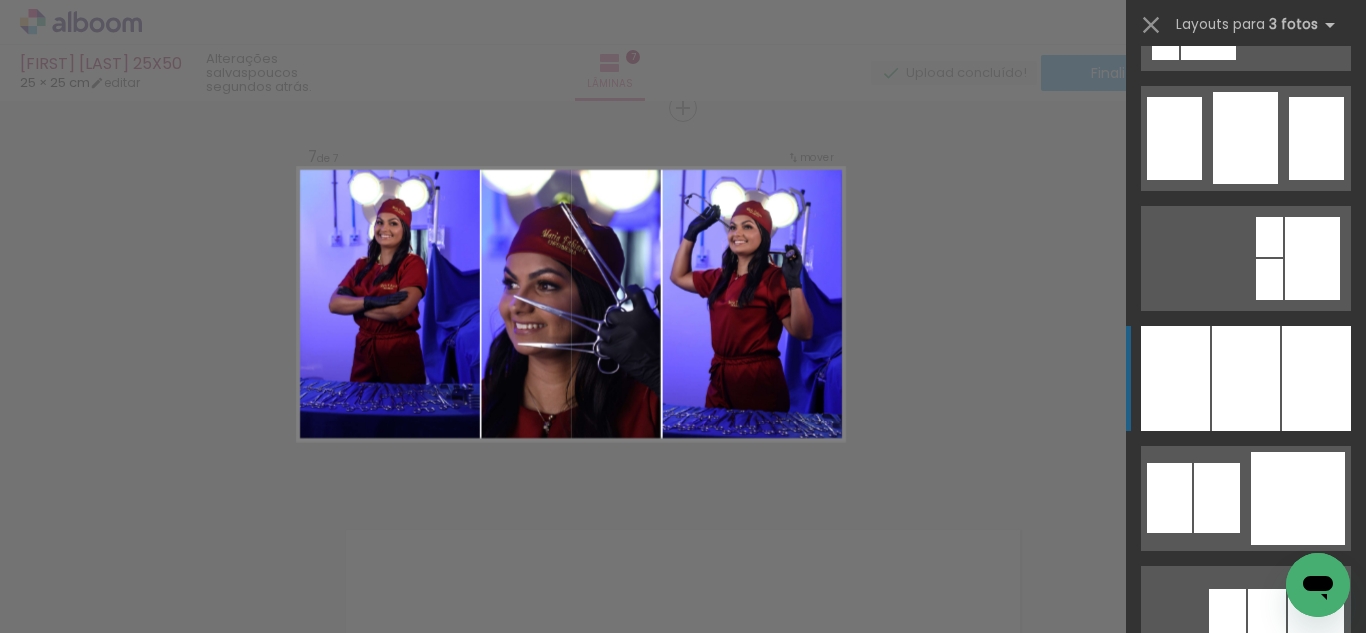 scroll, scrollTop: 1656, scrollLeft: 0, axis: vertical 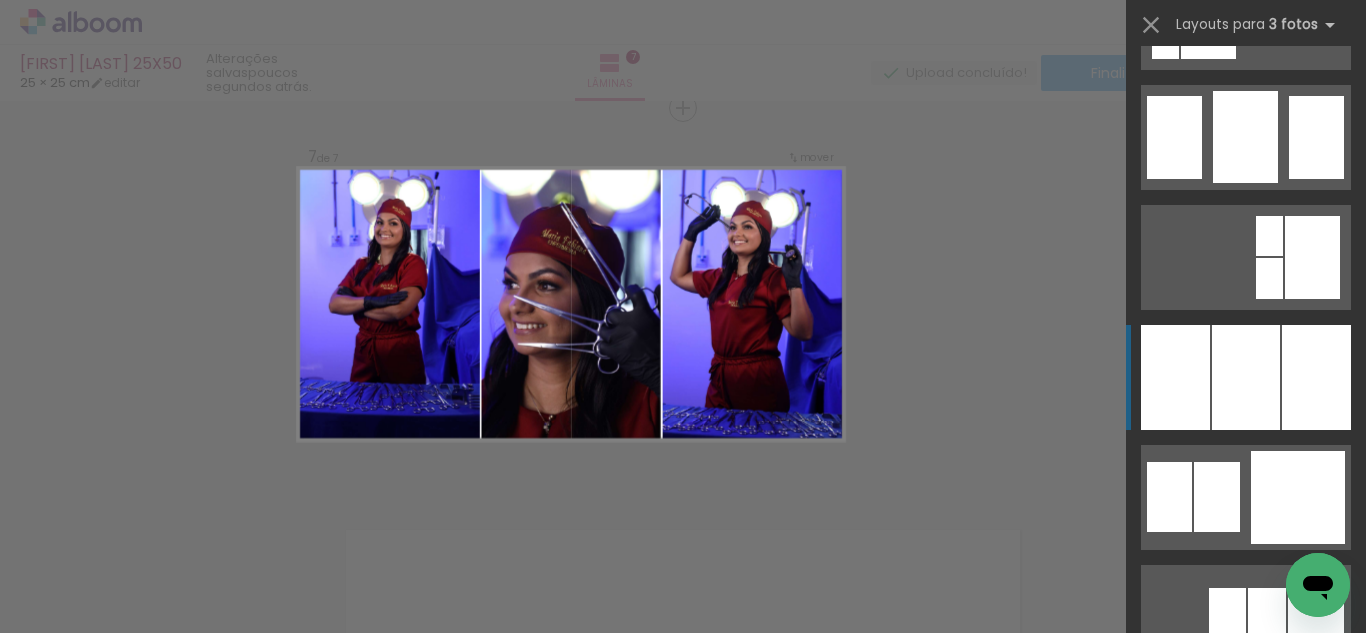 click at bounding box center (1246, 377) 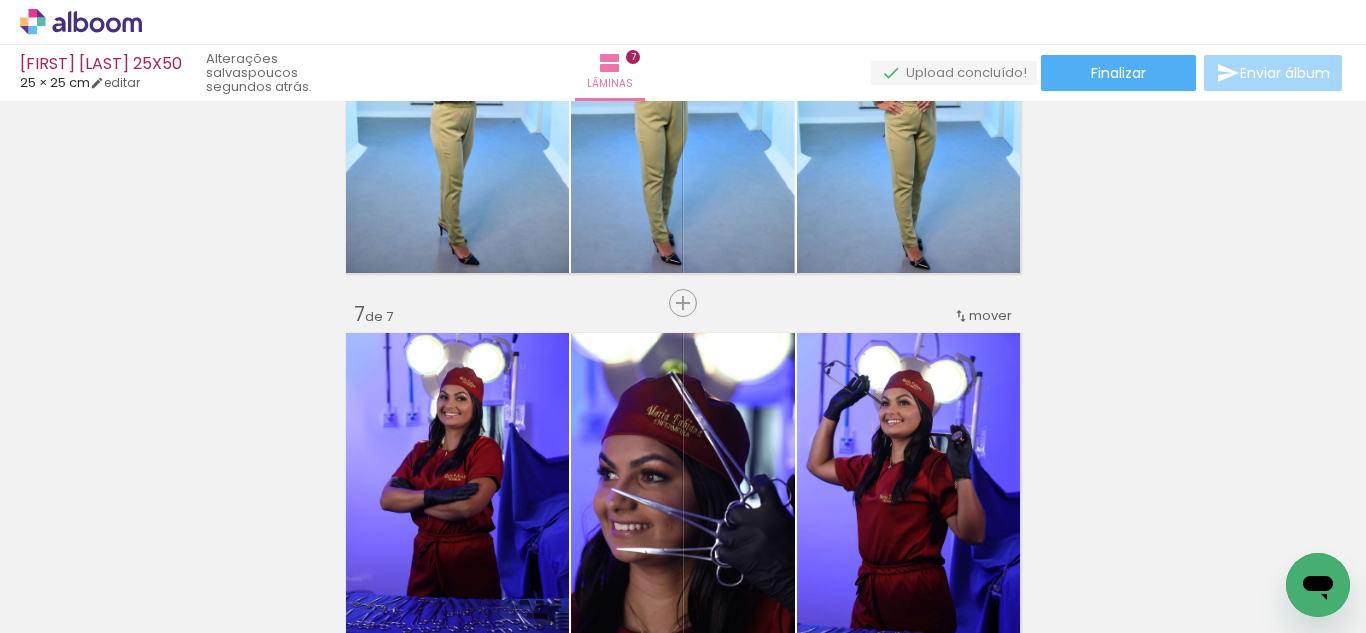 scroll, scrollTop: 2315, scrollLeft: 0, axis: vertical 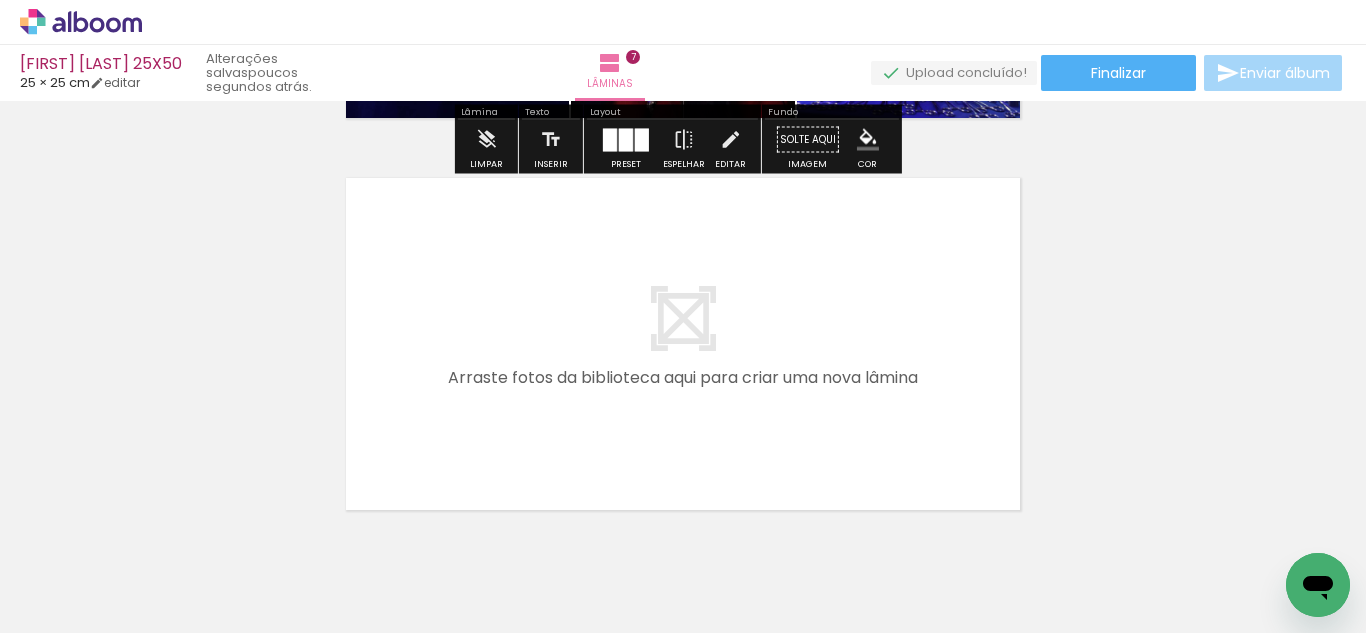 click at bounding box center [683, 316] 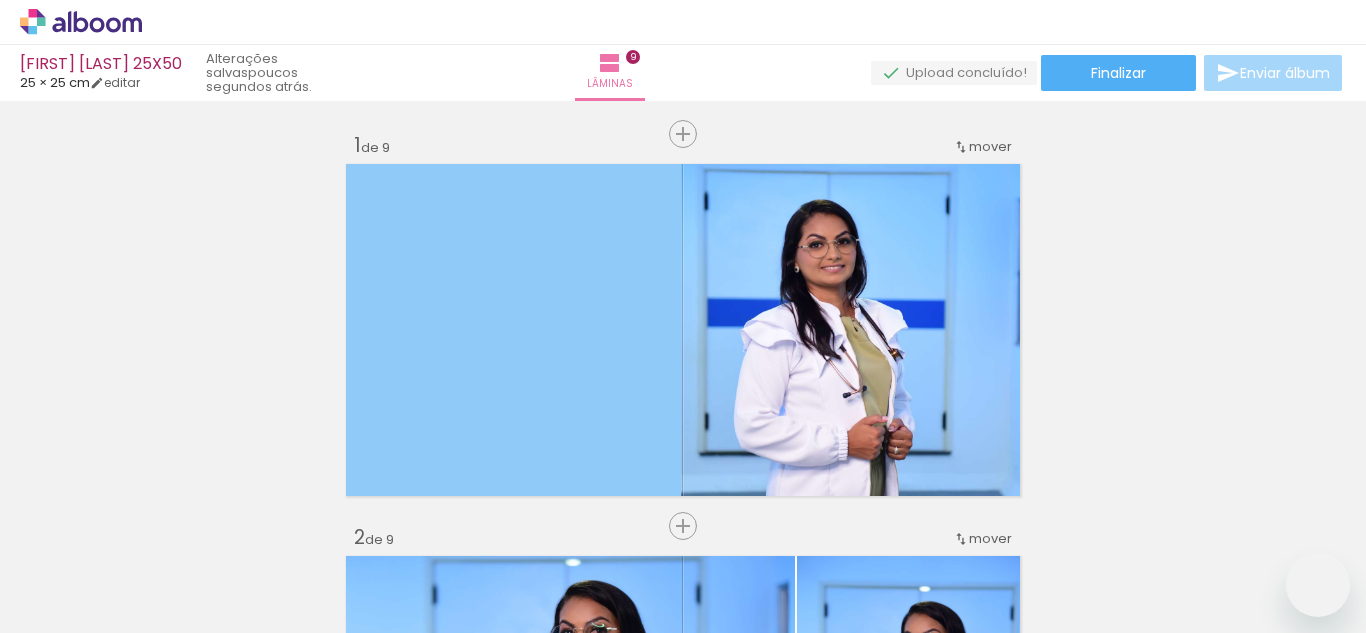 click at bounding box center (684, 2478) 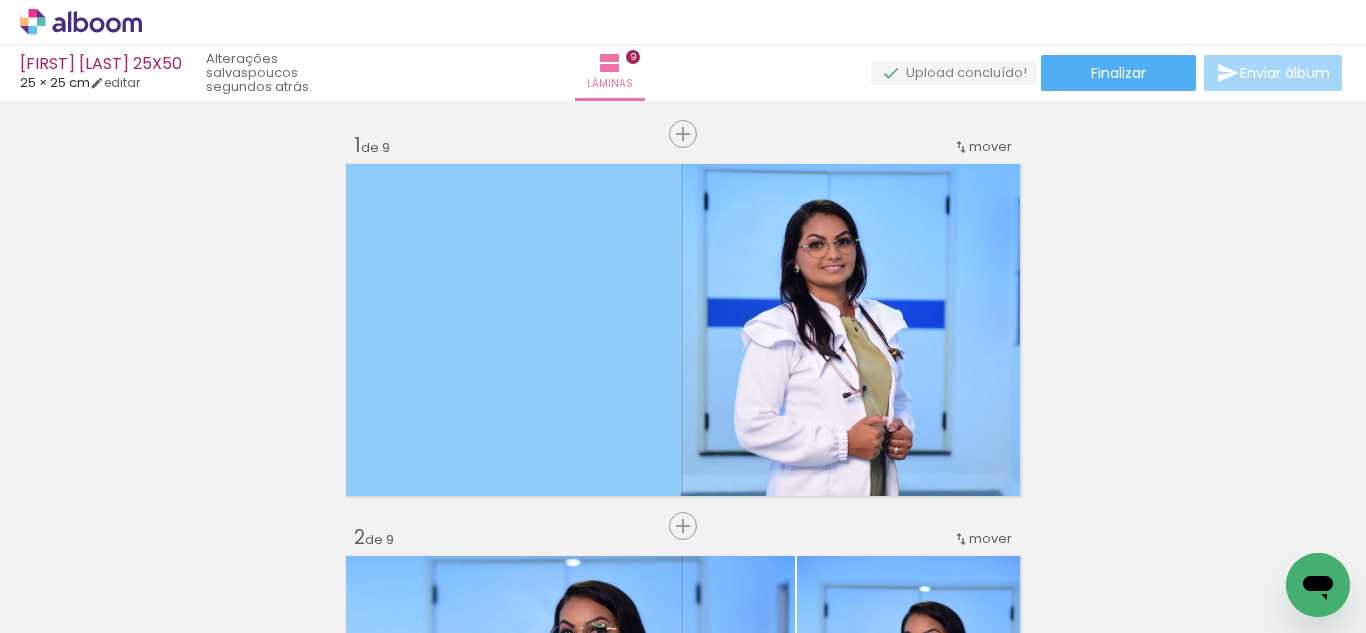 scroll, scrollTop: 2160, scrollLeft: 0, axis: vertical 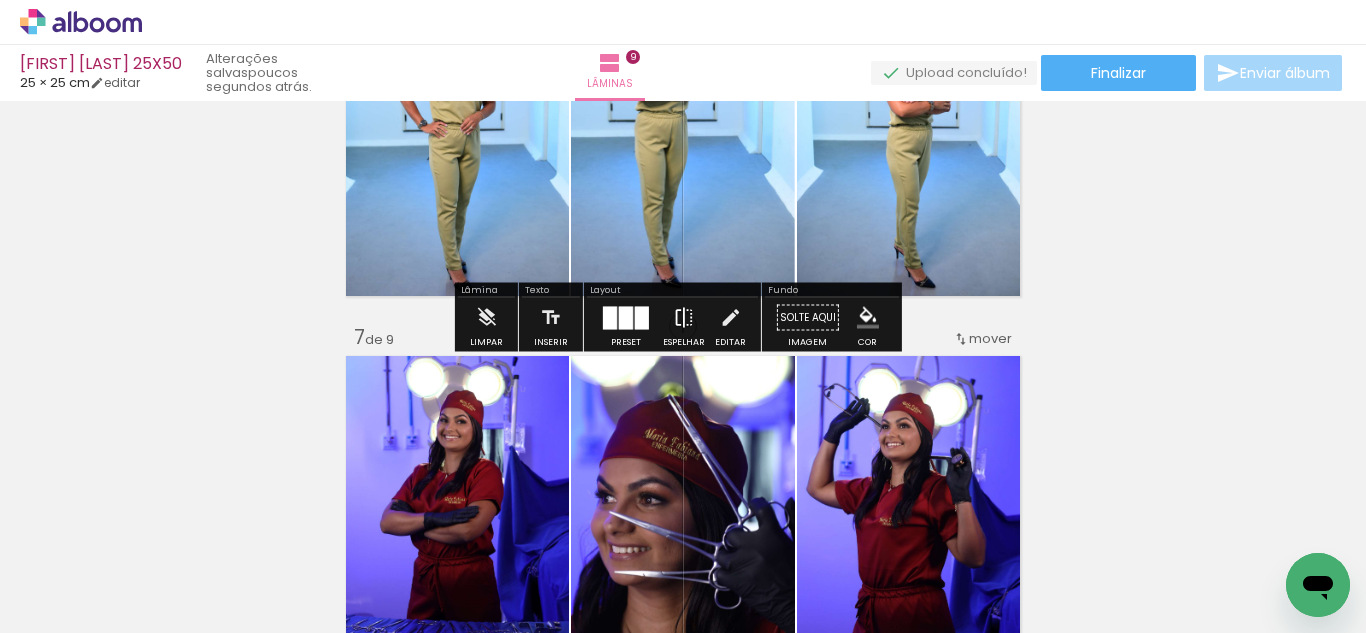 click at bounding box center [684, 318] 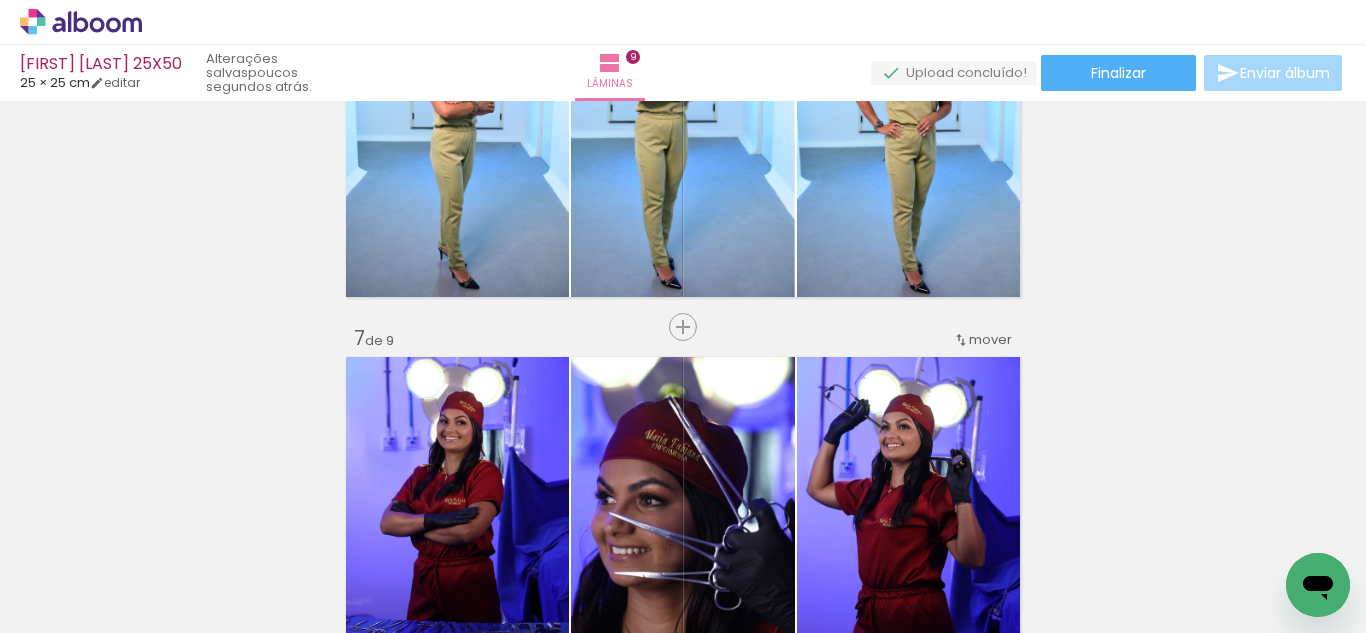 scroll, scrollTop: 2167, scrollLeft: 0, axis: vertical 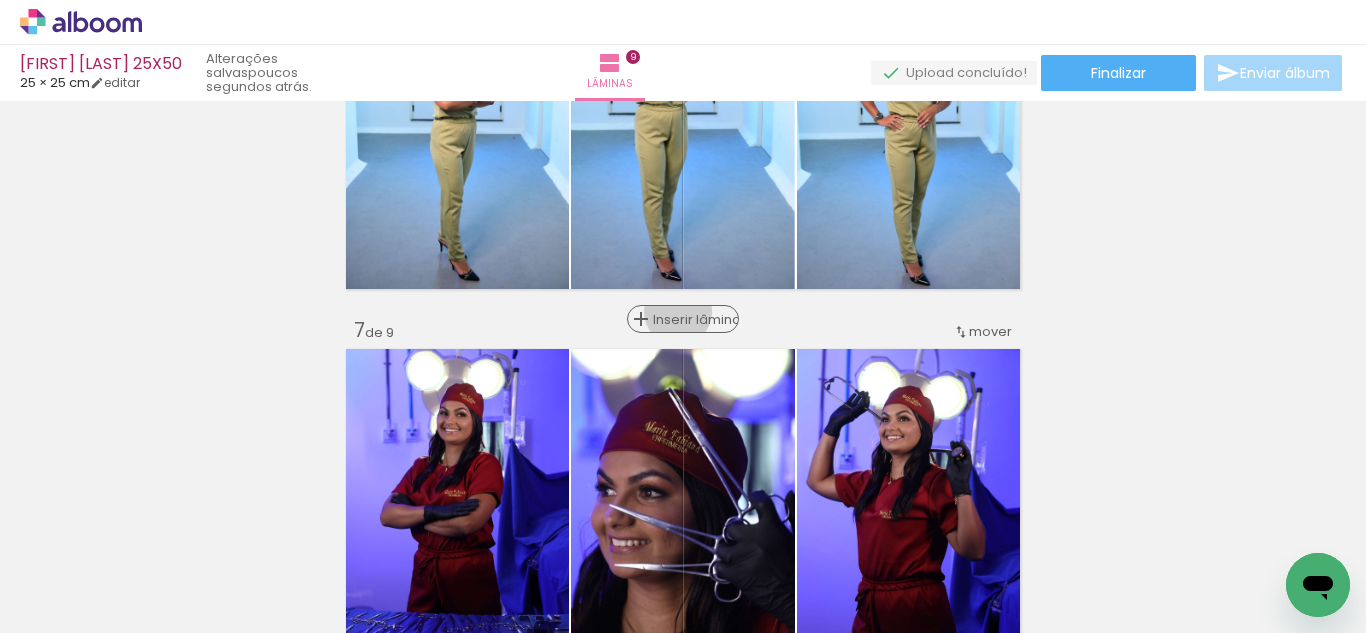 click on "Inserir lâmina" at bounding box center [692, 319] 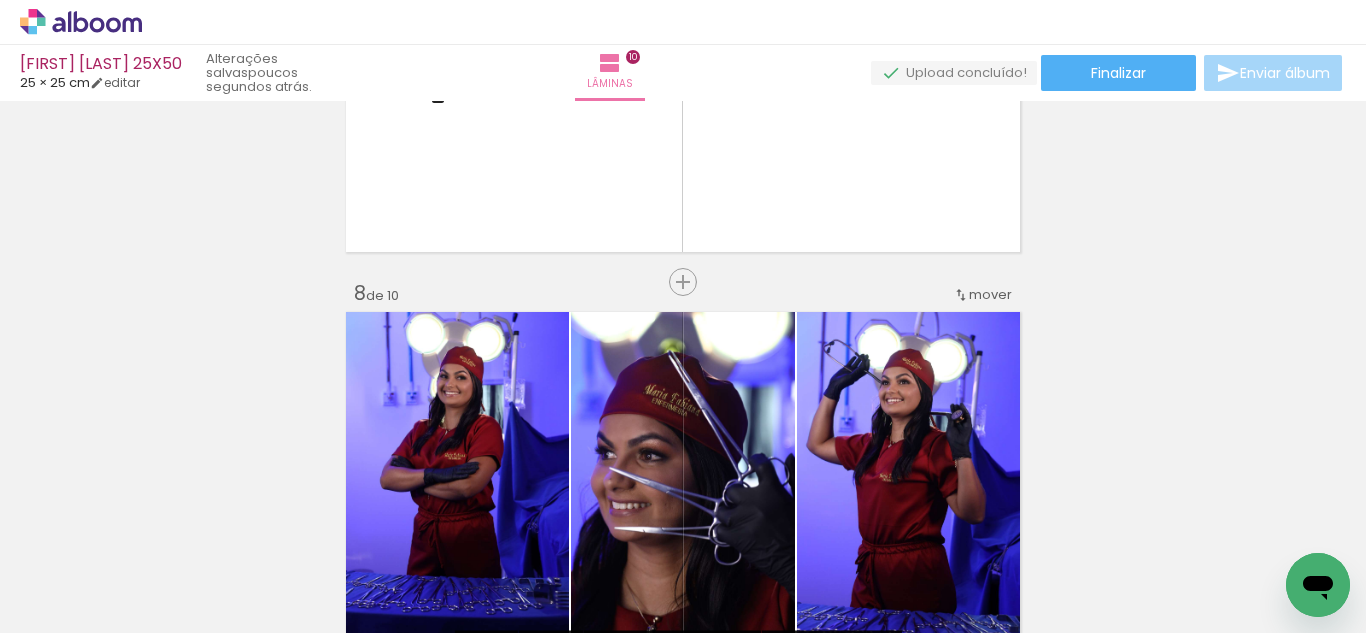 scroll, scrollTop: 2597, scrollLeft: 0, axis: vertical 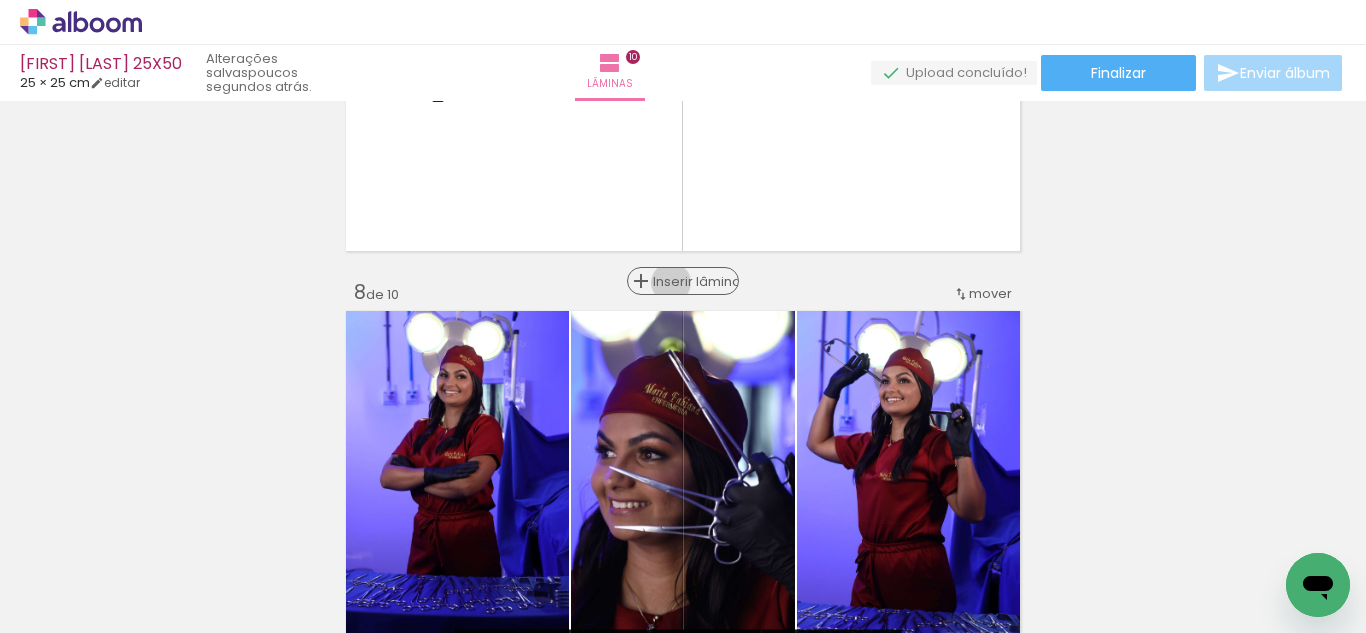 click on "Inserir lâmina" at bounding box center (692, 281) 